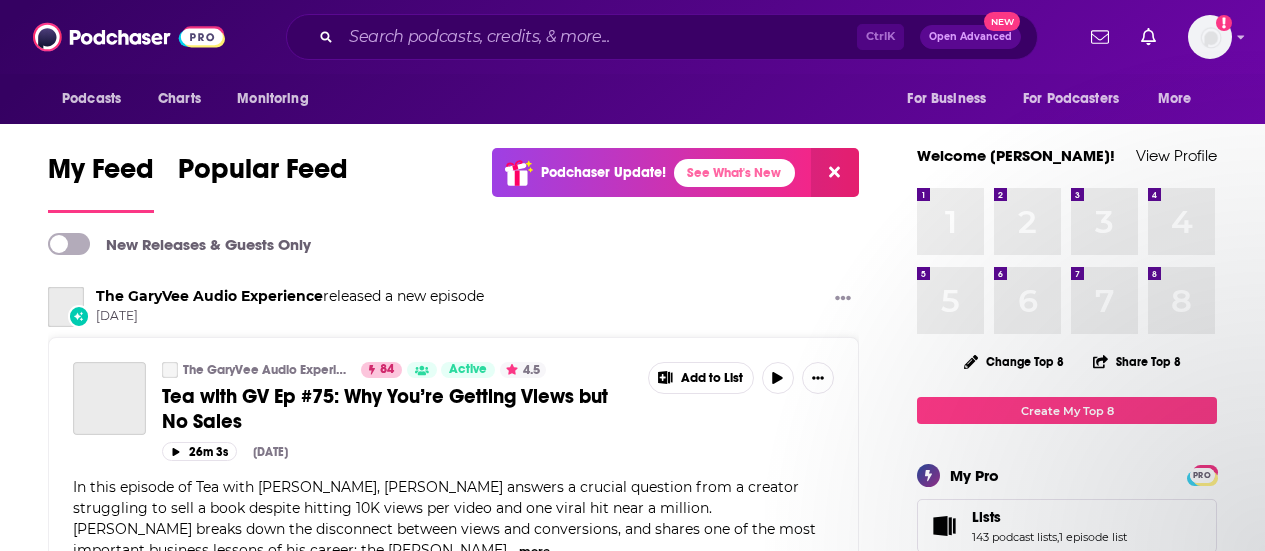 scroll, scrollTop: 0, scrollLeft: 0, axis: both 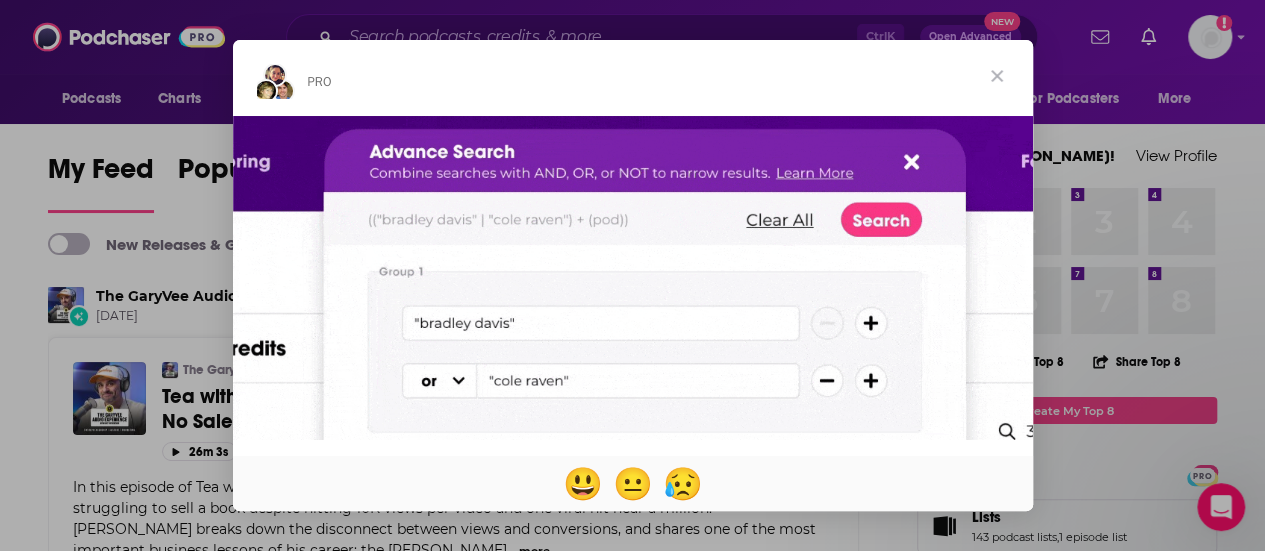 click at bounding box center [997, 76] 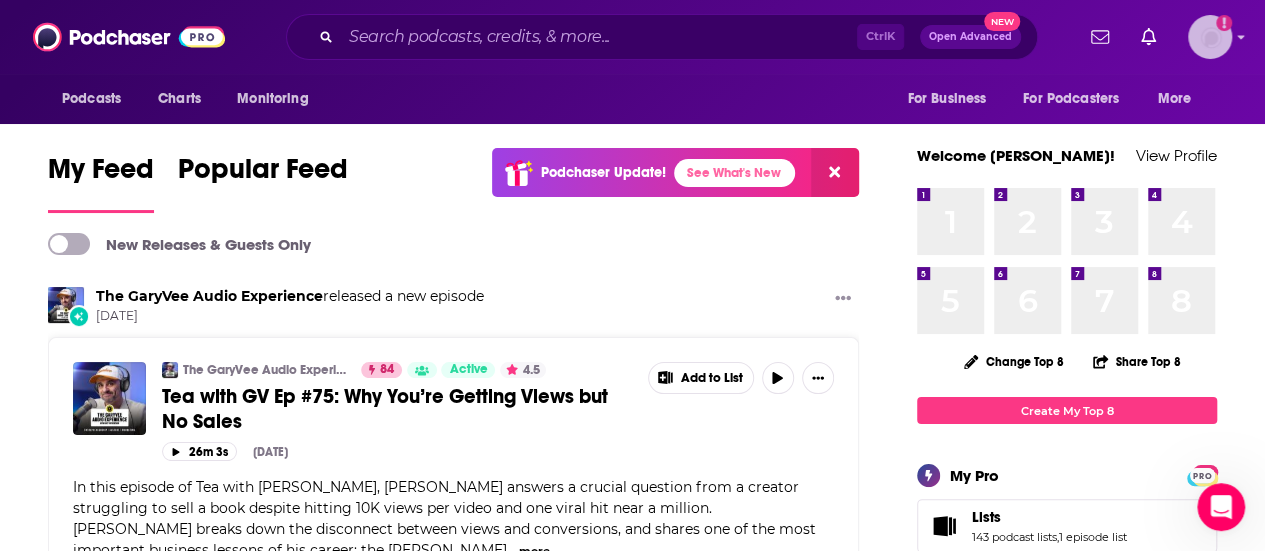 click 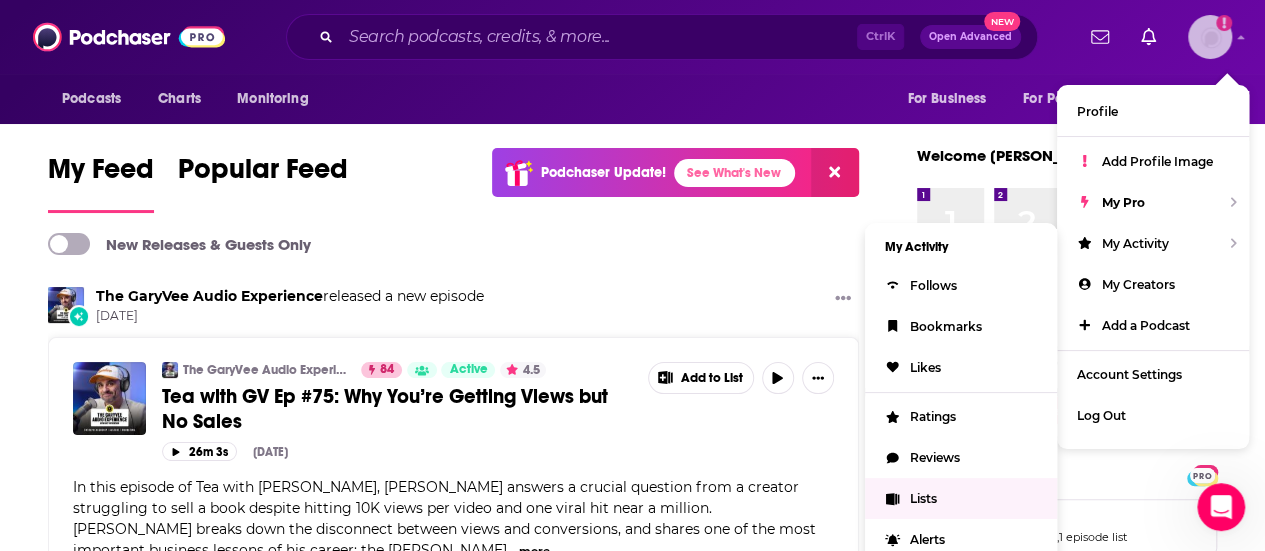 click on "Lists" at bounding box center [961, 498] 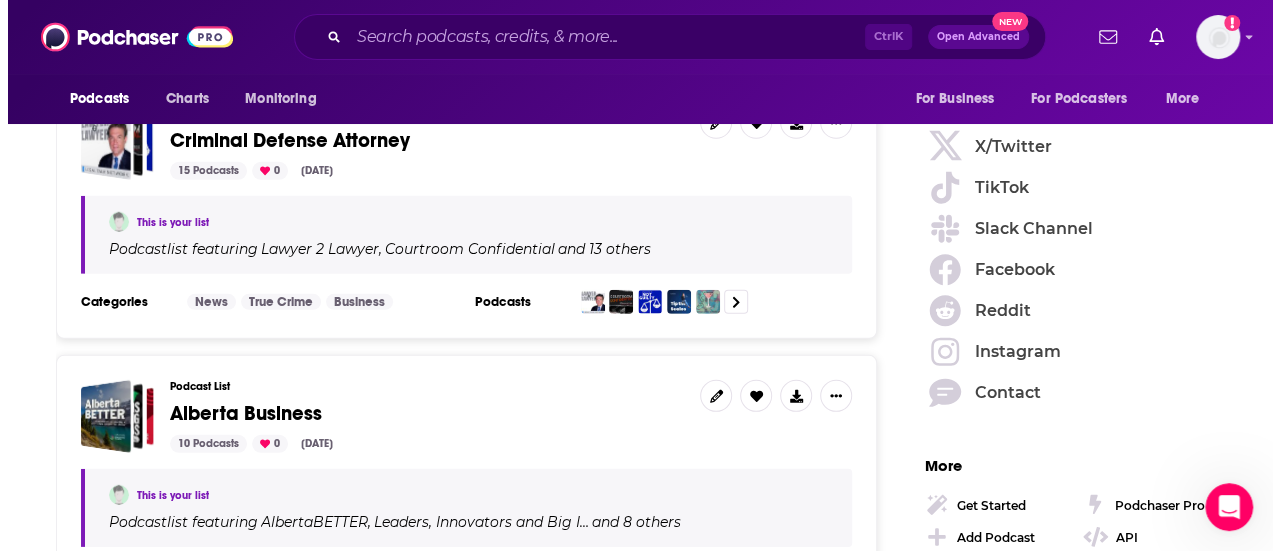scroll, scrollTop: 0, scrollLeft: 0, axis: both 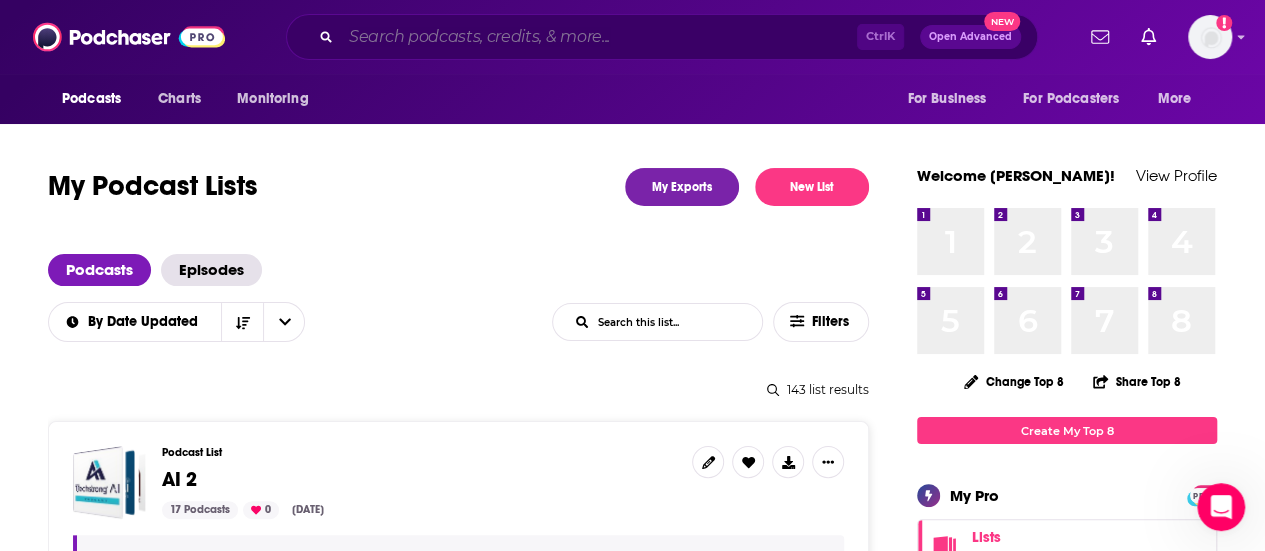 click at bounding box center [599, 37] 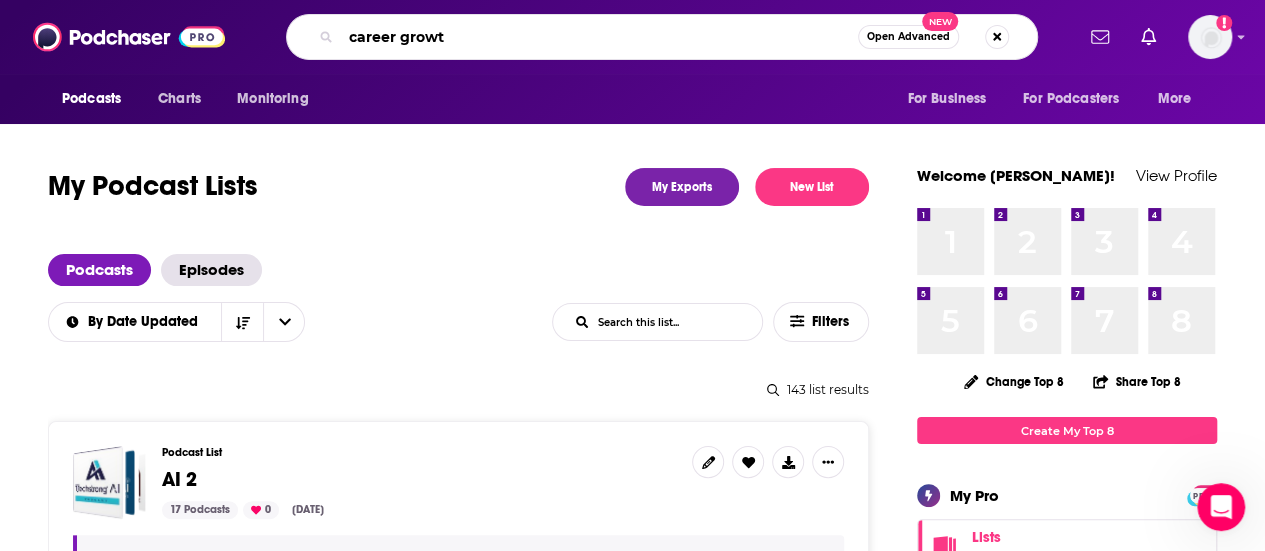 type on "career growth" 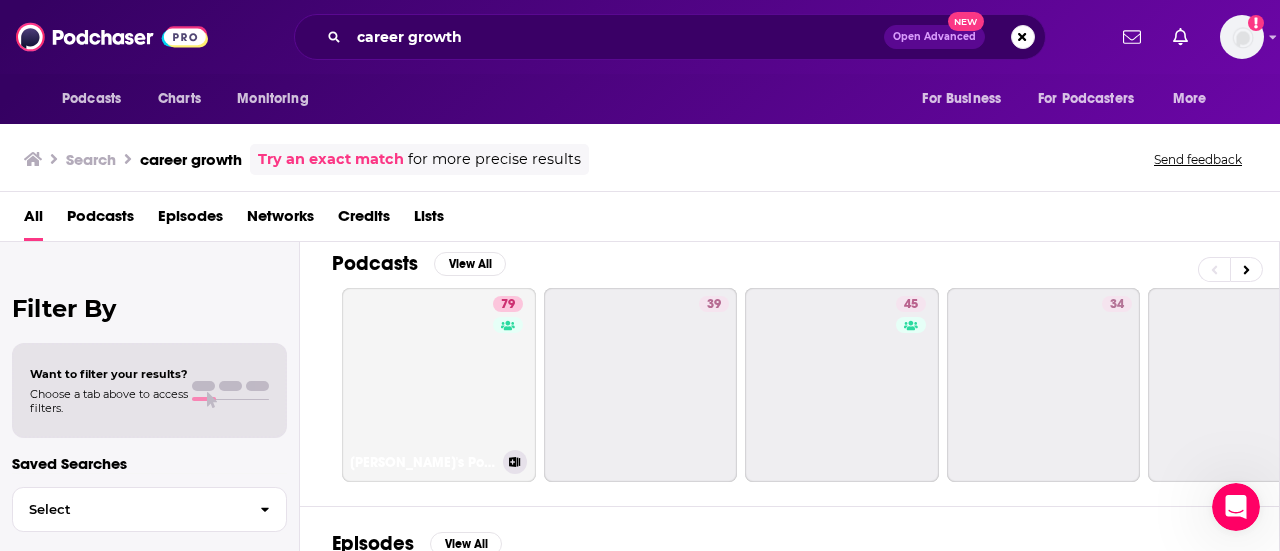scroll, scrollTop: 0, scrollLeft: 0, axis: both 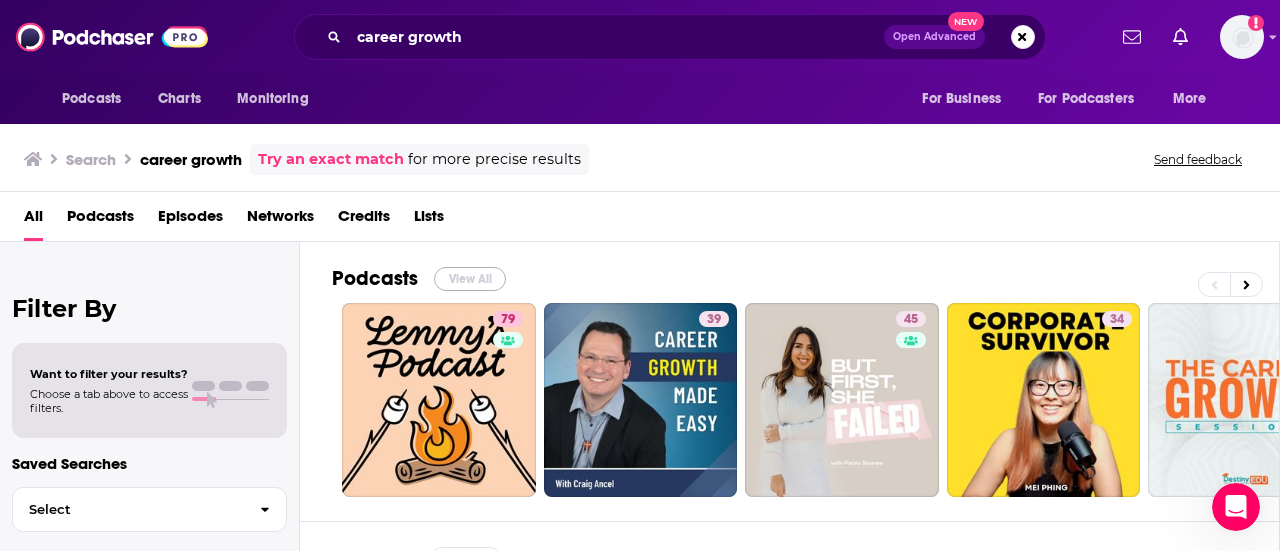 click on "View All" at bounding box center [470, 279] 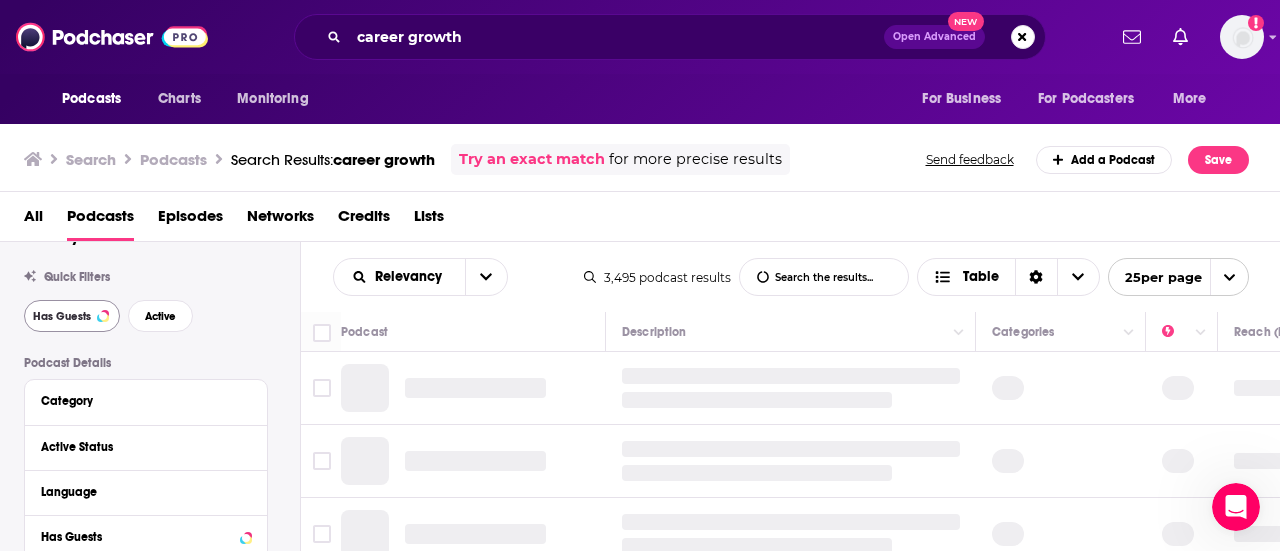 scroll, scrollTop: 40, scrollLeft: 0, axis: vertical 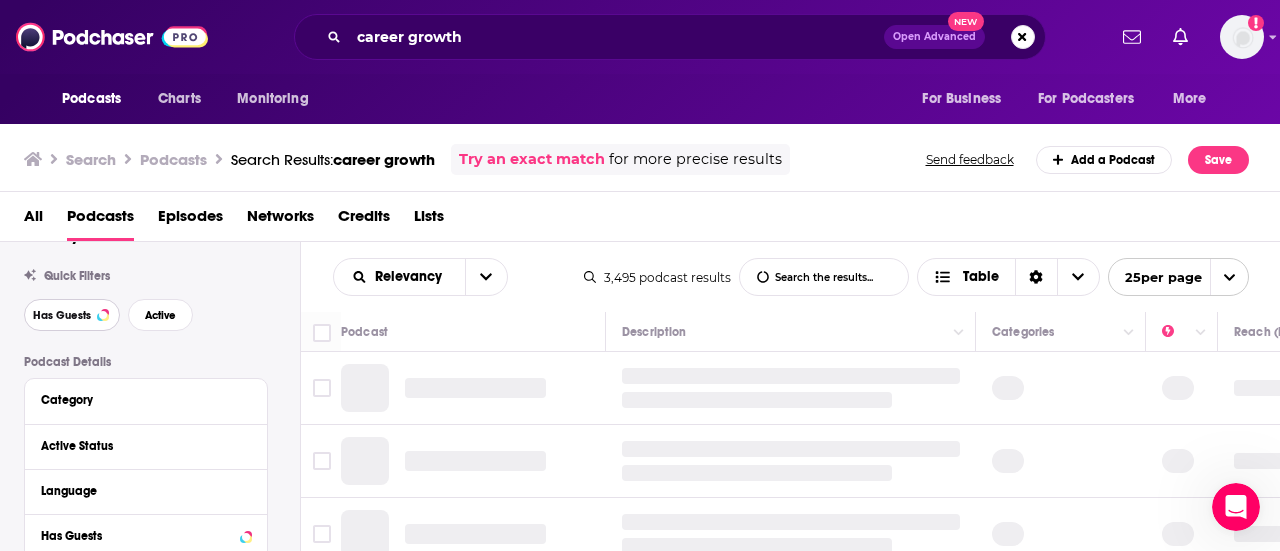 click on "Has Guests" at bounding box center [62, 315] 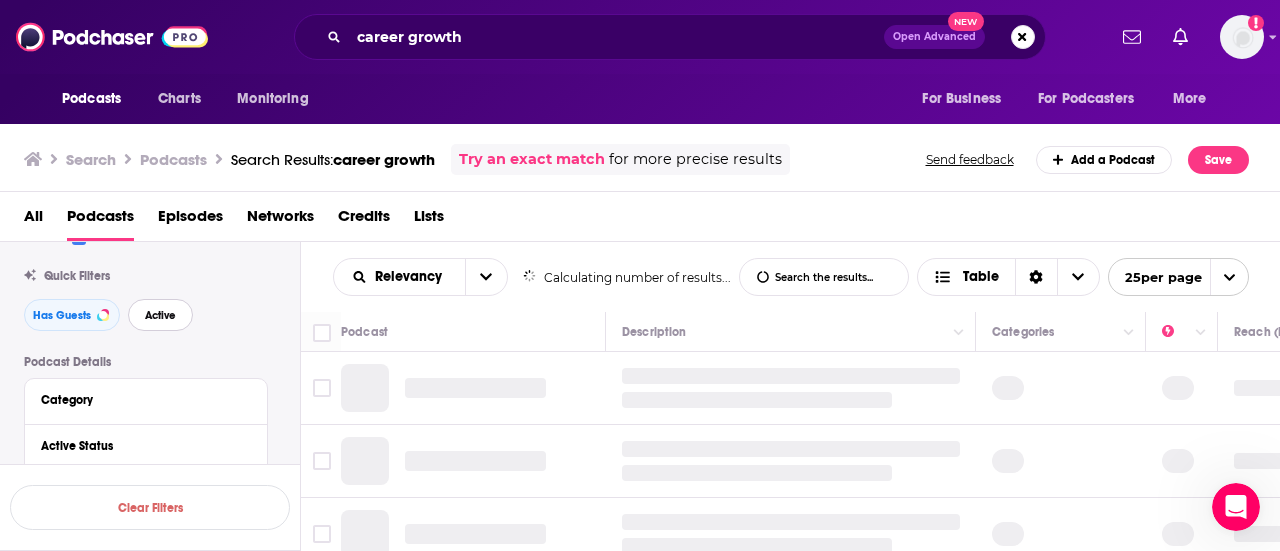click on "Active" at bounding box center (160, 315) 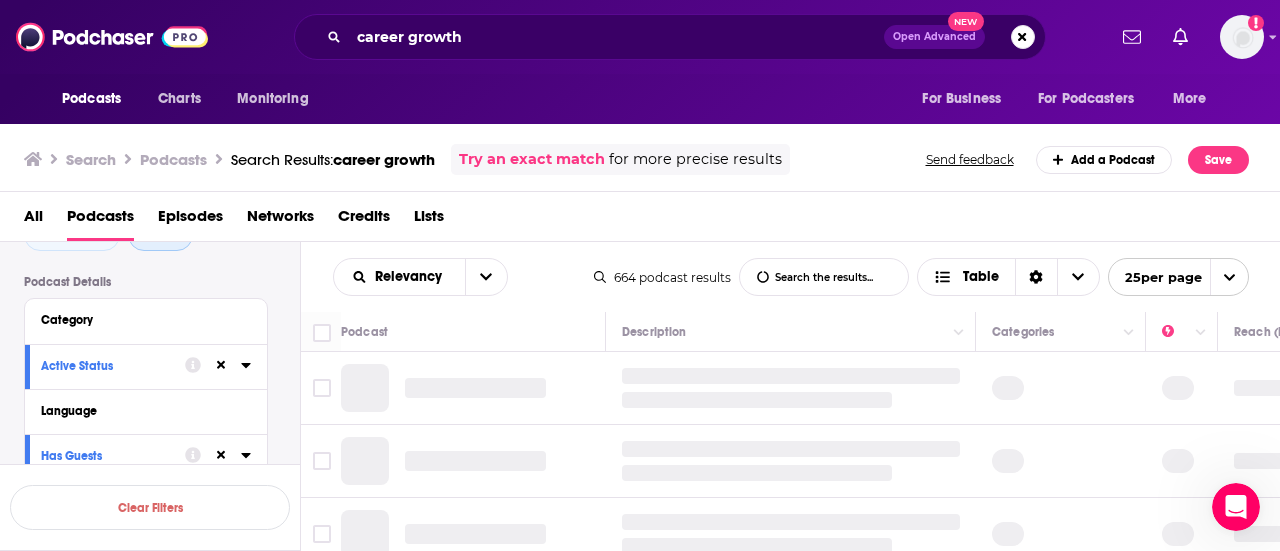 scroll, scrollTop: 150, scrollLeft: 0, axis: vertical 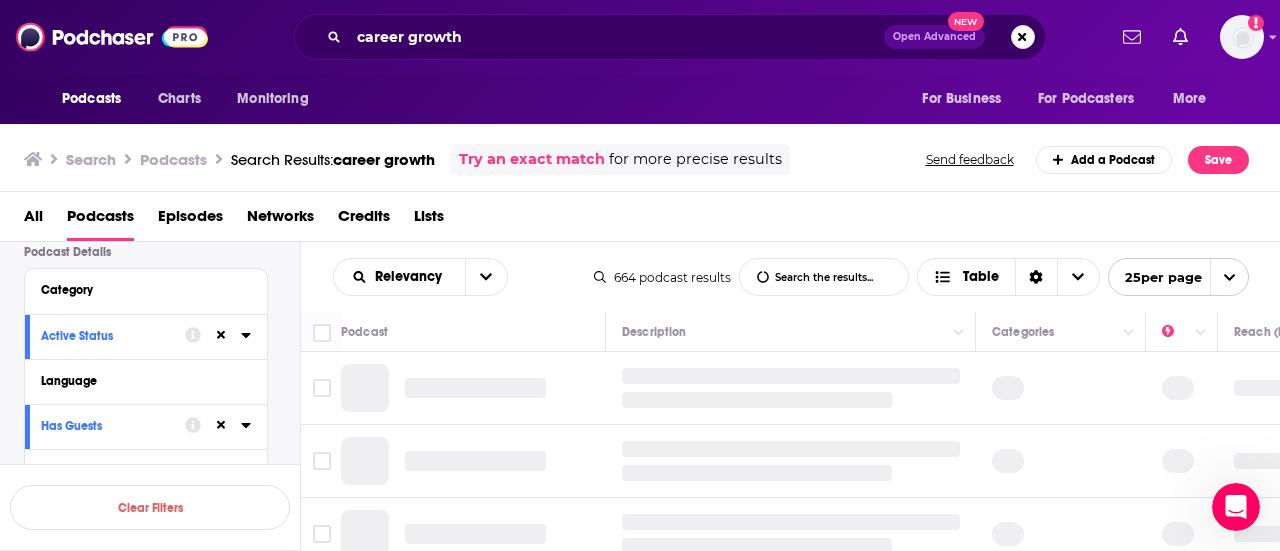 click on "Language" at bounding box center [139, 381] 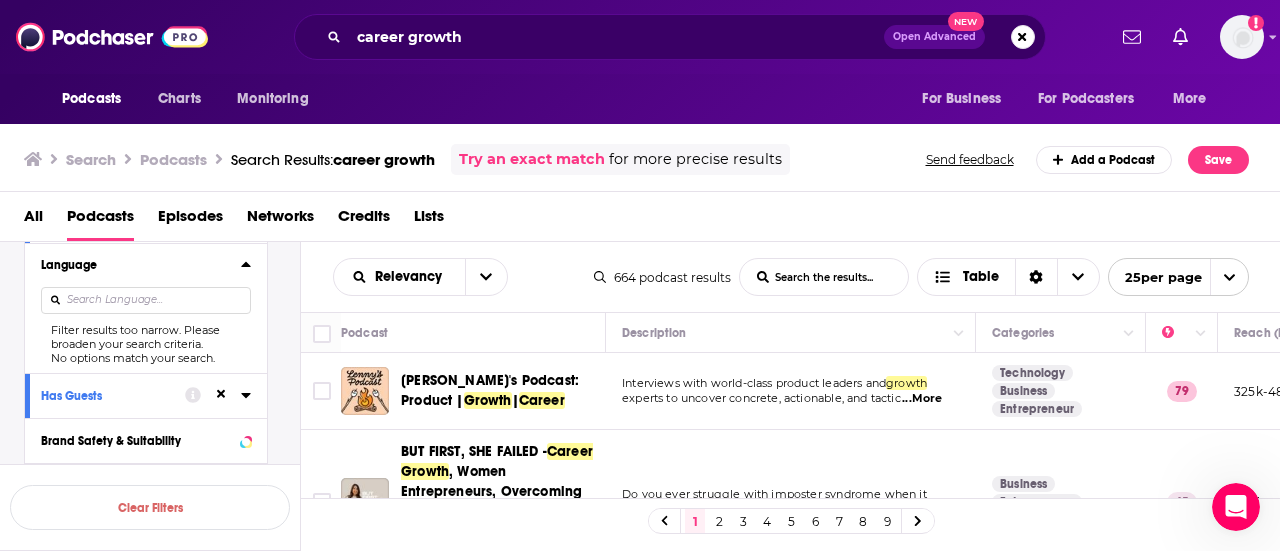 scroll, scrollTop: 226, scrollLeft: 0, axis: vertical 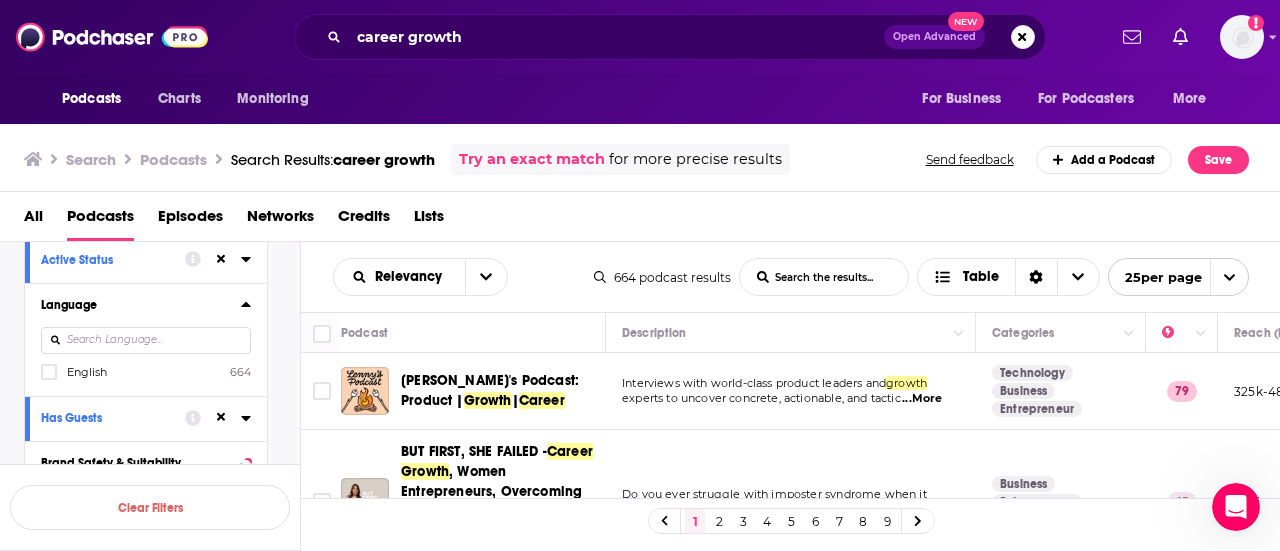 click on "Language English 664" at bounding box center [146, 339] 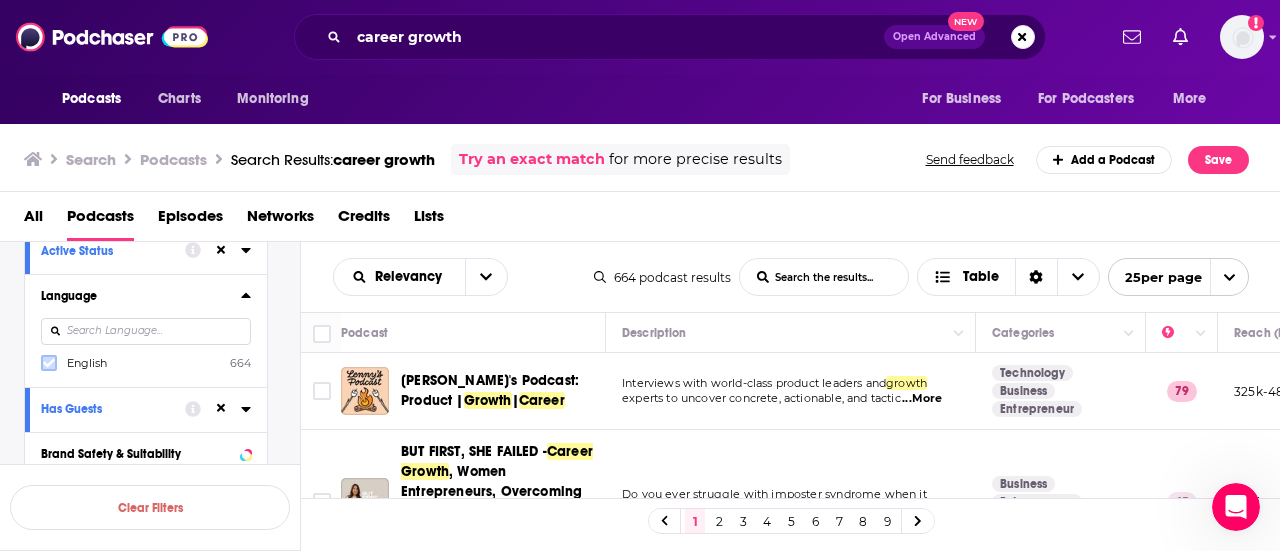click 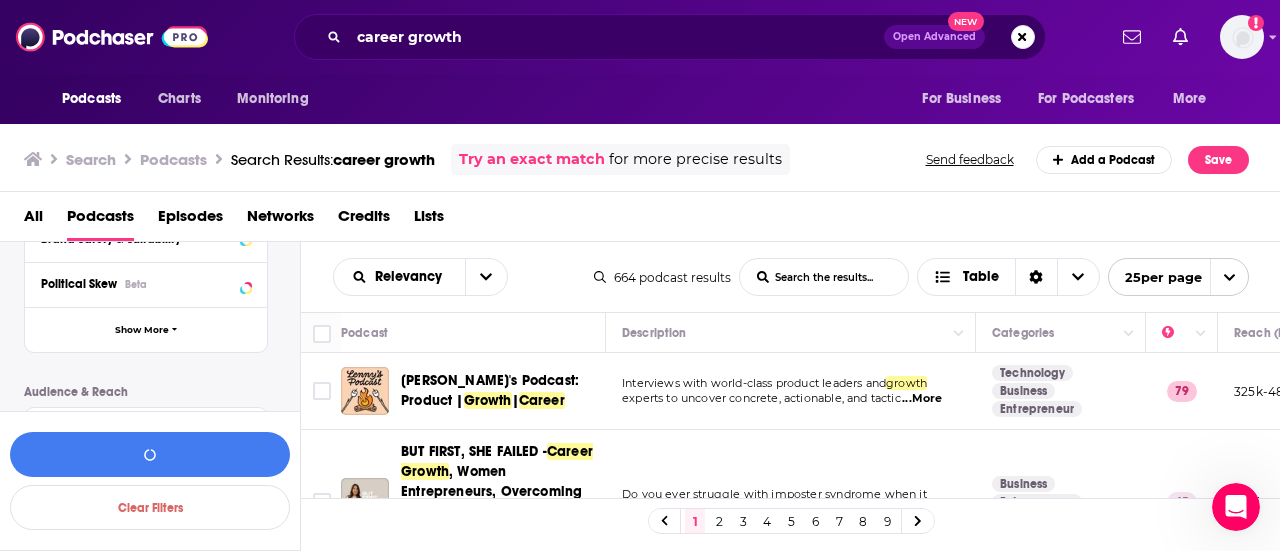 scroll, scrollTop: 458, scrollLeft: 0, axis: vertical 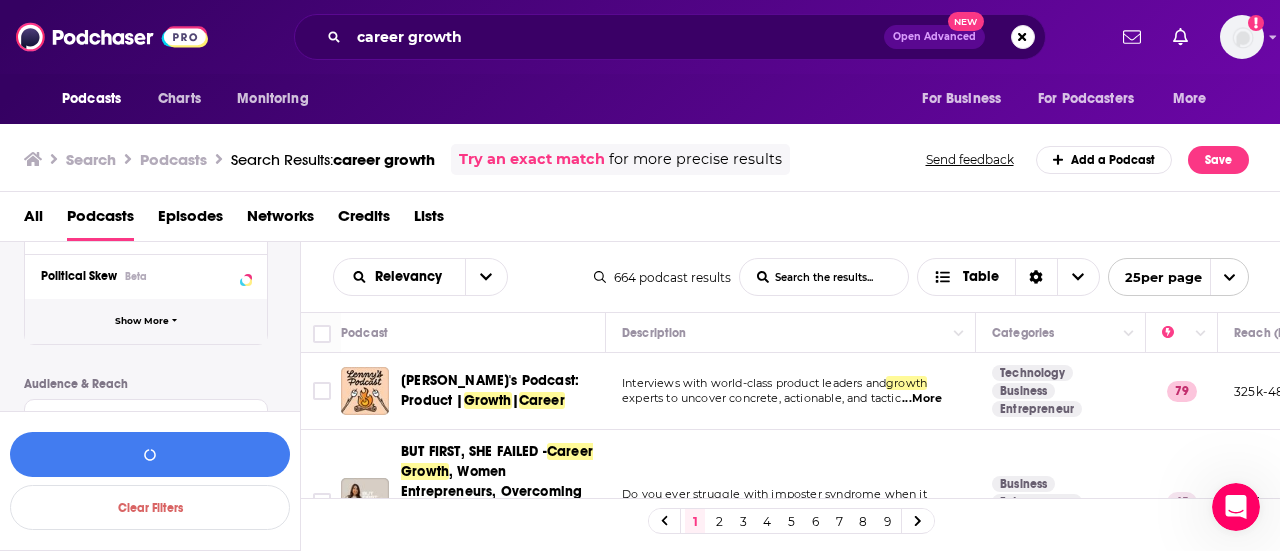 click on "Show More" at bounding box center [146, 321] 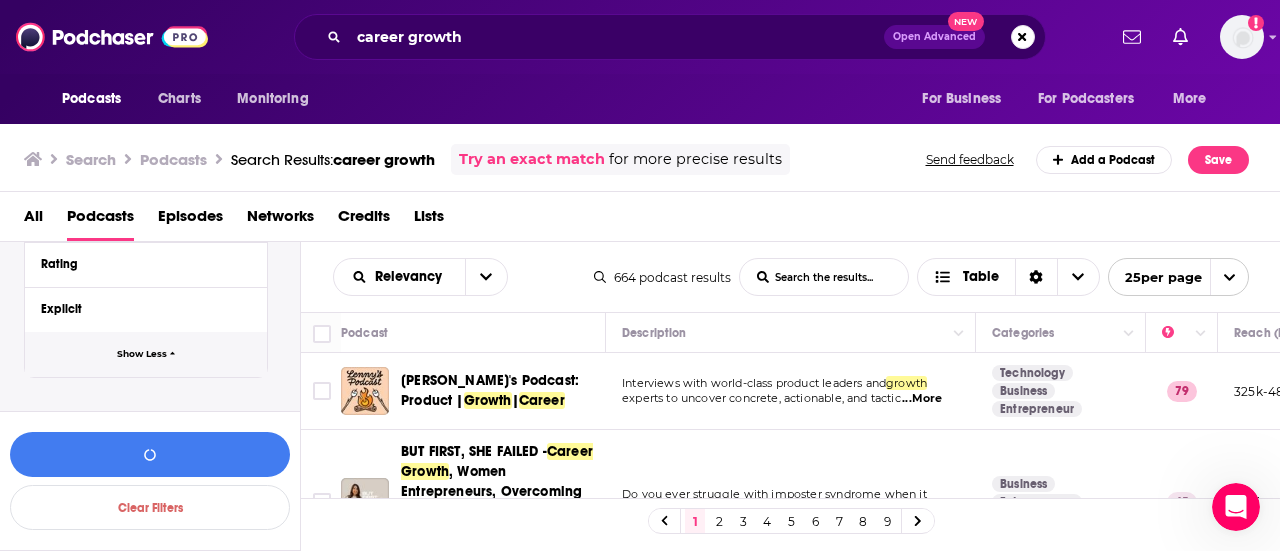 scroll, scrollTop: 980, scrollLeft: 0, axis: vertical 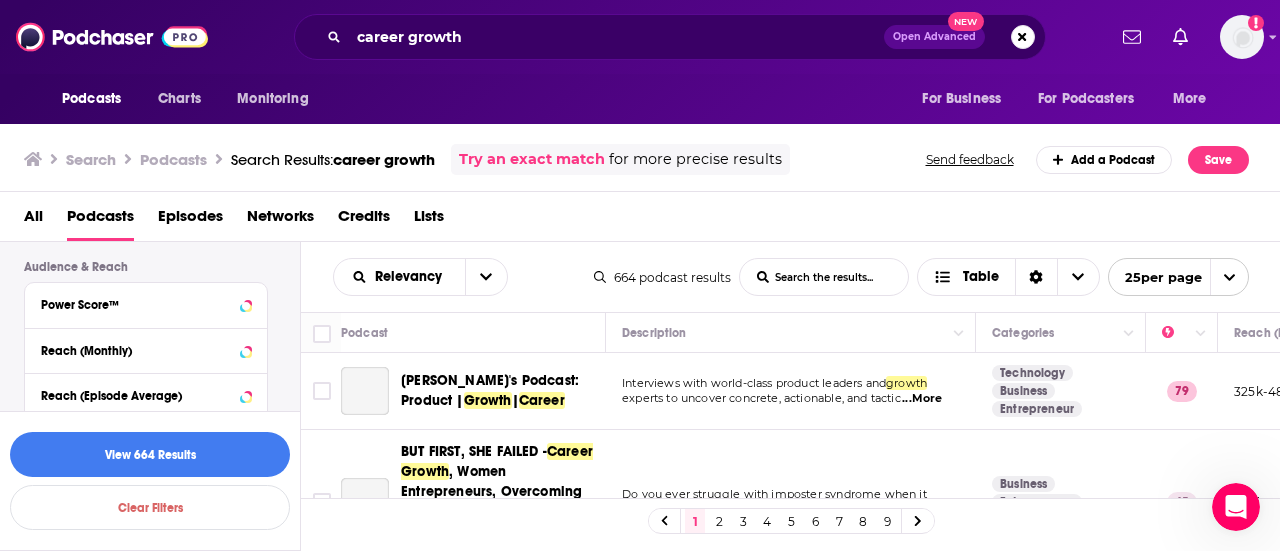 click on "Audience & Reach" at bounding box center (146, 267) 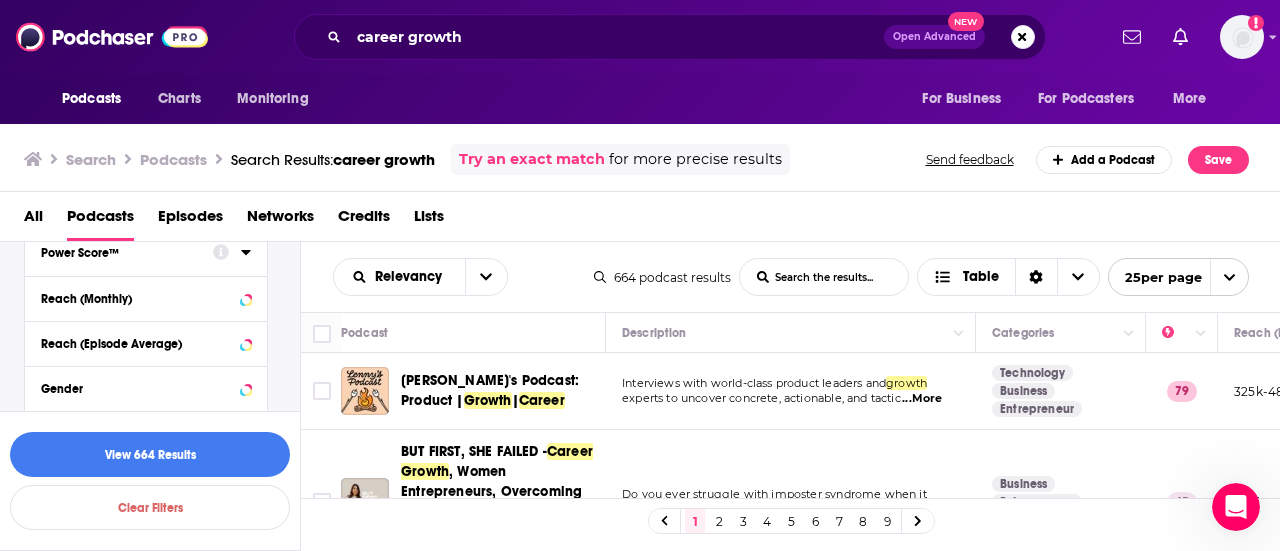 scroll, scrollTop: 1003, scrollLeft: 0, axis: vertical 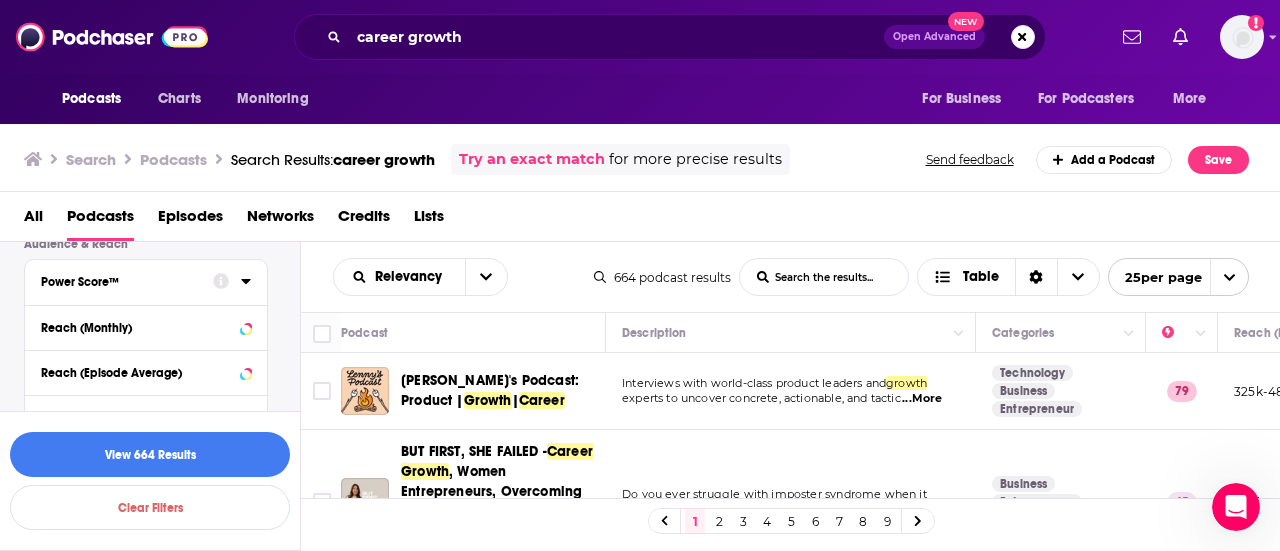 click on "Power Score™" at bounding box center (120, 282) 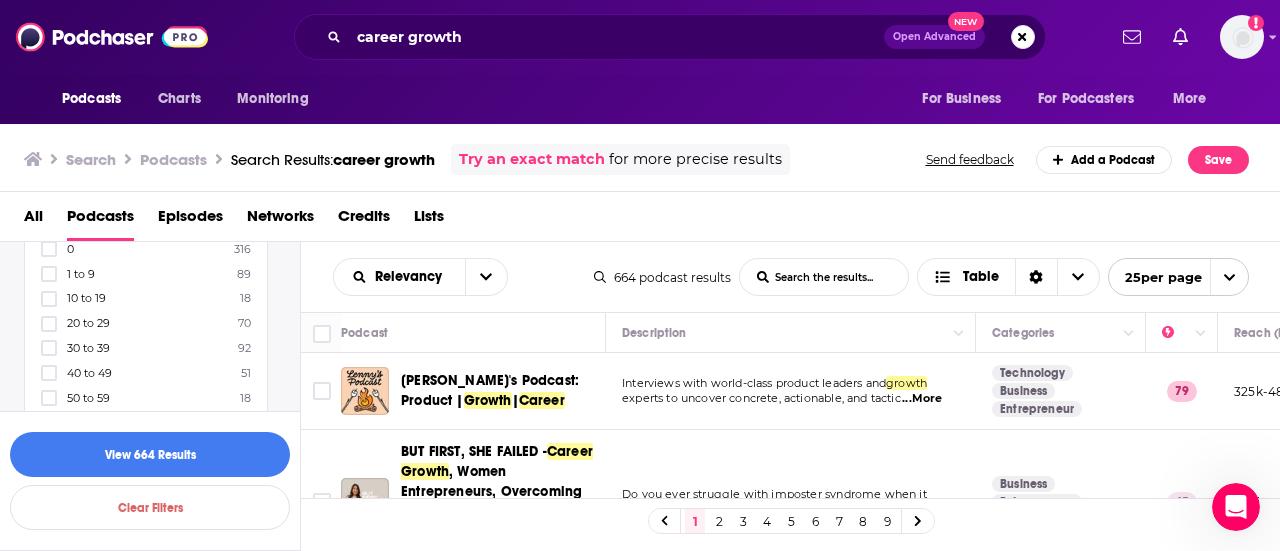 scroll, scrollTop: 1056, scrollLeft: 0, axis: vertical 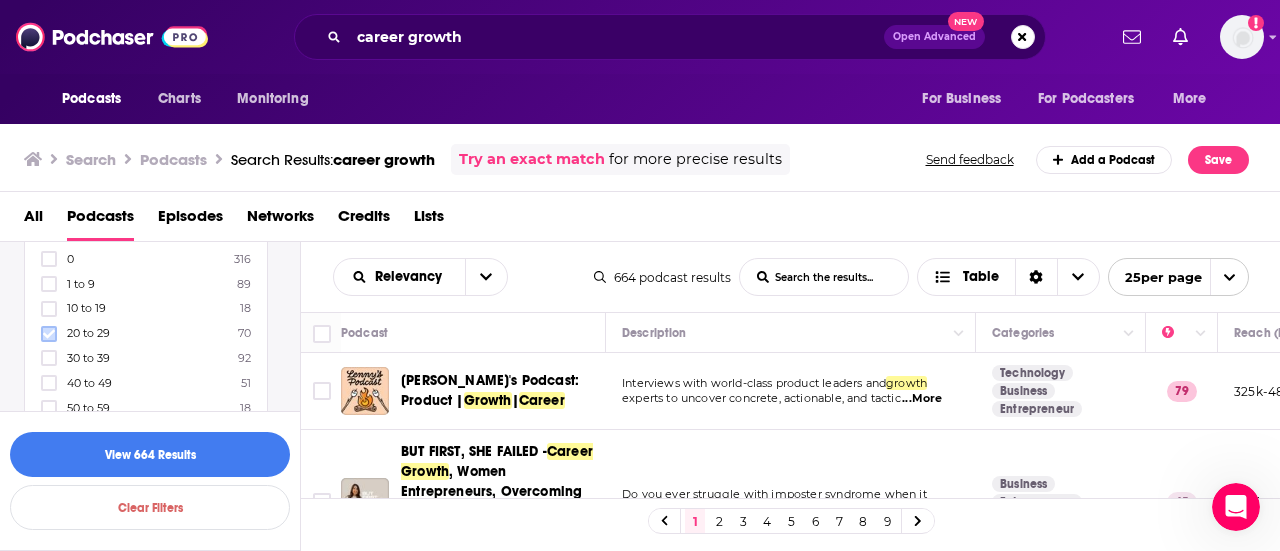 click 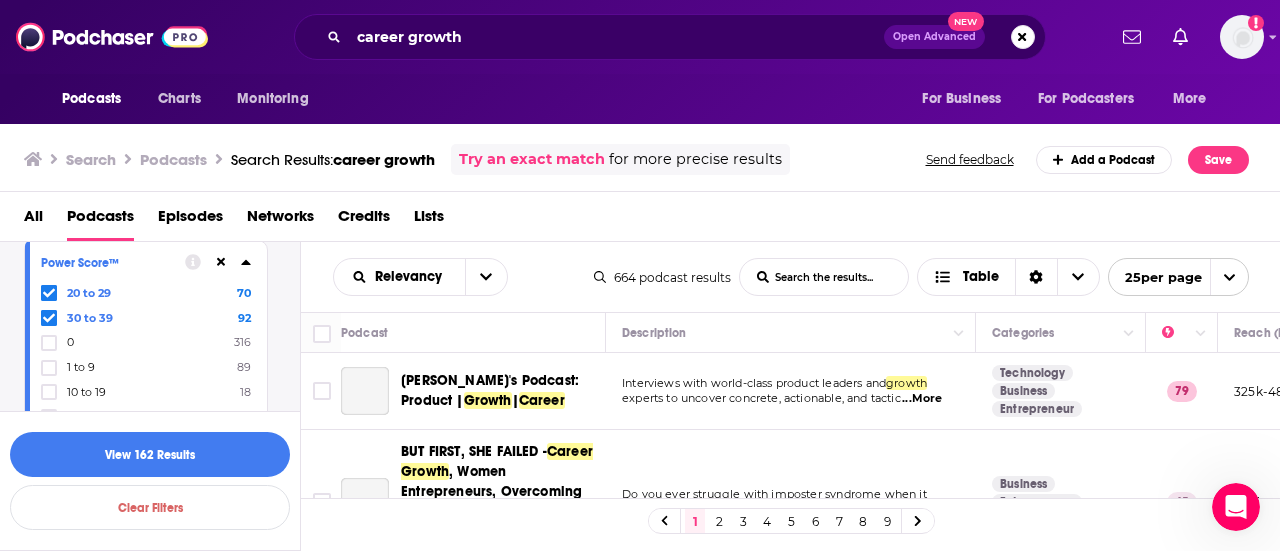 scroll, scrollTop: 1050, scrollLeft: 0, axis: vertical 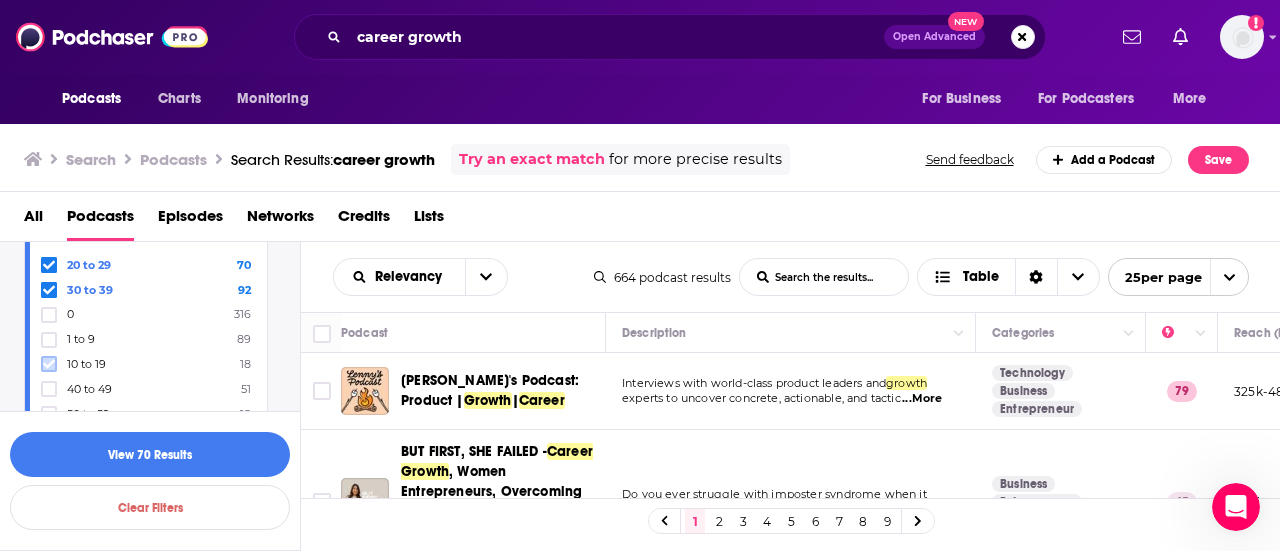 click 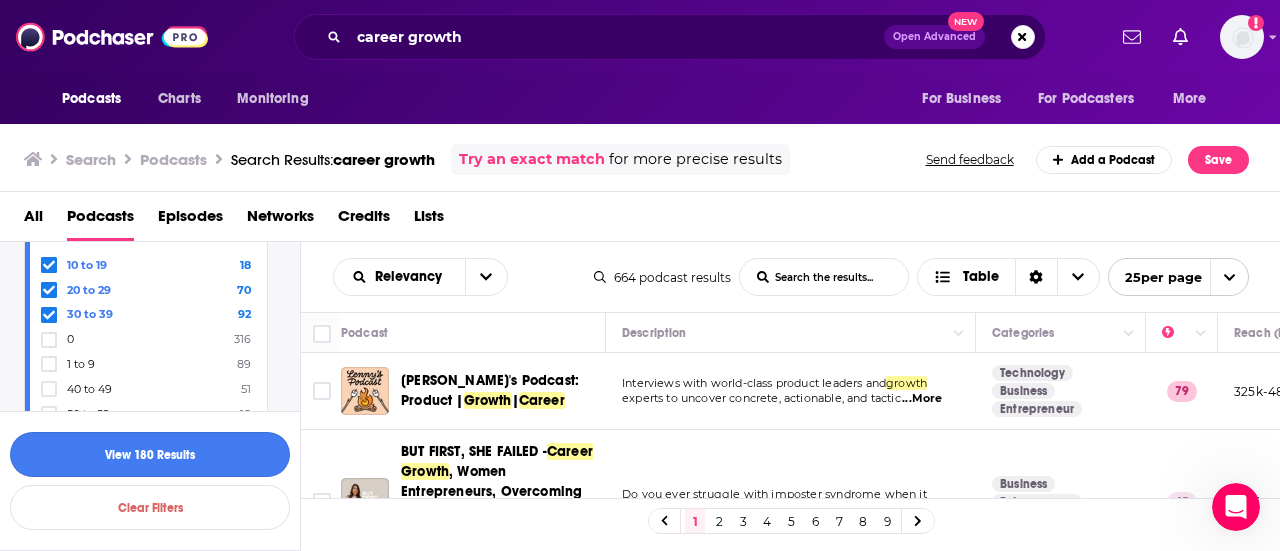 click on "View 180 Results" at bounding box center [150, 454] 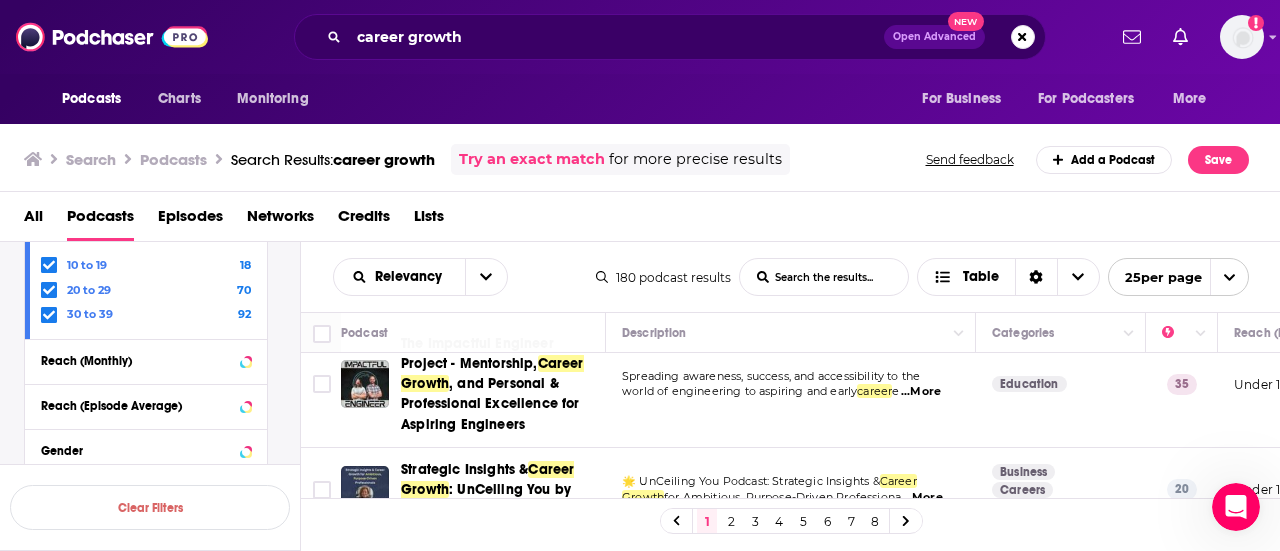 scroll, scrollTop: 27, scrollLeft: 0, axis: vertical 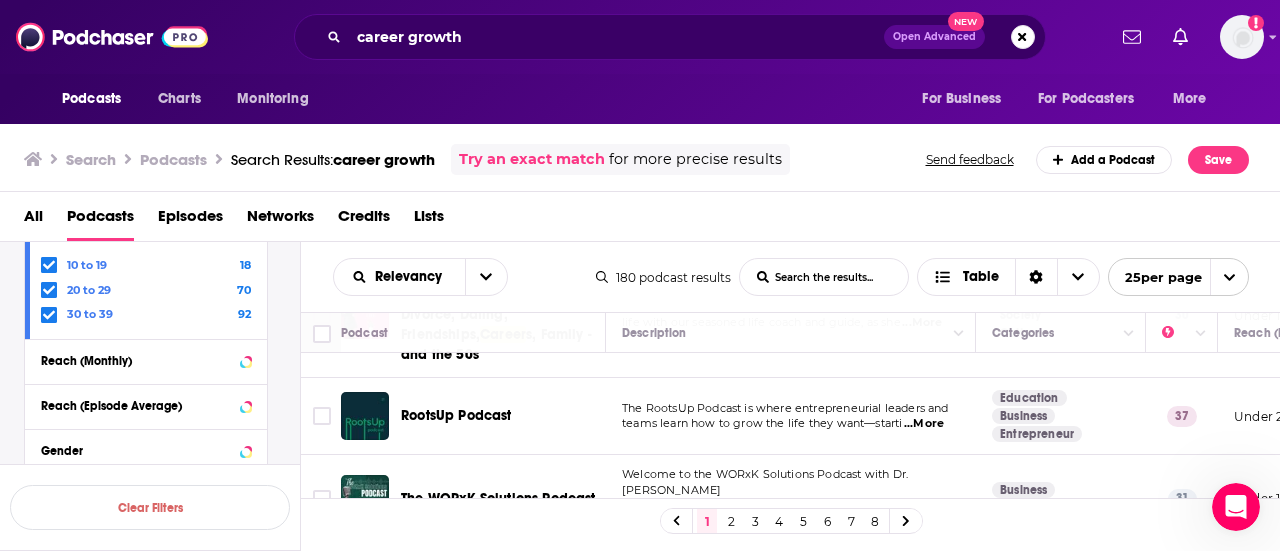 click on "2" at bounding box center (731, 521) 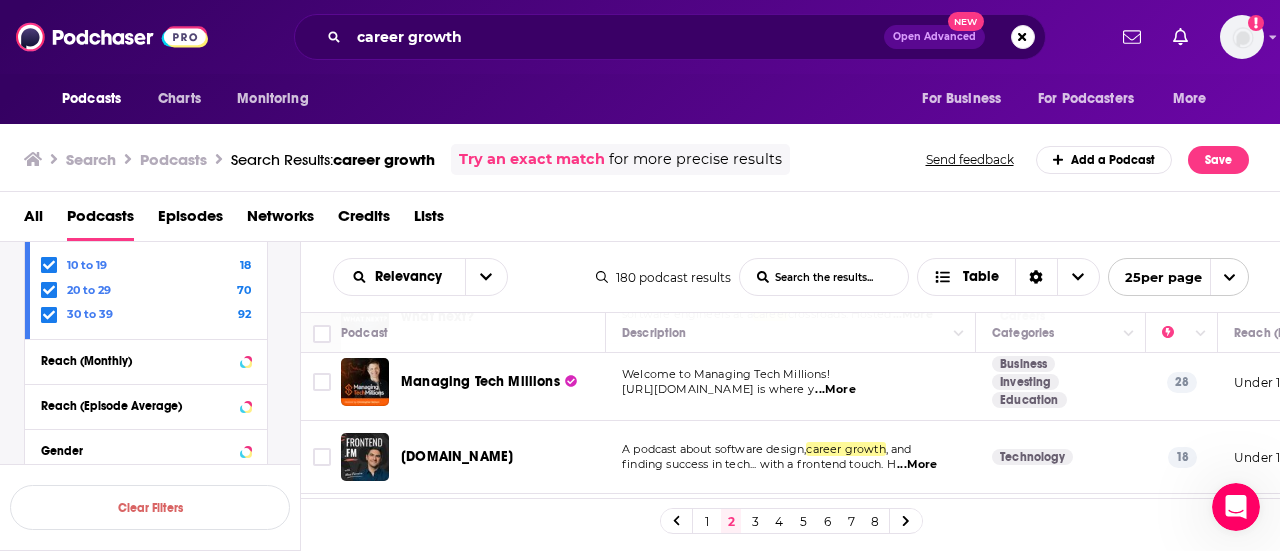 scroll, scrollTop: 379, scrollLeft: 0, axis: vertical 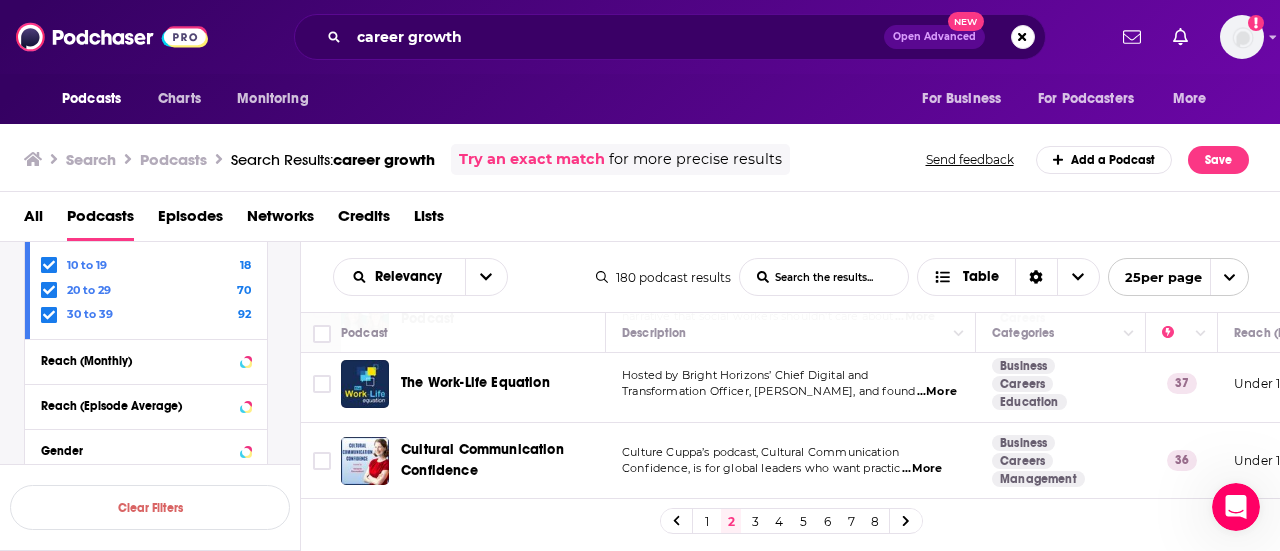 click on "...More" at bounding box center [922, 469] 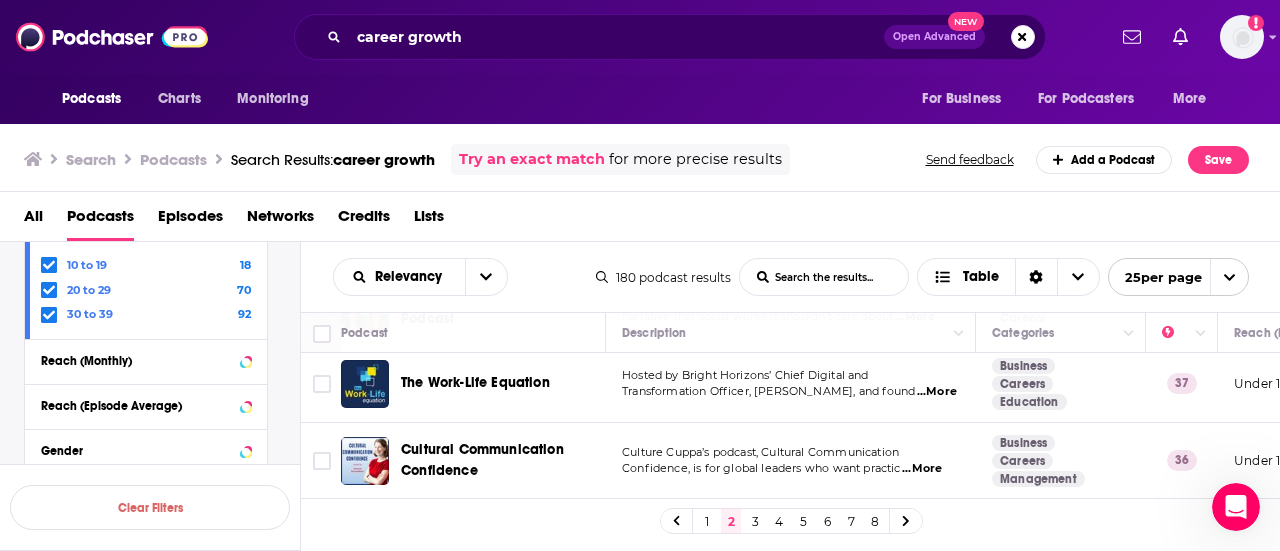 click on "3" at bounding box center [755, 521] 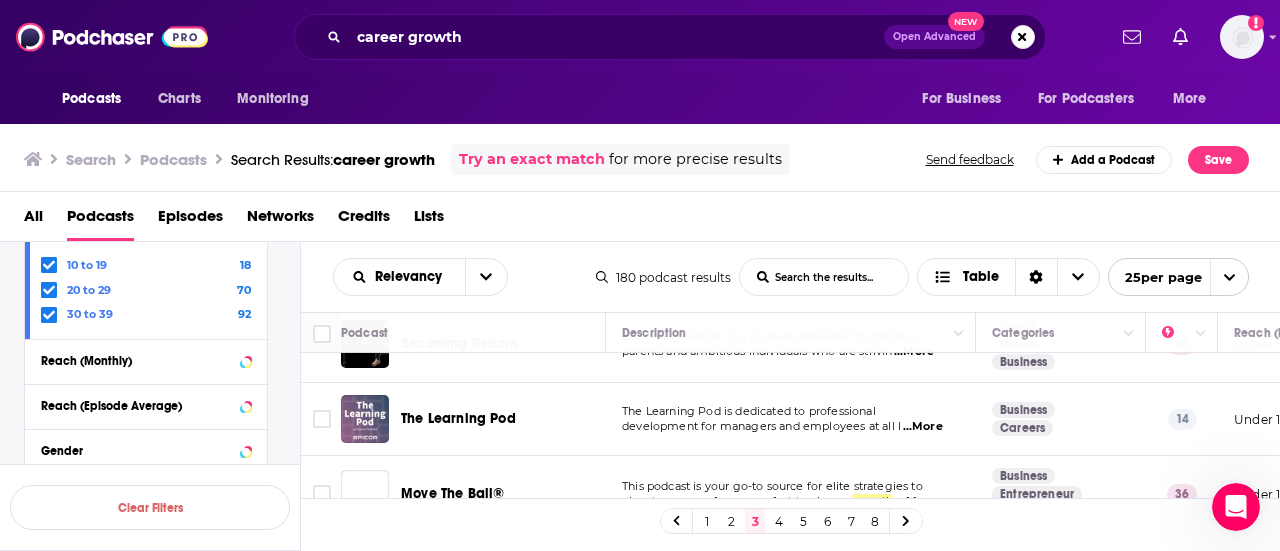scroll, scrollTop: 48, scrollLeft: 0, axis: vertical 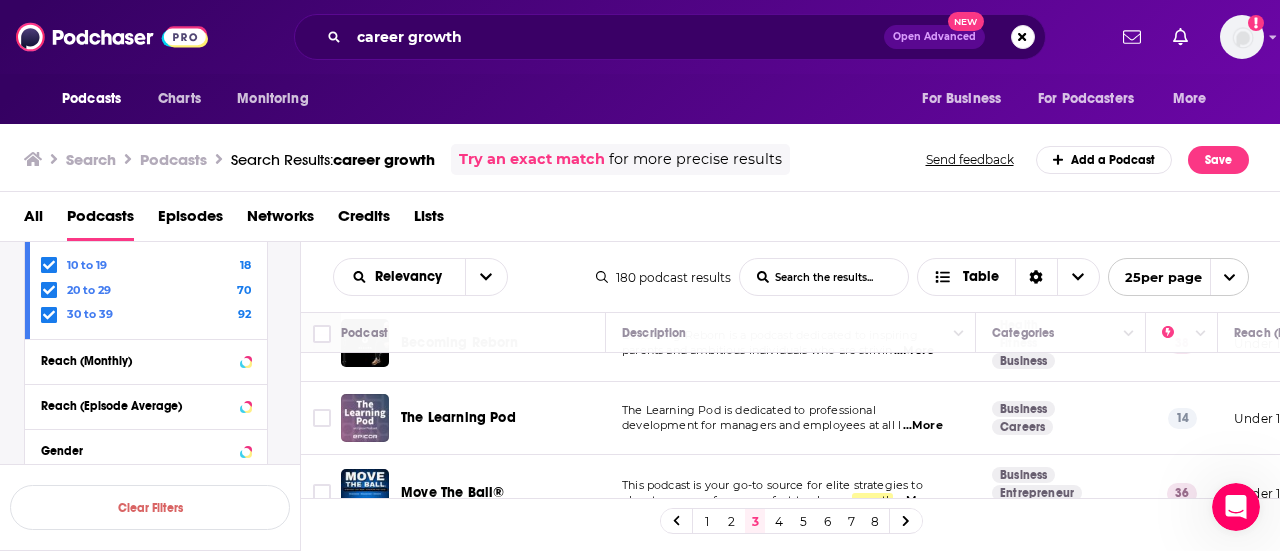 click on "...More" at bounding box center [923, 426] 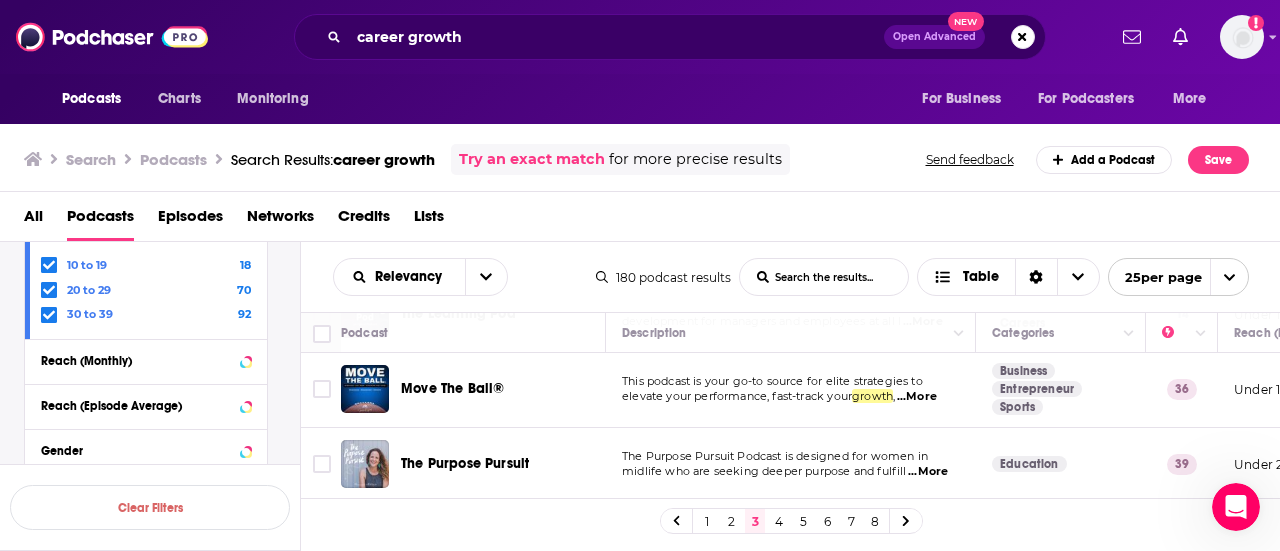 scroll, scrollTop: 164, scrollLeft: 0, axis: vertical 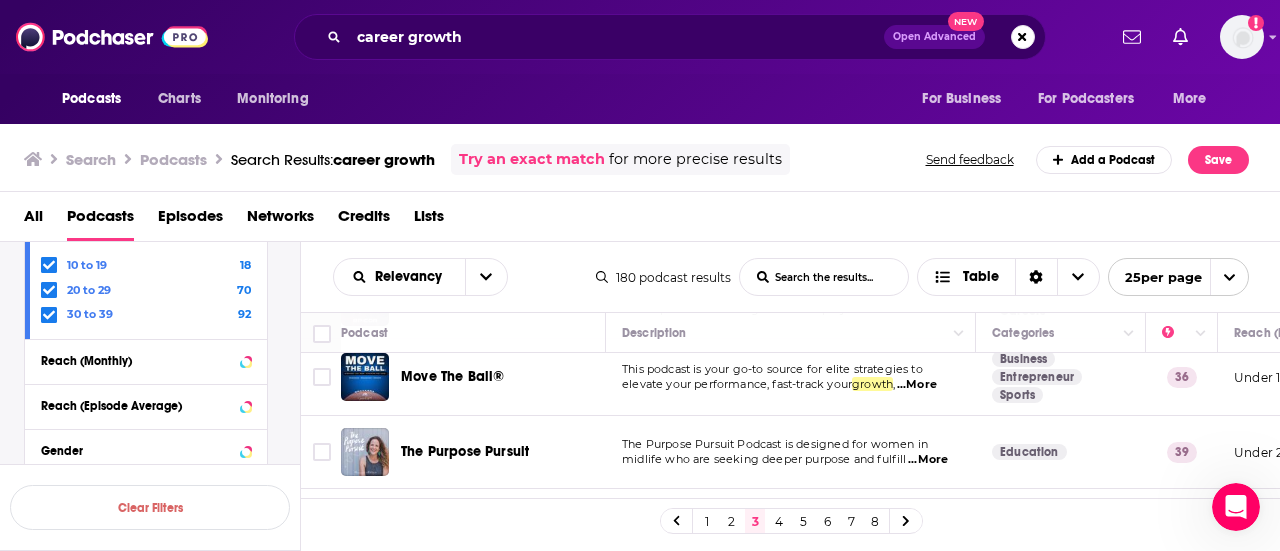 click on "...More" at bounding box center (917, 385) 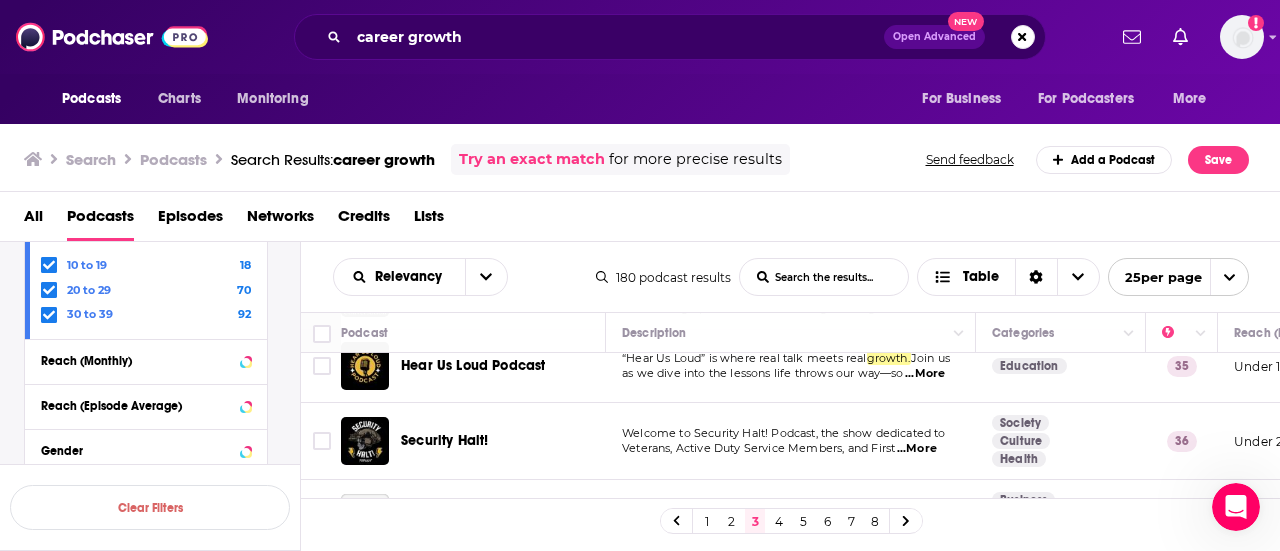 scroll, scrollTop: 819, scrollLeft: 0, axis: vertical 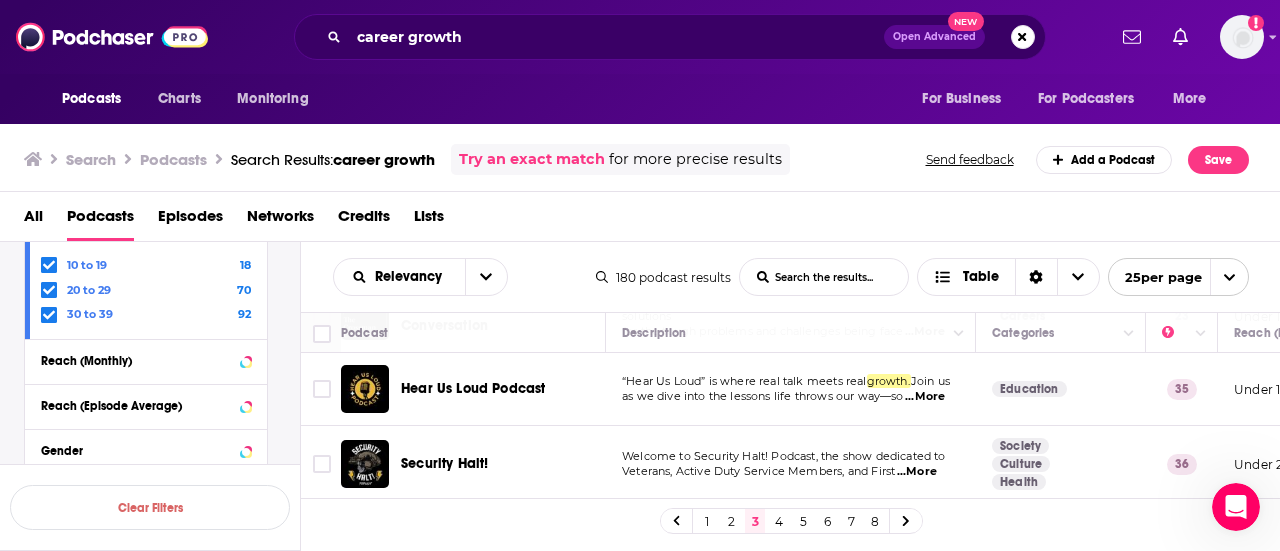 click on "...More" at bounding box center [925, 397] 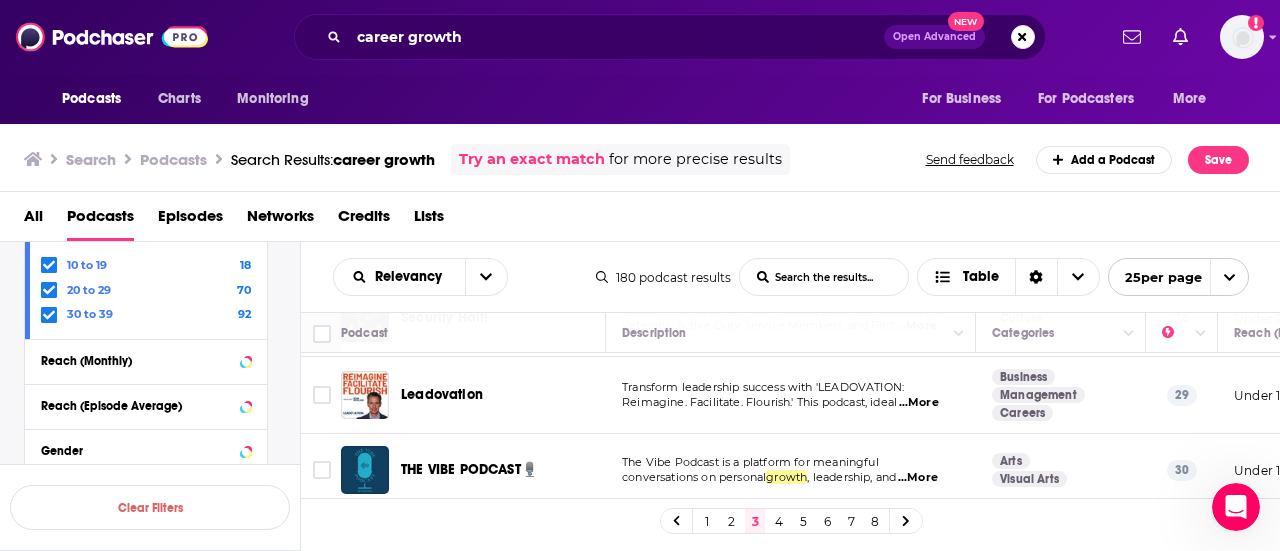 scroll, scrollTop: 964, scrollLeft: 0, axis: vertical 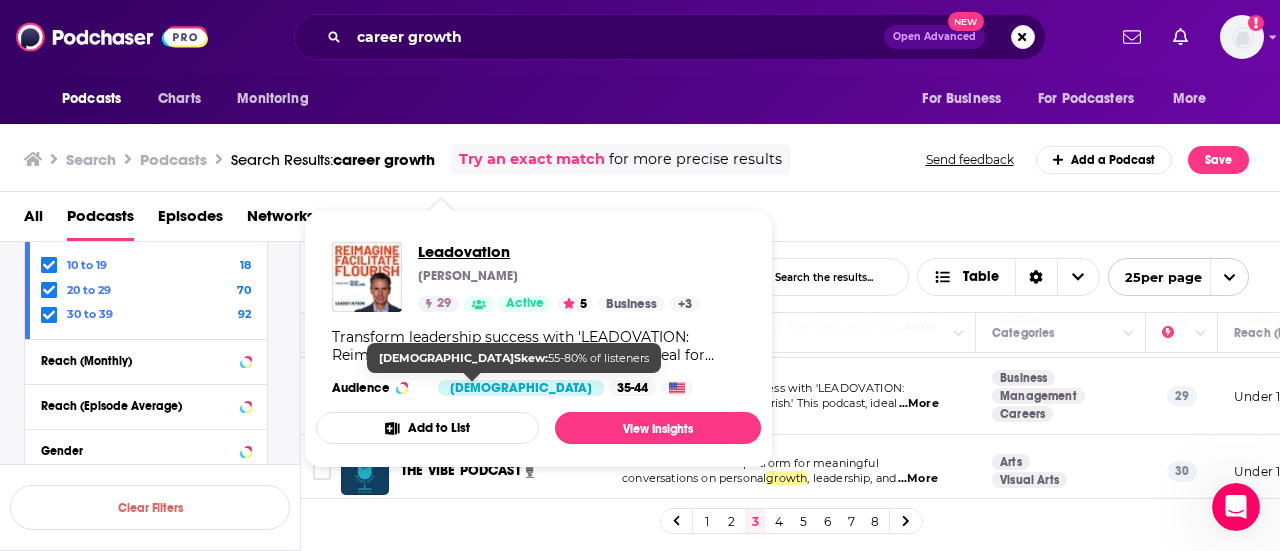 drag, startPoint x: 462, startPoint y: 390, endPoint x: 440, endPoint y: 255, distance: 136.78085 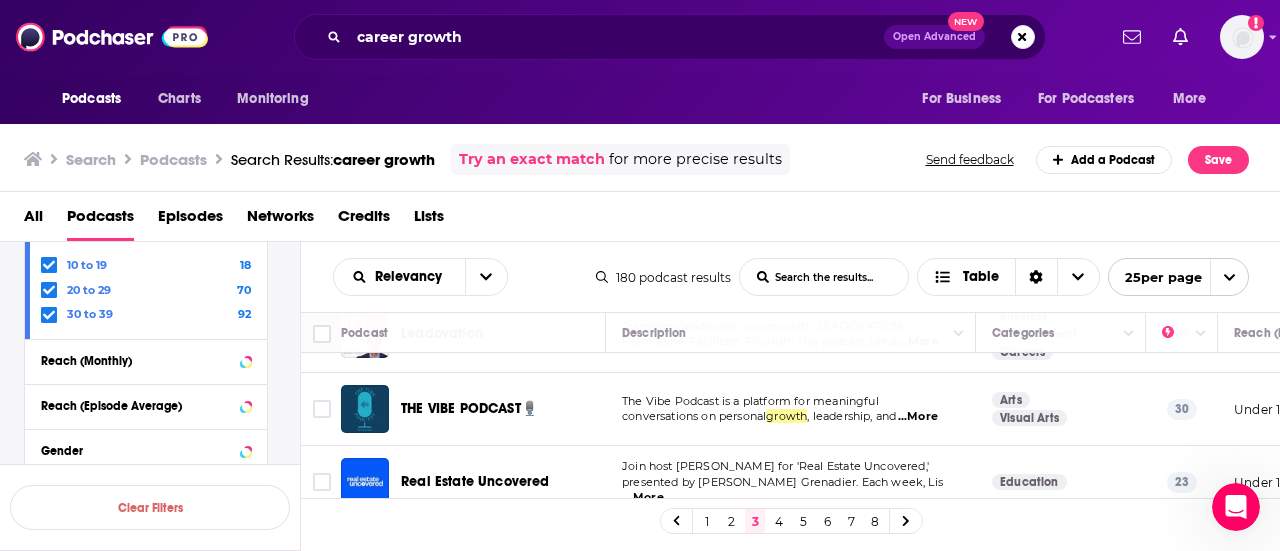 scroll, scrollTop: 1028, scrollLeft: 0, axis: vertical 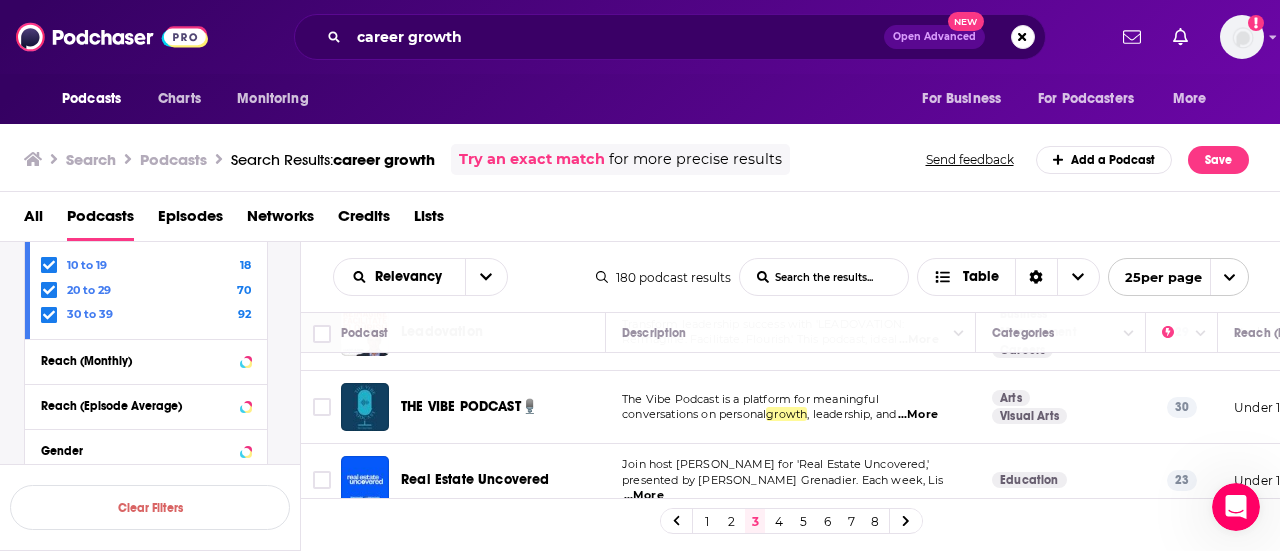 click on "...More" at bounding box center [918, 415] 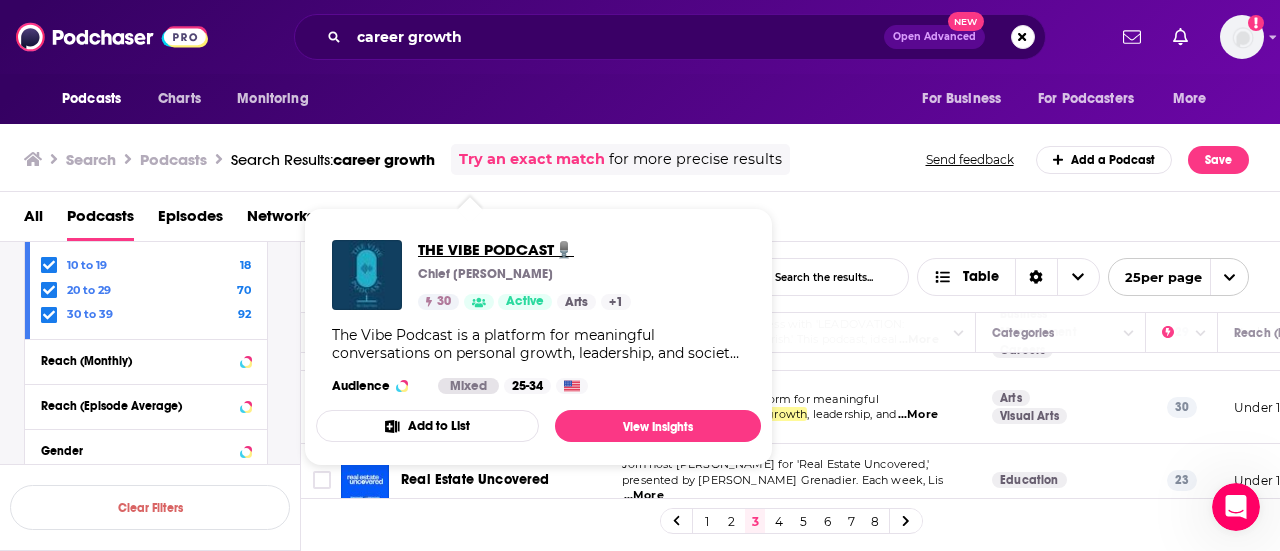 drag, startPoint x: 450, startPoint y: 397, endPoint x: 430, endPoint y: 254, distance: 144.39183 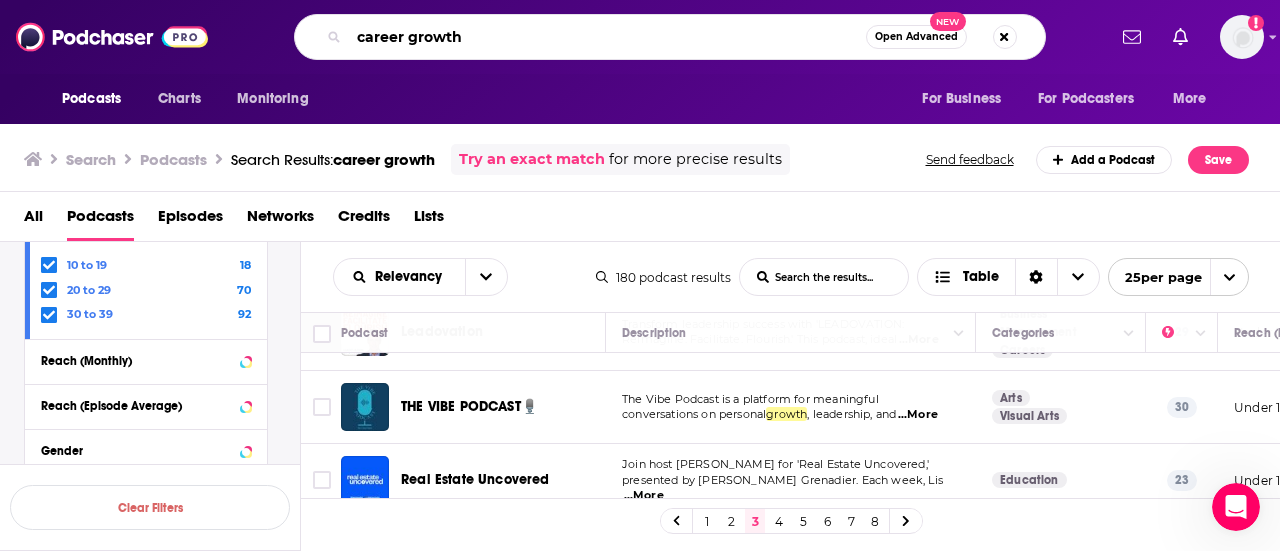 click on "career growth" at bounding box center [607, 37] 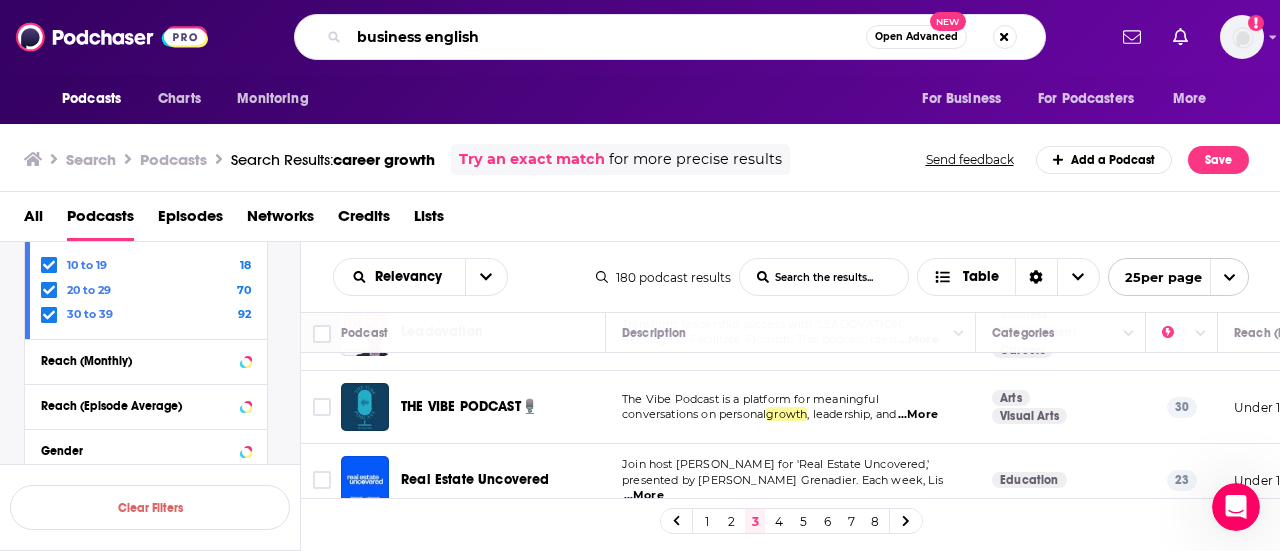 type on "business english" 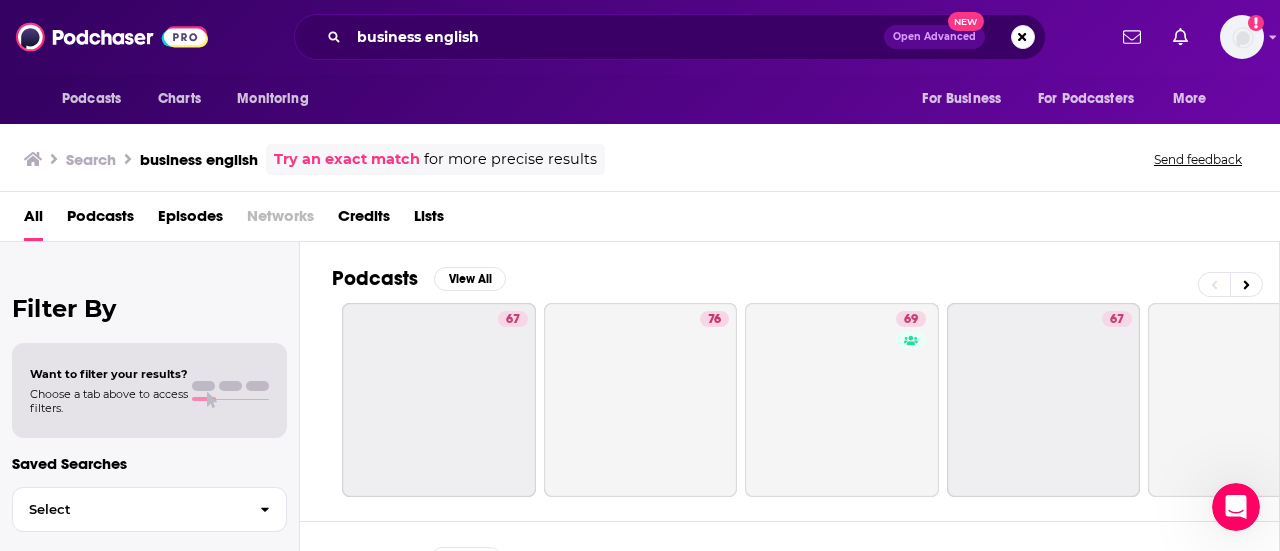 scroll, scrollTop: 9, scrollLeft: 0, axis: vertical 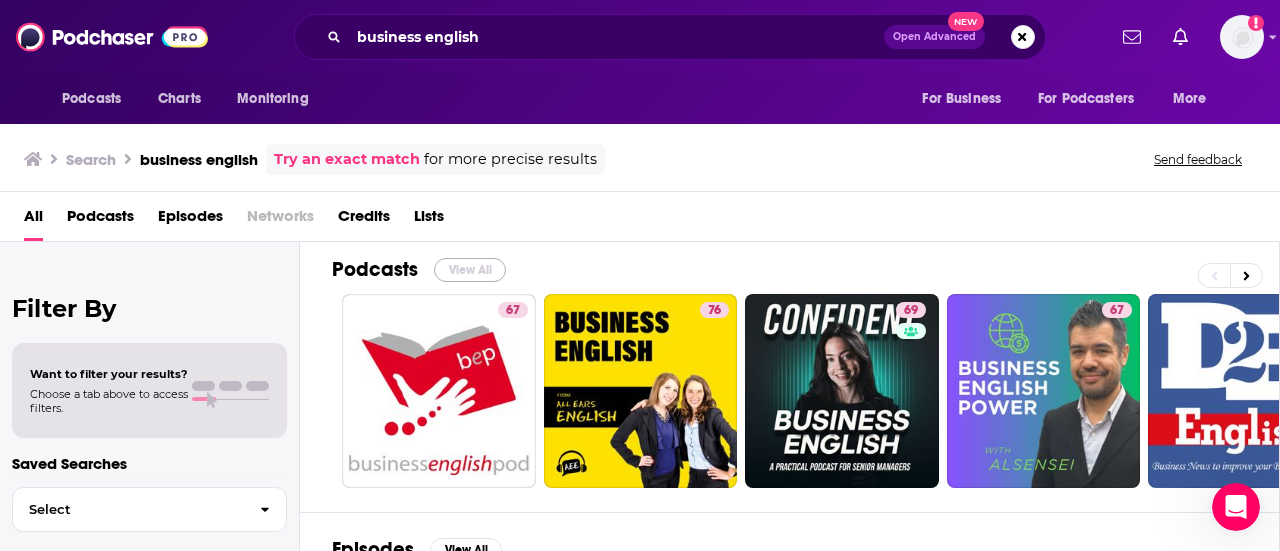 click on "View All" at bounding box center [470, 270] 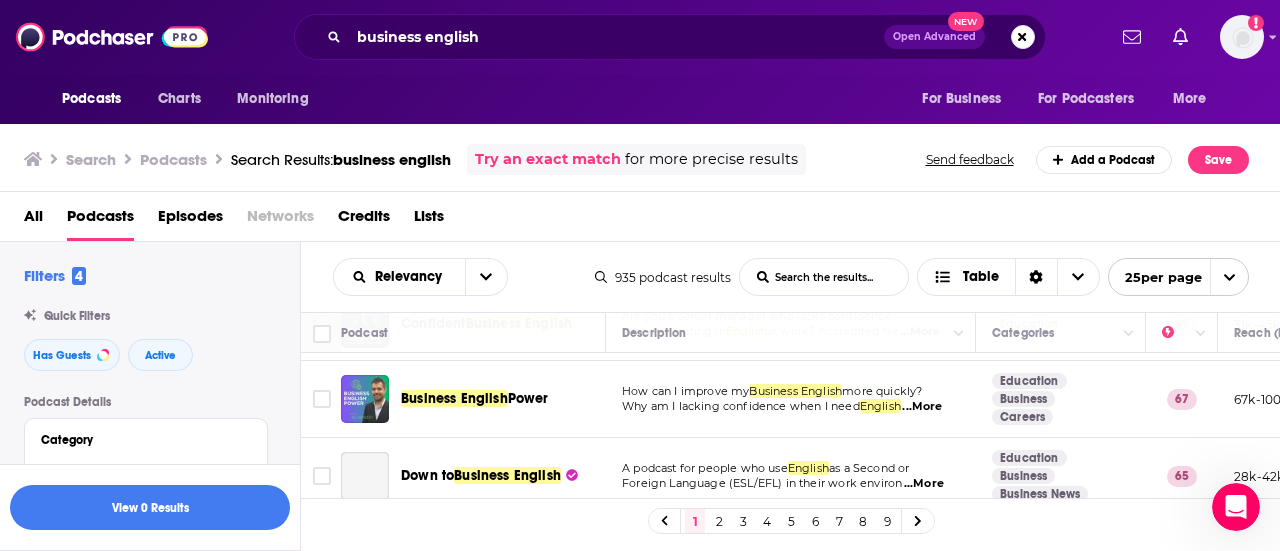 scroll, scrollTop: 224, scrollLeft: 0, axis: vertical 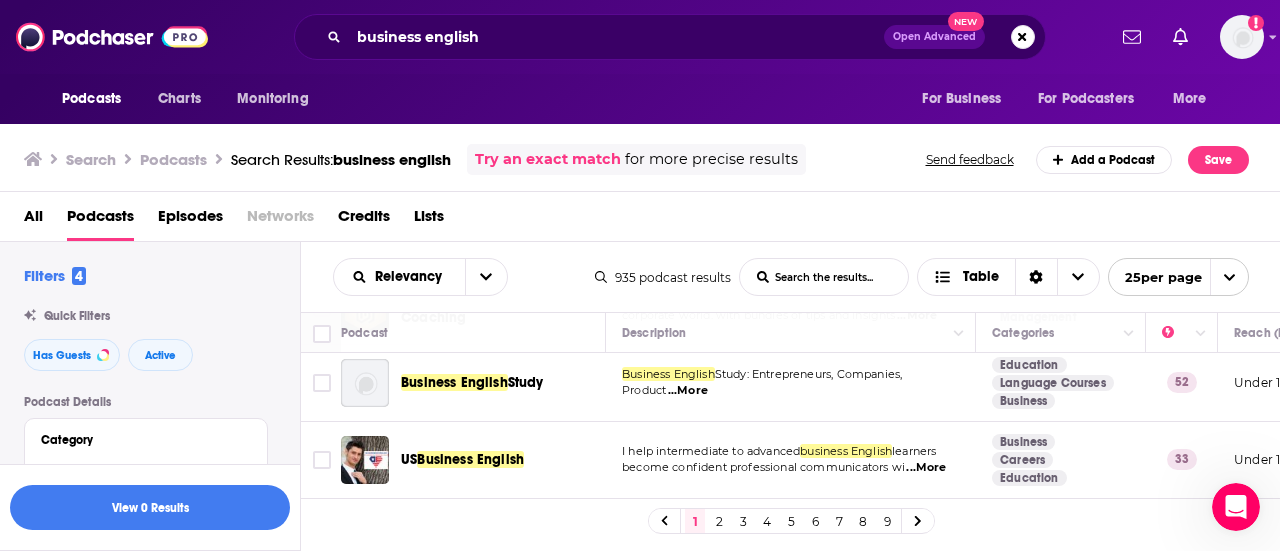 click on "...More" at bounding box center [688, 391] 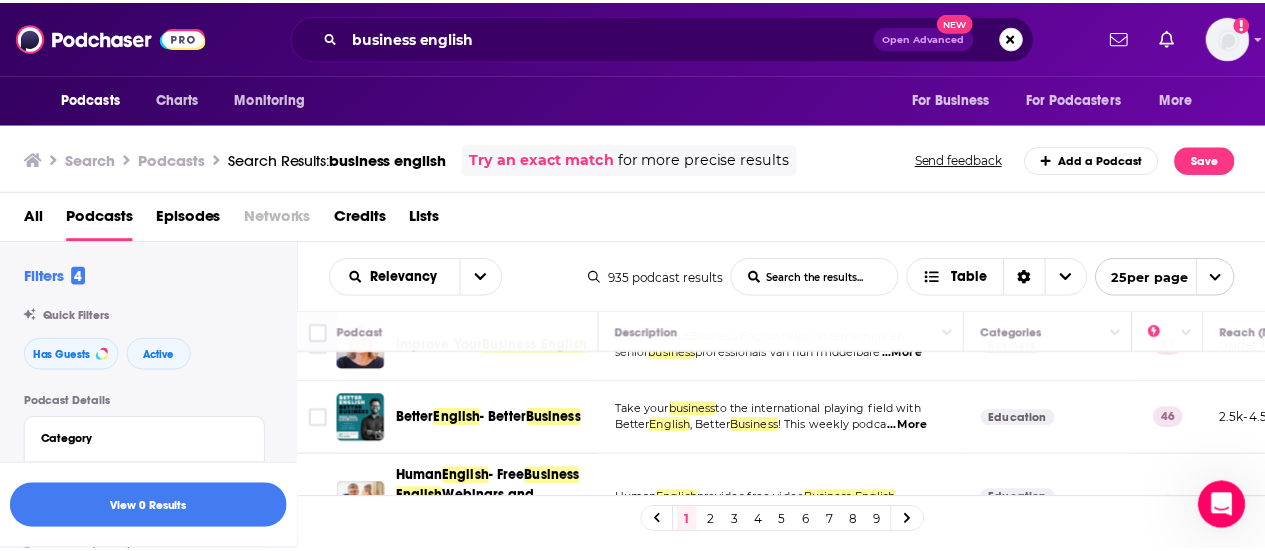 scroll, scrollTop: 1770, scrollLeft: 0, axis: vertical 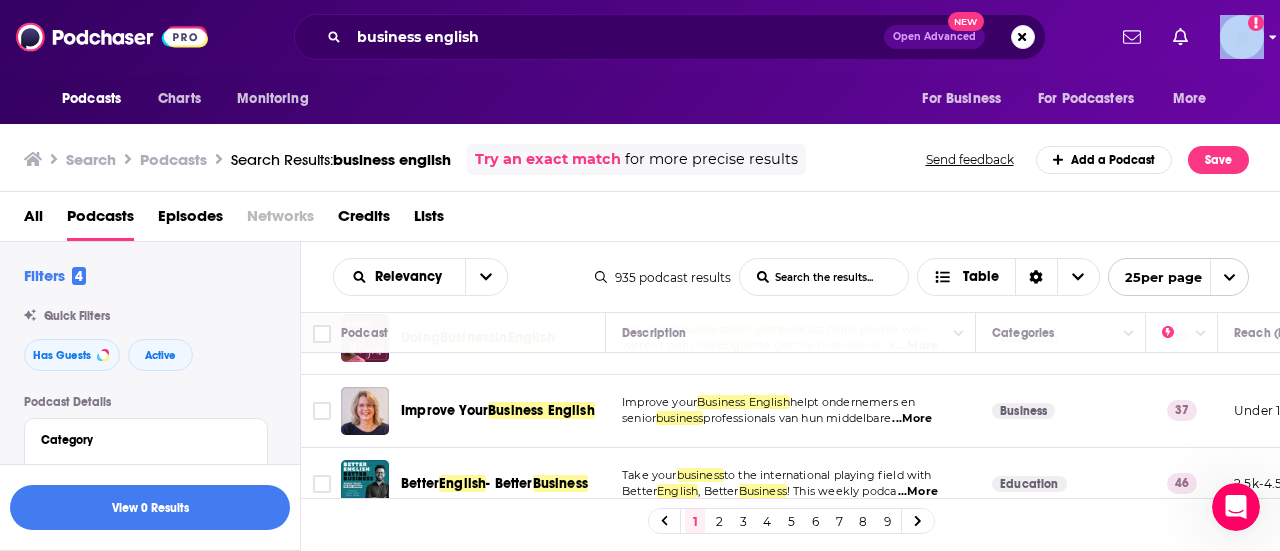 click on "Podcasts Charts Monitoring business english Open Advanced New For Business For Podcasters More Add a profile image" at bounding box center [640, 37] 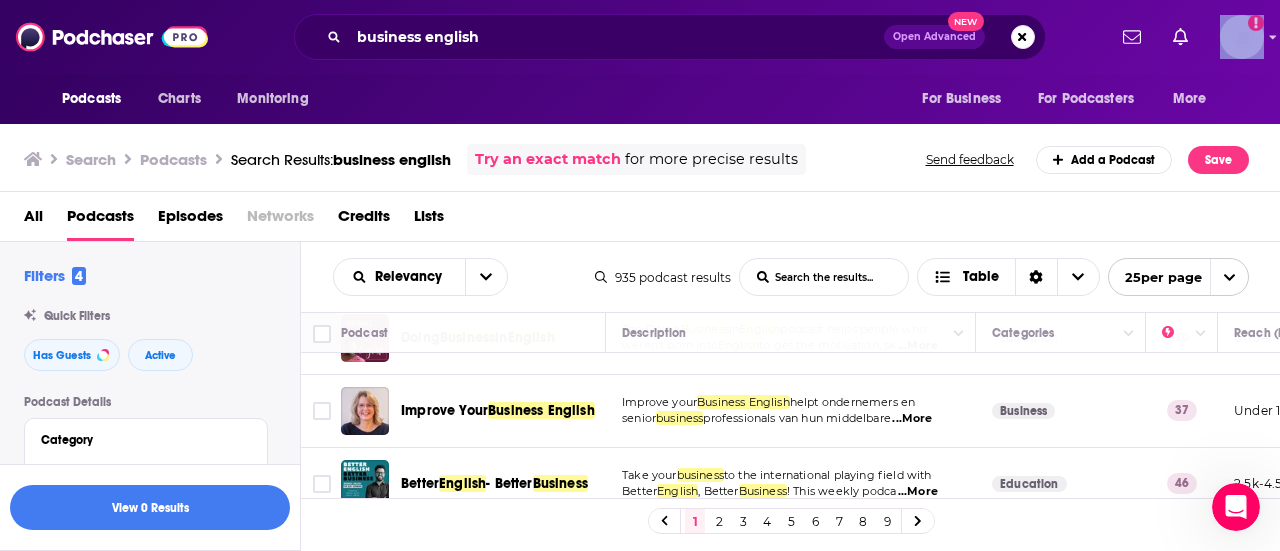 click 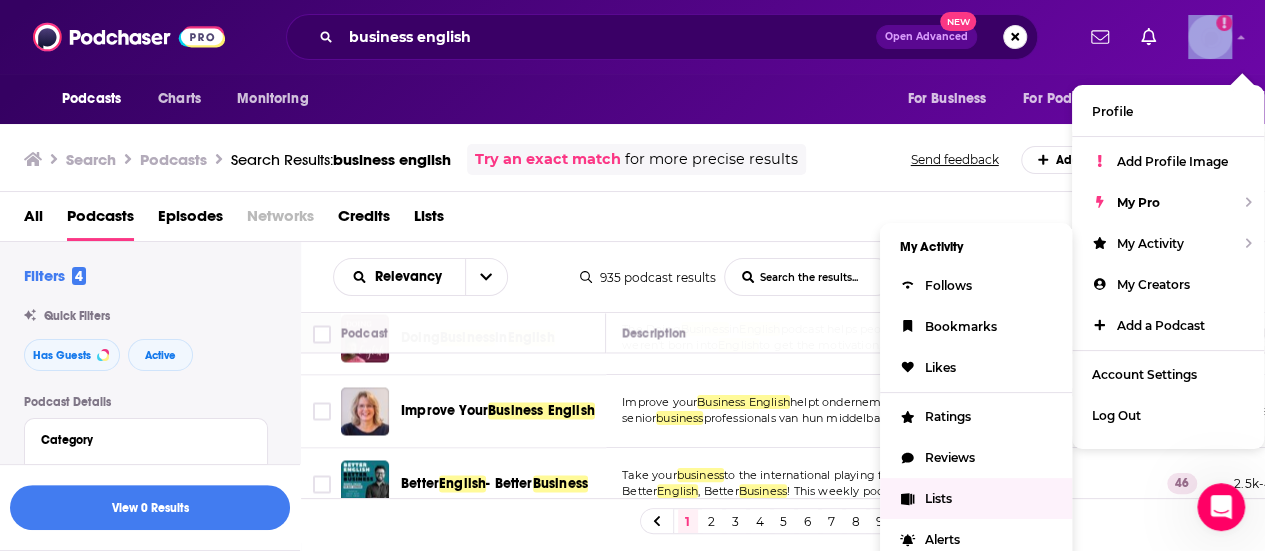 click on "Lists" at bounding box center (976, 498) 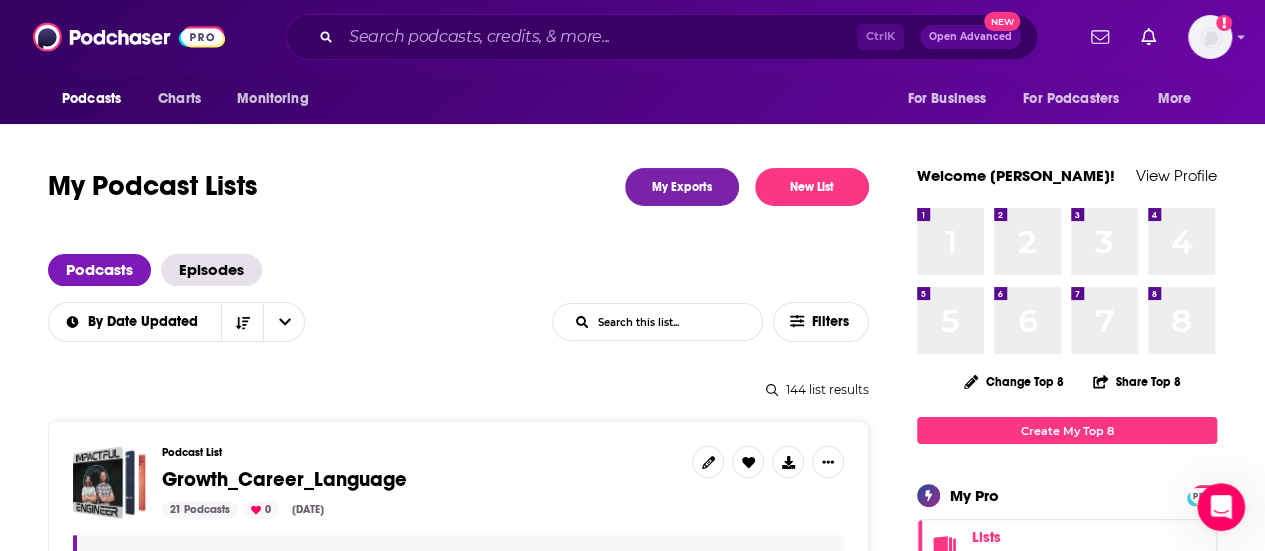 scroll, scrollTop: 186, scrollLeft: 0, axis: vertical 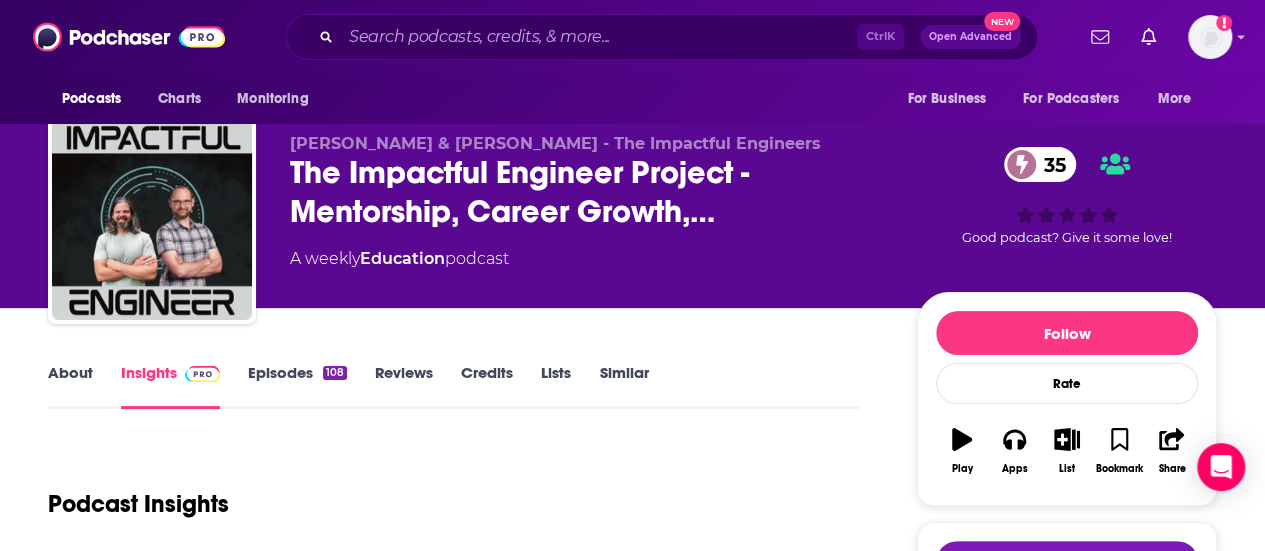 click on "About" at bounding box center (70, 386) 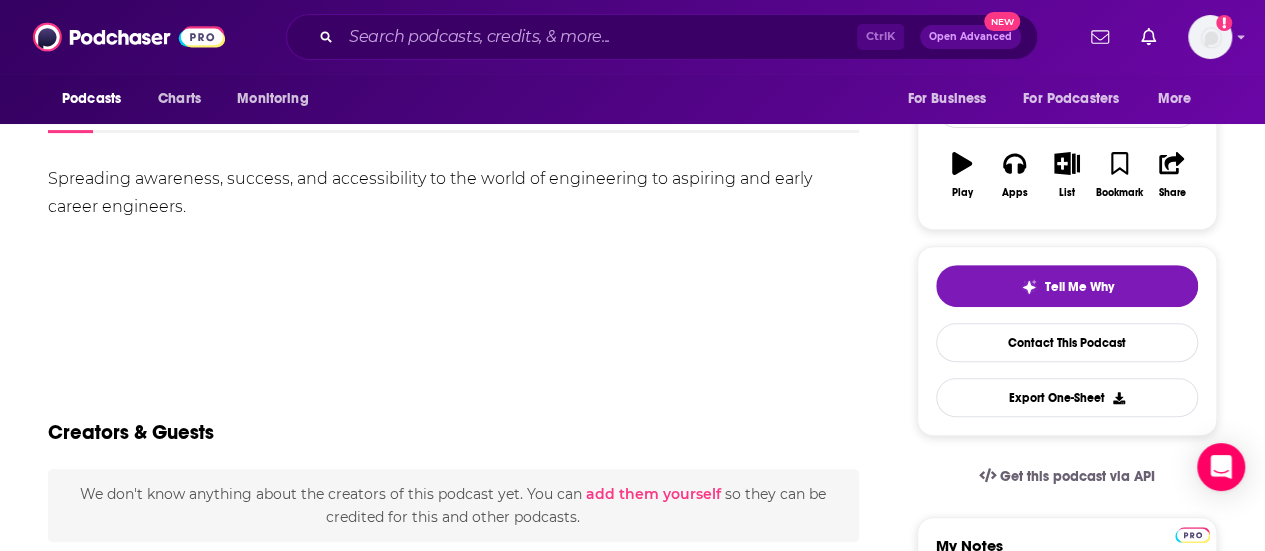 scroll, scrollTop: 283, scrollLeft: 0, axis: vertical 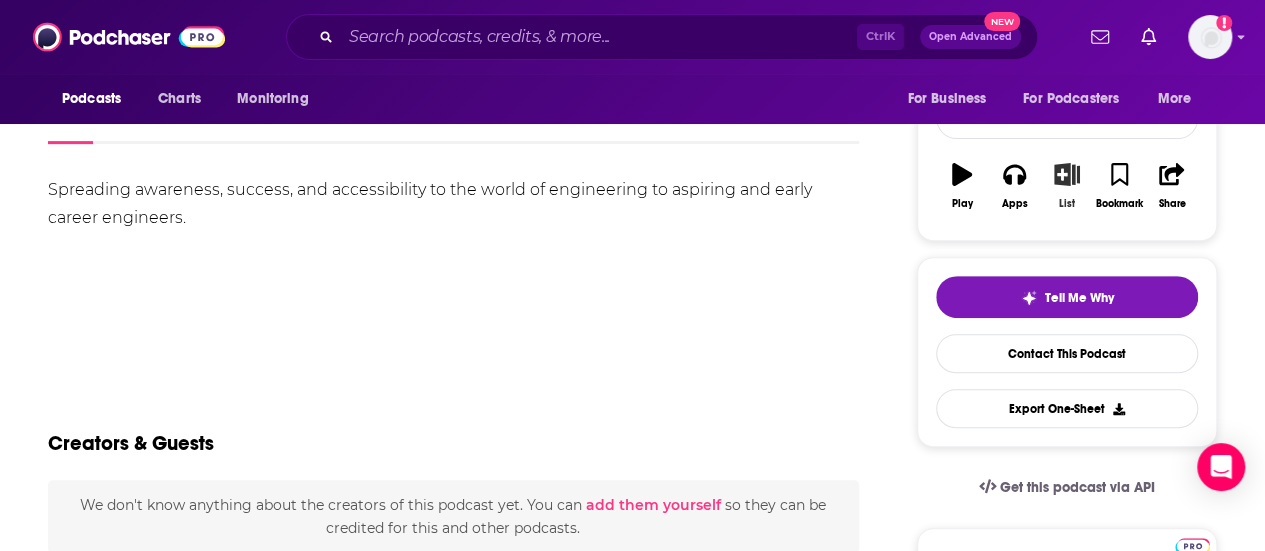 click 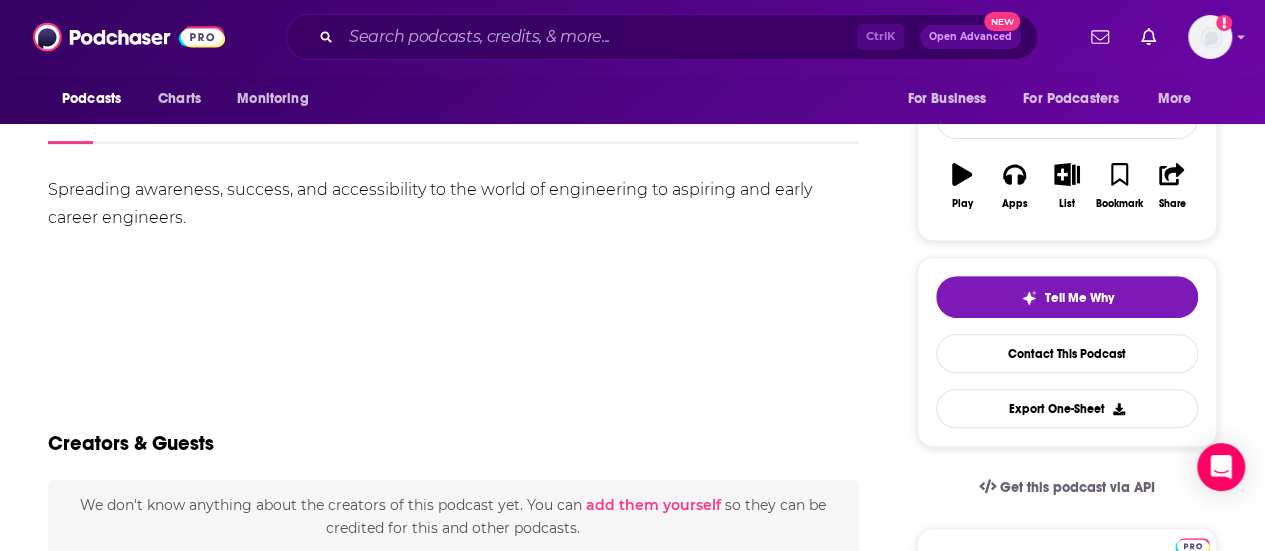 scroll, scrollTop: 0, scrollLeft: 0, axis: both 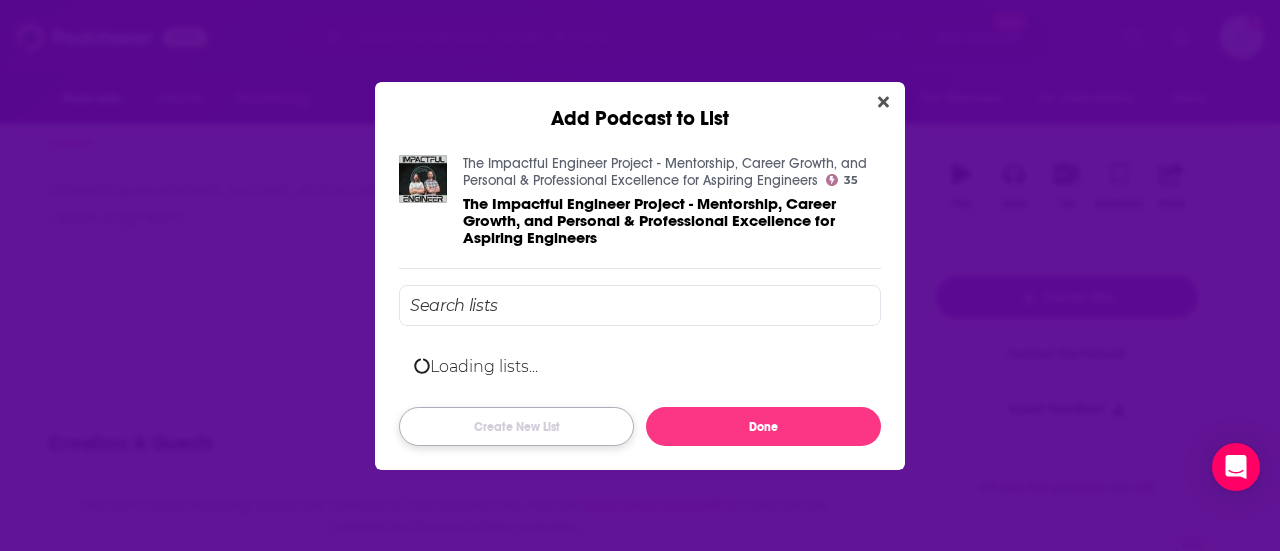 click on "Create New List" at bounding box center (516, 426) 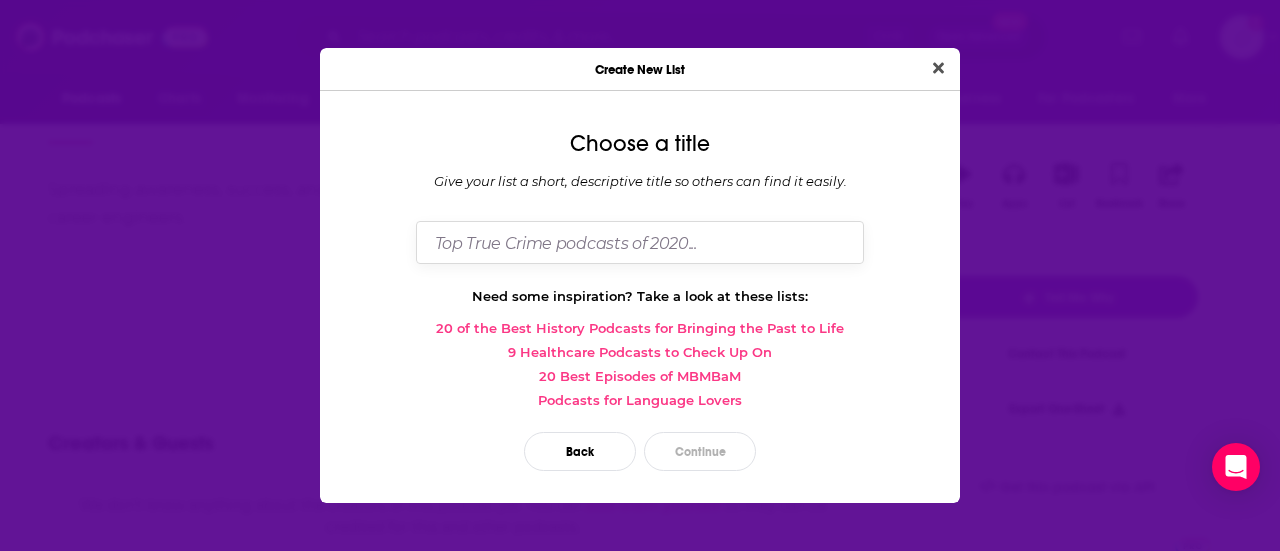 click at bounding box center [640, 242] 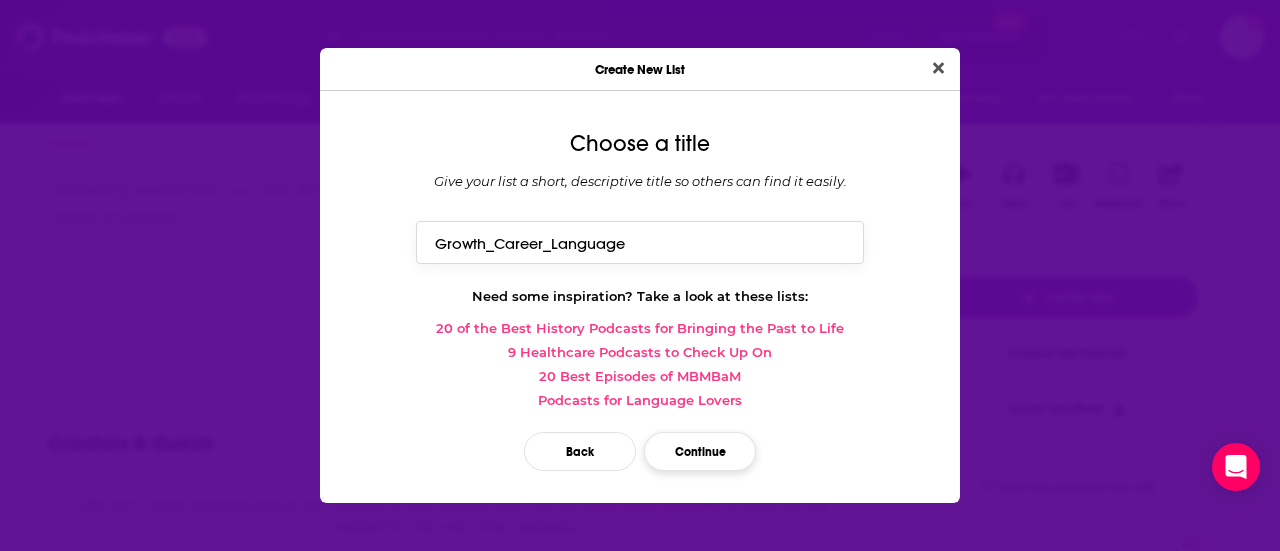 type on "Growth_Career_Language" 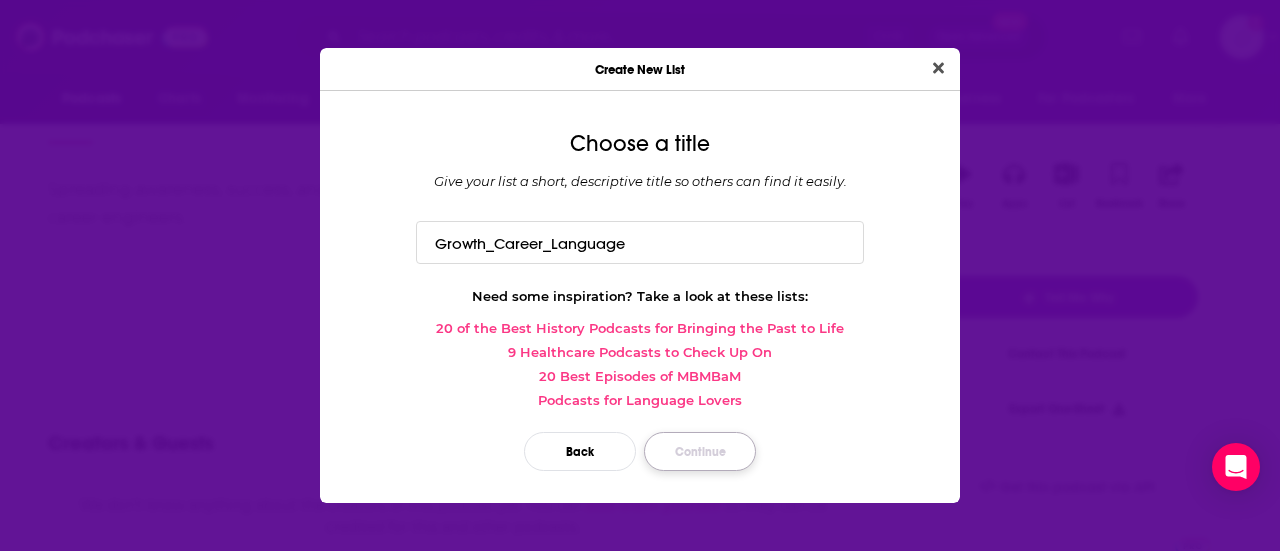 click on "Continue" at bounding box center (700, 451) 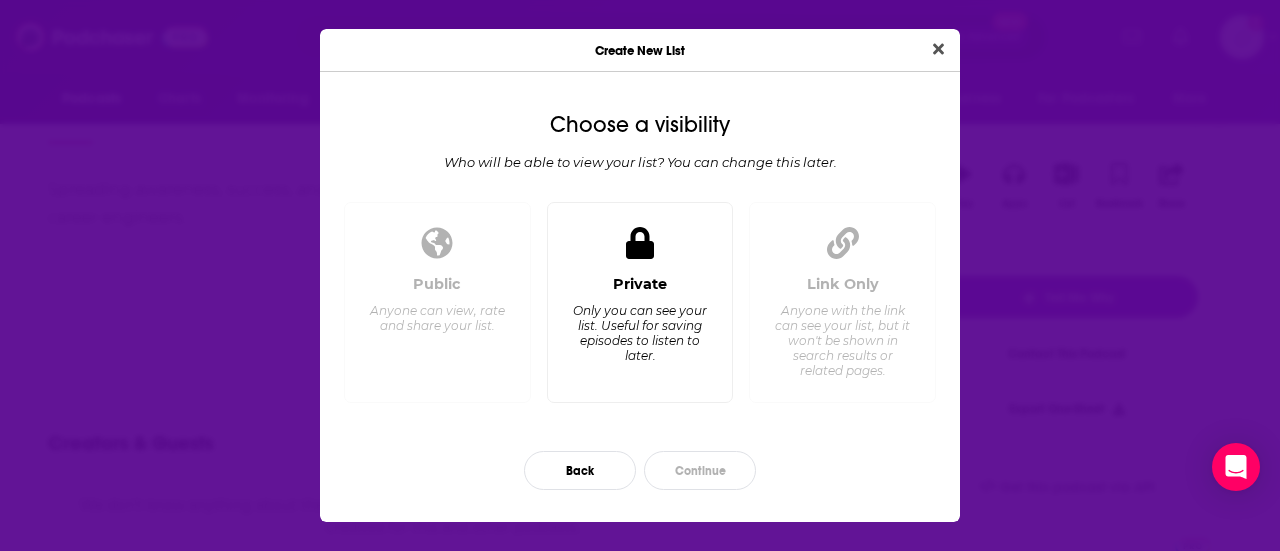 click on "Only you can see your list. Useful for saving episodes to listen to later." at bounding box center [639, 333] 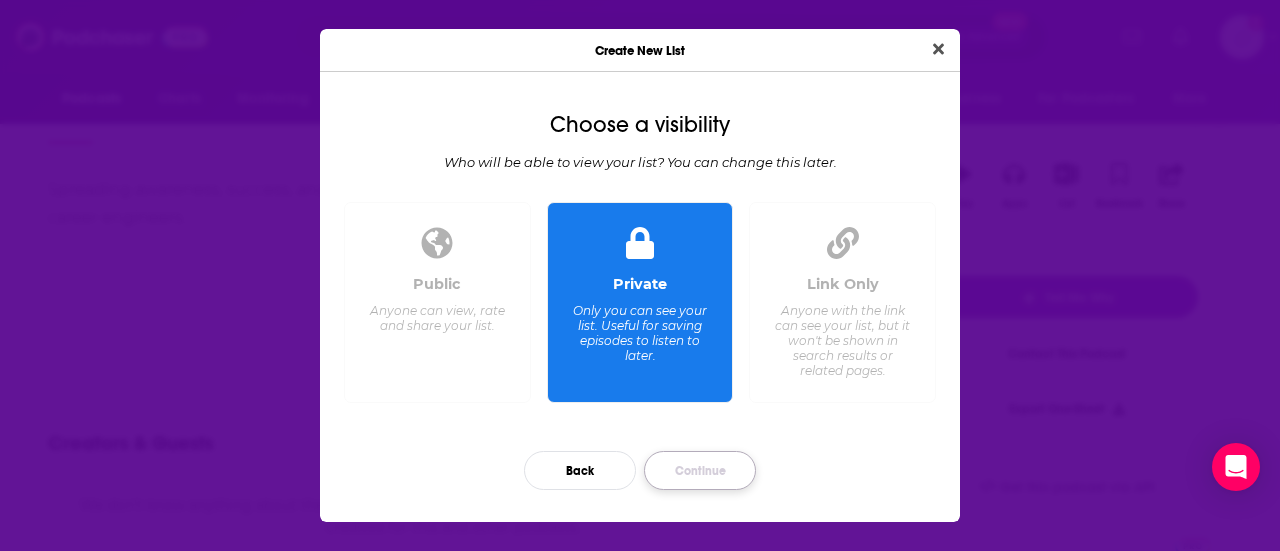 click on "Continue" at bounding box center [700, 470] 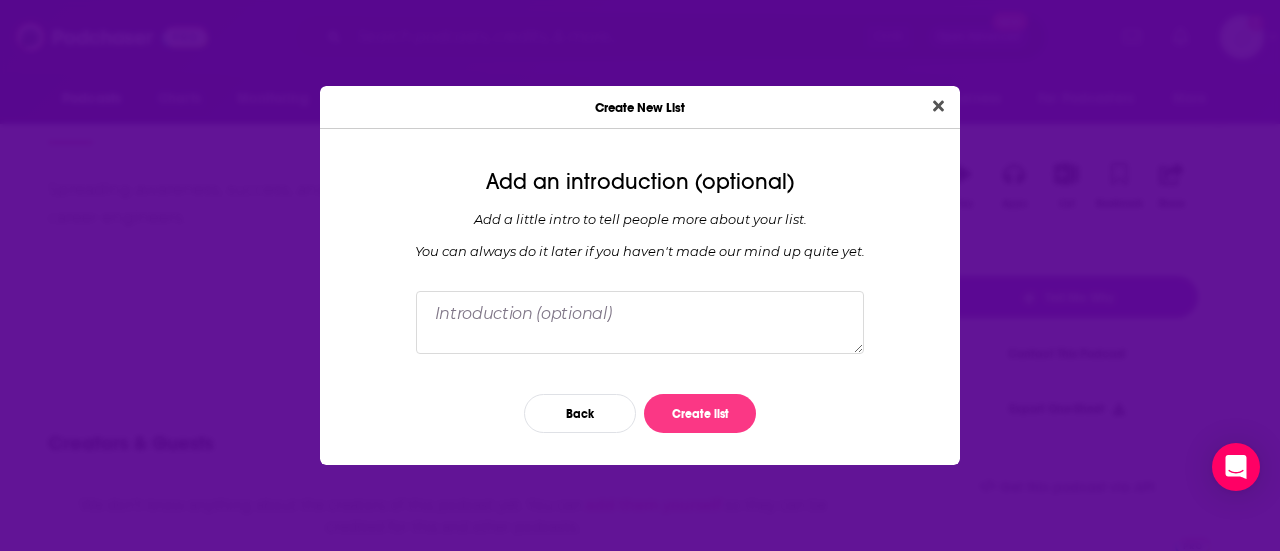 click on "Back Create list" at bounding box center (640, 413) 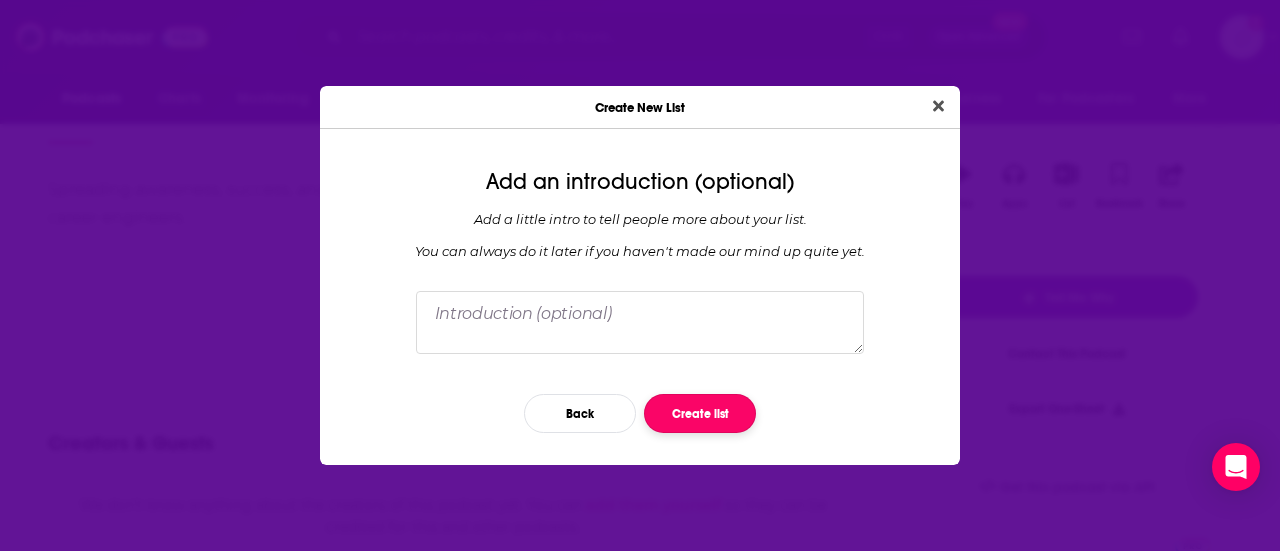 click on "Create list" at bounding box center [700, 413] 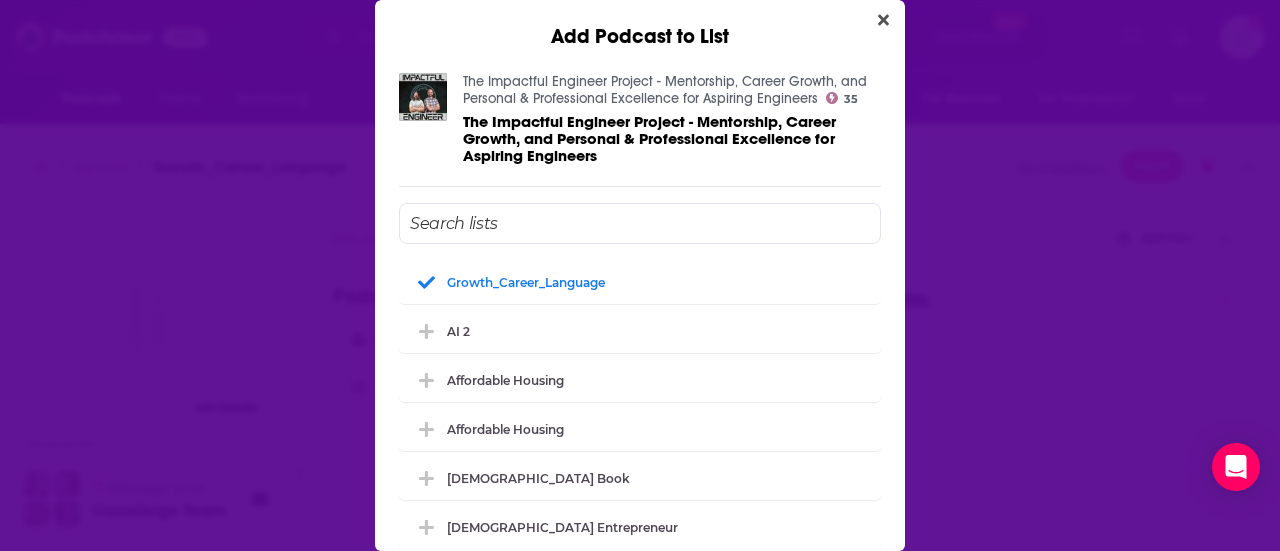click on "Add Podcast to List The Impactful Engineer Project - Mentorship, Career Growth, and Personal & Professional Excellence for Aspiring Engineers 35 The Impactful Engineer Project - Mentorship, Career Growth, and Personal & Professional Excellence for Aspiring Engineers Growth_Career_Language AI 2 Affordable Housing Affordable Housing Christian Book Christian Entrepreneur Nonficton Author Consumer Marketing  Hawaii  AI Localization Criminal Defense Attorney Alberta Business Female Leadership Probate Poetry_Trauma UK Business UK Business Mindset_Fitness Home Decor Lawyer Credit_Taxes Mom_Salon Self Publishing Diversity_Expat Leadership Women Real Estate Investing Amazon_EComm Women Self Development CPG Ecommerce Top Amazon FBA Mortgage_title Adventure Travel Sustainable Ag Imm 2 Artifical Intelligence (AI) UK Marketing Moms Canna 2 Immigrant Success Social Work Composers Canabis-Women-Wellness Health_AltHealth Addiction Psycology Real Estate Investing Top Entrepreneur_Apparel Regenerative Agriculture Beauty Events" at bounding box center (640, 275) 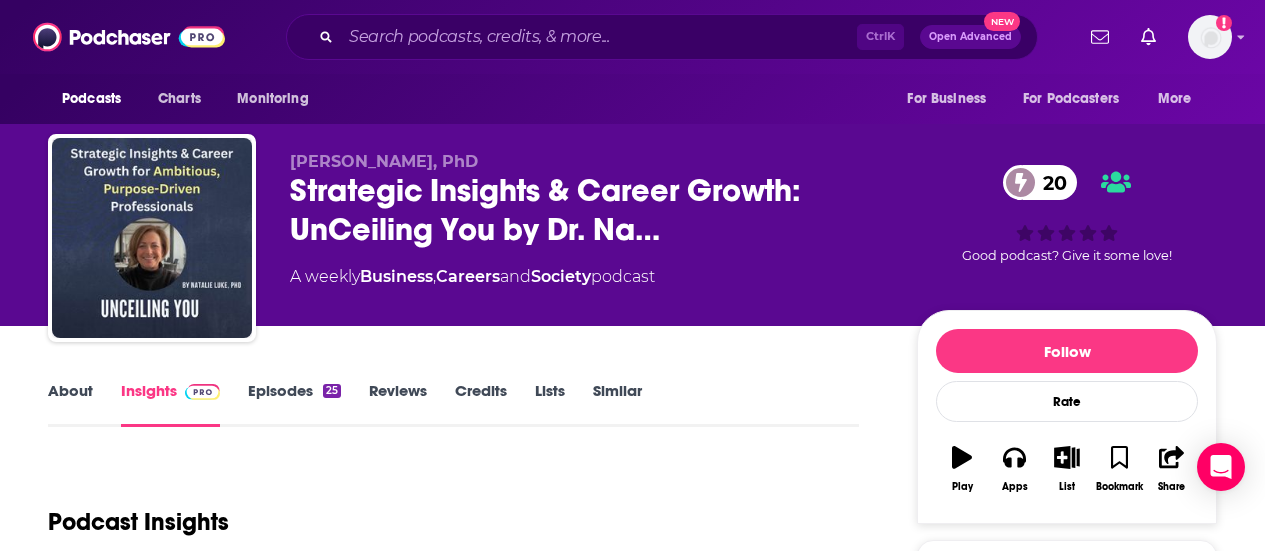 scroll, scrollTop: 0, scrollLeft: 0, axis: both 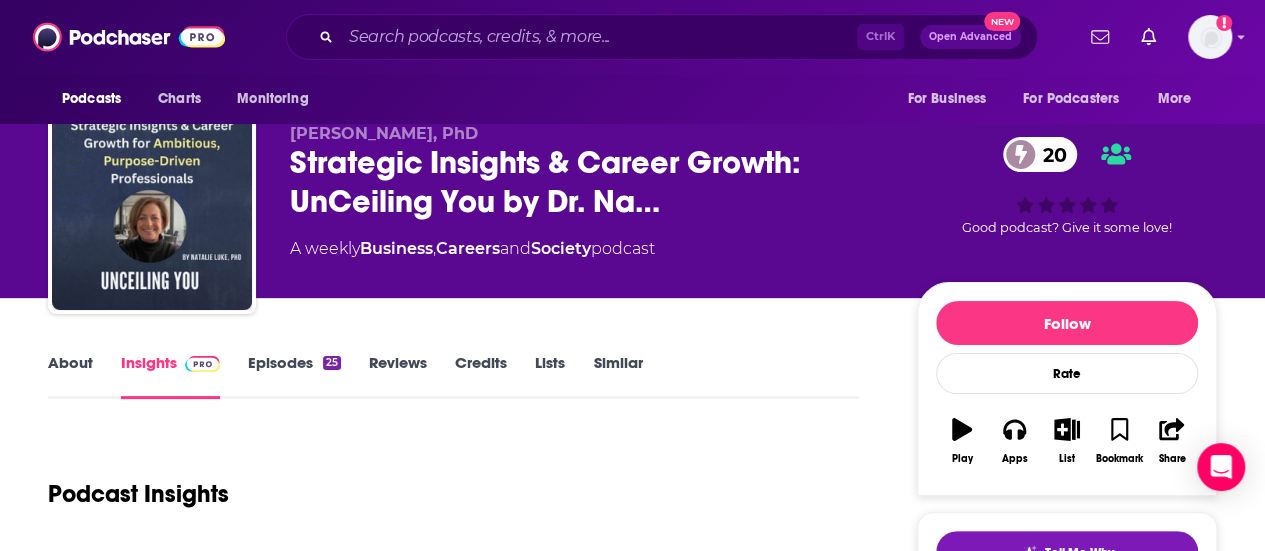 click on "About" at bounding box center [70, 376] 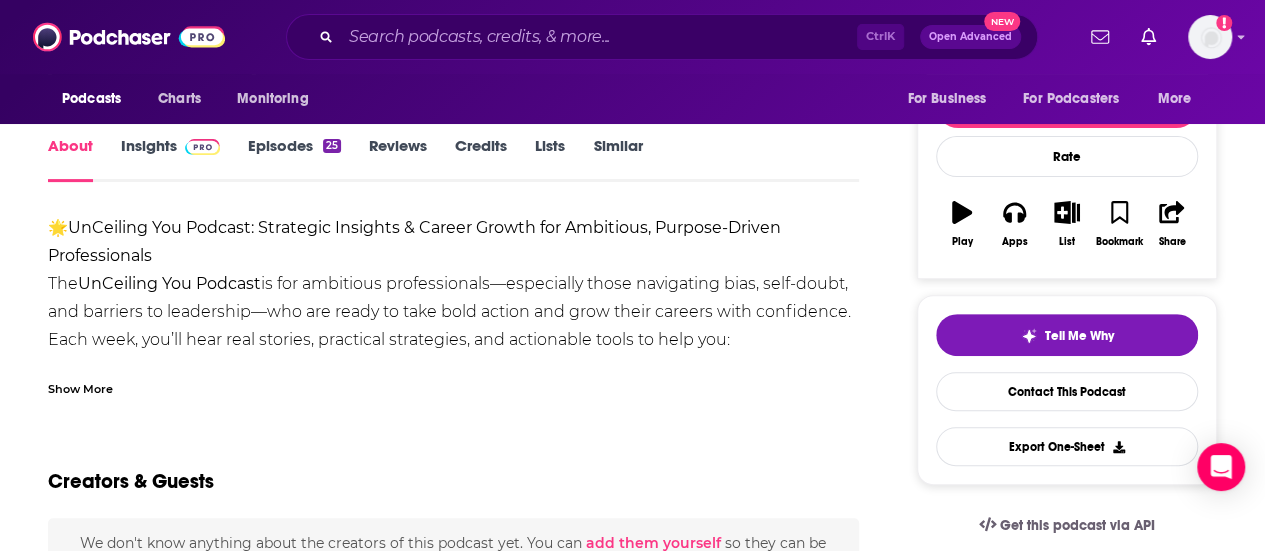 scroll, scrollTop: 246, scrollLeft: 0, axis: vertical 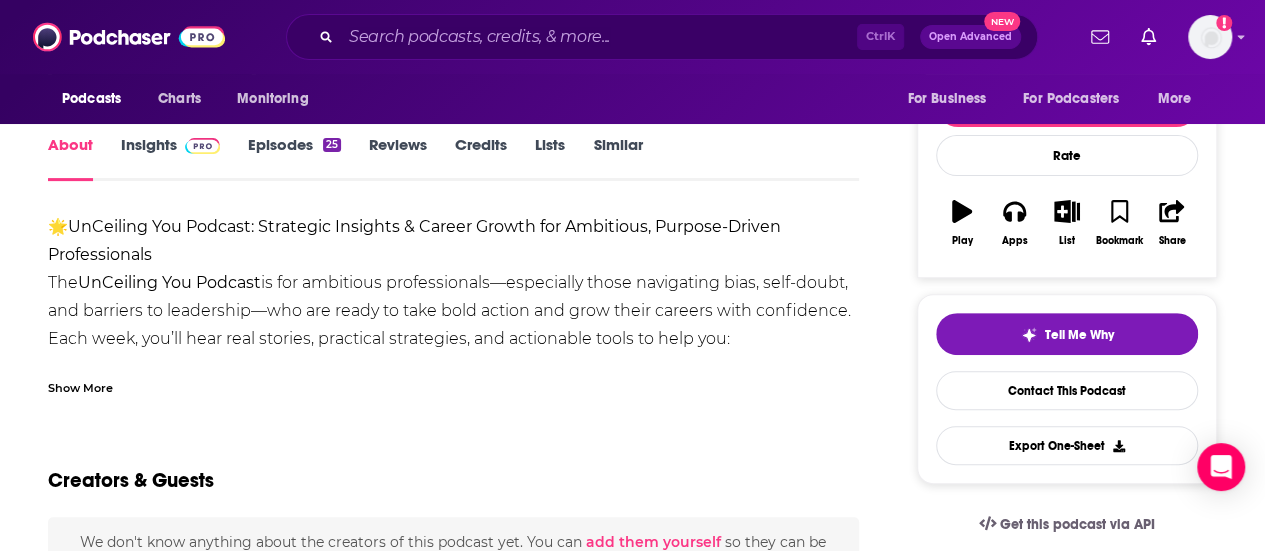click on "Show More" at bounding box center (80, 386) 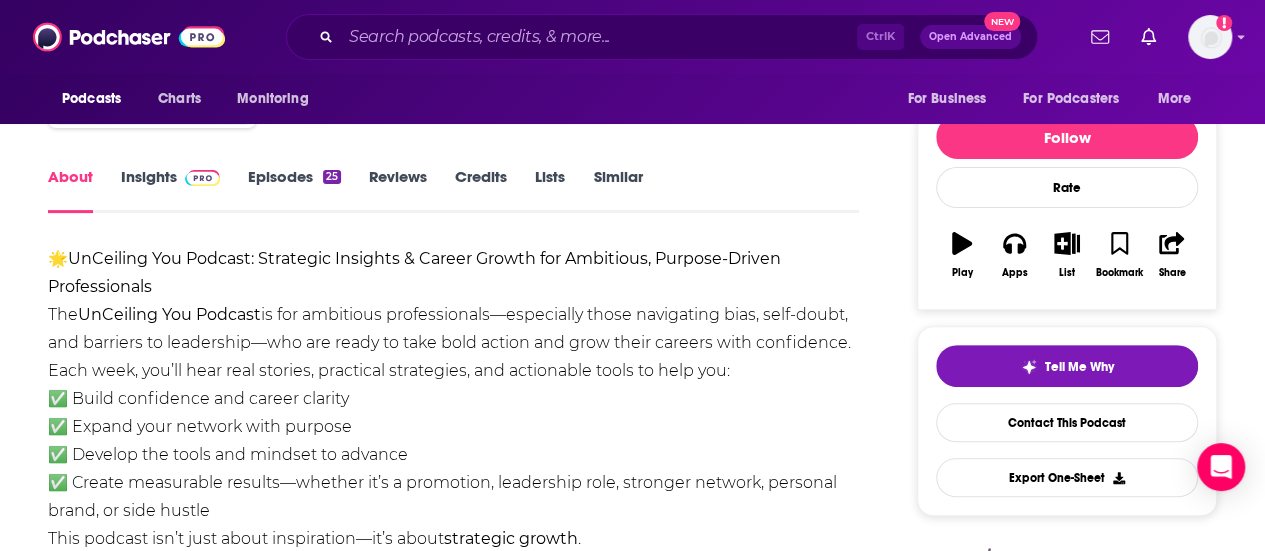 scroll, scrollTop: 211, scrollLeft: 0, axis: vertical 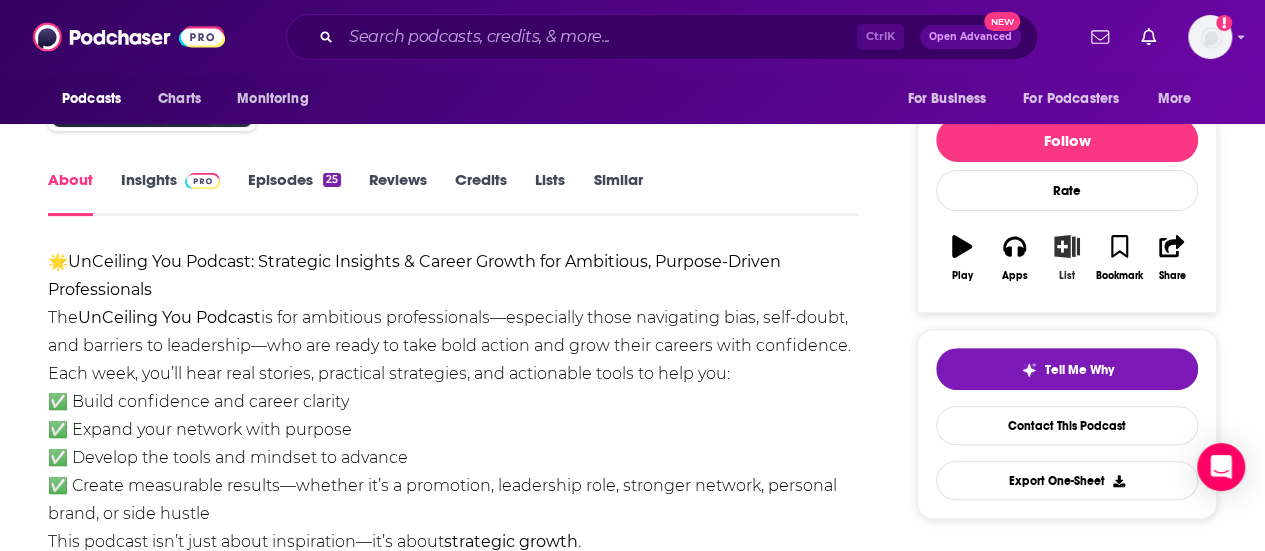 click on "List" at bounding box center [1067, 258] 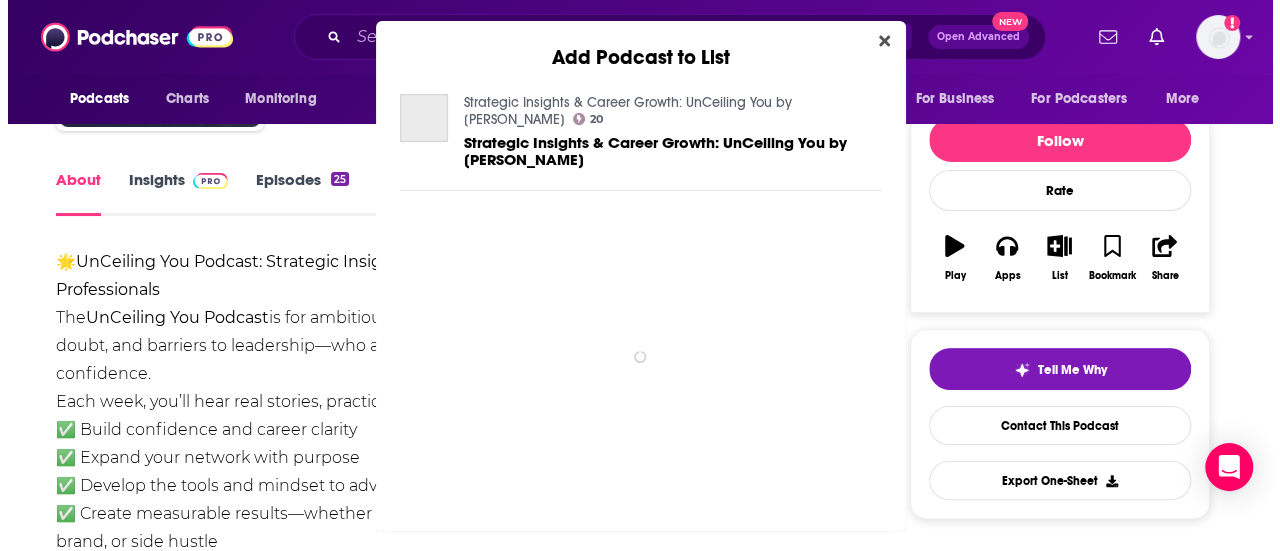 scroll, scrollTop: 0, scrollLeft: 0, axis: both 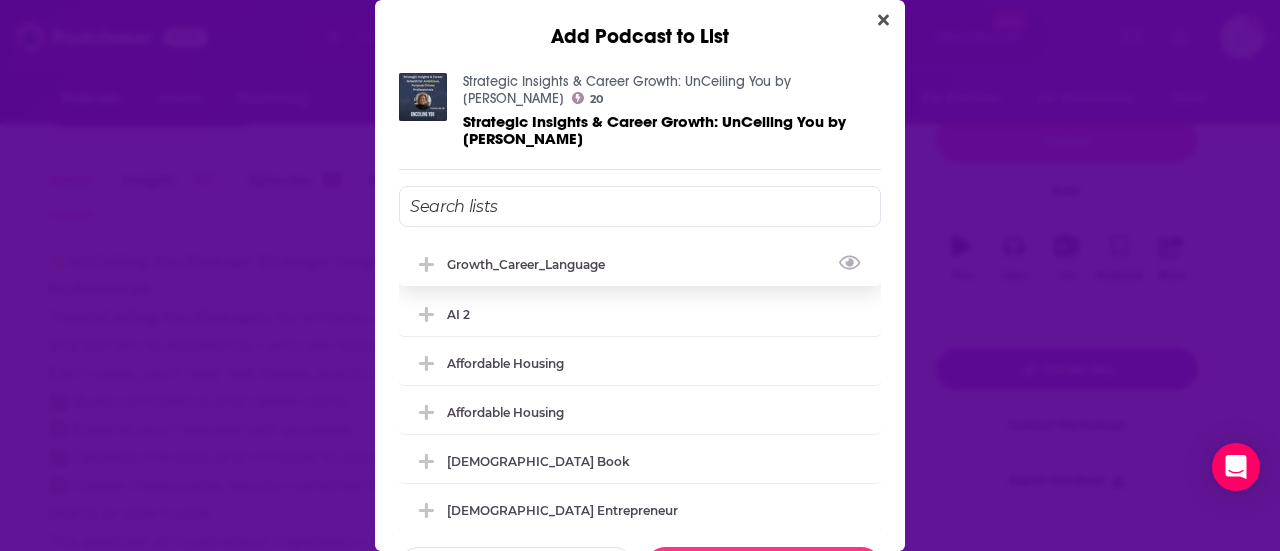 click on "Growth_Career_Language" at bounding box center [532, 264] 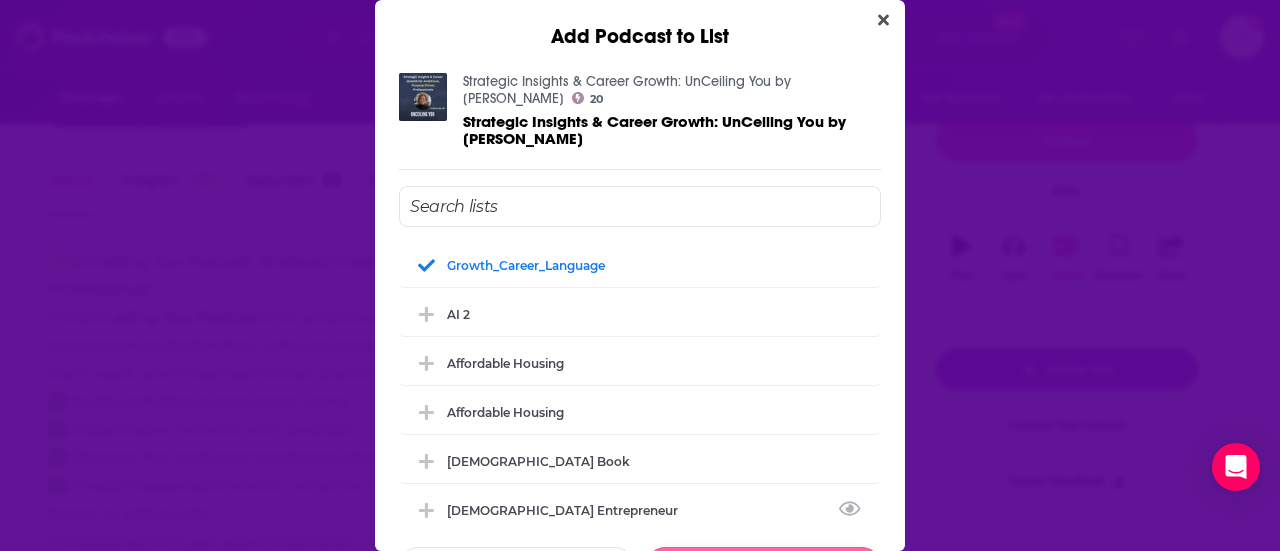 scroll, scrollTop: 36, scrollLeft: 0, axis: vertical 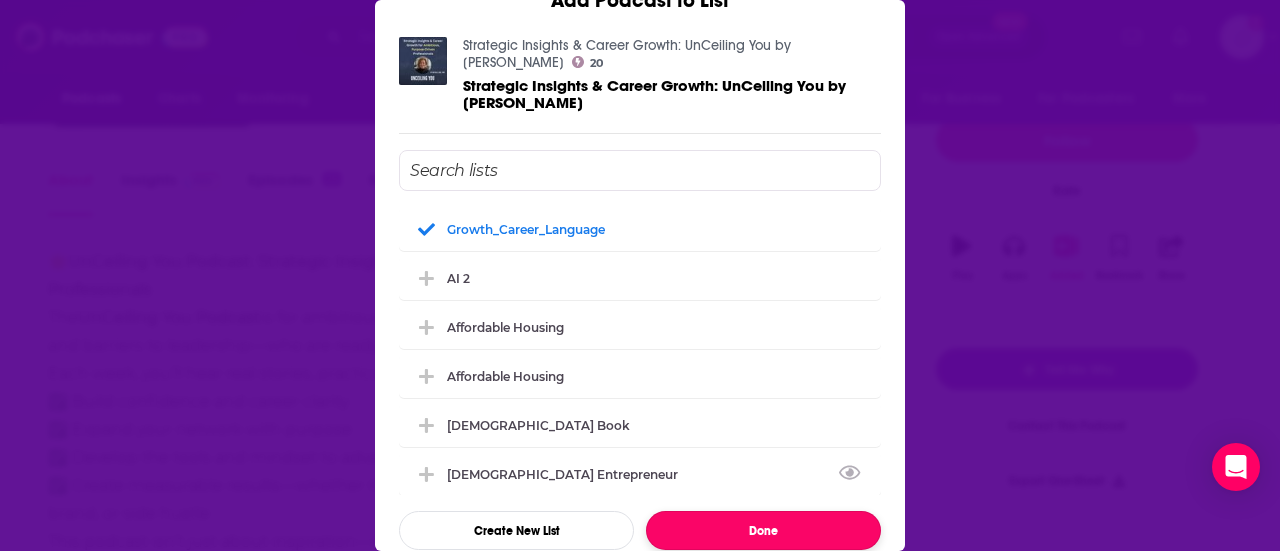 click on "Done" at bounding box center (763, 530) 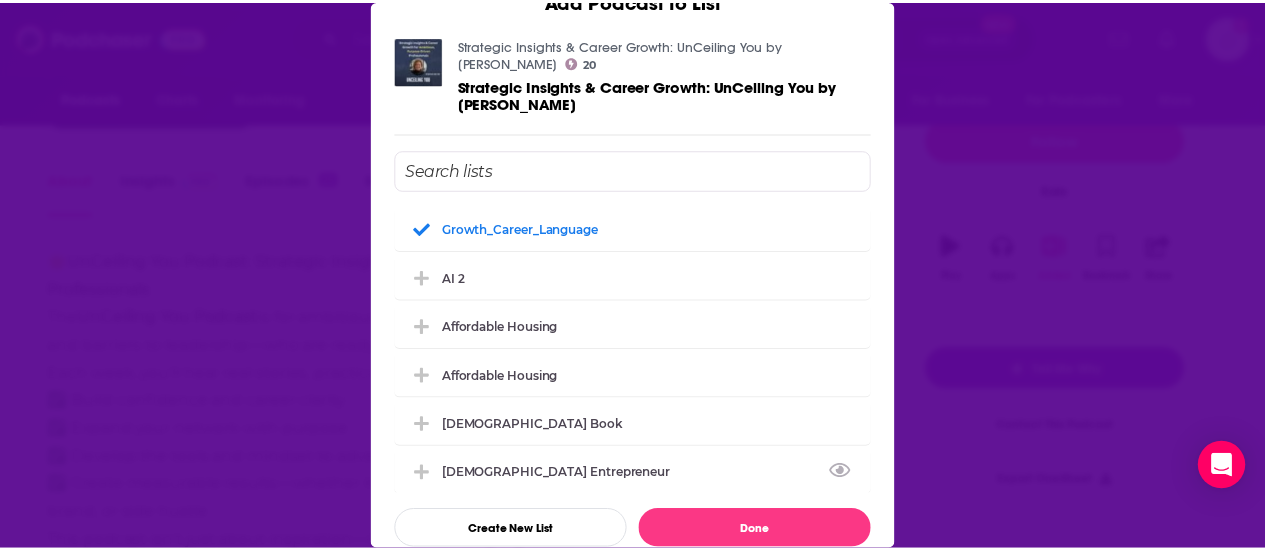 scroll, scrollTop: 211, scrollLeft: 0, axis: vertical 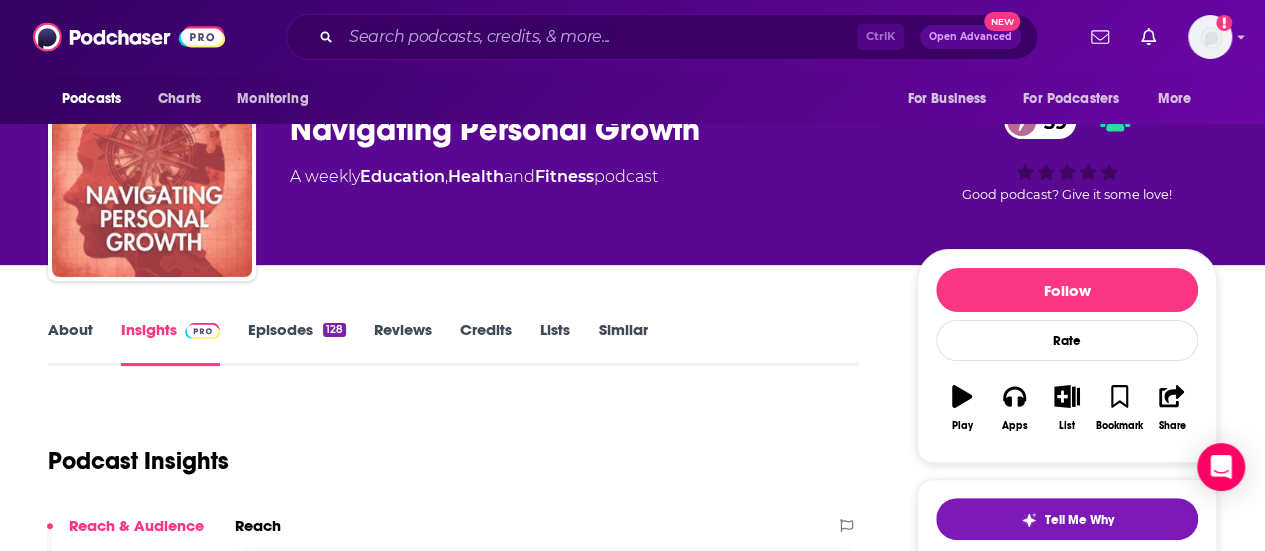 click on "About" at bounding box center (70, 343) 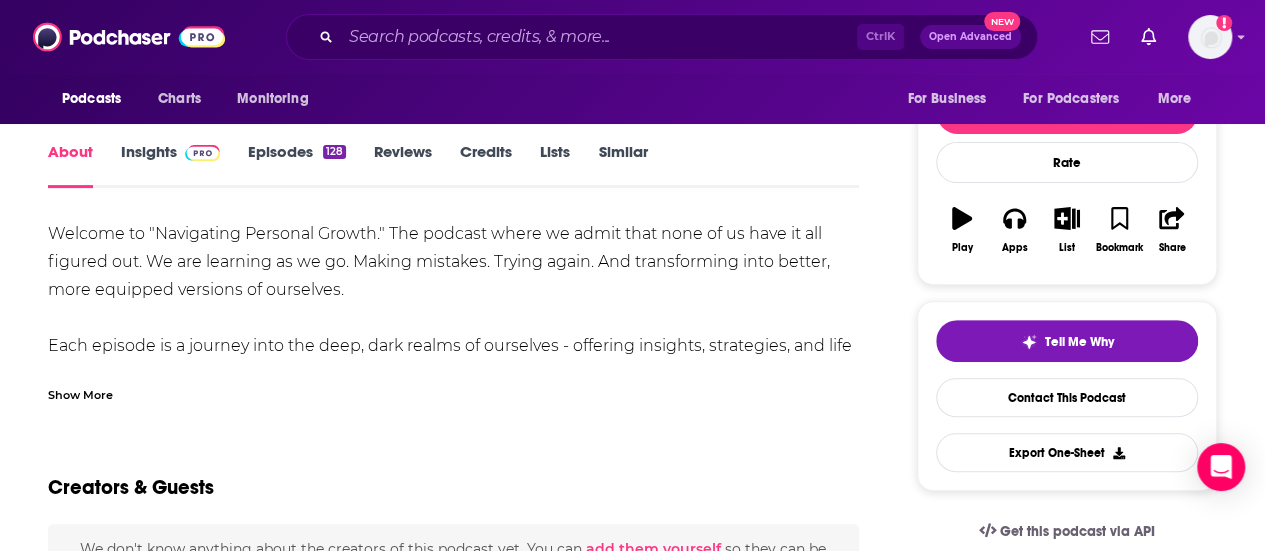 scroll, scrollTop: 240, scrollLeft: 0, axis: vertical 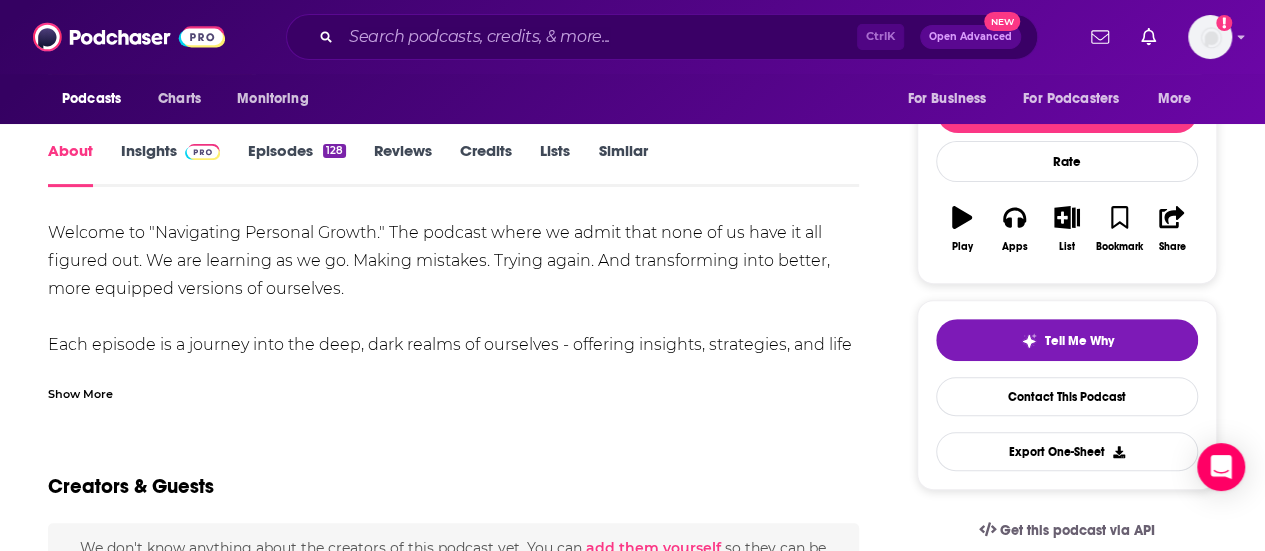 click on "Show More" at bounding box center (80, 392) 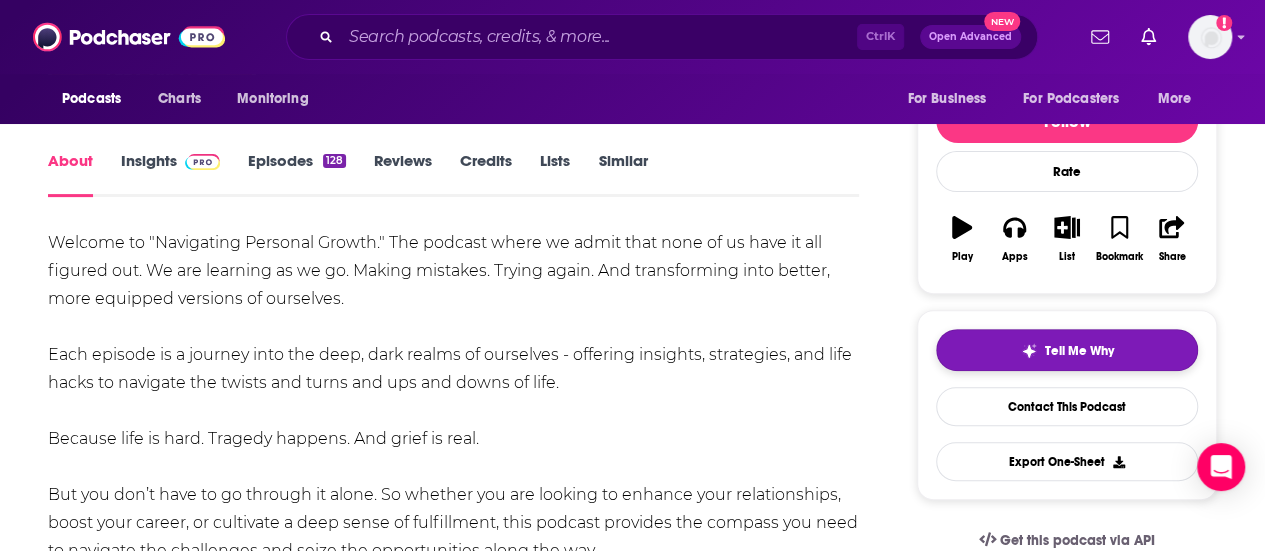 scroll, scrollTop: 215, scrollLeft: 0, axis: vertical 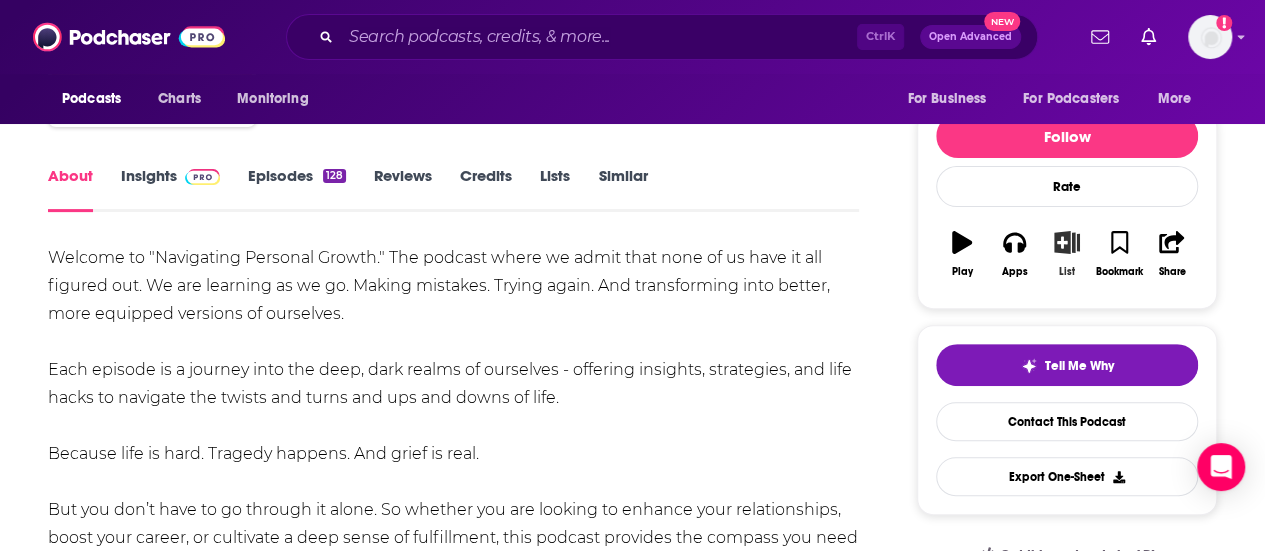 click on "List" at bounding box center (1067, 254) 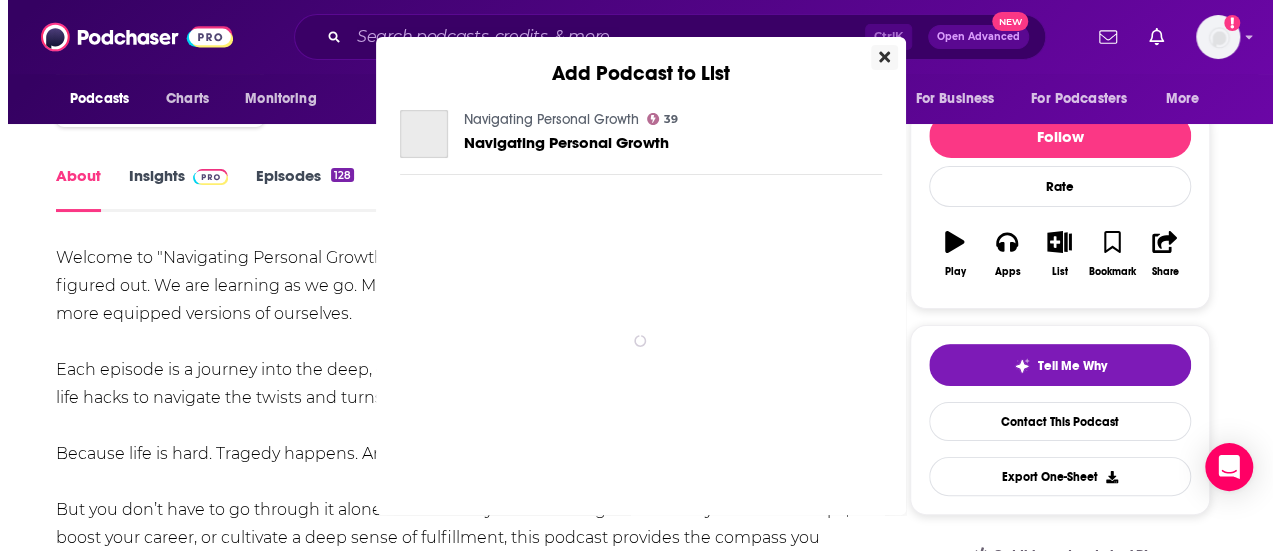 scroll, scrollTop: 0, scrollLeft: 0, axis: both 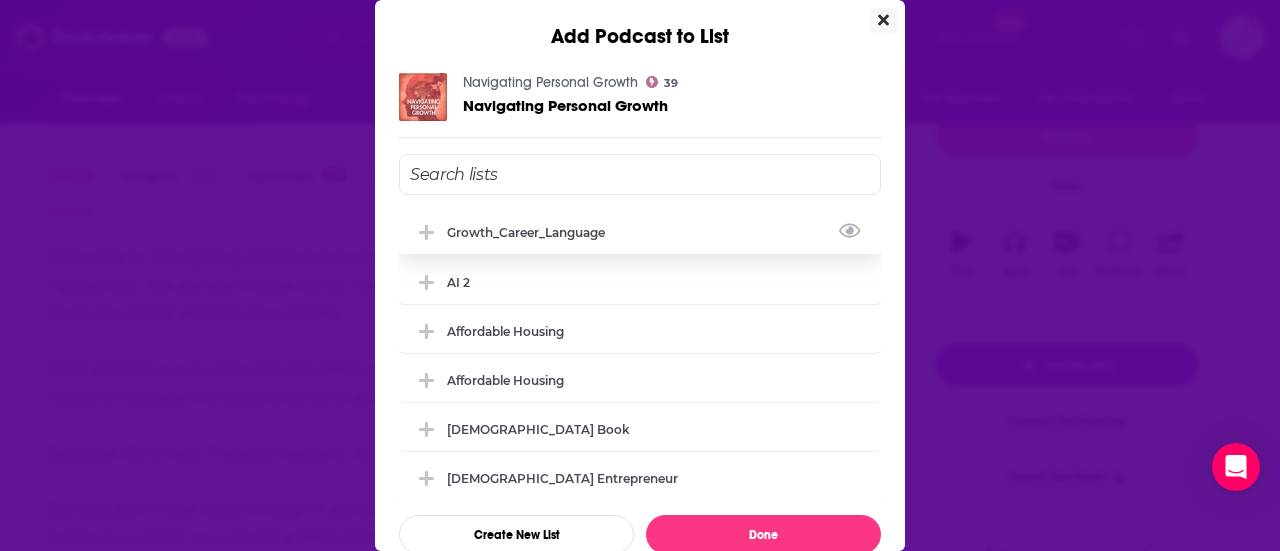 click on "Growth_Career_Language" at bounding box center (532, 232) 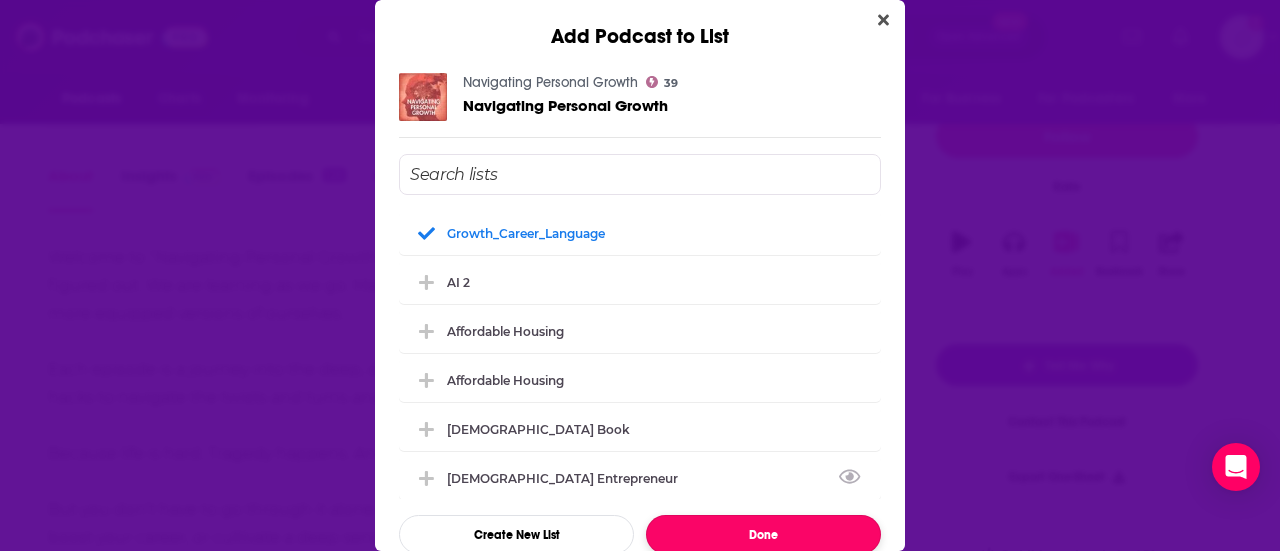 click on "Done" at bounding box center [763, 534] 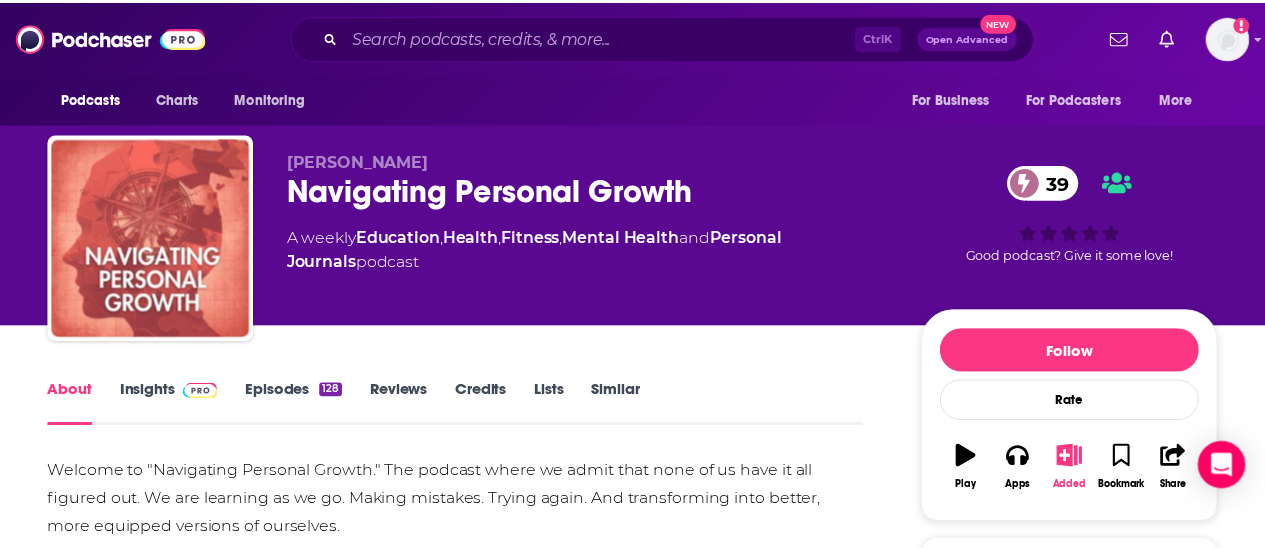 scroll, scrollTop: 215, scrollLeft: 0, axis: vertical 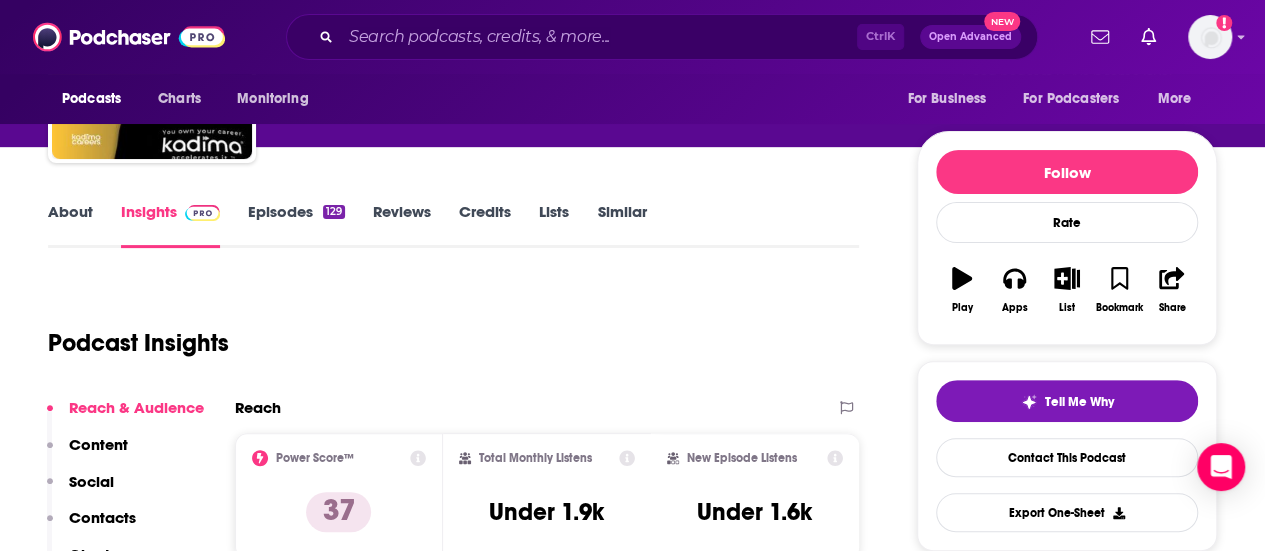click on "About" at bounding box center (70, 225) 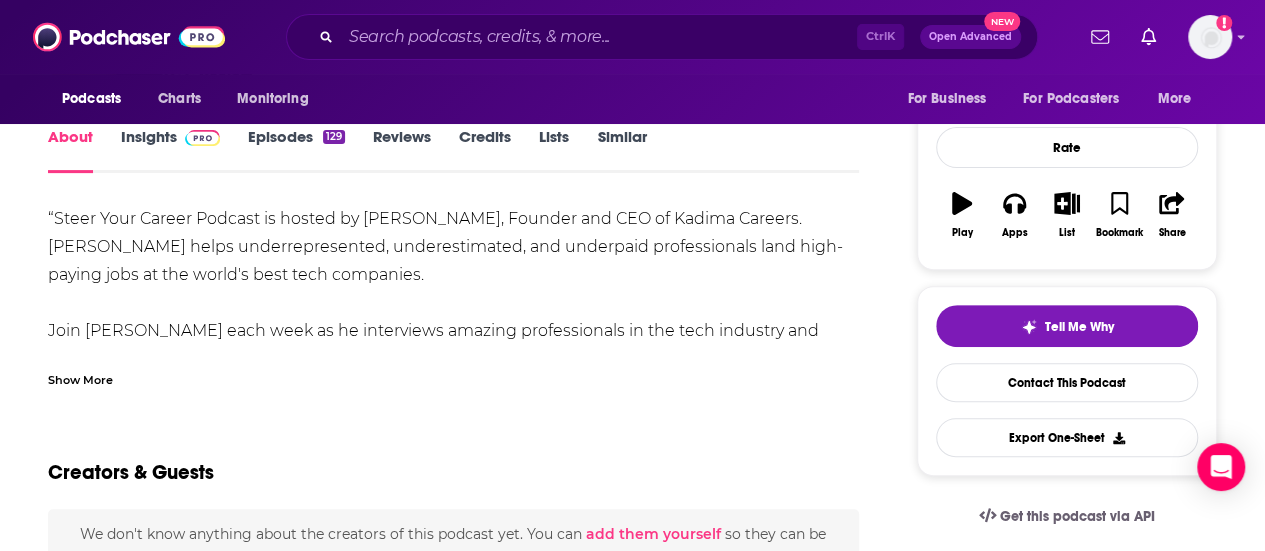 scroll, scrollTop: 254, scrollLeft: 0, axis: vertical 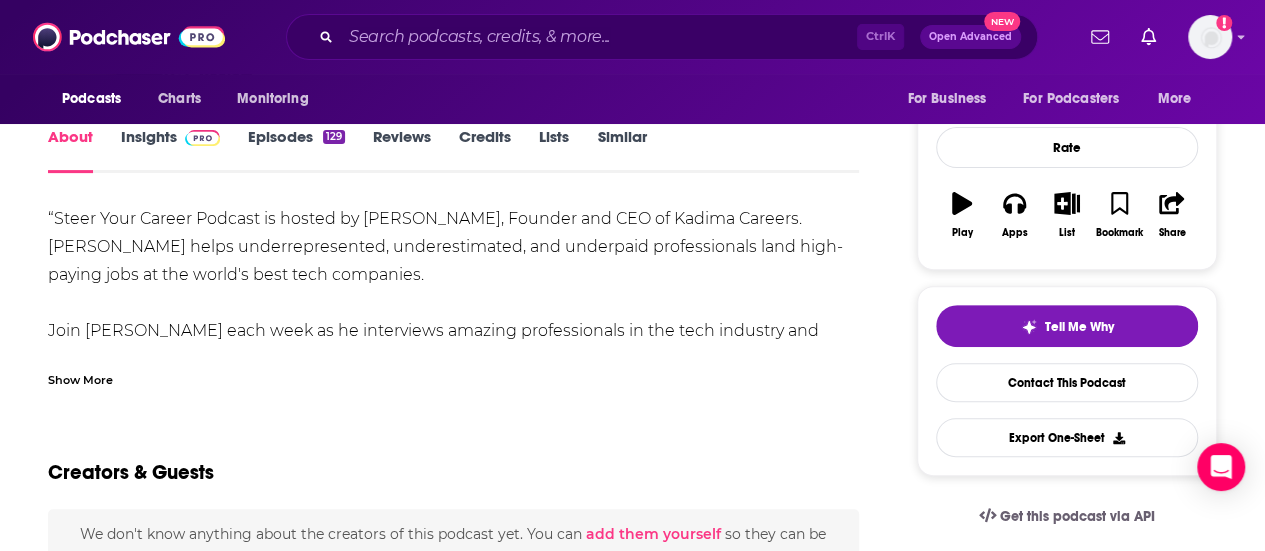 click on "Show More" at bounding box center (80, 378) 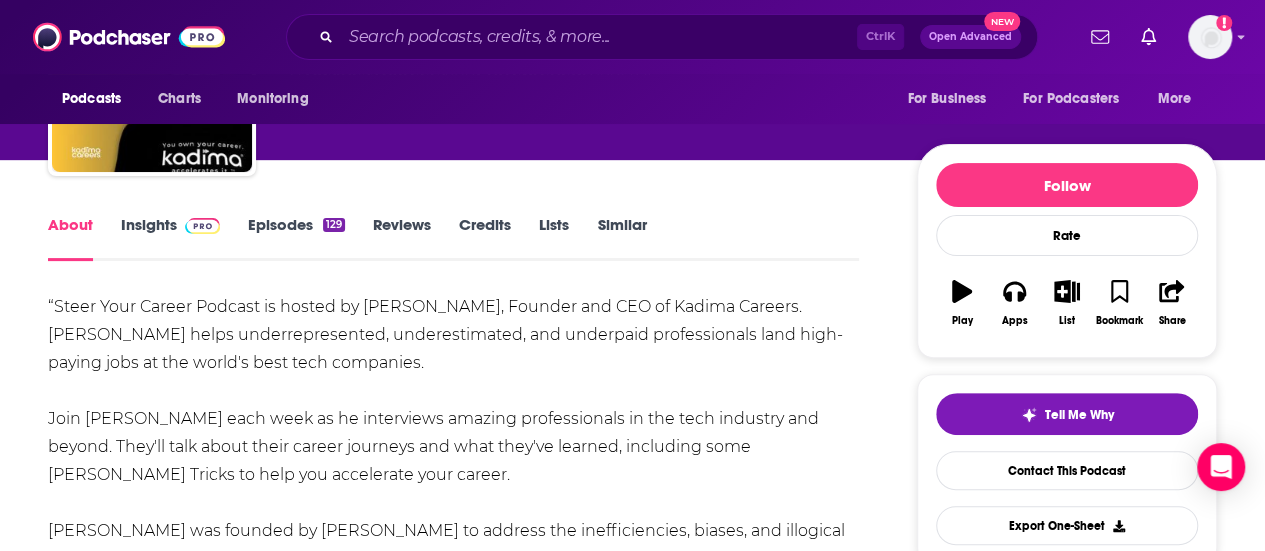 scroll, scrollTop: 166, scrollLeft: 0, axis: vertical 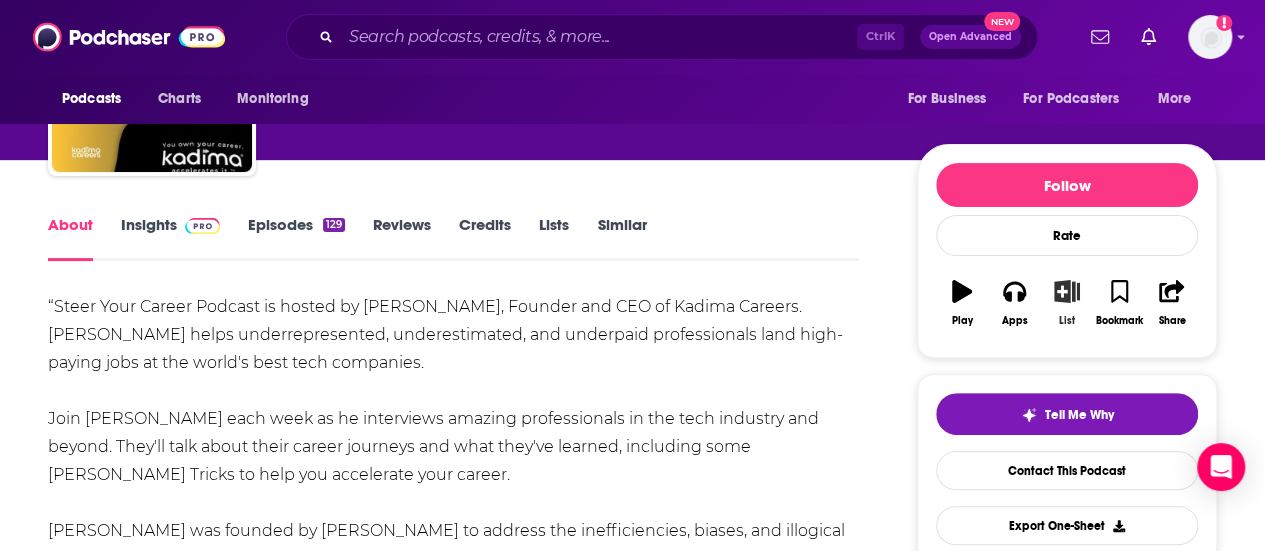 click 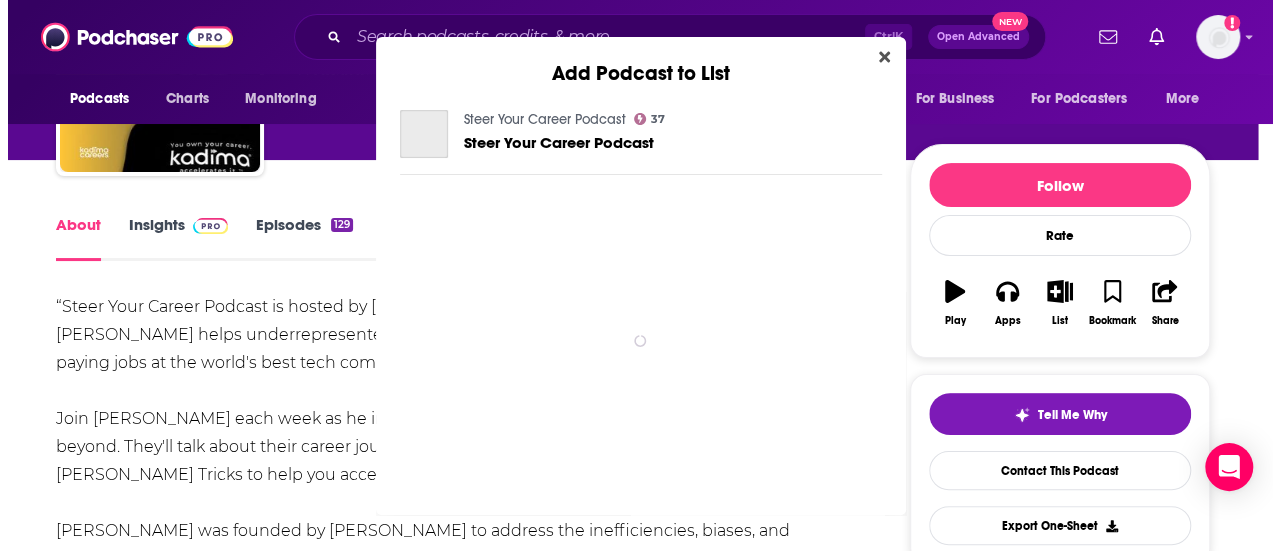 scroll, scrollTop: 0, scrollLeft: 0, axis: both 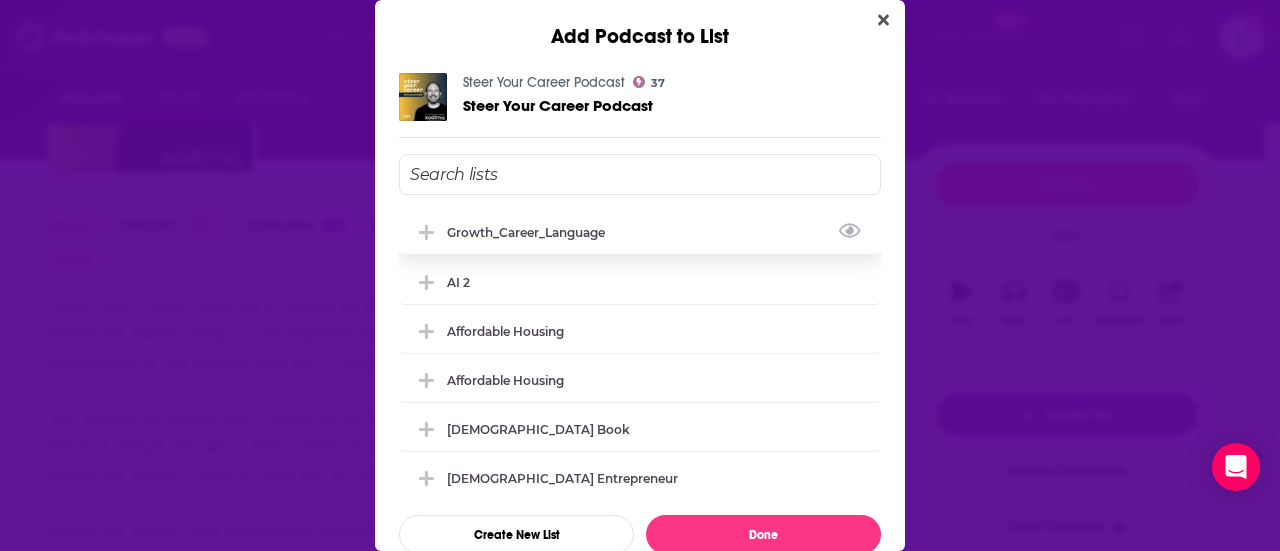 click on "Growth_Career_Language" at bounding box center (640, 232) 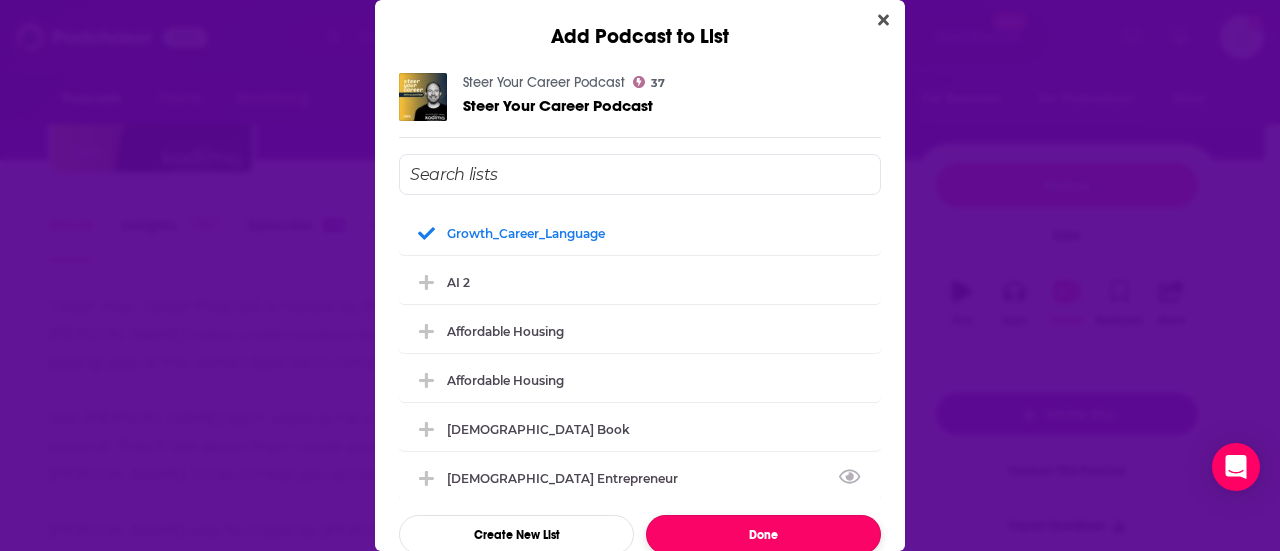click on "Done" at bounding box center [763, 534] 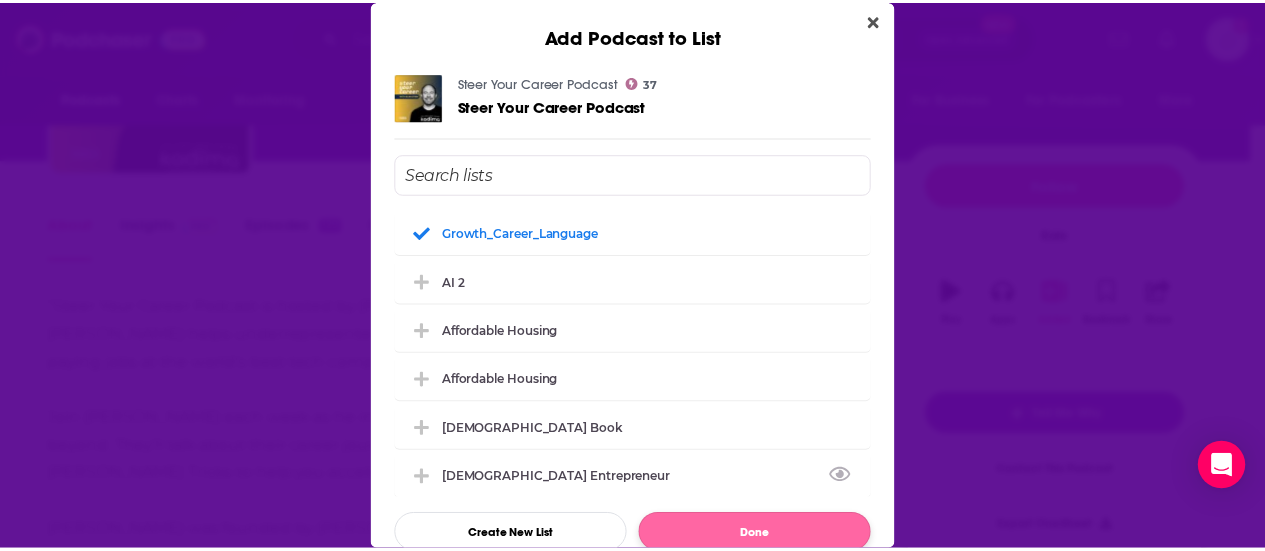 scroll, scrollTop: 166, scrollLeft: 0, axis: vertical 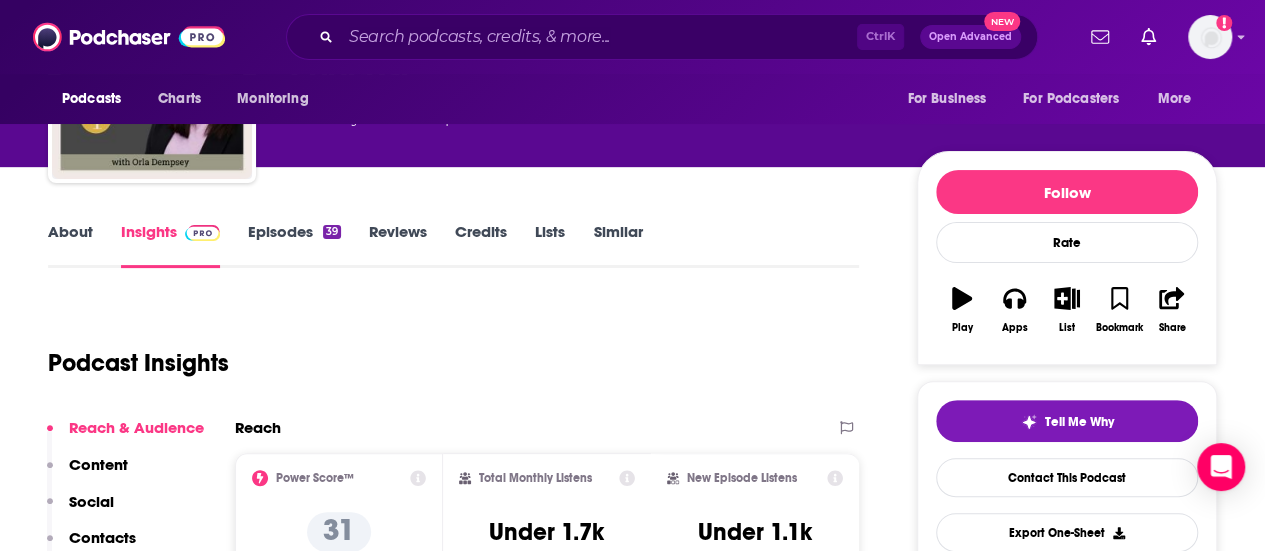 click on "About" at bounding box center (70, 245) 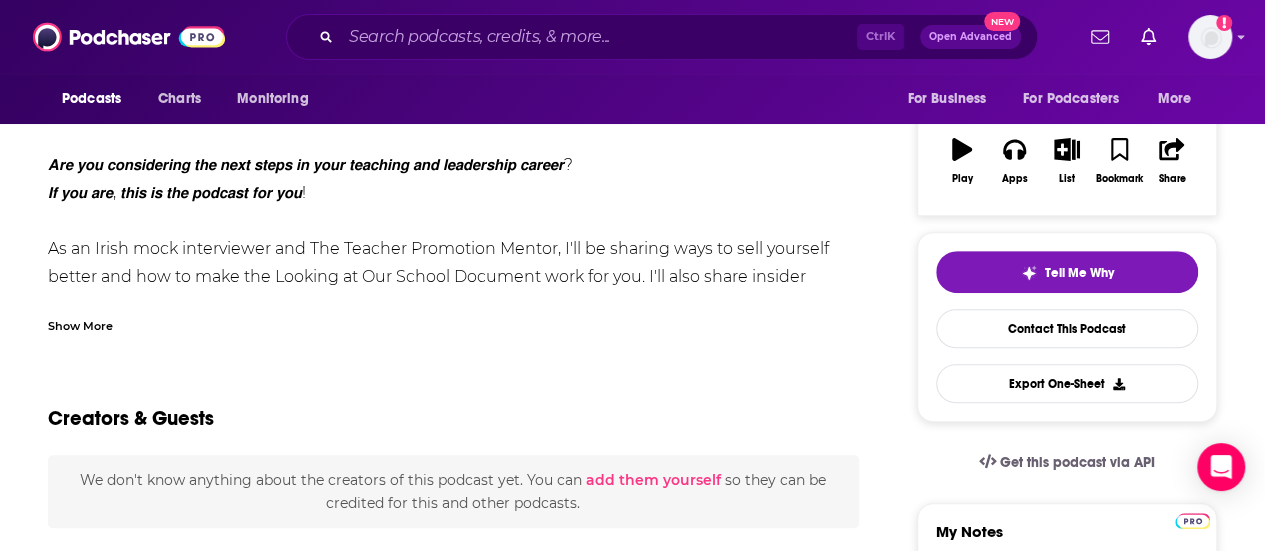 scroll, scrollTop: 310, scrollLeft: 0, axis: vertical 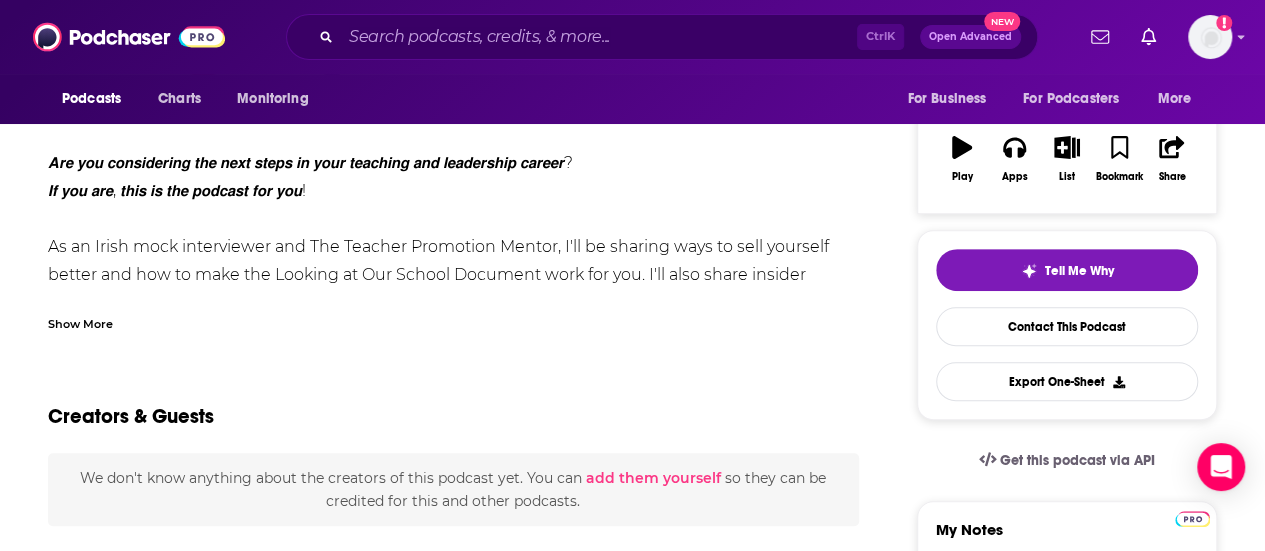 click on "Show More" at bounding box center (80, 322) 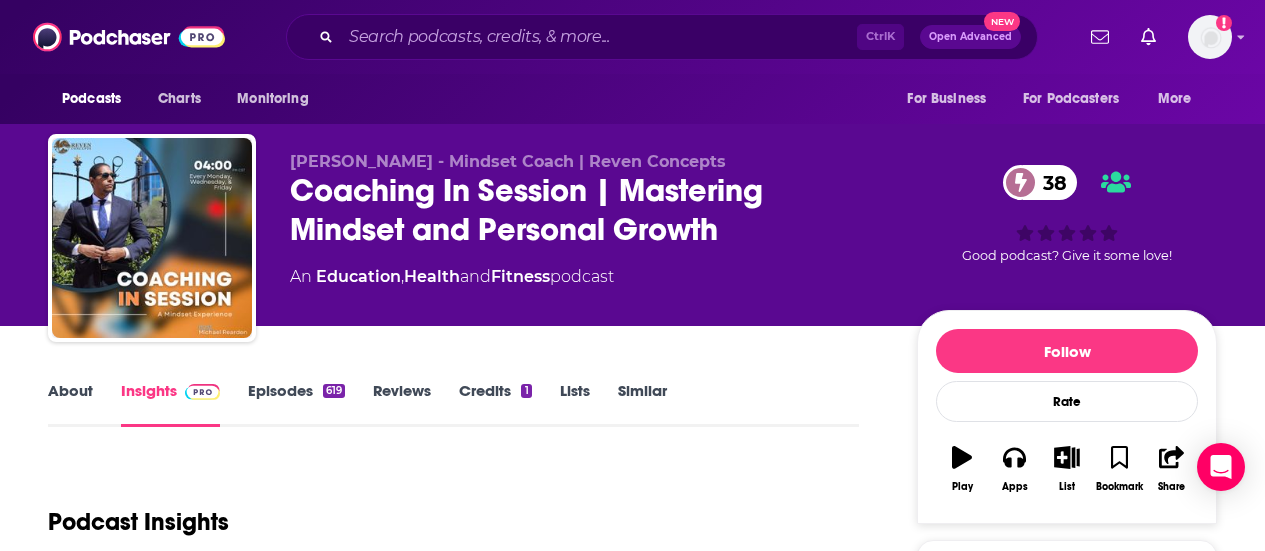scroll, scrollTop: 0, scrollLeft: 0, axis: both 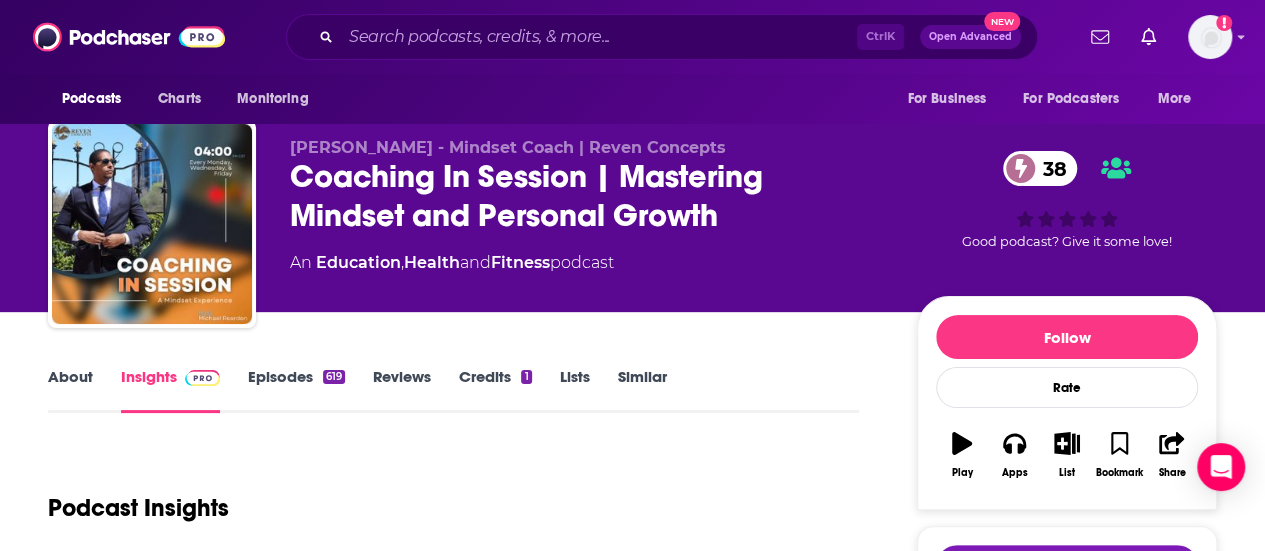 click on "About" at bounding box center [70, 390] 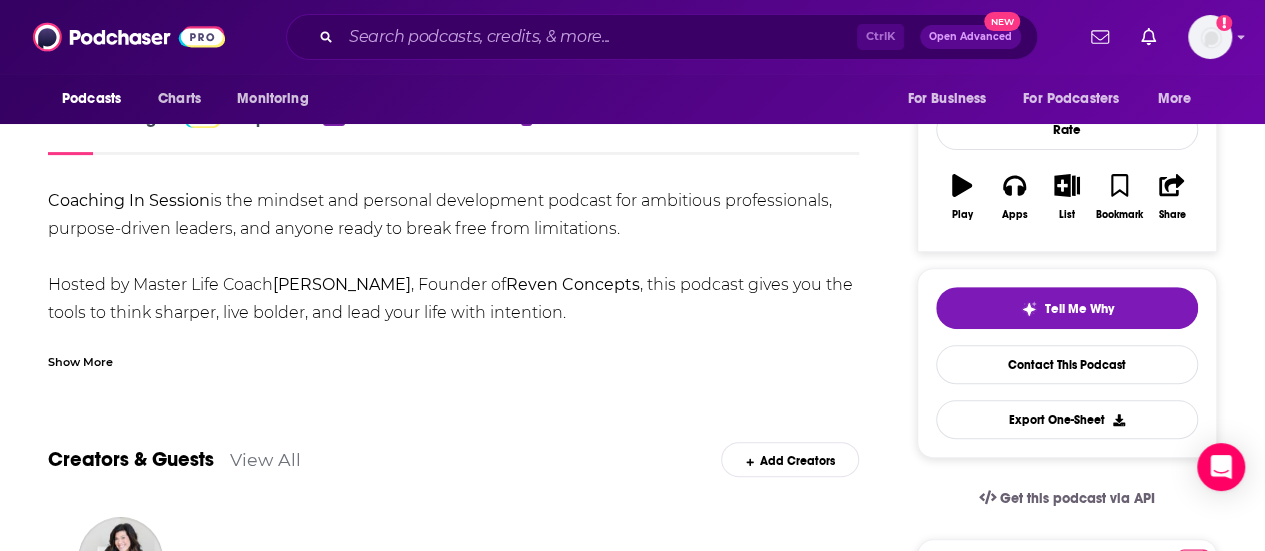 scroll, scrollTop: 273, scrollLeft: 0, axis: vertical 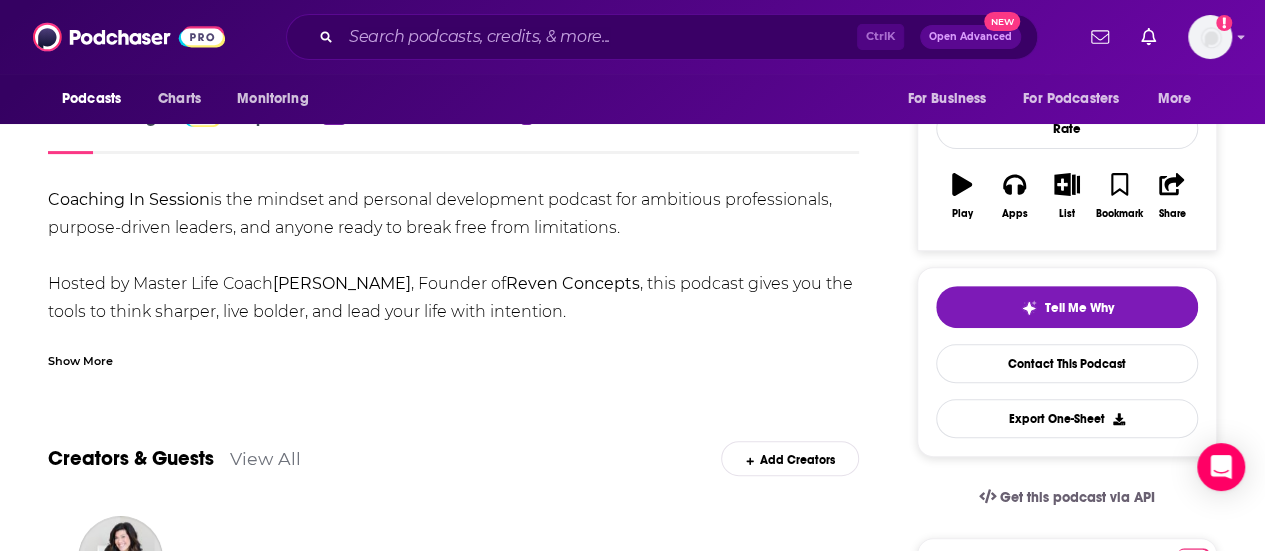 click on "Show More" at bounding box center [80, 359] 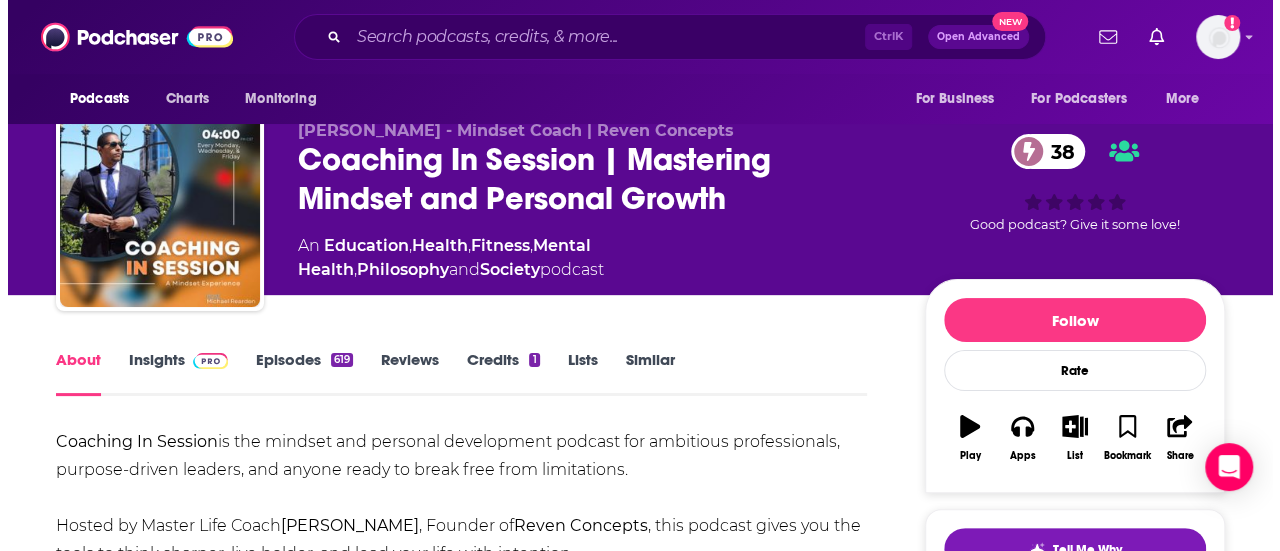 scroll, scrollTop: 0, scrollLeft: 0, axis: both 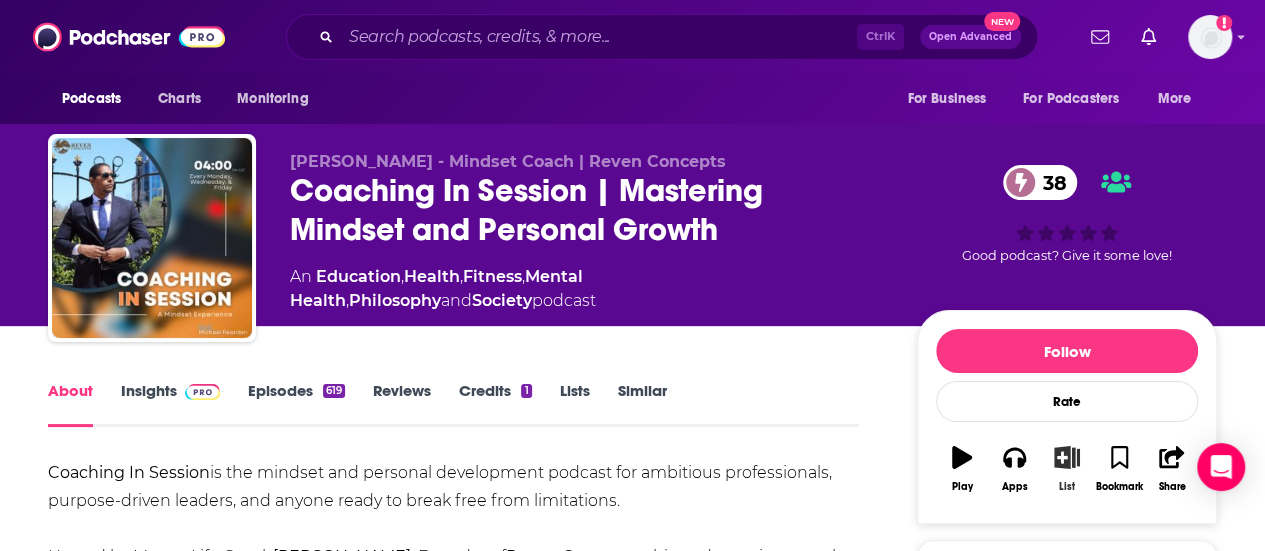 click 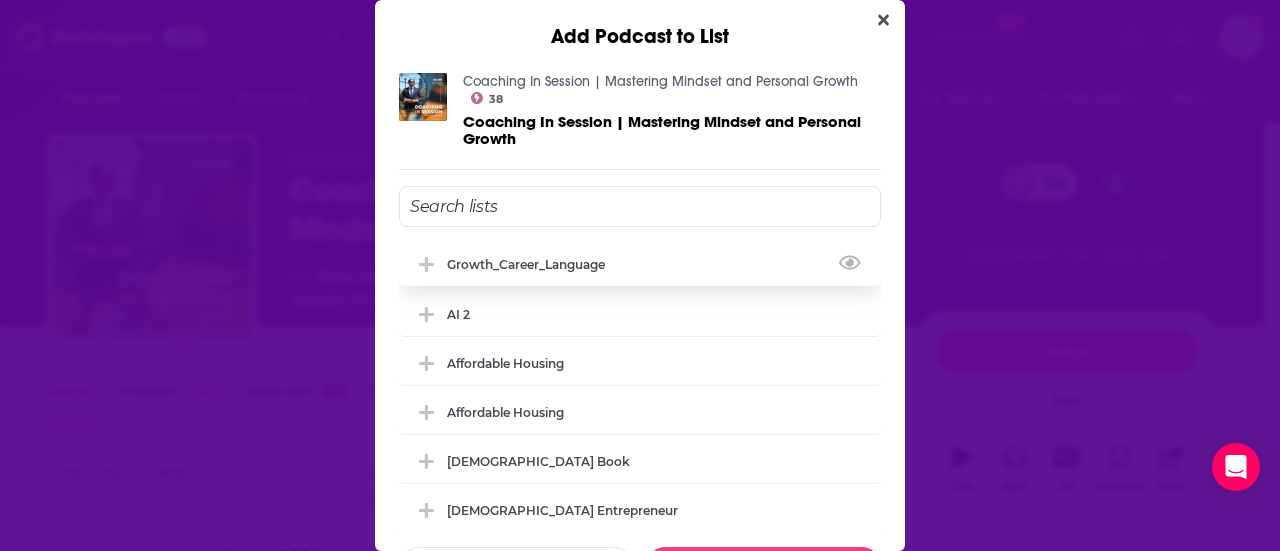 click on "Growth_Career_Language" at bounding box center [532, 264] 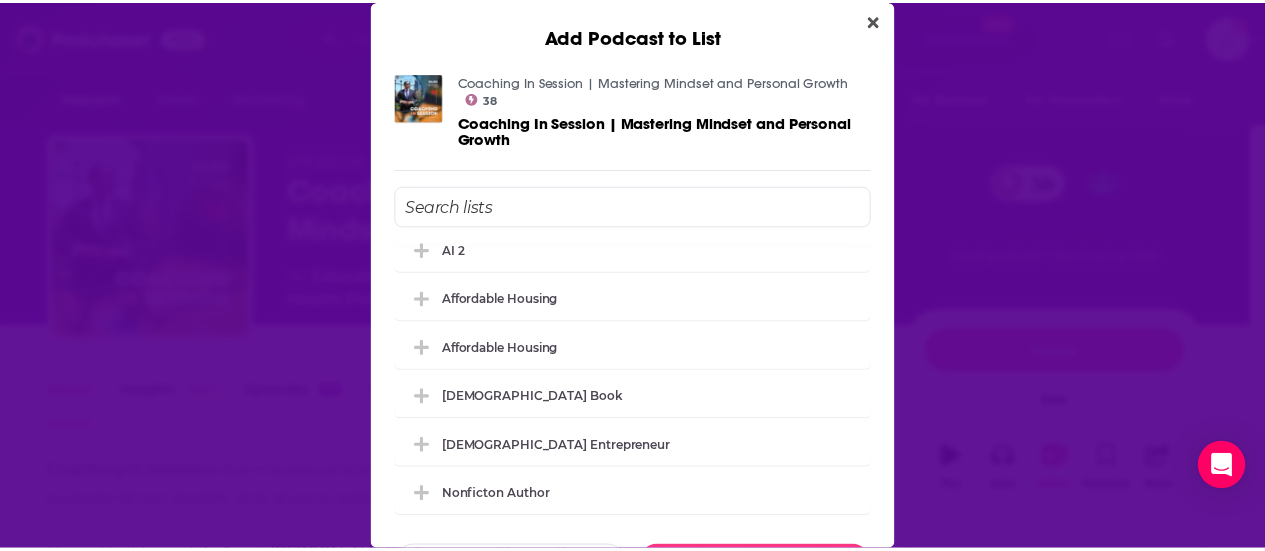 scroll, scrollTop: 67, scrollLeft: 0, axis: vertical 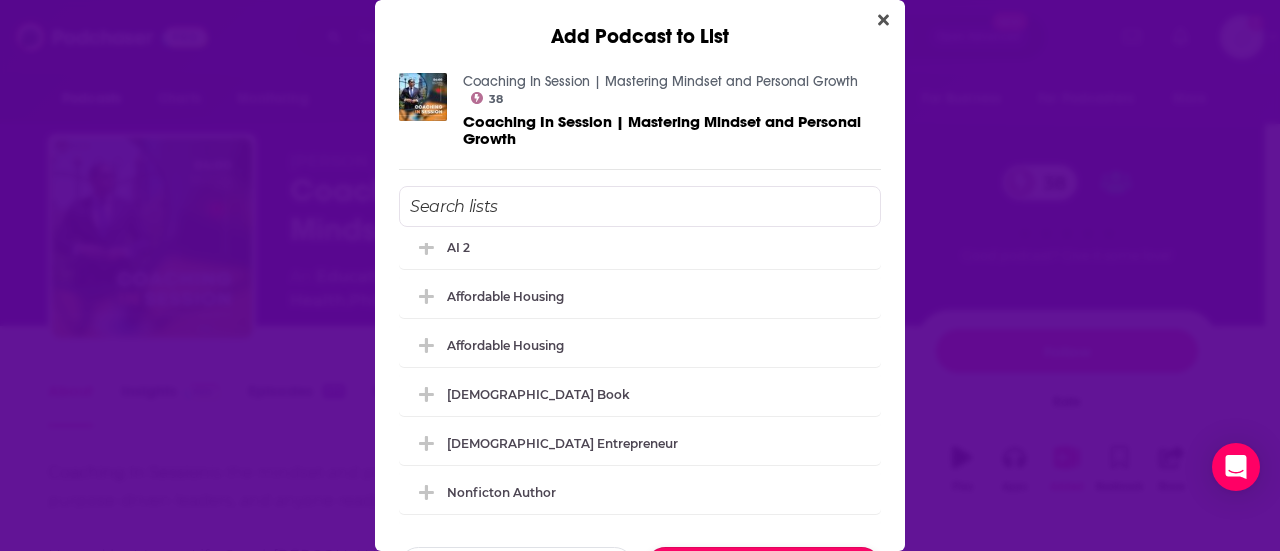 click on "Done" at bounding box center [763, 566] 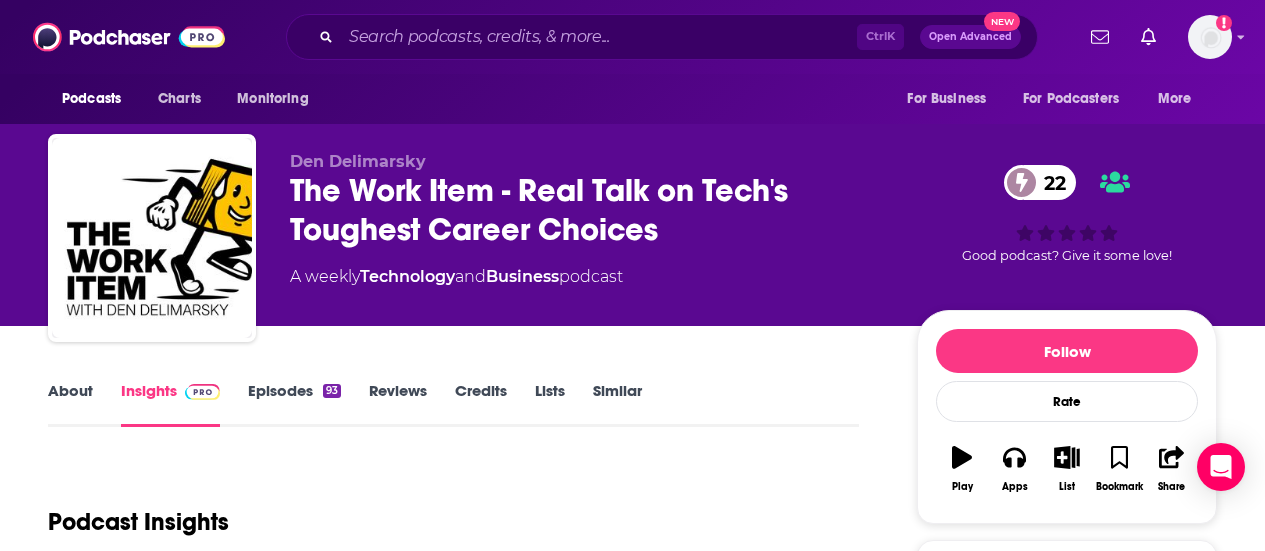 scroll, scrollTop: 0, scrollLeft: 0, axis: both 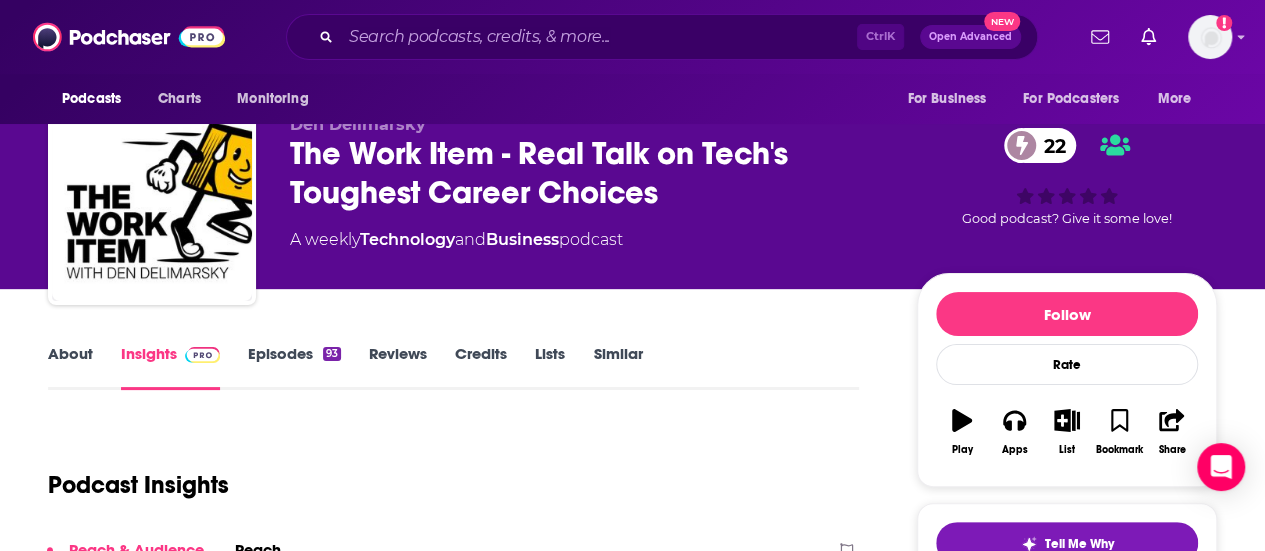 click on "About" at bounding box center [70, 367] 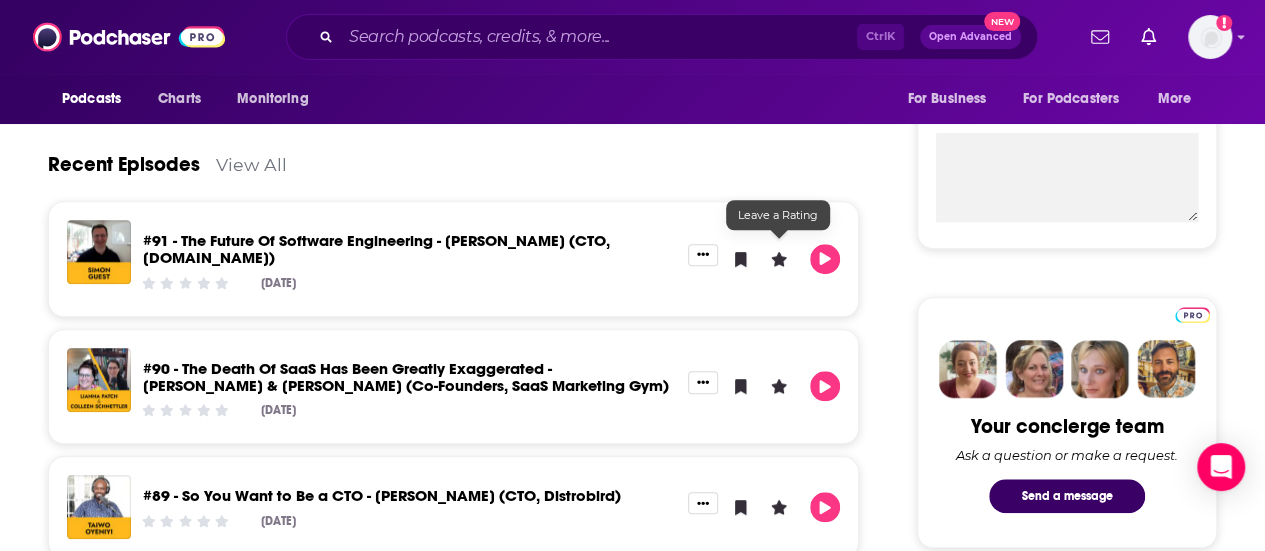scroll, scrollTop: 276, scrollLeft: 0, axis: vertical 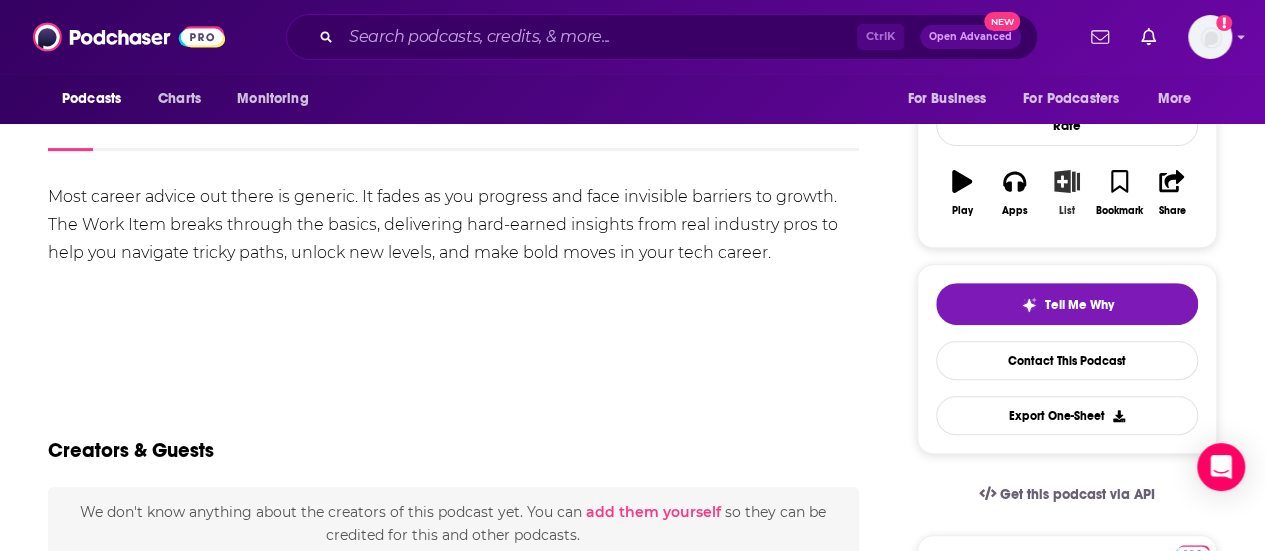click 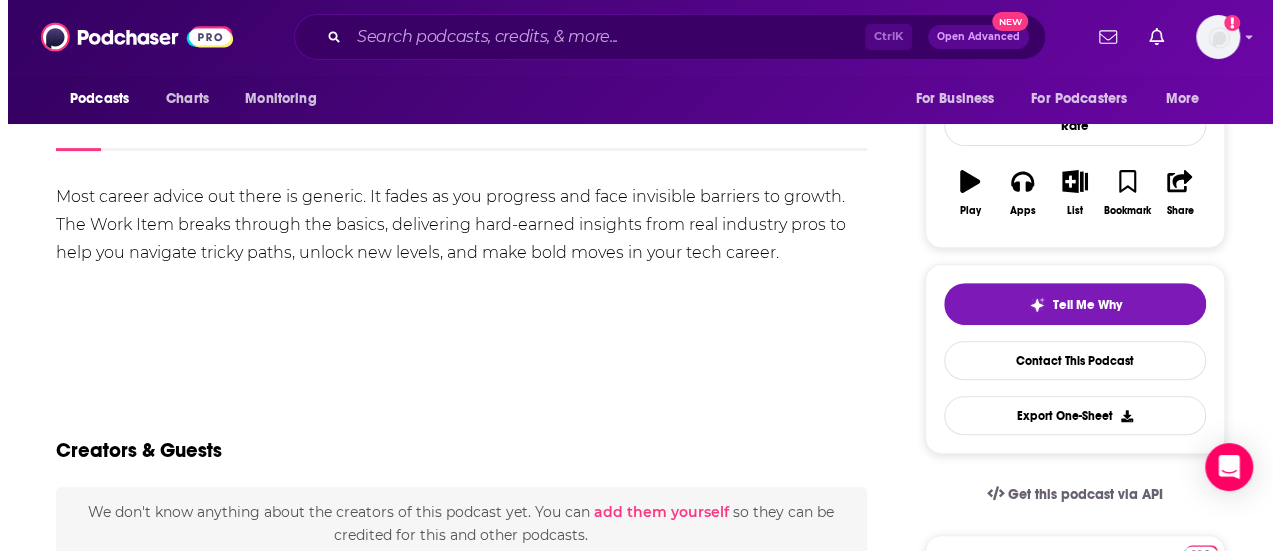 scroll, scrollTop: 0, scrollLeft: 0, axis: both 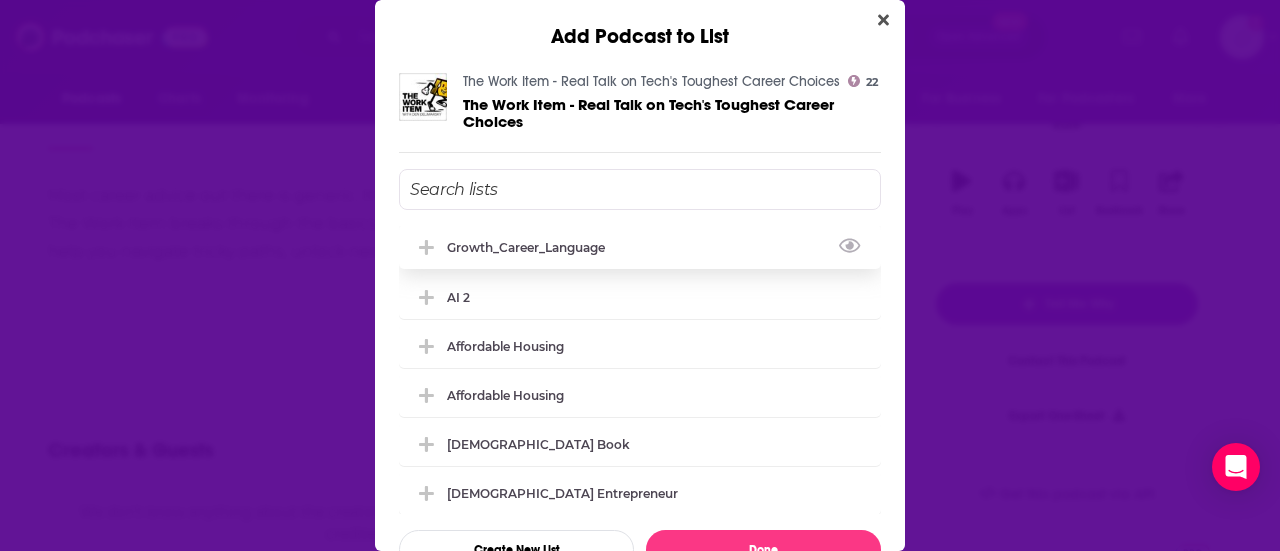 click on "Growth_Career_Language" at bounding box center [640, 247] 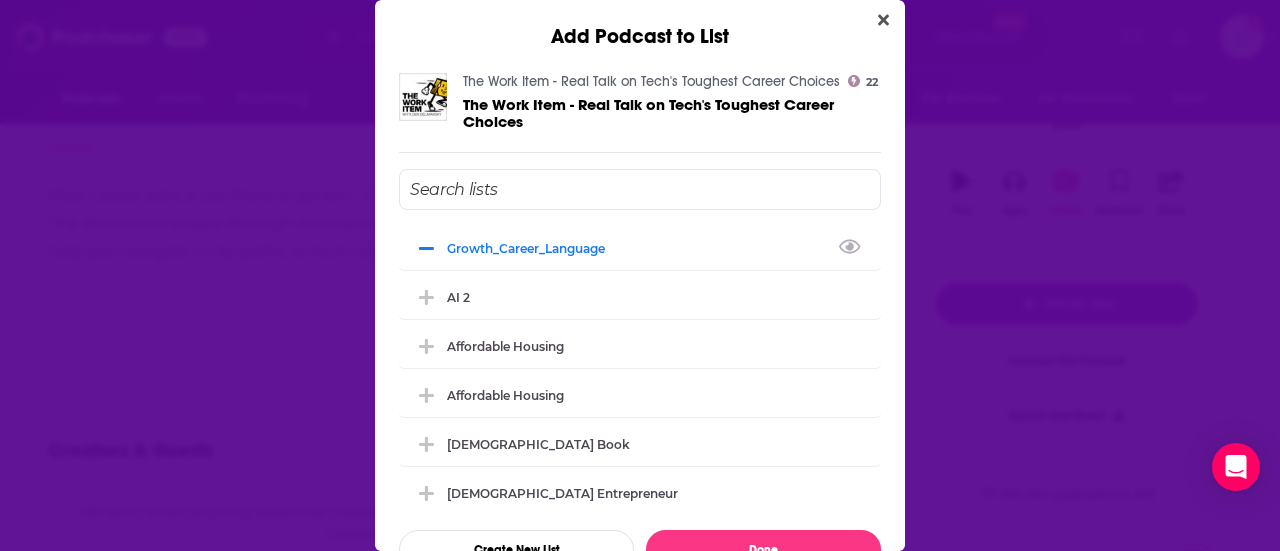 scroll, scrollTop: 56, scrollLeft: 0, axis: vertical 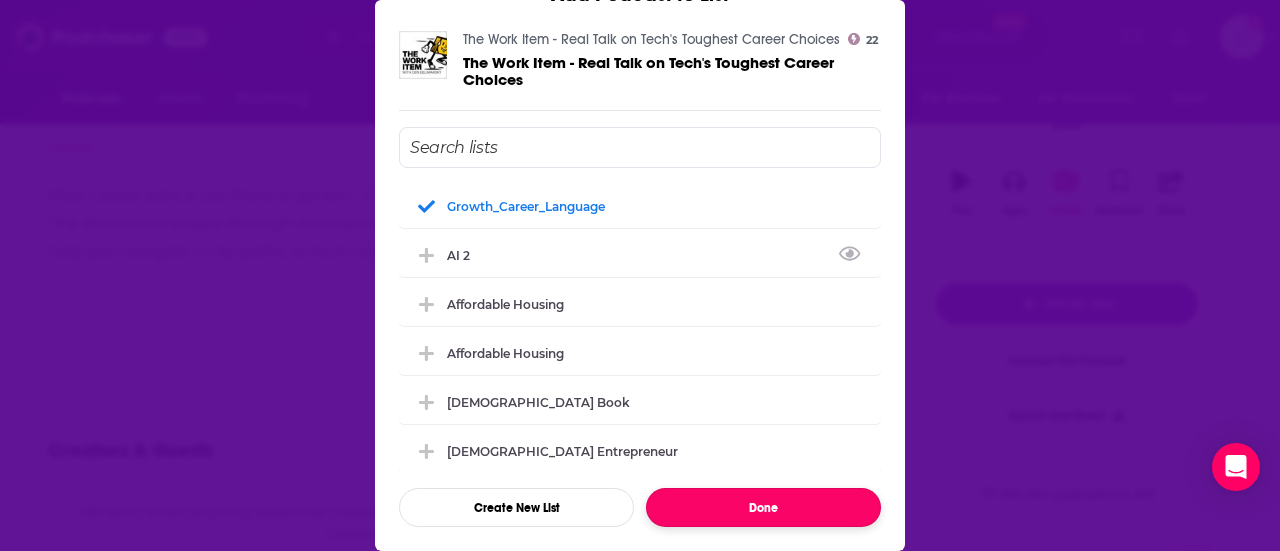click on "Done" at bounding box center (763, 507) 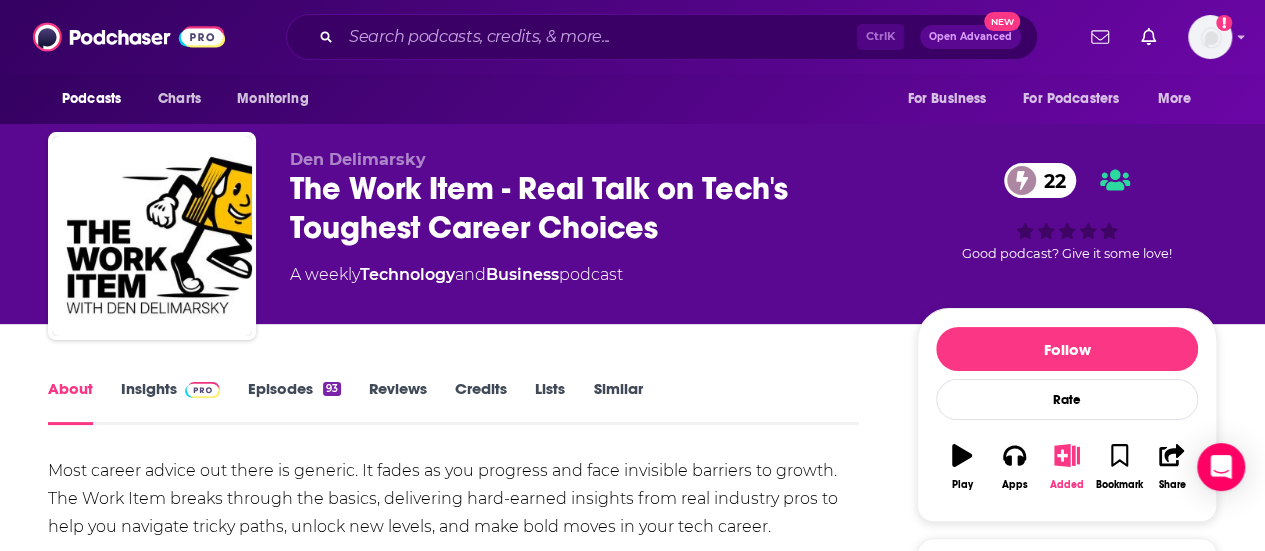 scroll, scrollTop: 0, scrollLeft: 0, axis: both 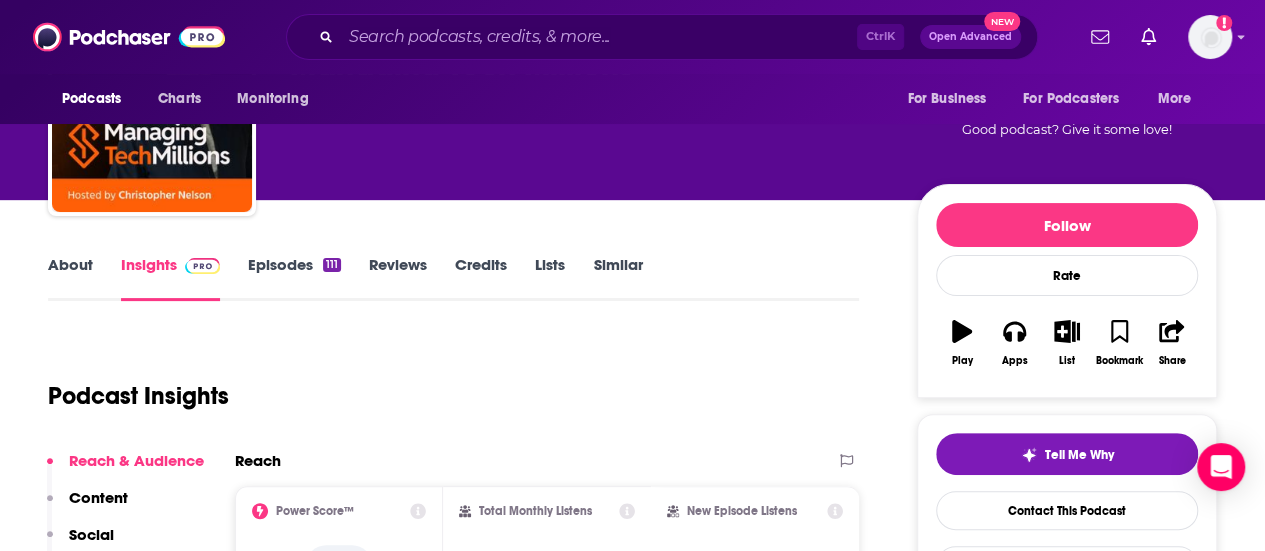 click on "About" at bounding box center (70, 278) 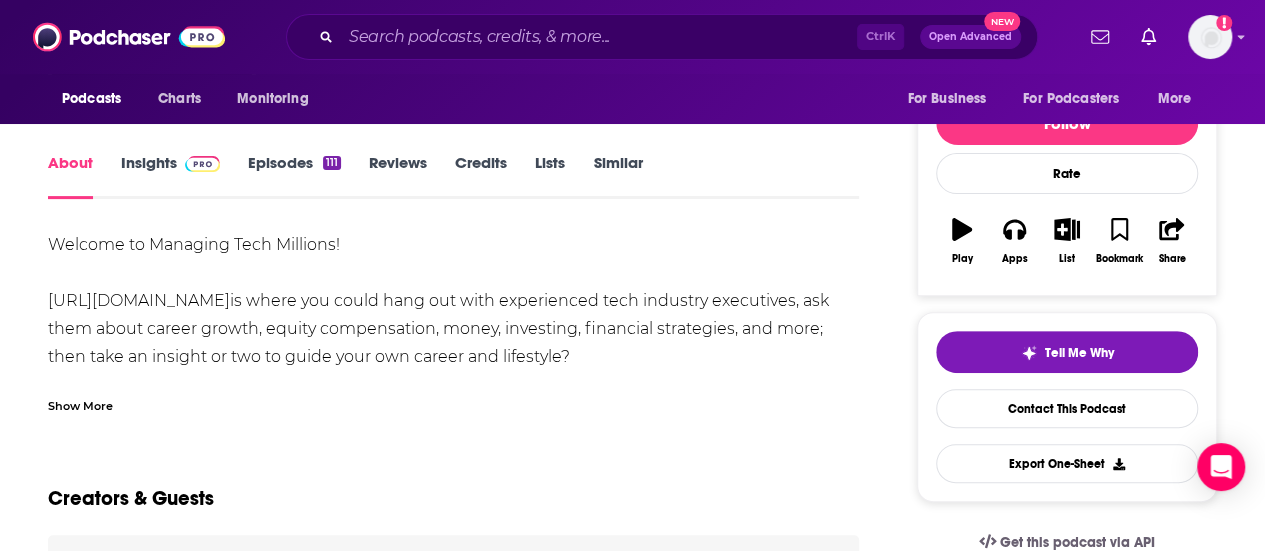 scroll, scrollTop: 296, scrollLeft: 0, axis: vertical 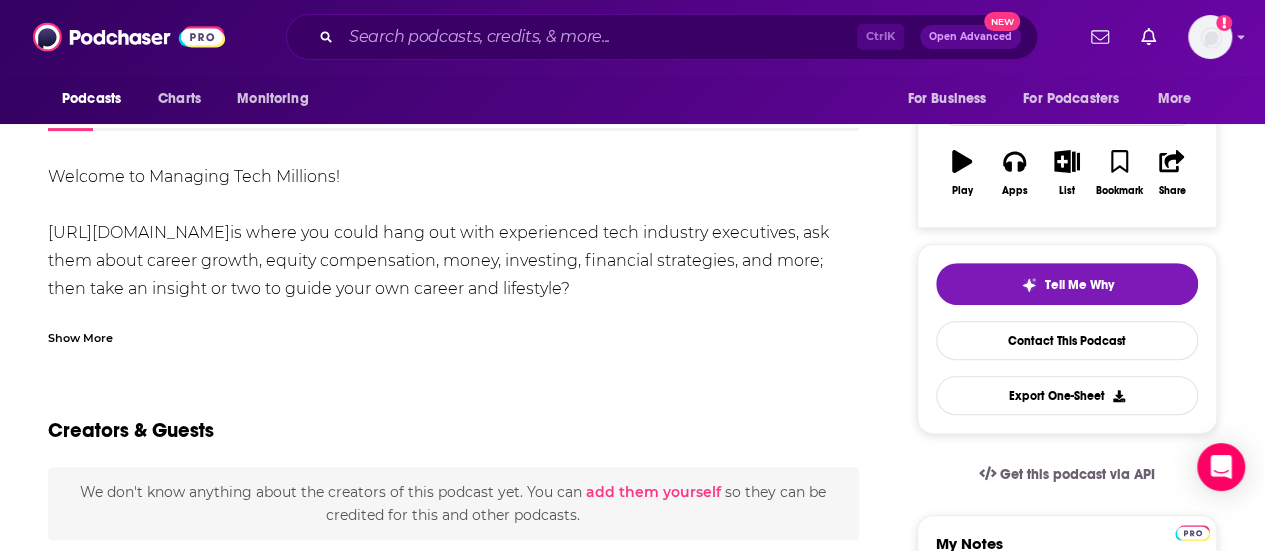 click on "Show More" at bounding box center (80, 336) 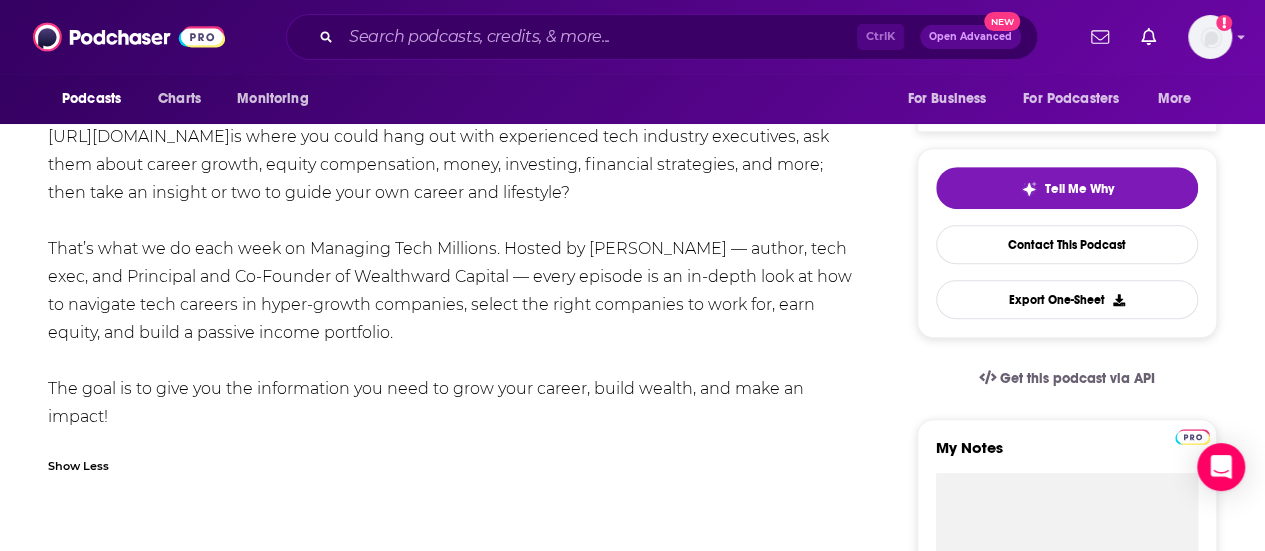 scroll, scrollTop: 393, scrollLeft: 0, axis: vertical 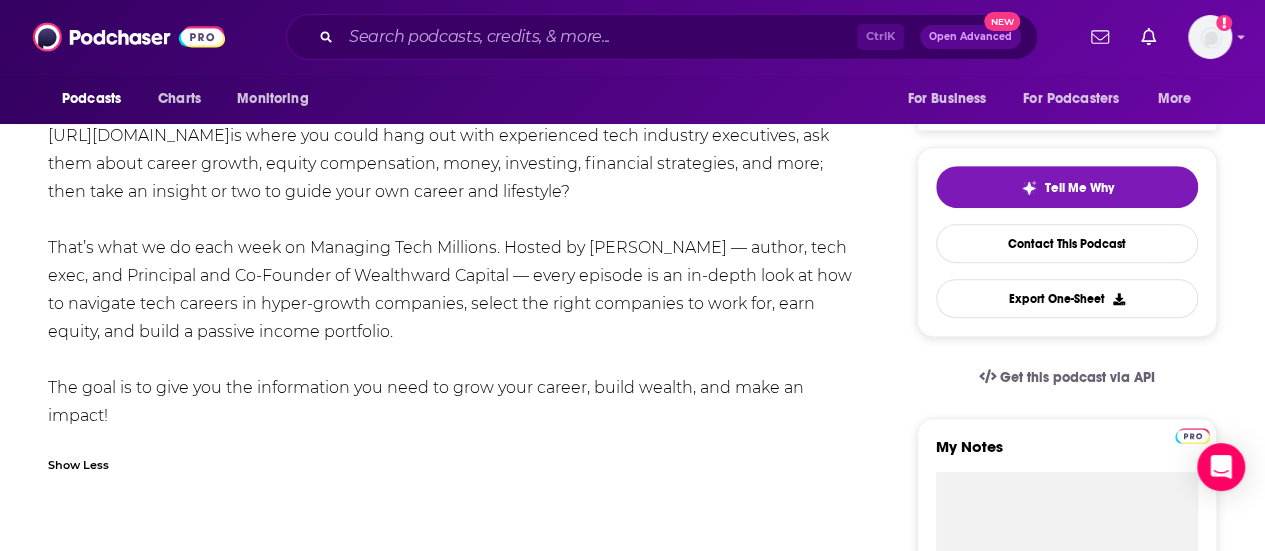 click on "Welcome to Managing Tech Millions!
http://www.managingtechmillions.com/  is where you could hang out with experienced tech industry executives, ask them about career growth, equity compensation, money, investing, financial strategies, and more; then take an insight or two to guide your own career and lifestyle?
That’s what we do each week on Managing Tech Millions. Hosted by Christopher Nelson –– author, tech exec, and Principal and Co-Founder of Wealthward Capital –– every episode is an in-depth look at how to navigate tech careers in hyper-growth companies, select the right companies to work for, earn equity, and build a passive income portfolio.
The goal is to give you the information you need to grow your career, build wealth, and make an impact!" at bounding box center [453, 248] 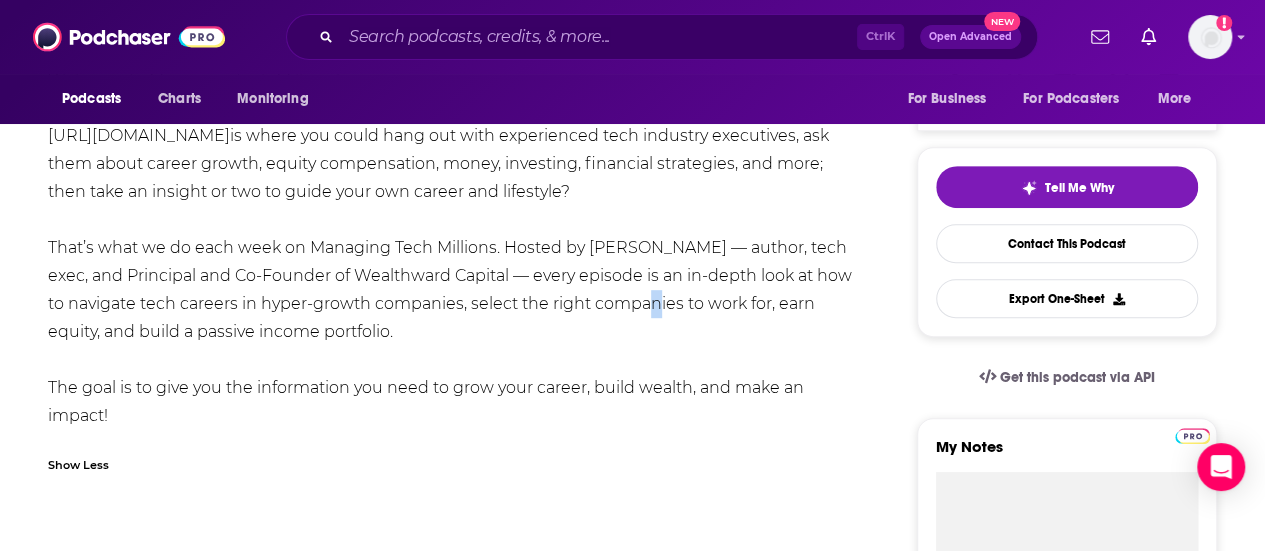 click on "Welcome to Managing Tech Millions!
http://www.managingtechmillions.com/  is where you could hang out with experienced tech industry executives, ask them about career growth, equity compensation, money, investing, financial strategies, and more; then take an insight or two to guide your own career and lifestyle?
That’s what we do each week on Managing Tech Millions. Hosted by Christopher Nelson –– author, tech exec, and Principal and Co-Founder of Wealthward Capital –– every episode is an in-depth look at how to navigate tech careers in hyper-growth companies, select the right companies to work for, earn equity, and build a passive income portfolio.
The goal is to give you the information you need to grow your career, build wealth, and make an impact!" at bounding box center (453, 248) 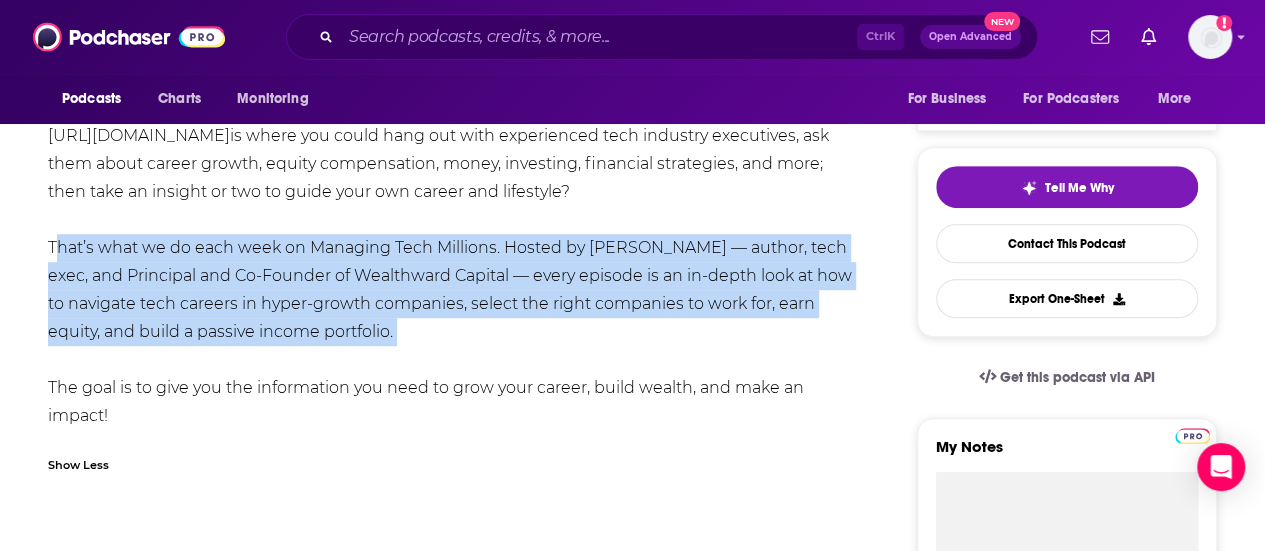 click on "Welcome to Managing Tech Millions!
http://www.managingtechmillions.com/  is where you could hang out with experienced tech industry executives, ask them about career growth, equity compensation, money, investing, financial strategies, and more; then take an insight or two to guide your own career and lifestyle?
That’s what we do each week on Managing Tech Millions. Hosted by Christopher Nelson –– author, tech exec, and Principal and Co-Founder of Wealthward Capital –– every episode is an in-depth look at how to navigate tech careers in hyper-growth companies, select the right companies to work for, earn equity, and build a passive income portfolio.
The goal is to give you the information you need to grow your career, build wealth, and make an impact!" at bounding box center (453, 248) 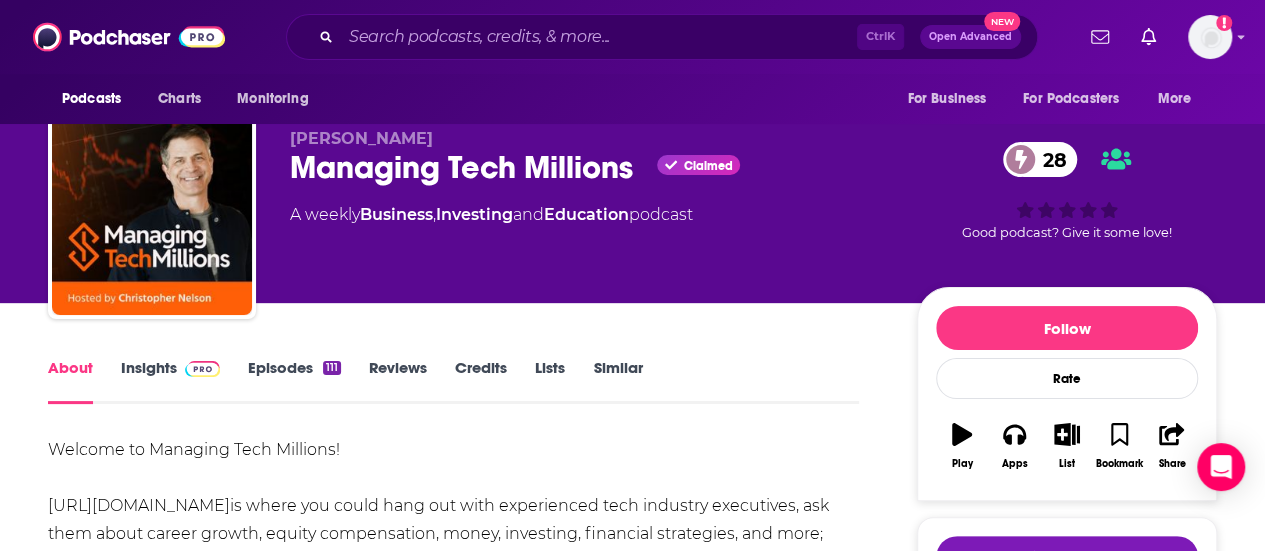 scroll, scrollTop: 22, scrollLeft: 0, axis: vertical 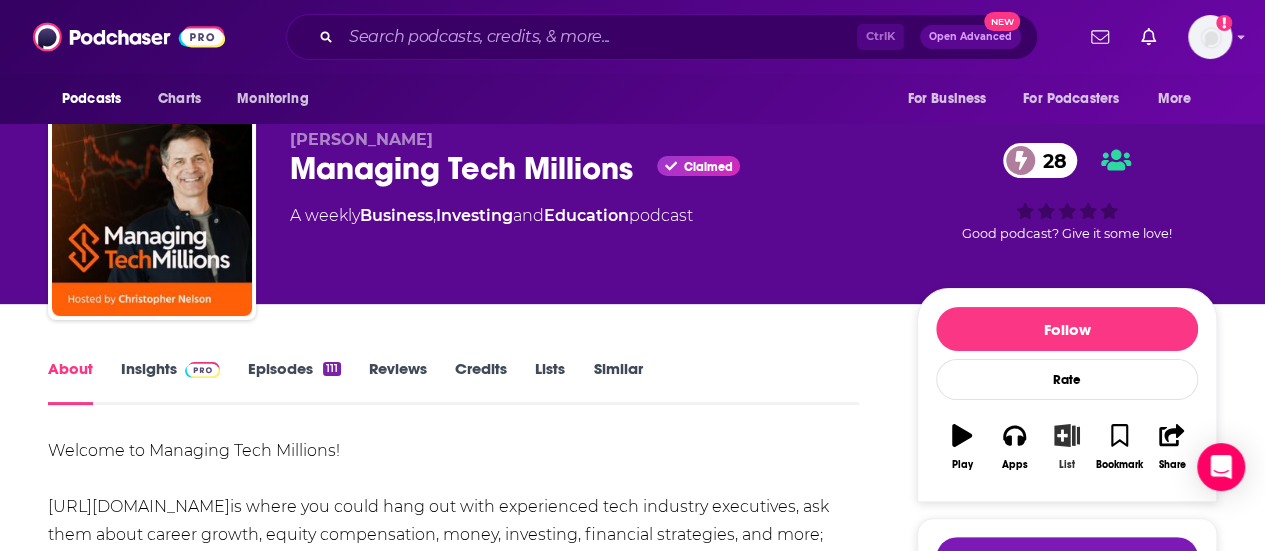 click 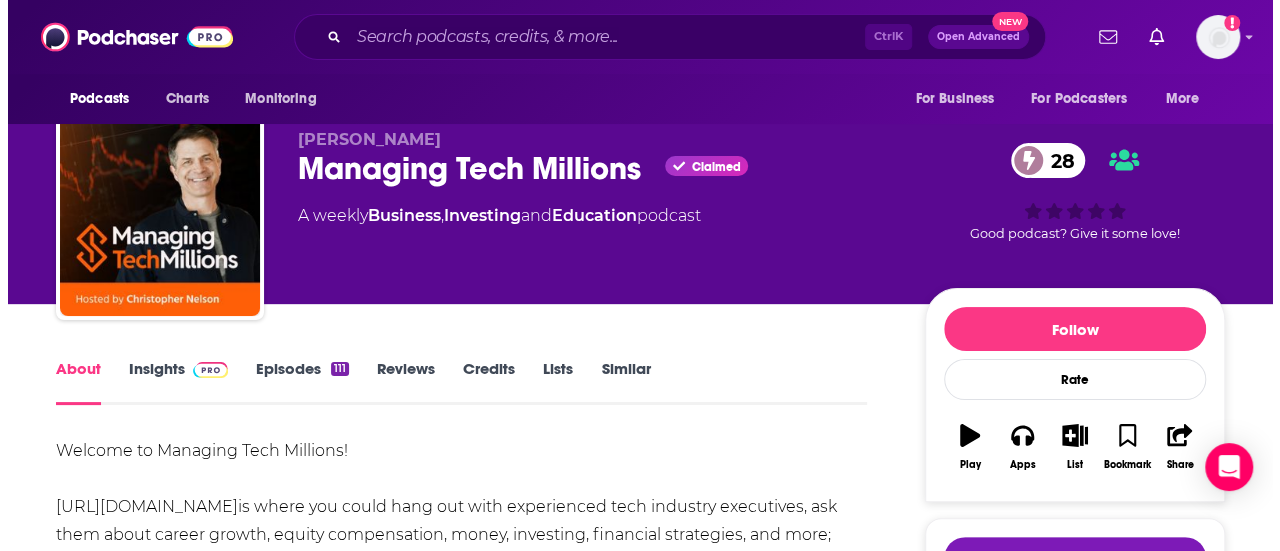 scroll, scrollTop: 0, scrollLeft: 0, axis: both 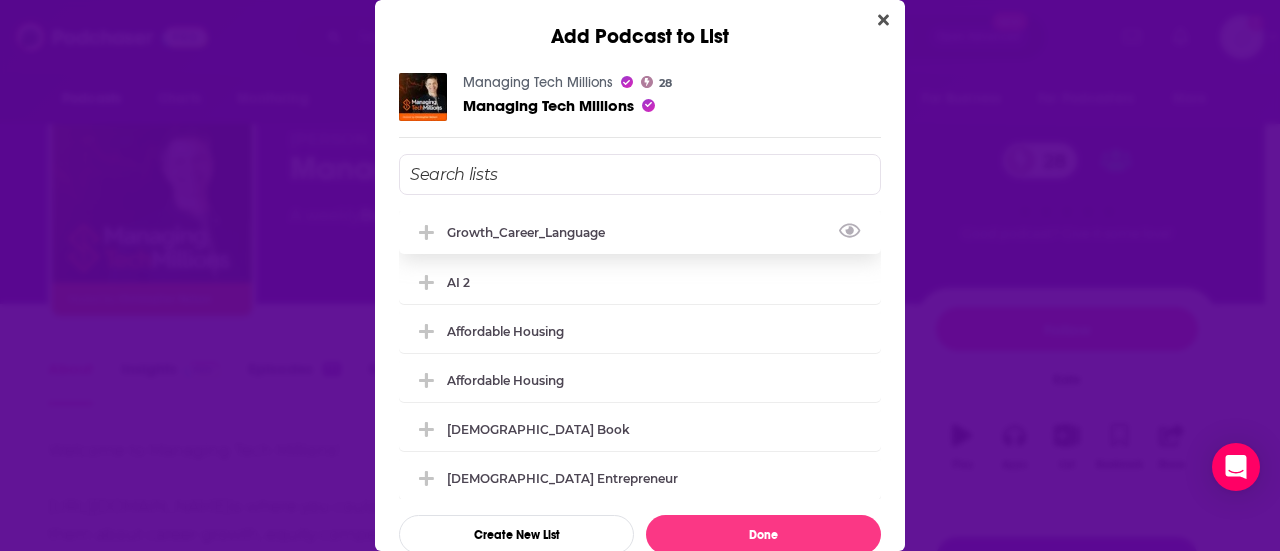click on "Growth_Career_Language" at bounding box center (640, 232) 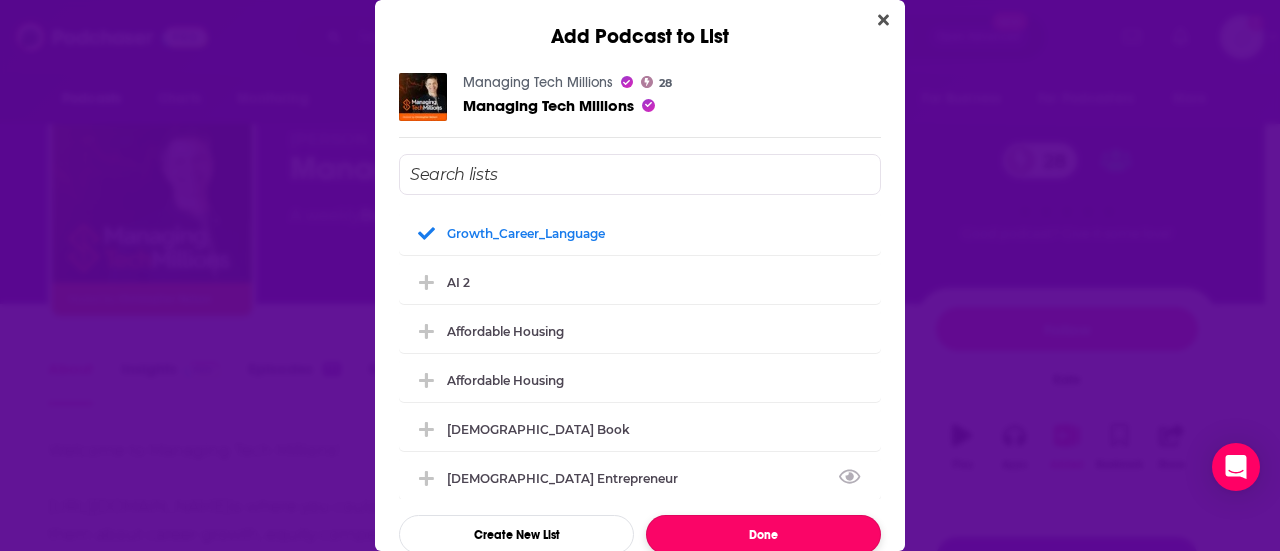 click on "Done" at bounding box center (763, 534) 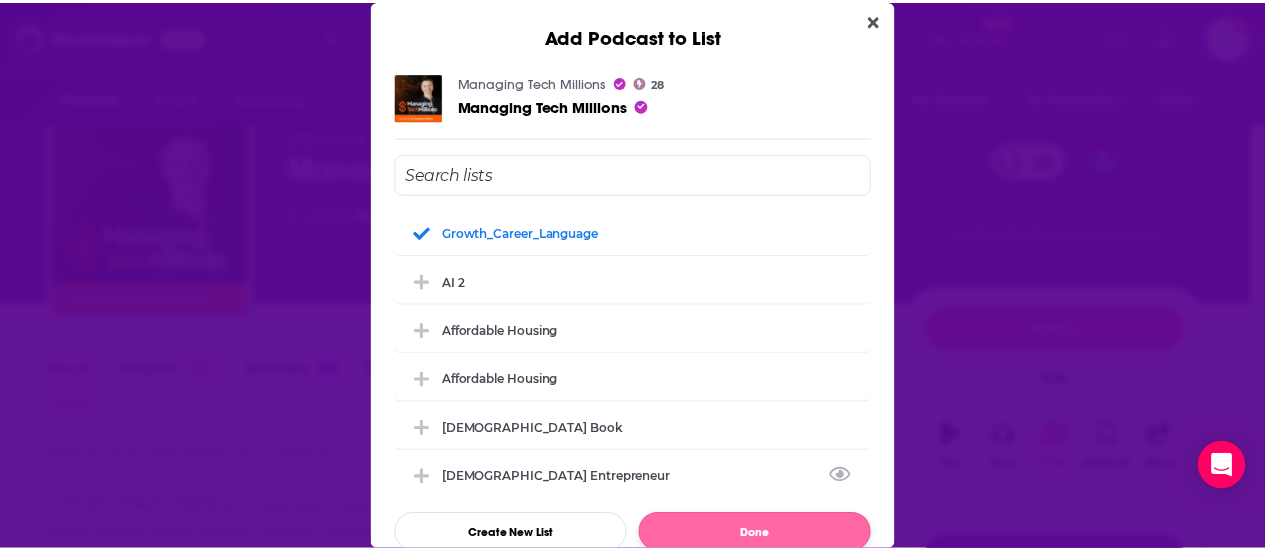 scroll, scrollTop: 22, scrollLeft: 0, axis: vertical 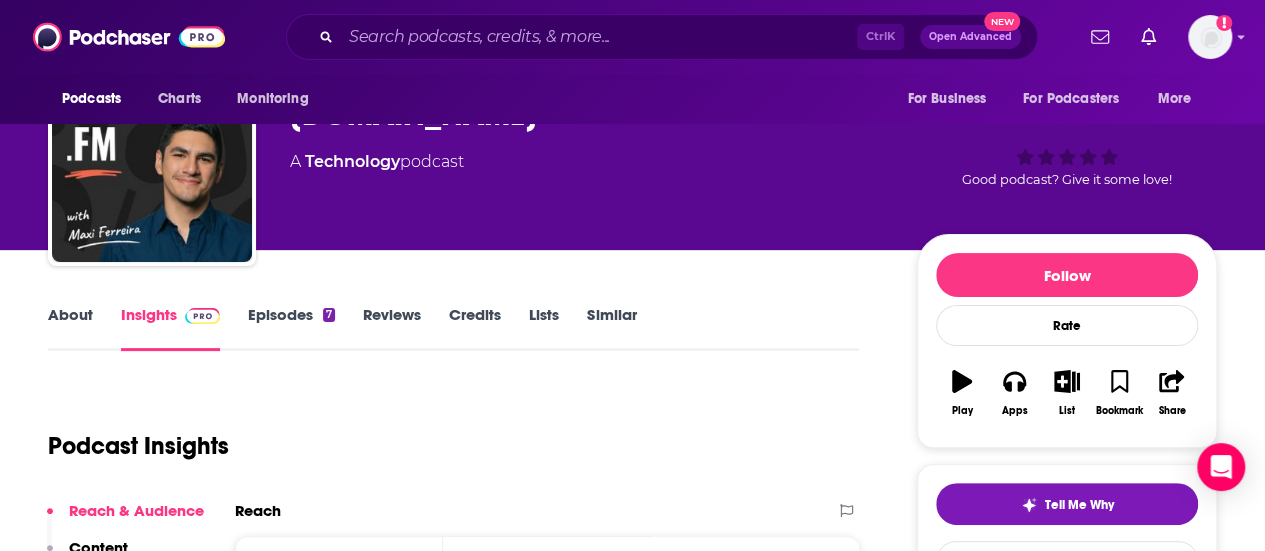 click on "About" at bounding box center (70, 328) 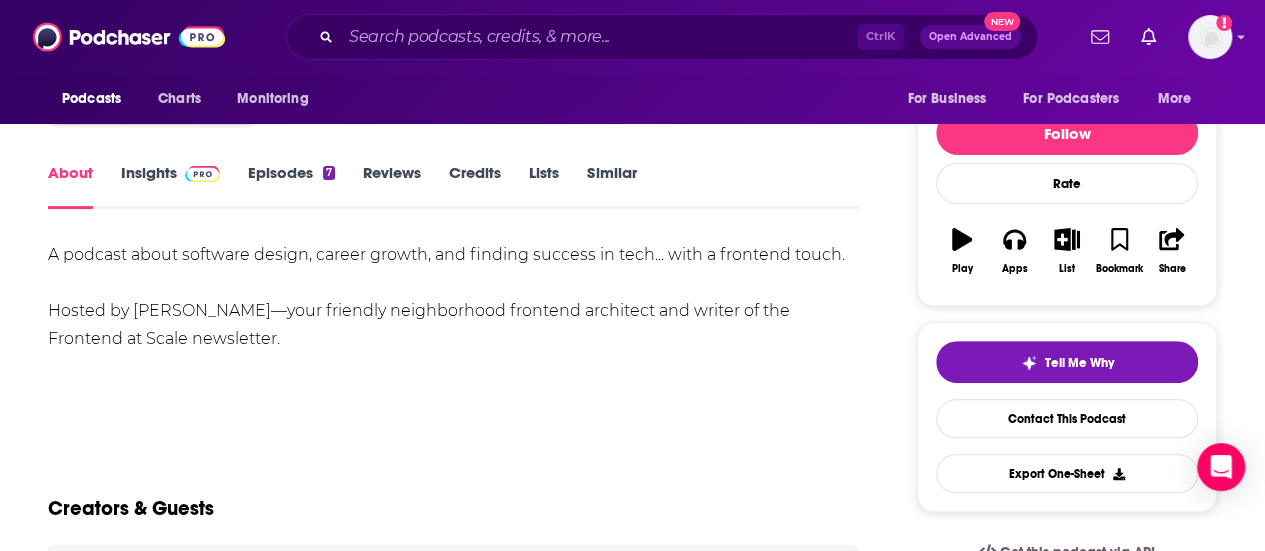 scroll, scrollTop: 219, scrollLeft: 0, axis: vertical 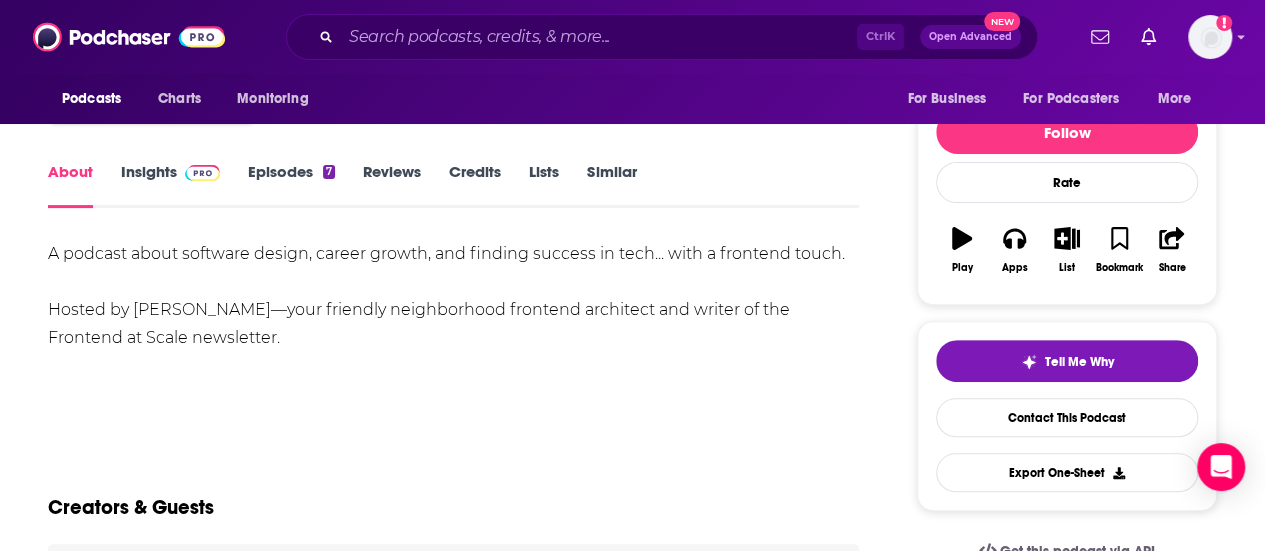 click on "A podcast about software design, career growth, and finding success in tech... with a frontend touch.
Hosted by [PERSON_NAME]—your friendly neighborhood frontend architect and writer of the Frontend at Scale newsletter." at bounding box center [453, 296] 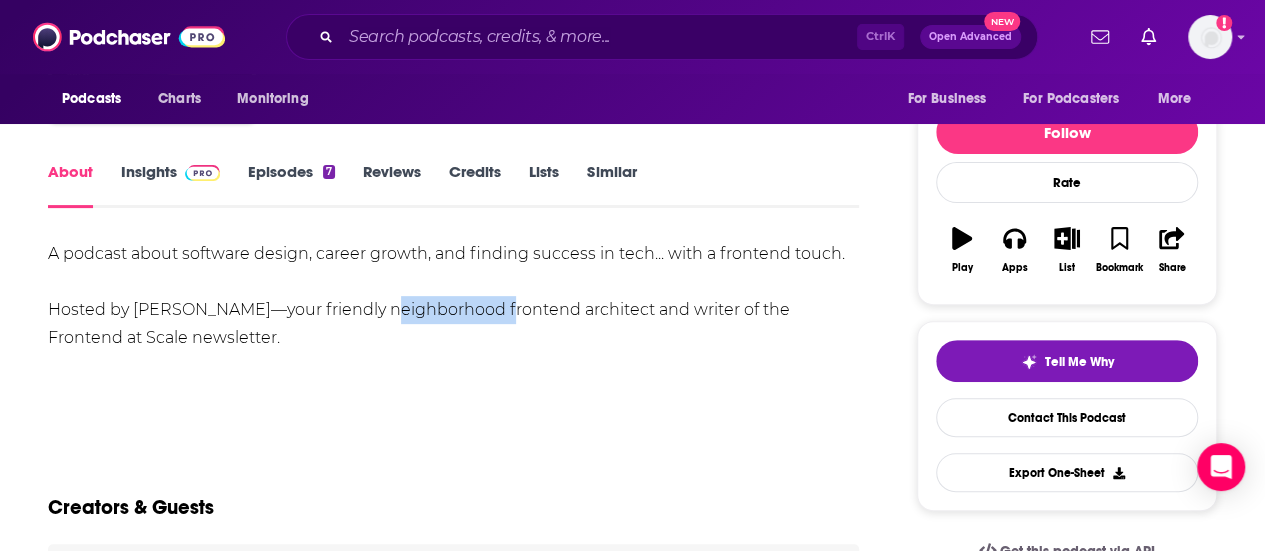 click on "A podcast about software design, career growth, and finding success in tech... with a frontend touch.
Hosted by [PERSON_NAME]—your friendly neighborhood frontend architect and writer of the Frontend at Scale newsletter." at bounding box center [453, 296] 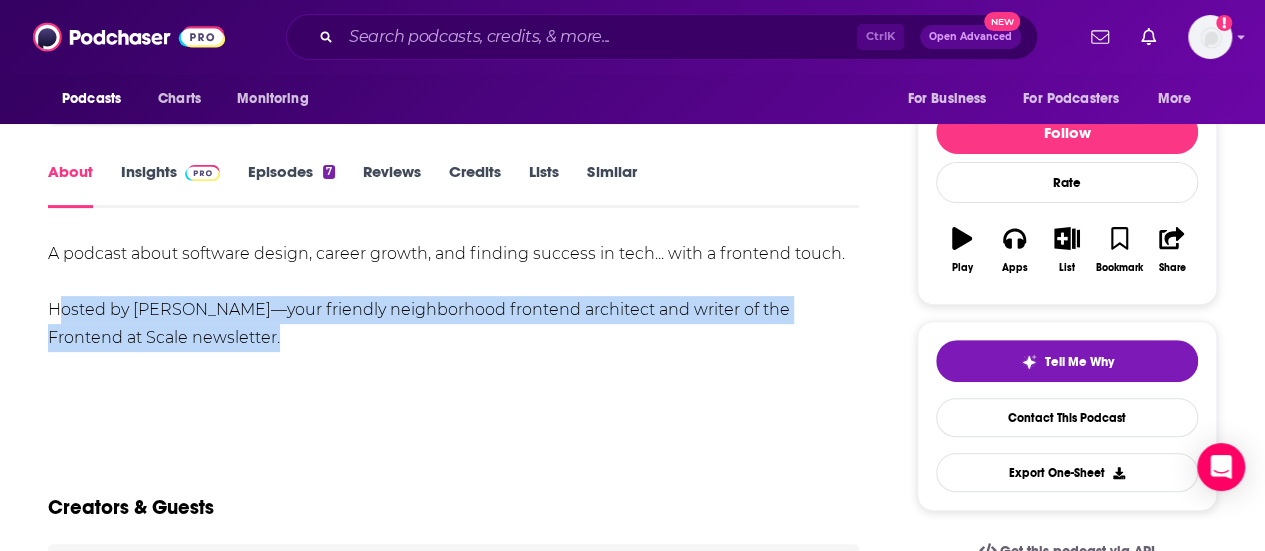 click on "A podcast about software design, career growth, and finding success in tech... with a frontend touch.
Hosted by [PERSON_NAME]—your friendly neighborhood frontend architect and writer of the Frontend at Scale newsletter." at bounding box center [453, 296] 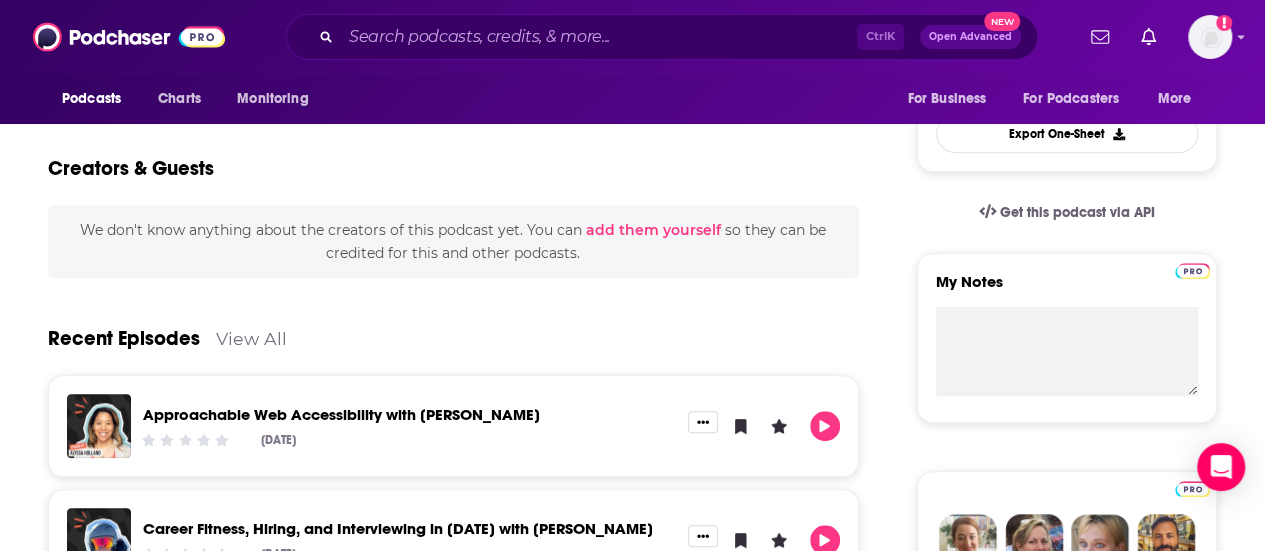 scroll, scrollTop: 0, scrollLeft: 0, axis: both 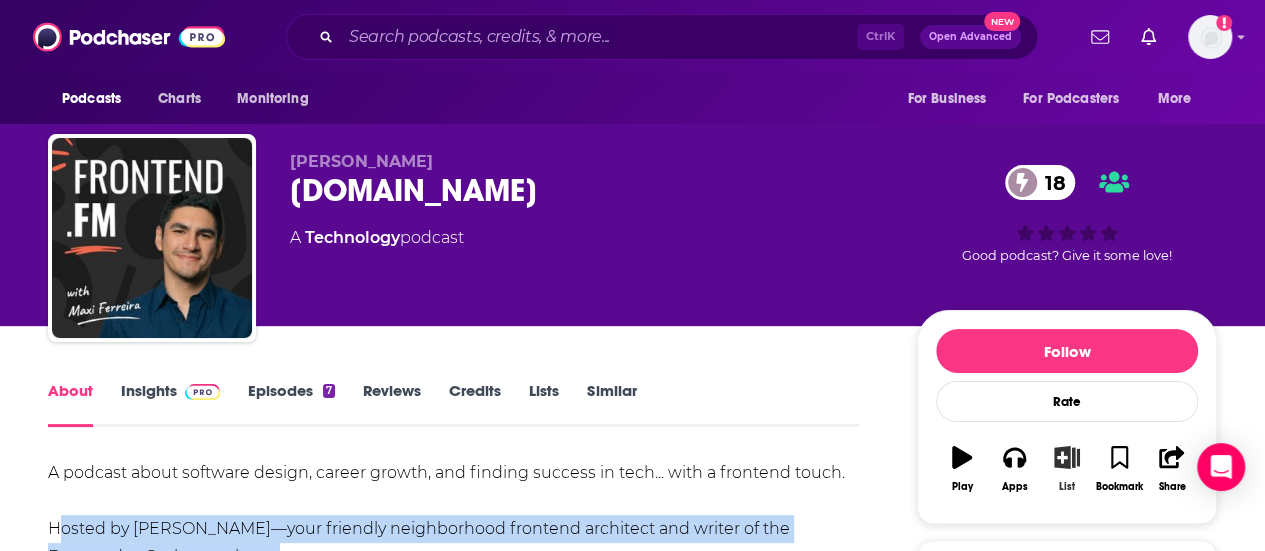 click 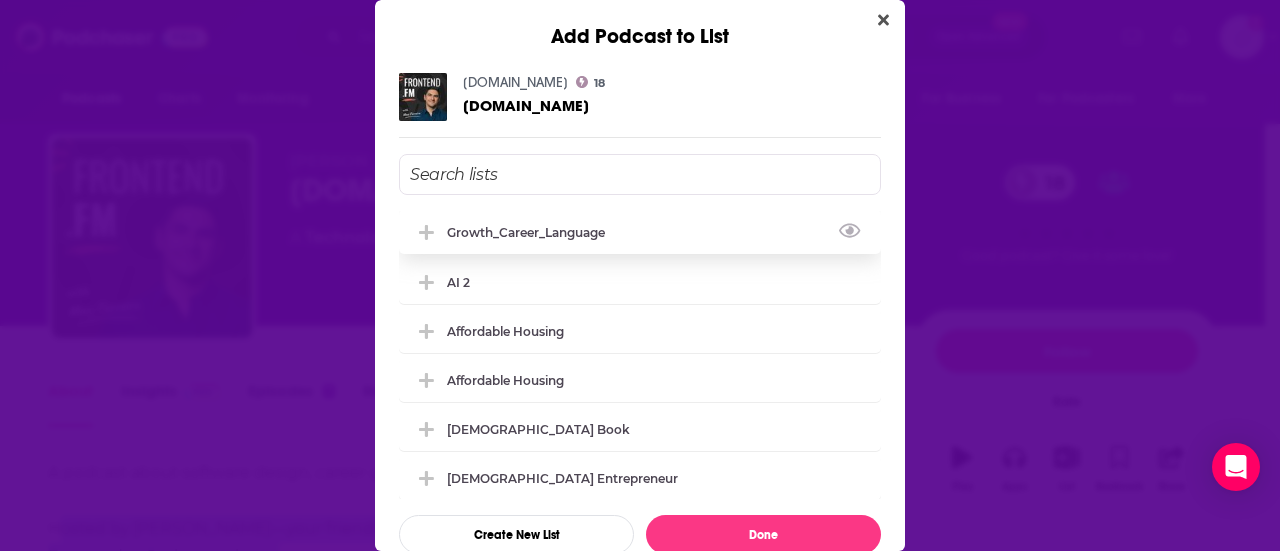 click on "Growth_Career_Language" at bounding box center (532, 232) 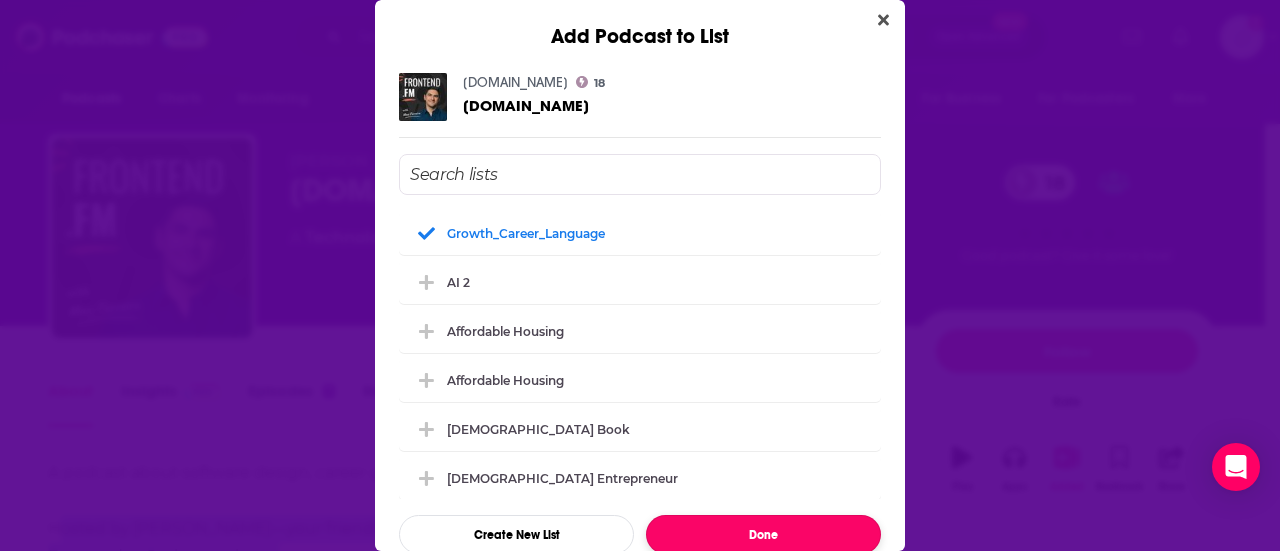 click on "Done" at bounding box center (763, 534) 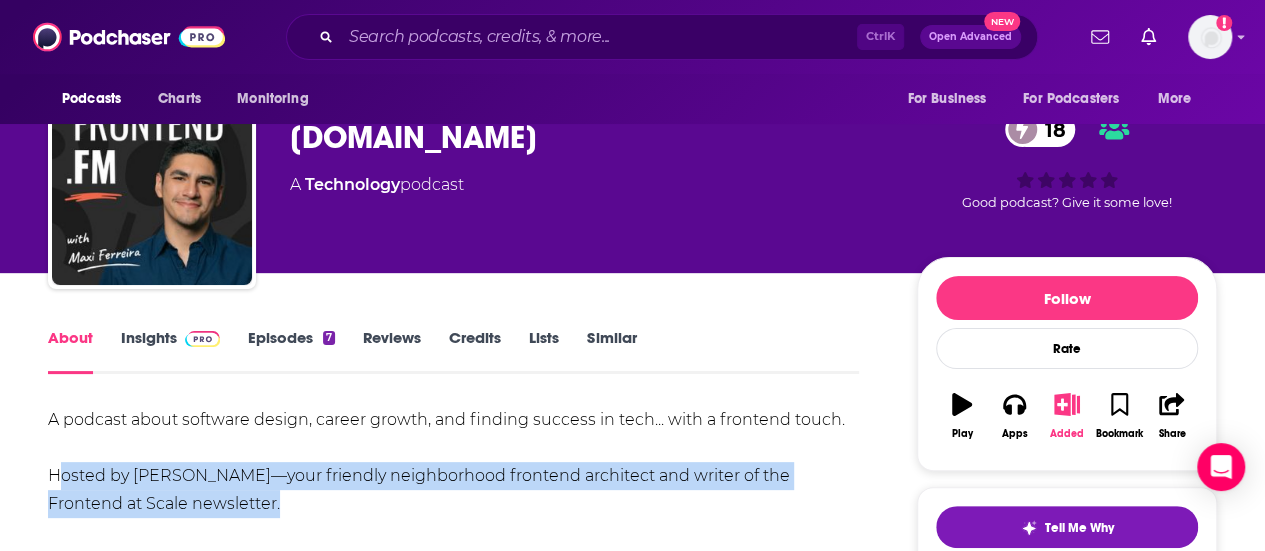 scroll, scrollTop: 54, scrollLeft: 0, axis: vertical 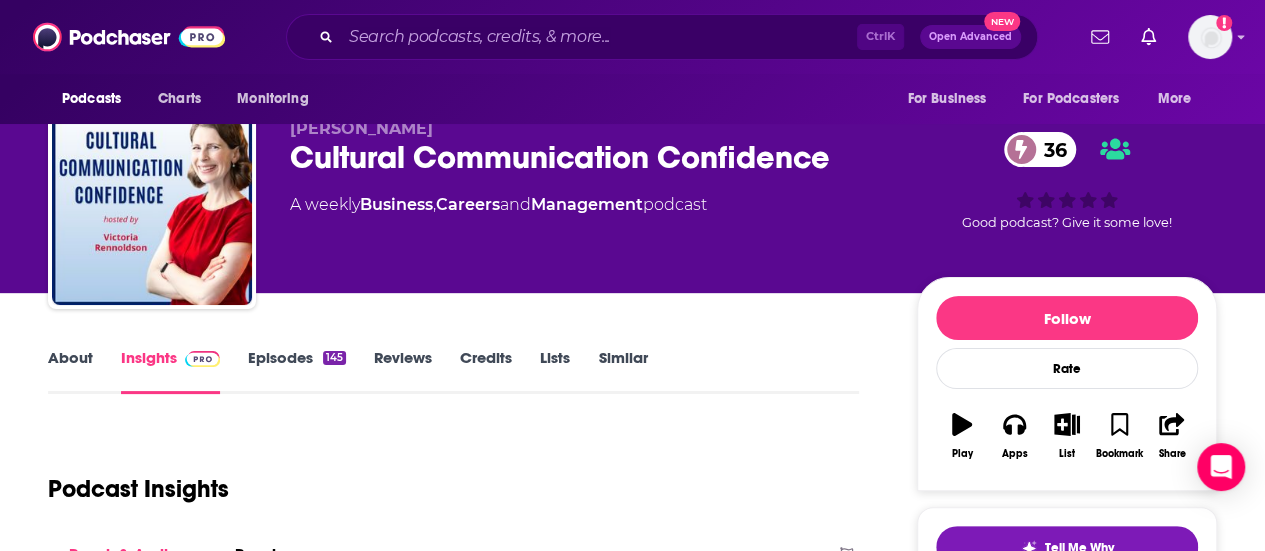 click on "About" at bounding box center (70, 371) 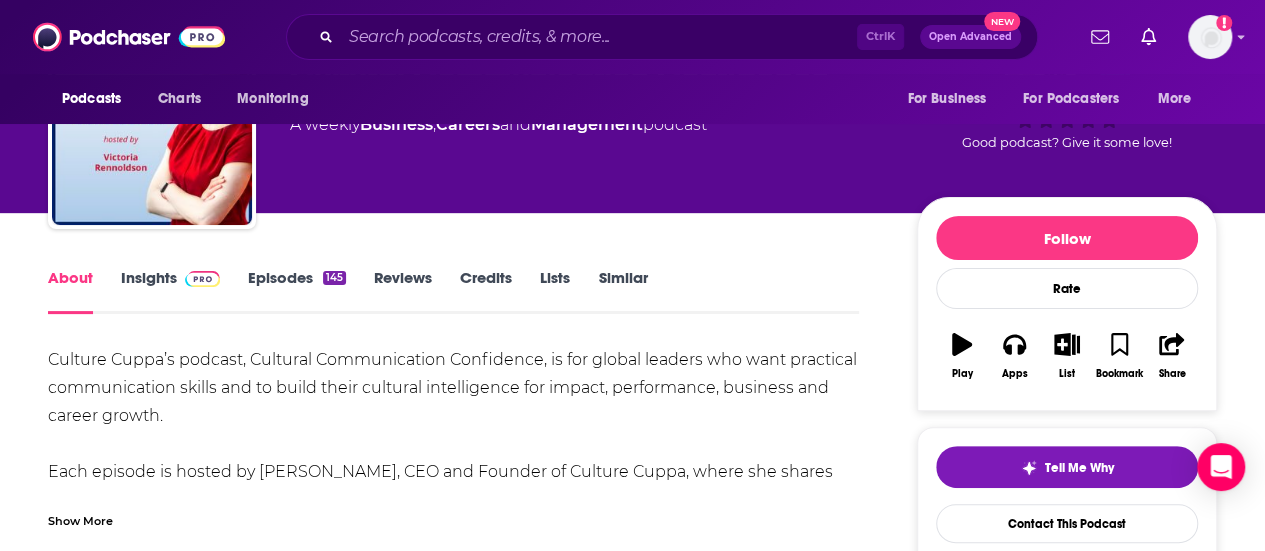 scroll, scrollTop: 195, scrollLeft: 0, axis: vertical 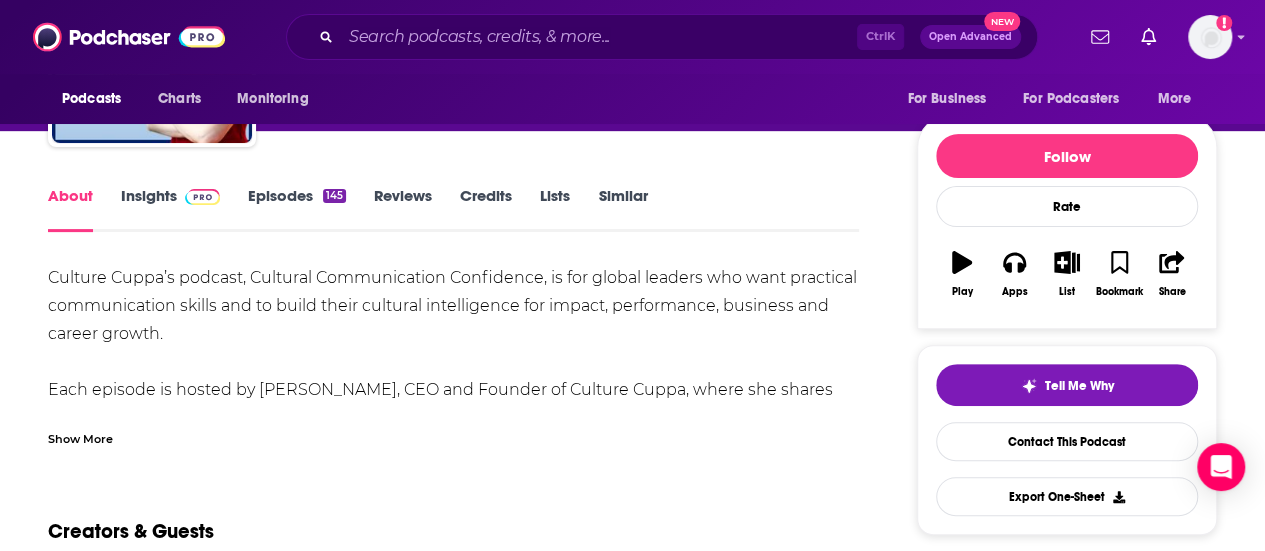 click on "Show More" at bounding box center [80, 437] 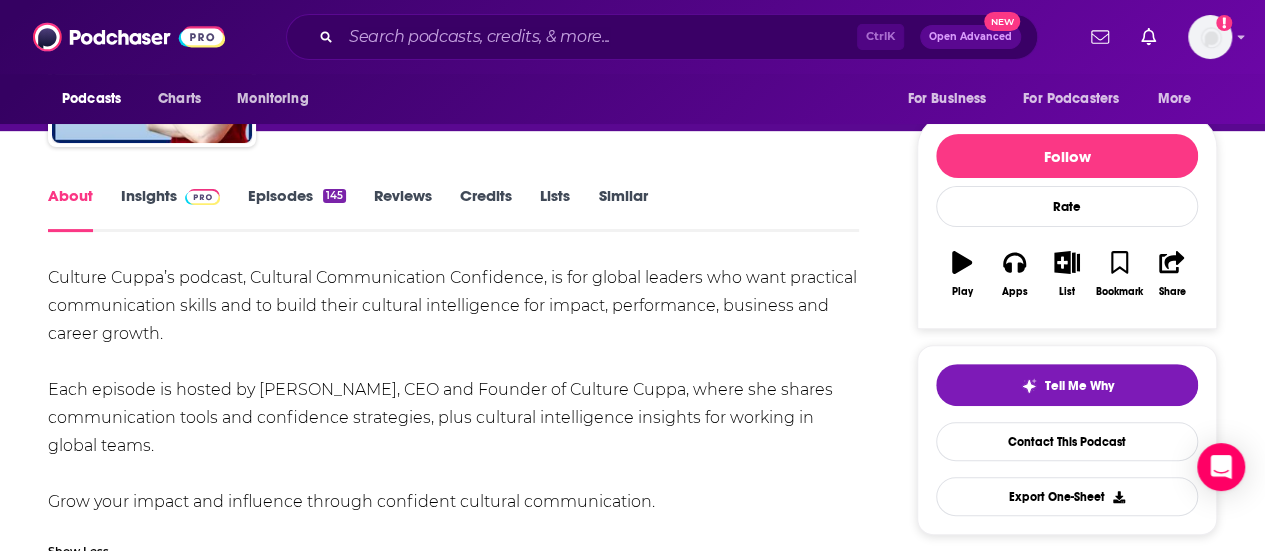 click on "Culture Cuppa’s podcast, Cultural Communication Confidence, is for global leaders who want practical communication skills and to build their cultural intelligence for impact, performance, business and career growth.
Each episode is hosted by Victoria Rennoldson, CEO and Founder of Culture Cuppa, where she shares communication tools and confidence strategies, plus cultural intelligence insights for working in global teams.
Grow your impact and influence through confident cultural communication." at bounding box center [453, 390] 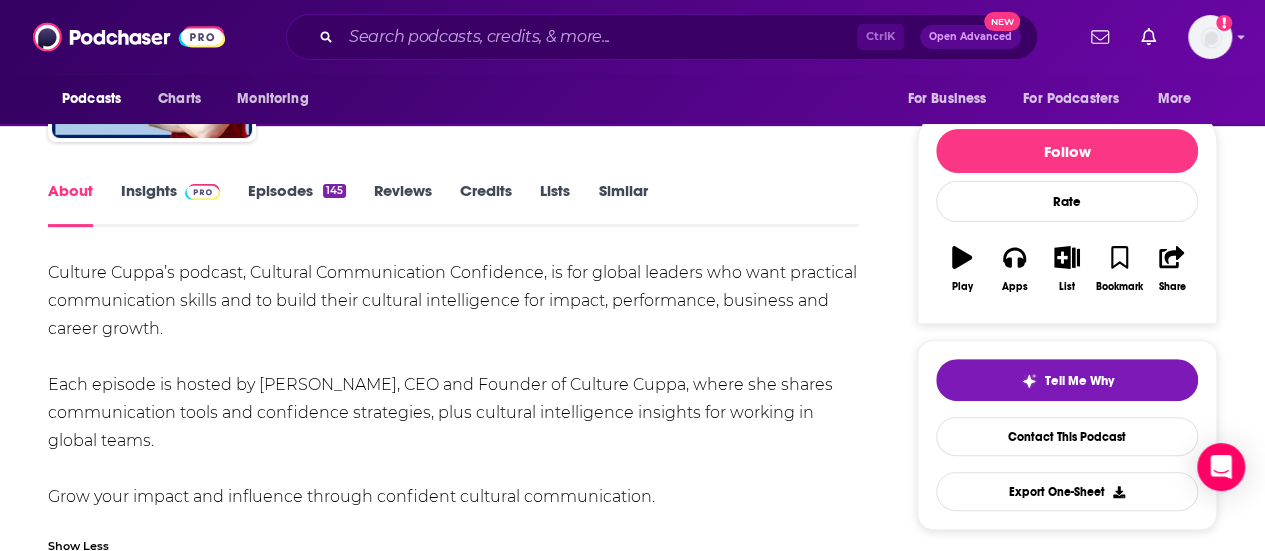 scroll, scrollTop: 201, scrollLeft: 0, axis: vertical 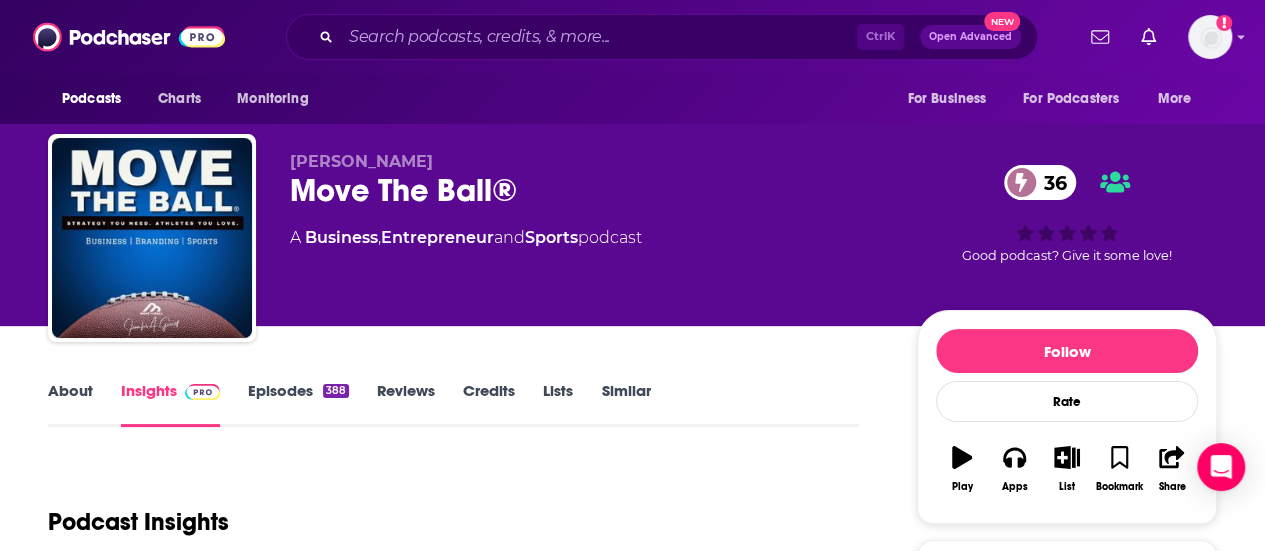 click on "About" at bounding box center [70, 404] 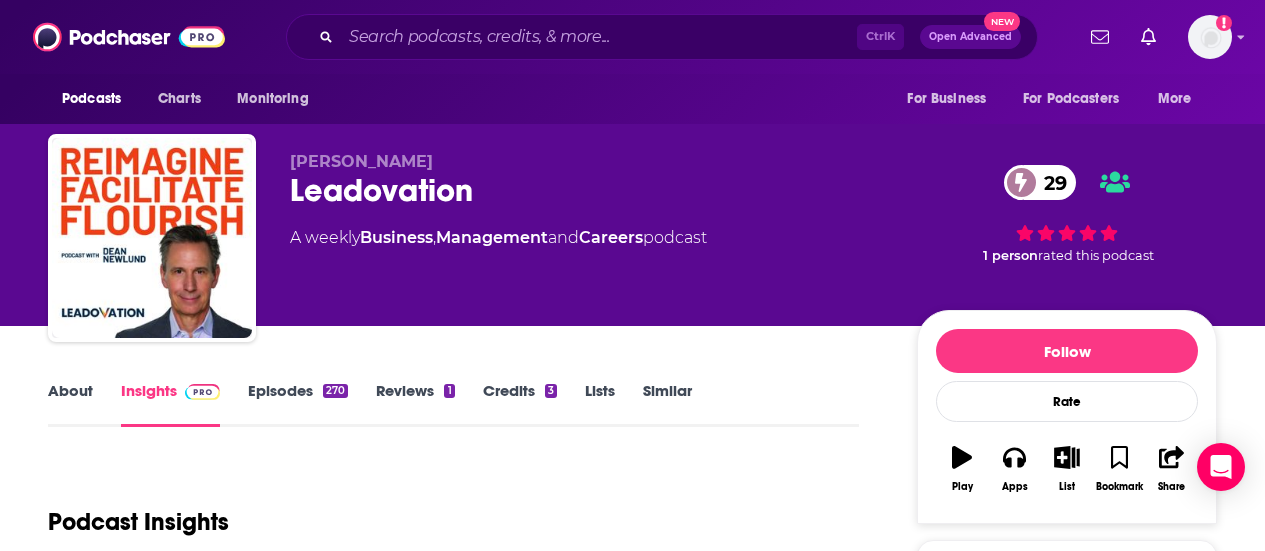 scroll, scrollTop: 0, scrollLeft: 0, axis: both 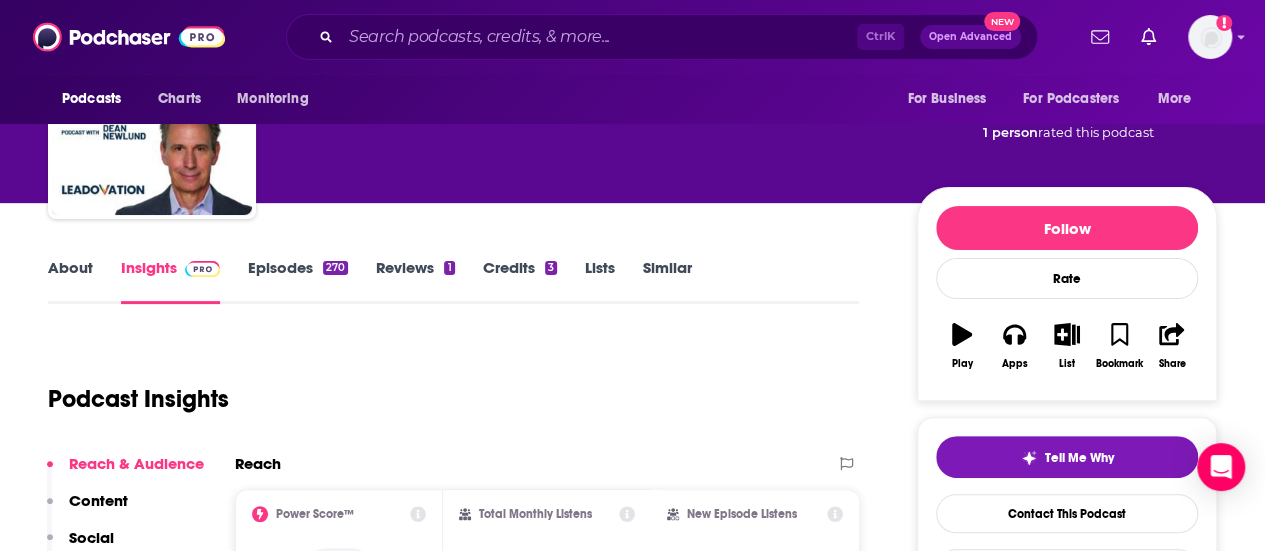 click on "About" at bounding box center [70, 281] 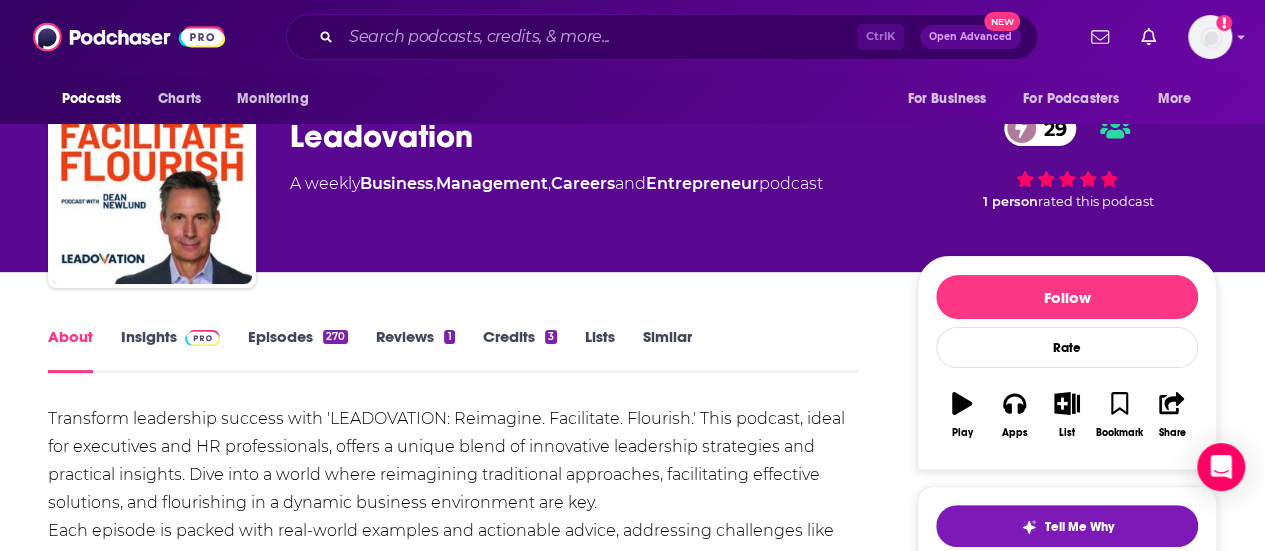 scroll, scrollTop: 0, scrollLeft: 0, axis: both 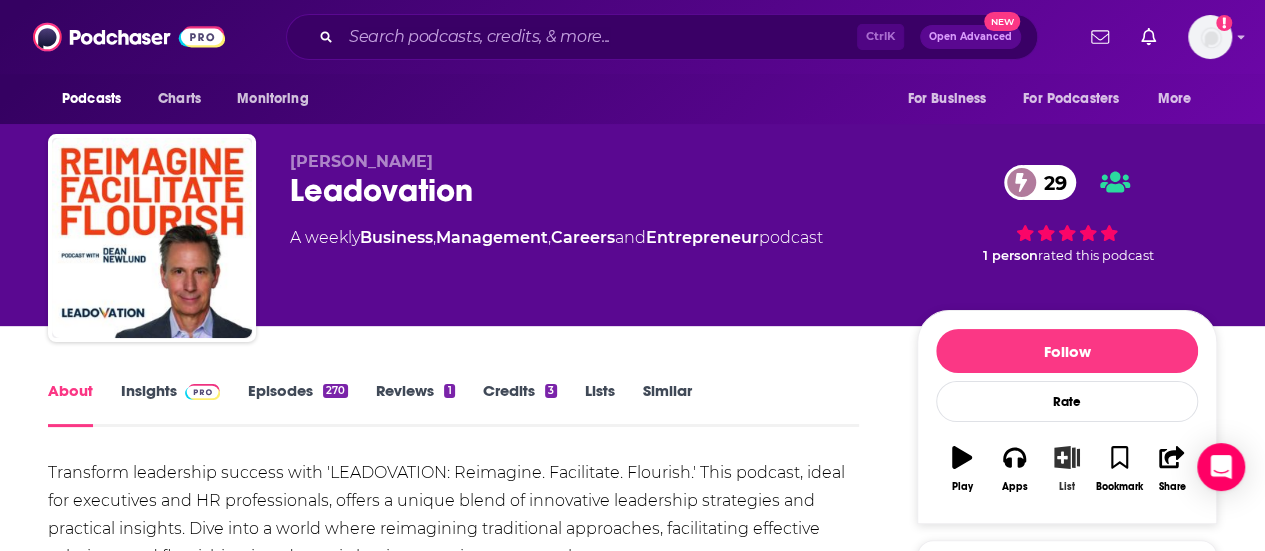 click 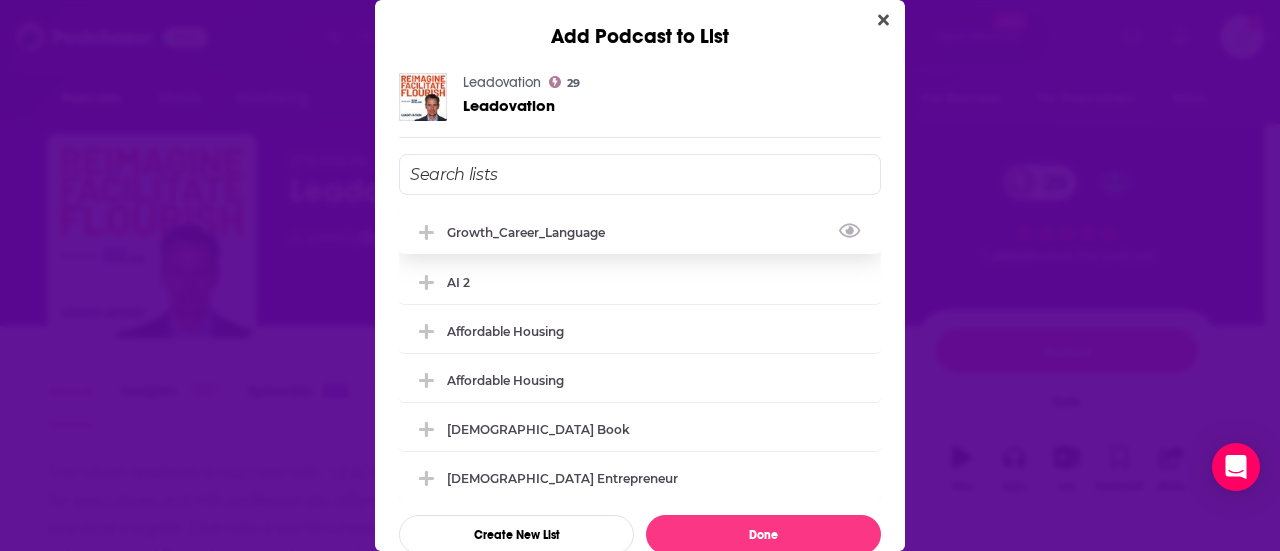 click on "Growth_Career_Language" at bounding box center (532, 232) 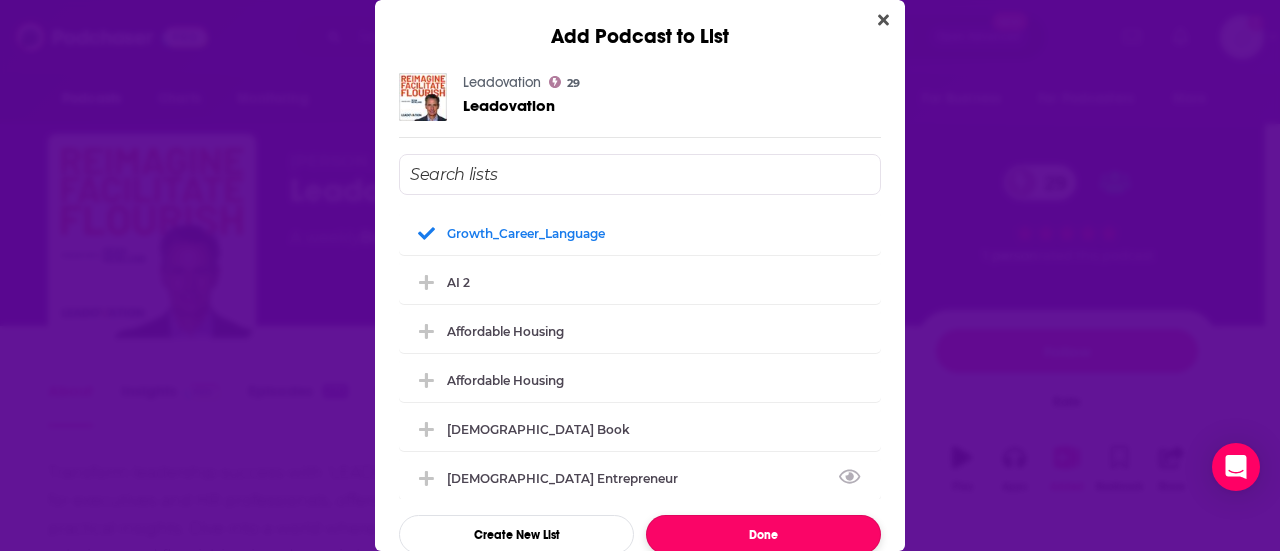 click on "Done" at bounding box center [763, 534] 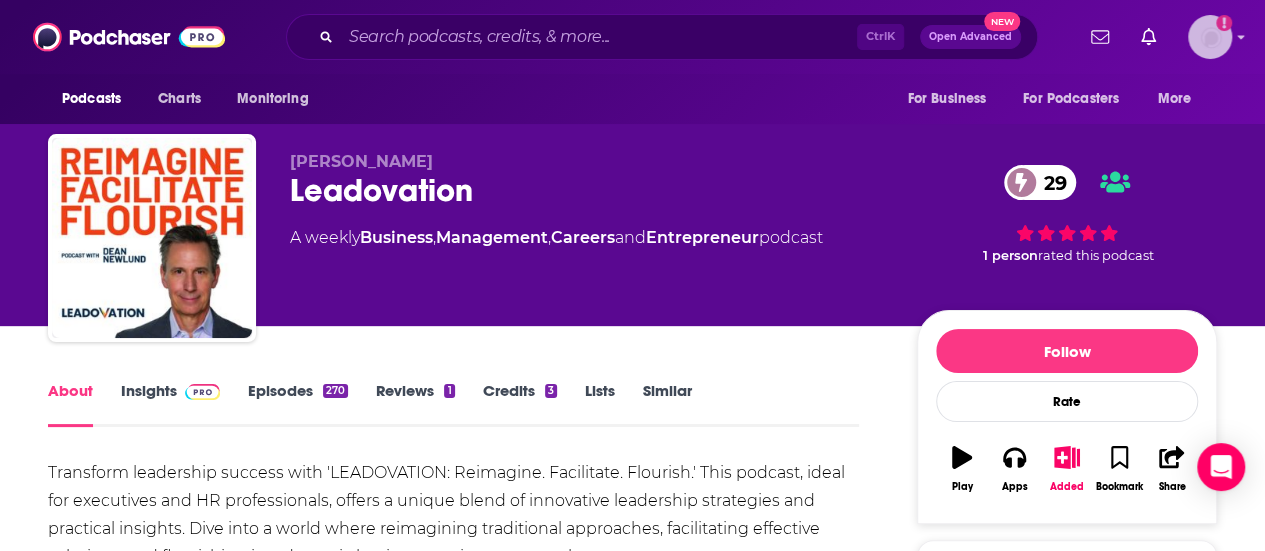 click 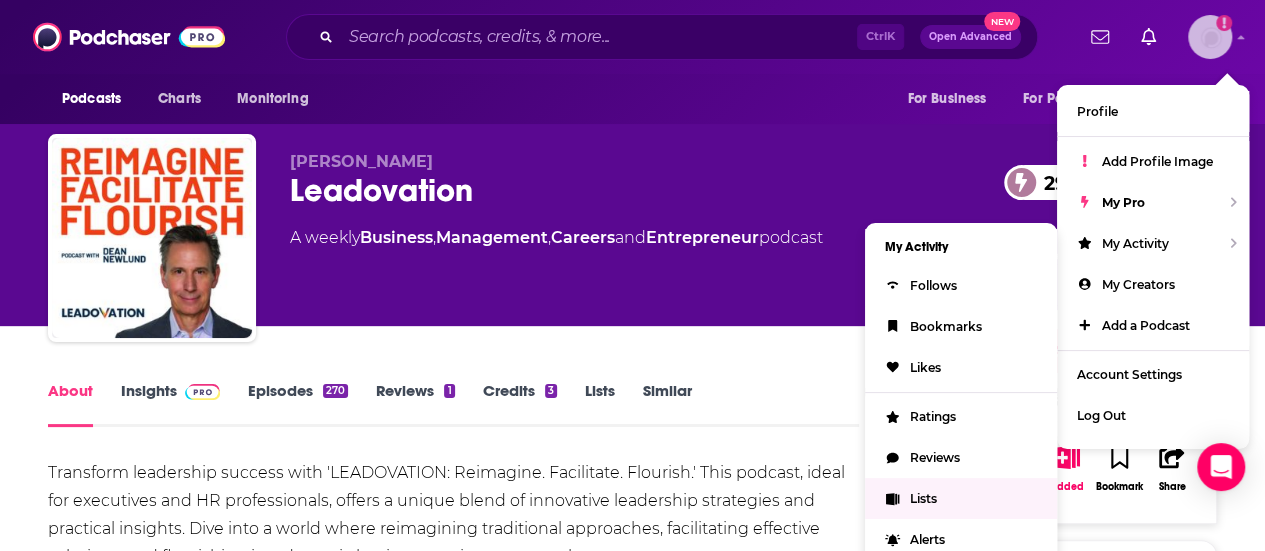 click on "Lists" at bounding box center [923, 498] 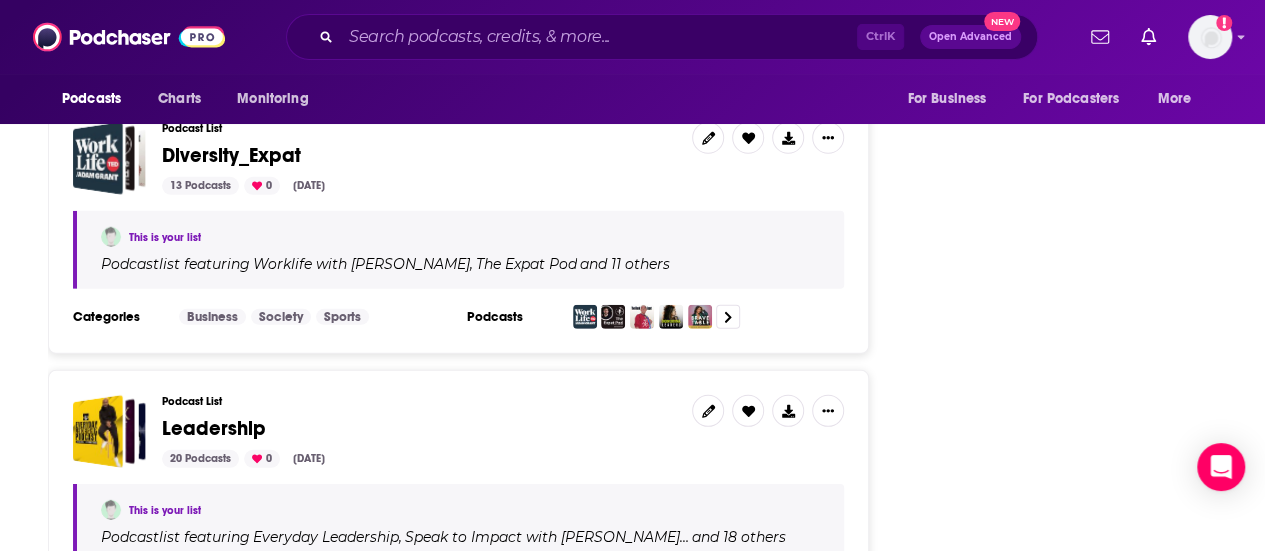 scroll, scrollTop: 6636, scrollLeft: 0, axis: vertical 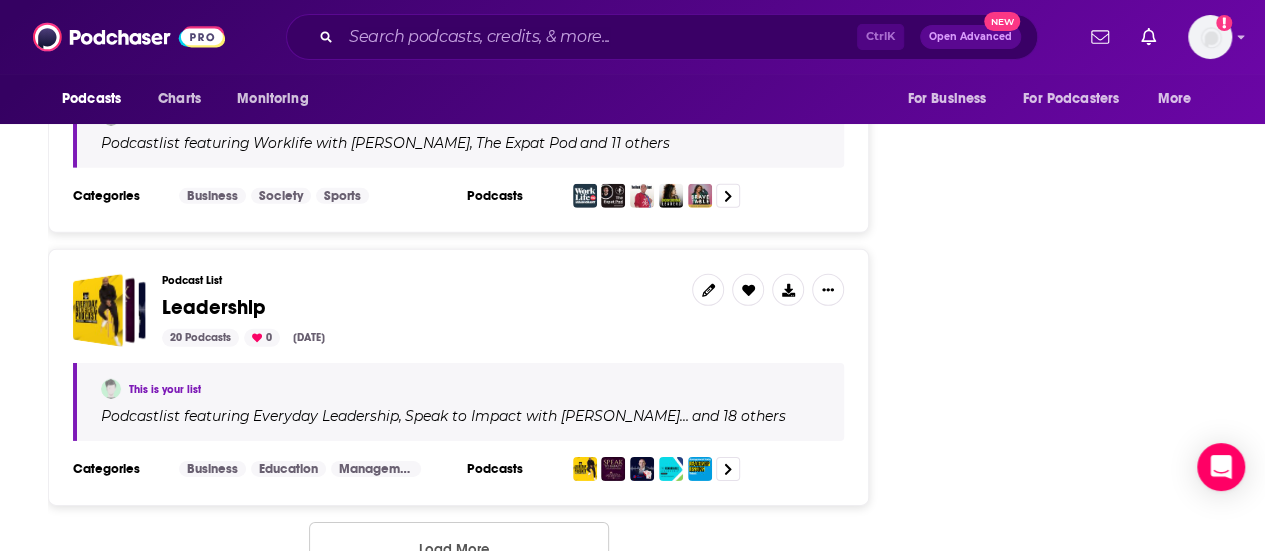 click on "Load More..." at bounding box center [459, 549] 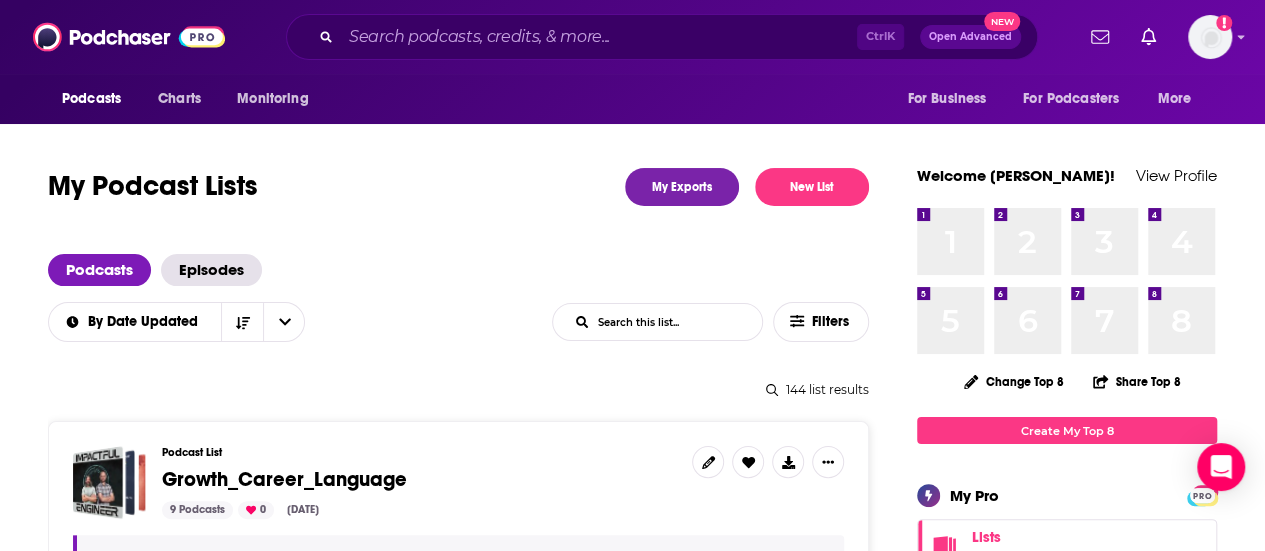 scroll, scrollTop: 128, scrollLeft: 0, axis: vertical 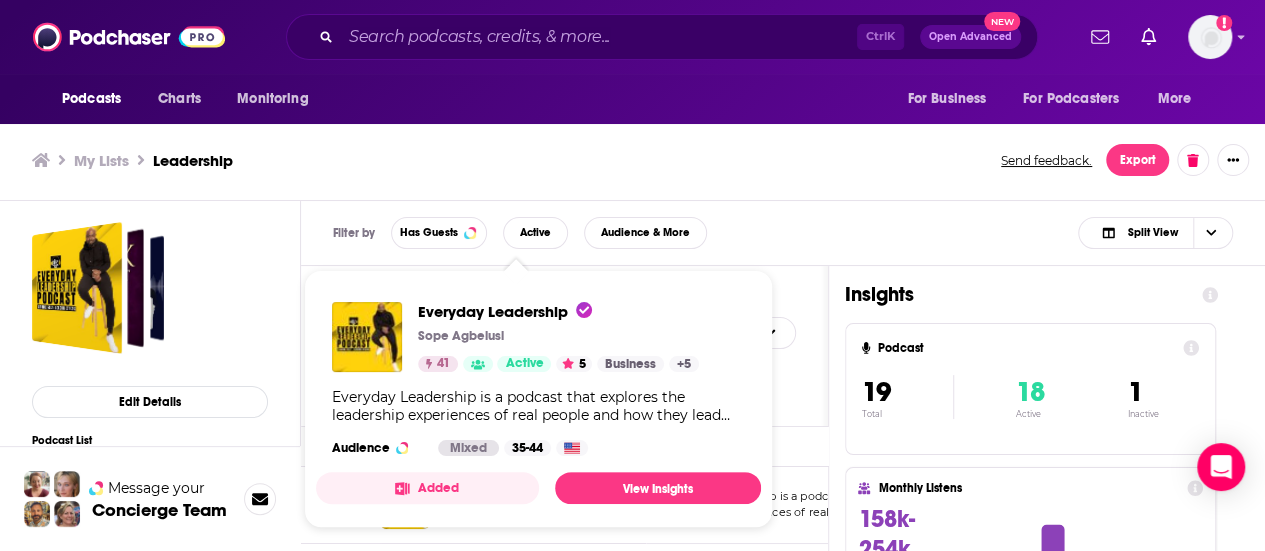 drag, startPoint x: 476, startPoint y: 503, endPoint x: 319, endPoint y: 218, distance: 325.38284 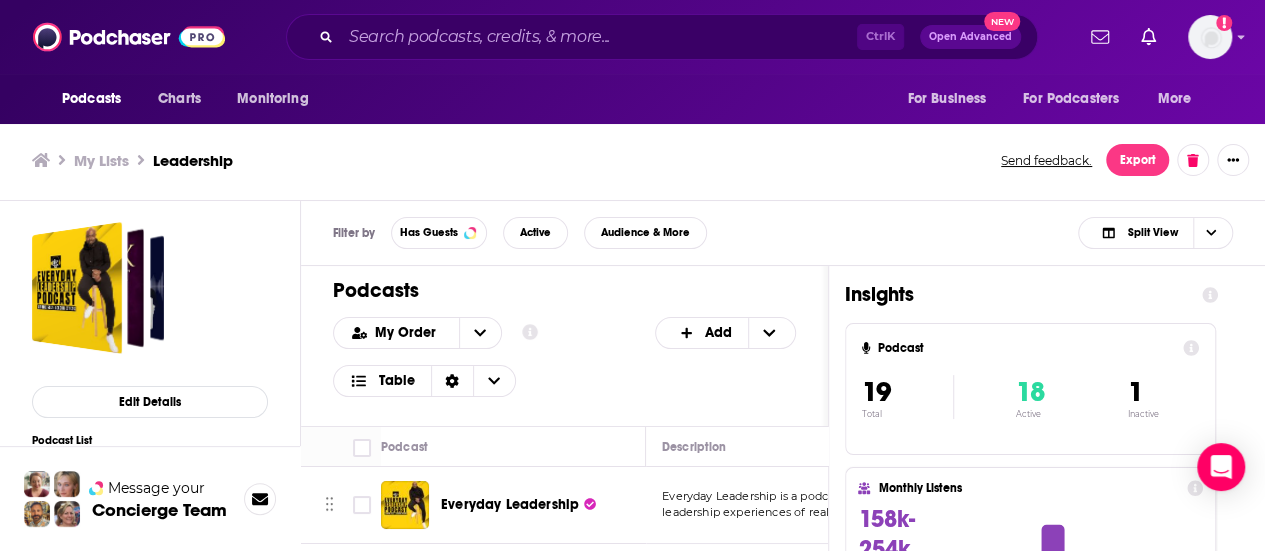 scroll, scrollTop: 0, scrollLeft: 0, axis: both 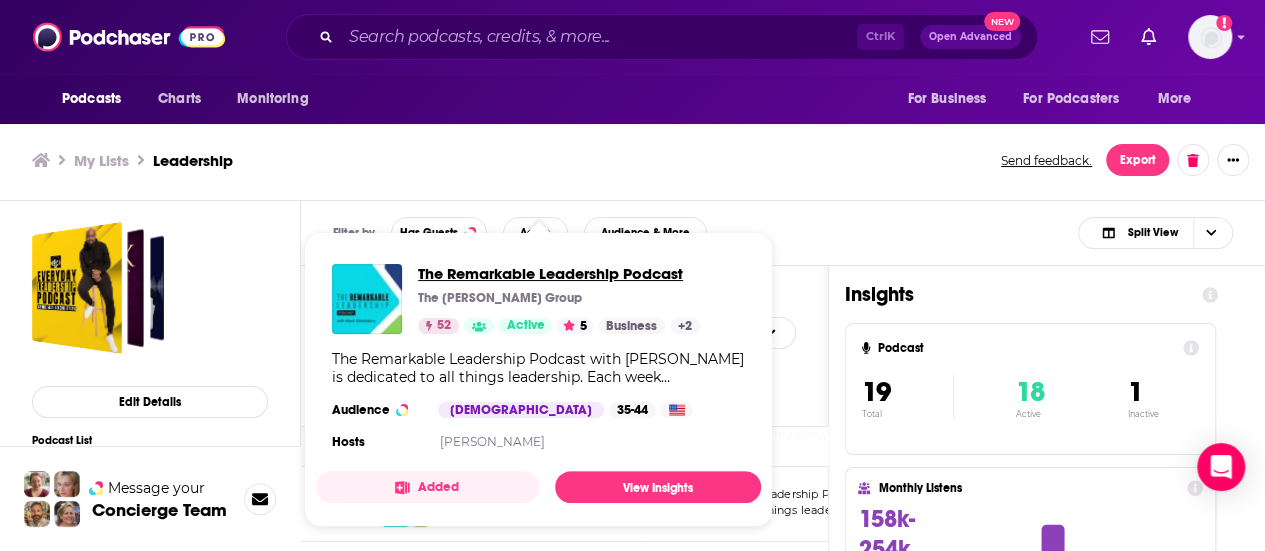 drag, startPoint x: 509, startPoint y: 498, endPoint x: 457, endPoint y: 273, distance: 230.93073 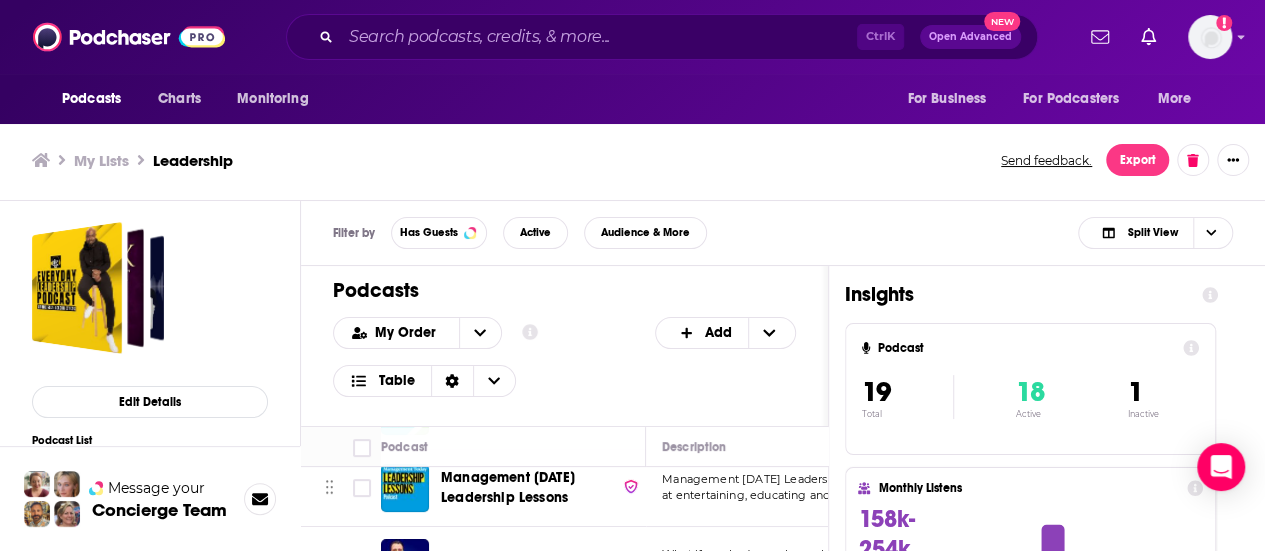 scroll, scrollTop: 341, scrollLeft: 0, axis: vertical 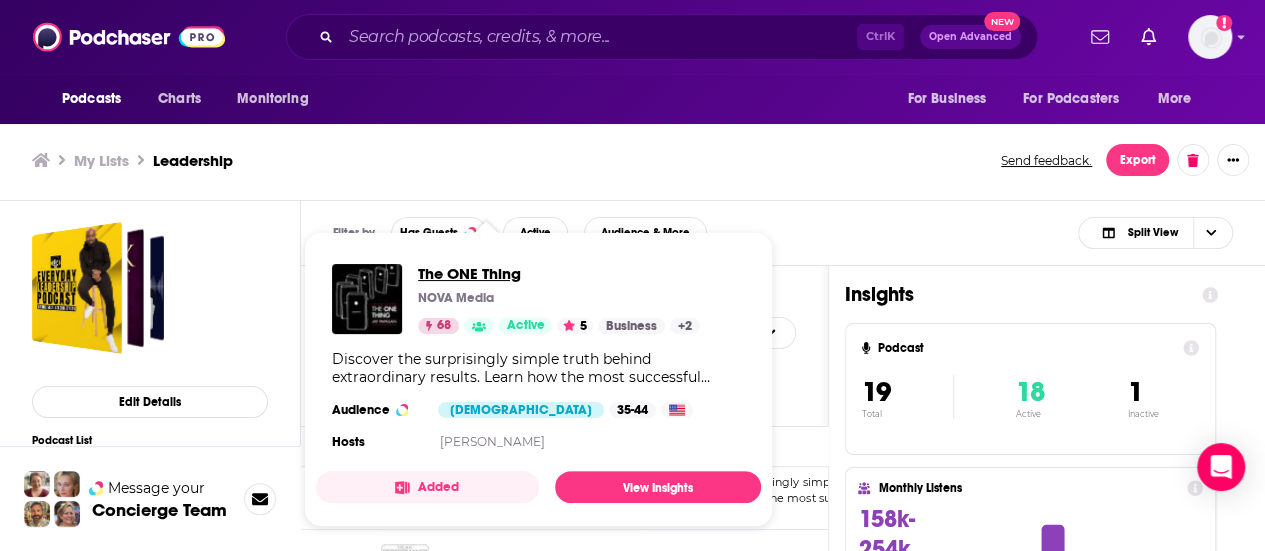 drag, startPoint x: 475, startPoint y: 261, endPoint x: 466, endPoint y: 269, distance: 12.0415945 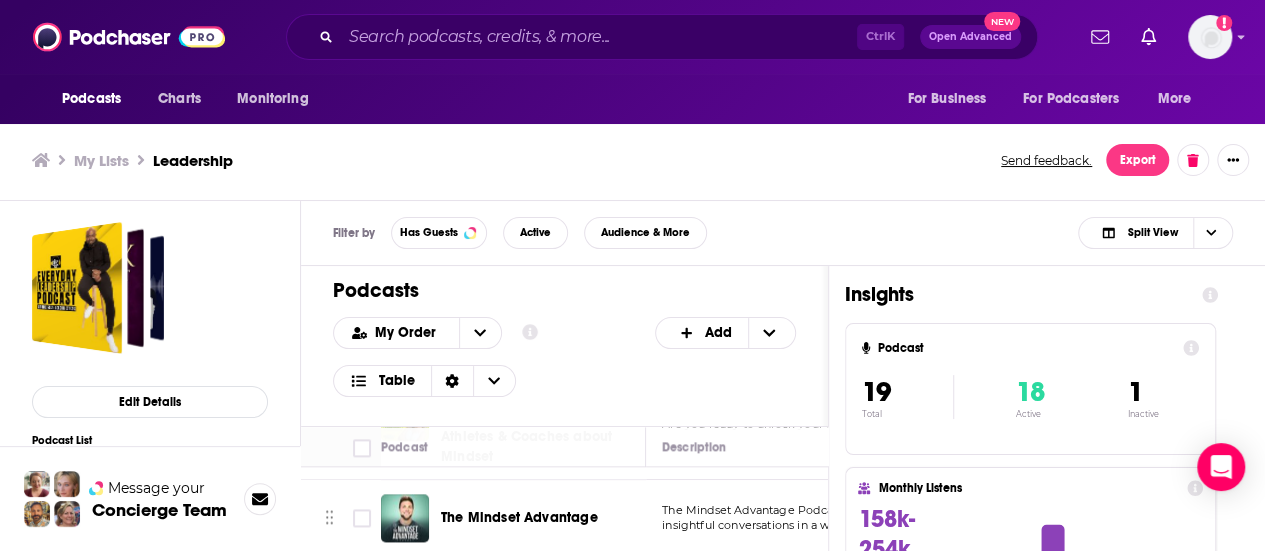 scroll, scrollTop: 1394, scrollLeft: 0, axis: vertical 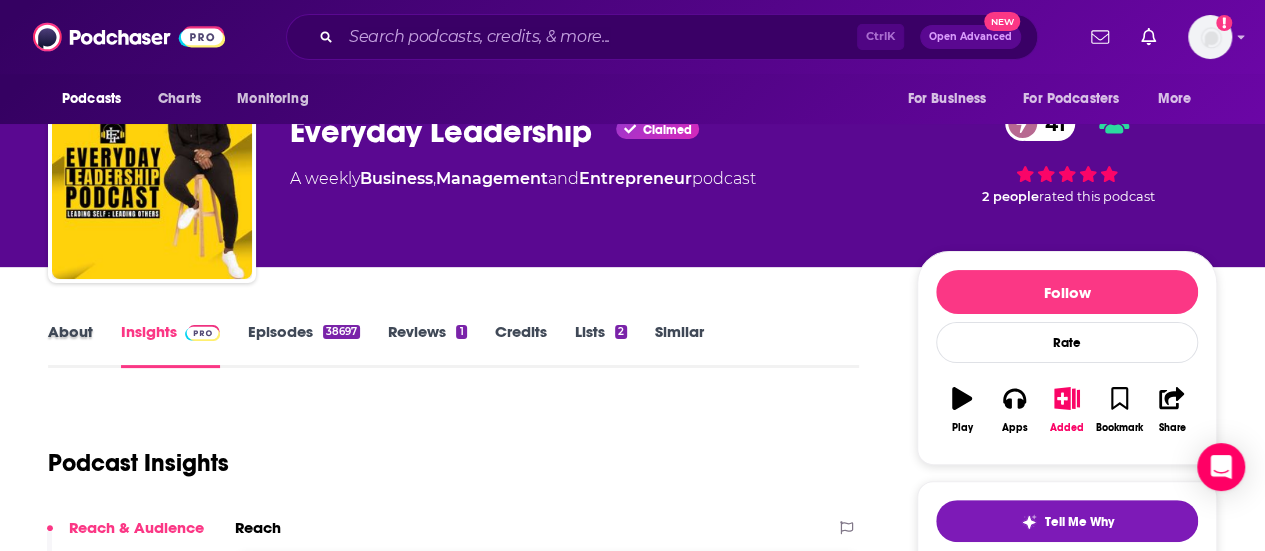click on "About" at bounding box center [84, 345] 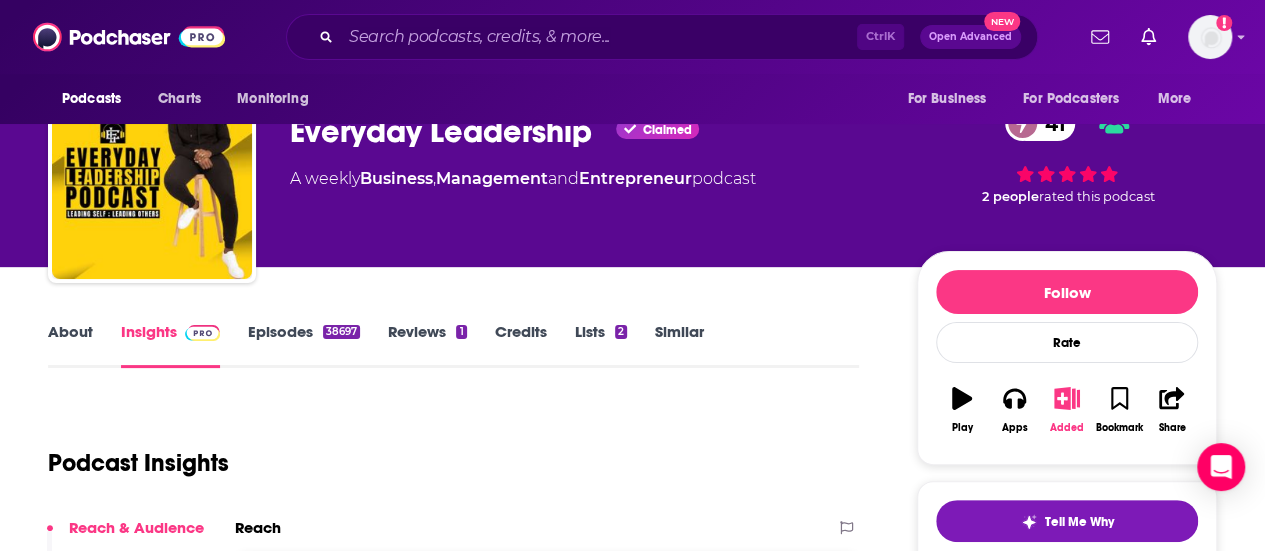 click on "Added" at bounding box center [1067, 428] 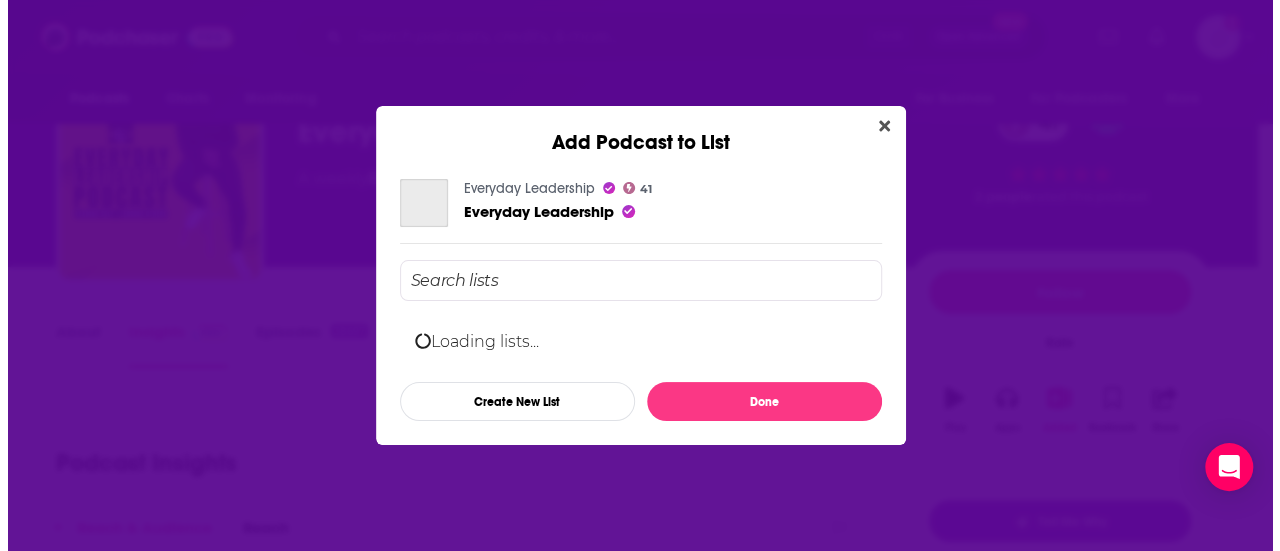 scroll, scrollTop: 0, scrollLeft: 0, axis: both 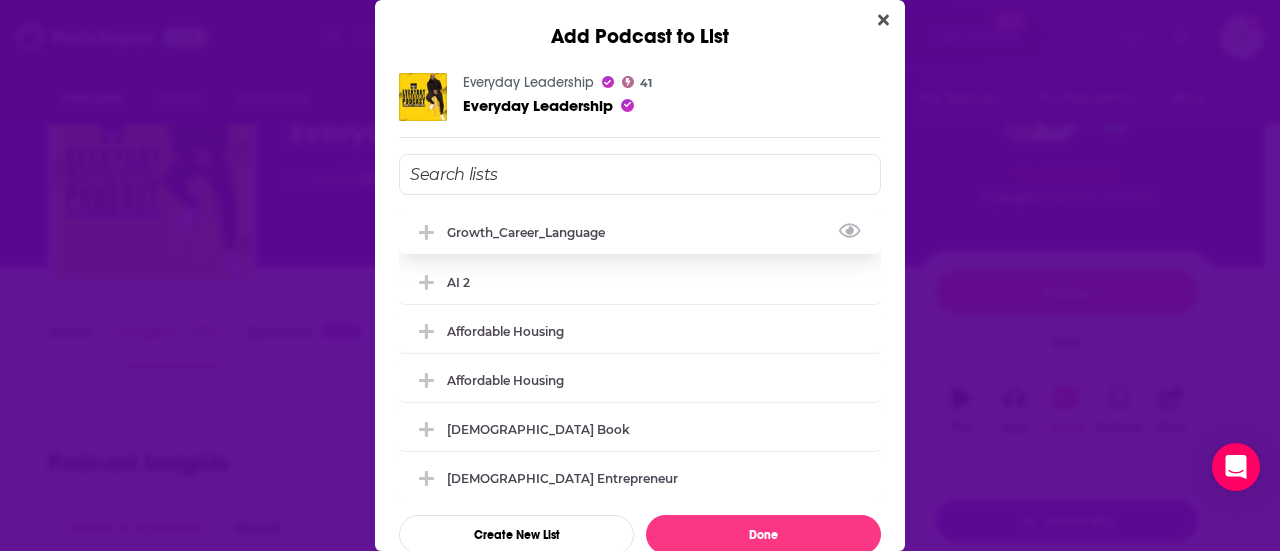 click on "Growth_Career_Language" at bounding box center (532, 232) 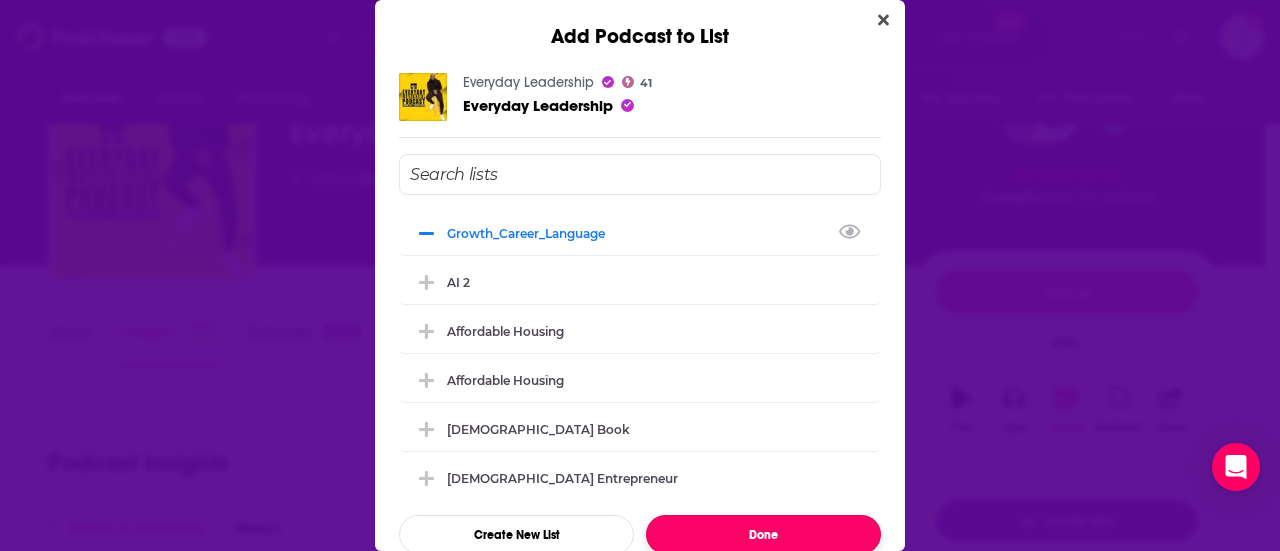 click on "Done" at bounding box center [763, 534] 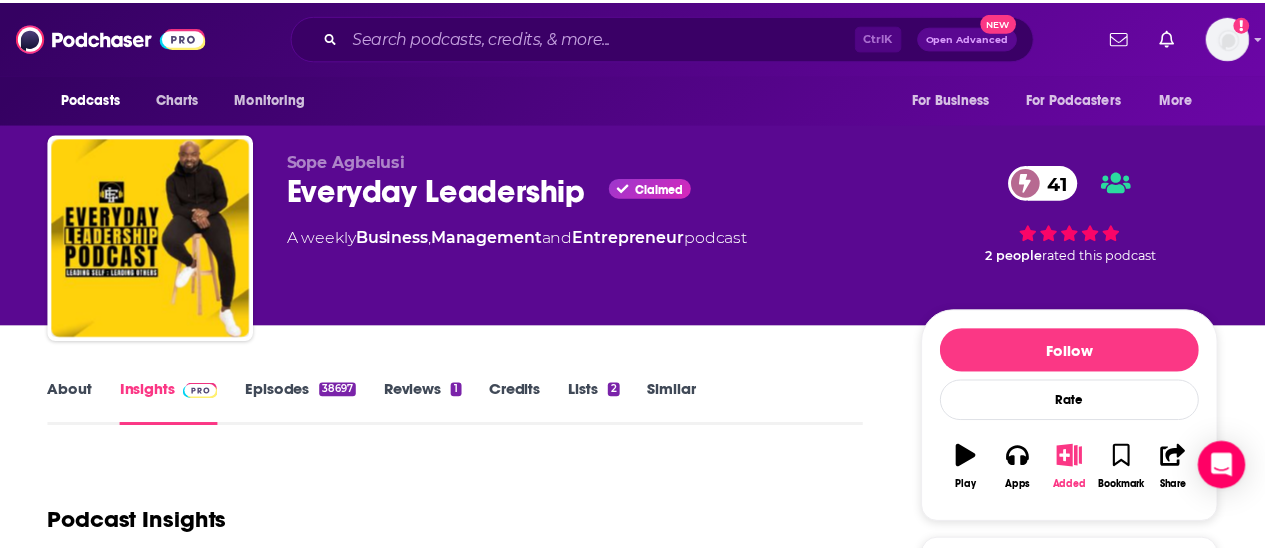 scroll, scrollTop: 59, scrollLeft: 0, axis: vertical 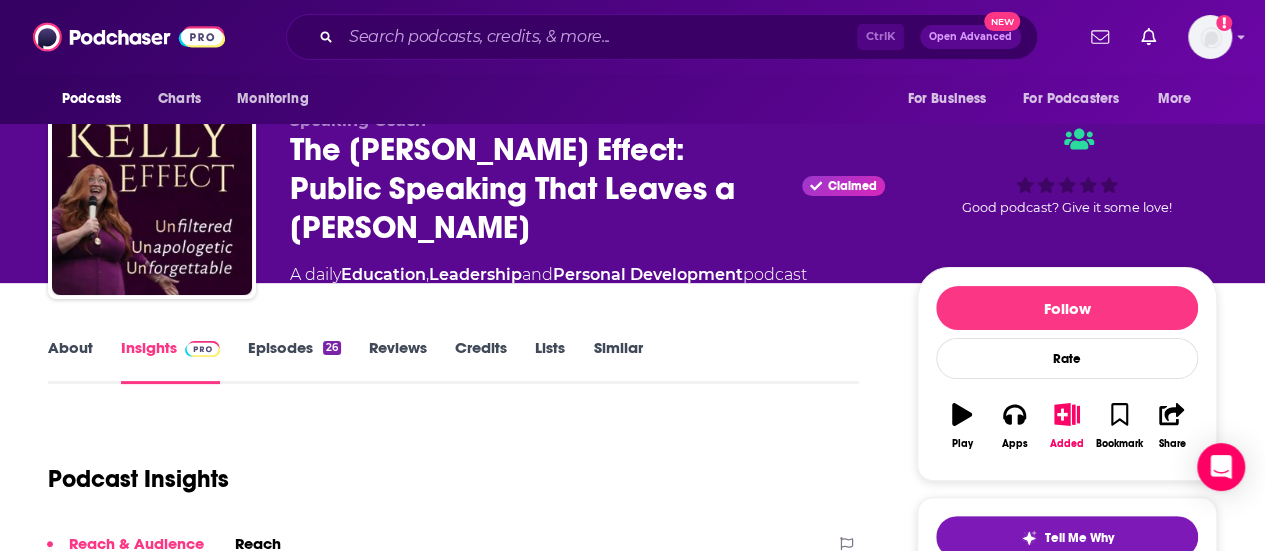 click on "About Insights Episodes 26 Reviews Credits Lists Similar" at bounding box center (453, 359) 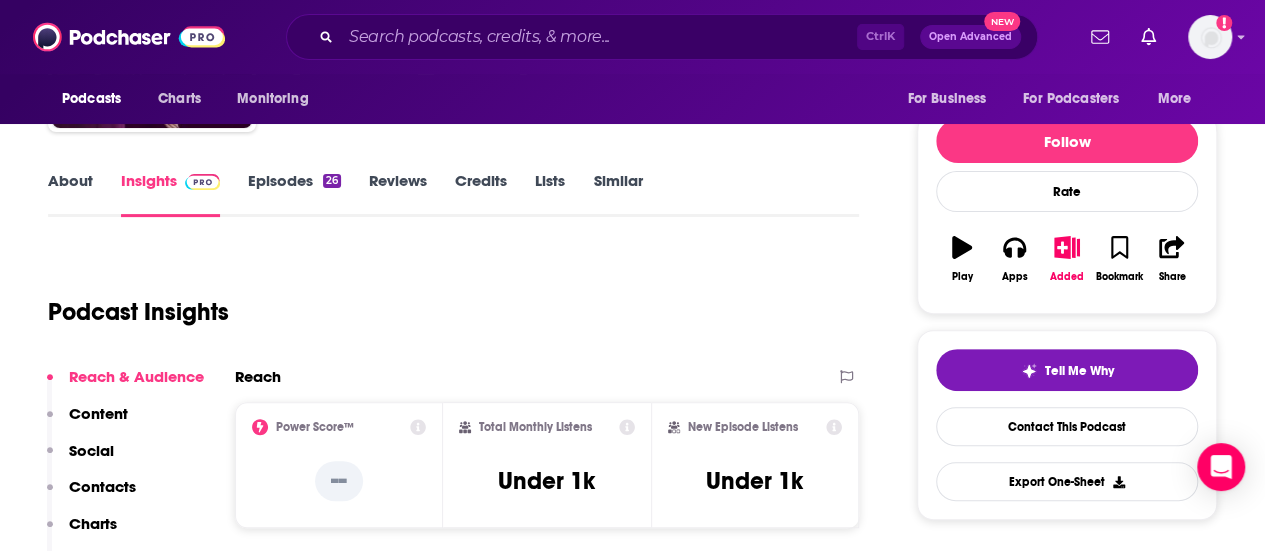scroll, scrollTop: 201, scrollLeft: 0, axis: vertical 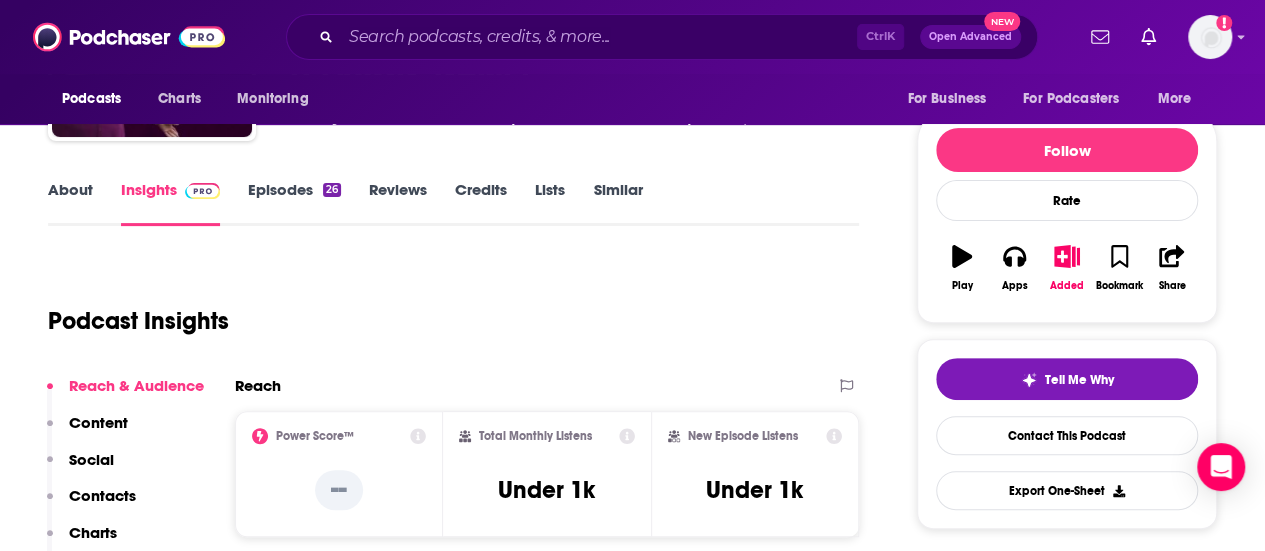 click on "About" at bounding box center [70, 203] 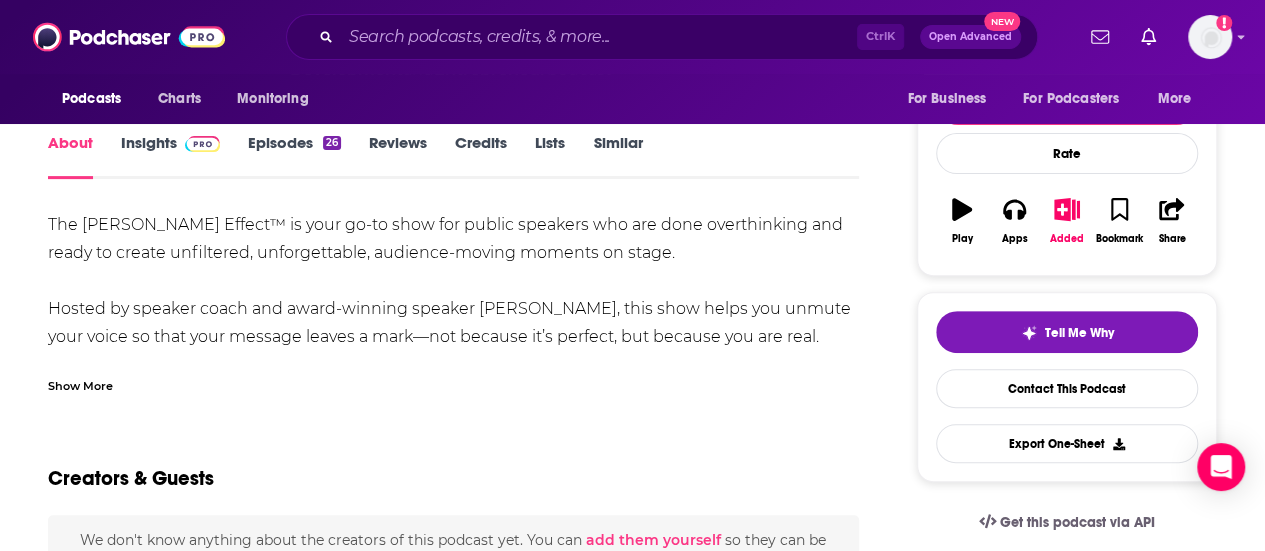 scroll, scrollTop: 272, scrollLeft: 0, axis: vertical 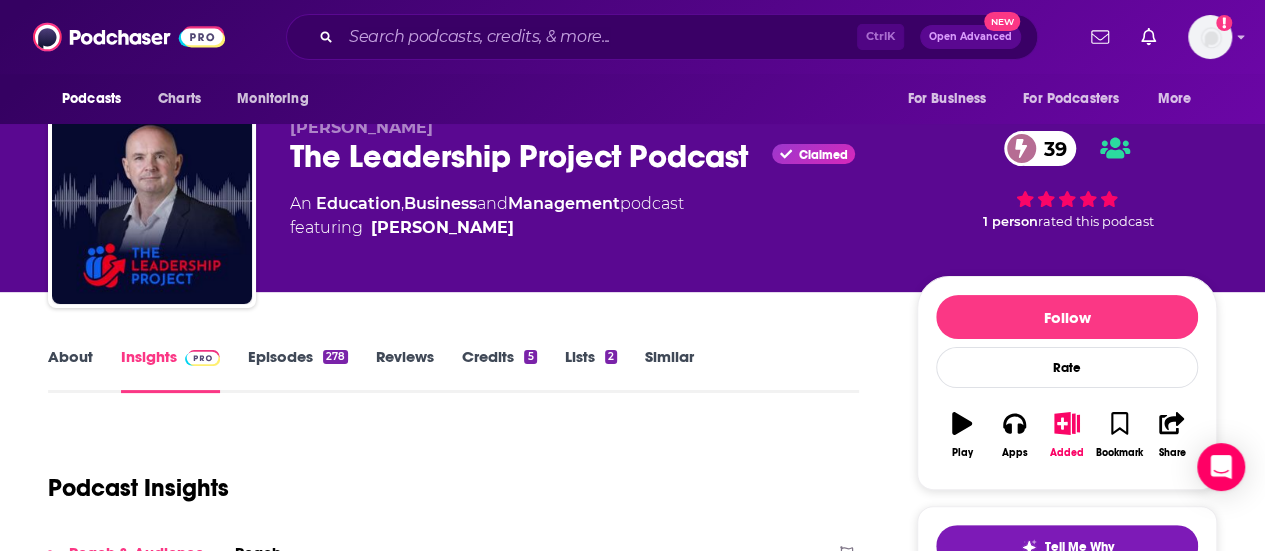 click on "About" at bounding box center (70, 370) 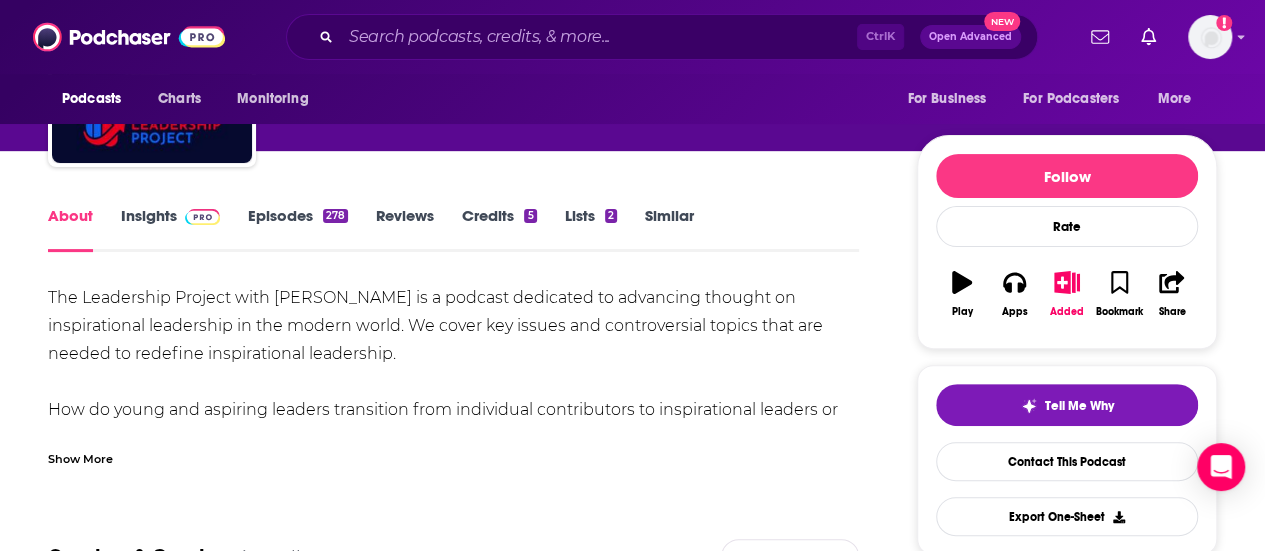 scroll, scrollTop: 176, scrollLeft: 0, axis: vertical 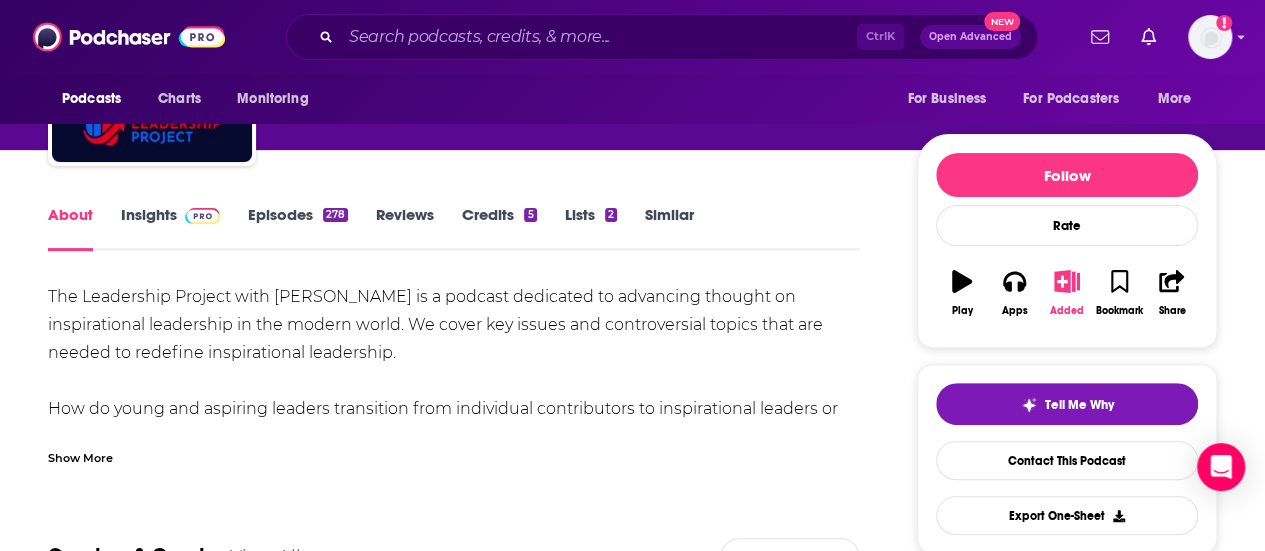 click on "Added" at bounding box center [1067, 293] 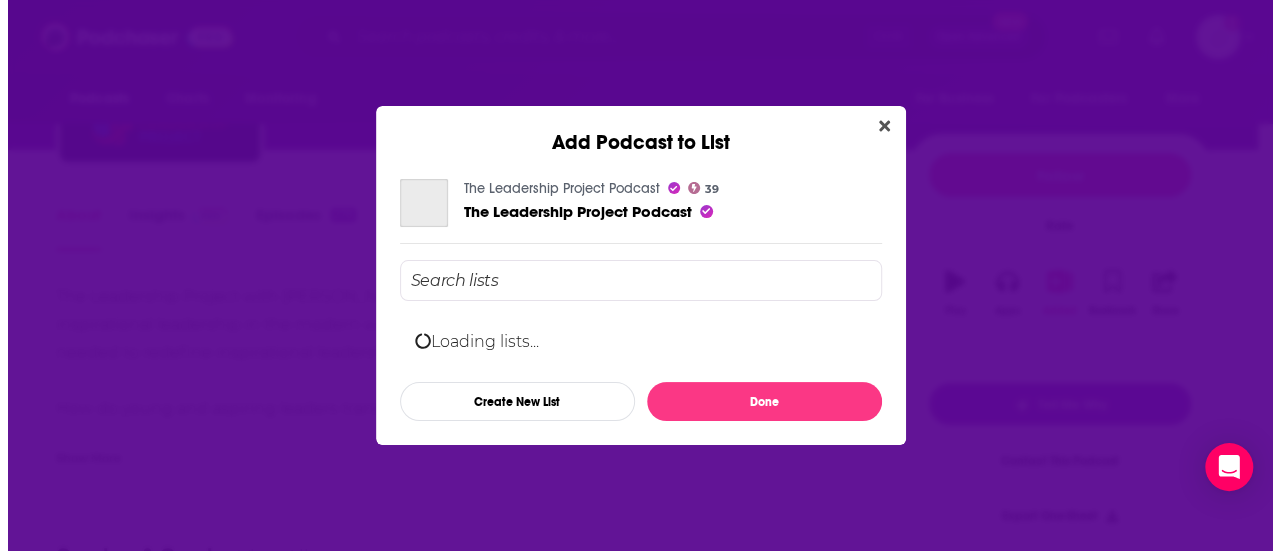 scroll, scrollTop: 0, scrollLeft: 0, axis: both 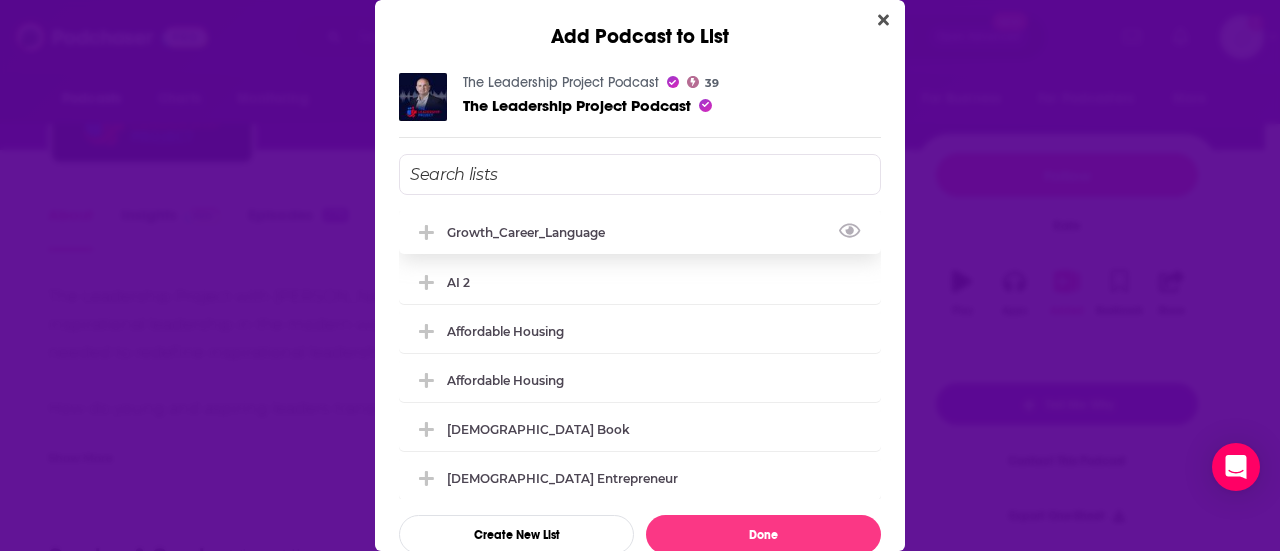 click on "Growth_Career_Language" at bounding box center (640, 232) 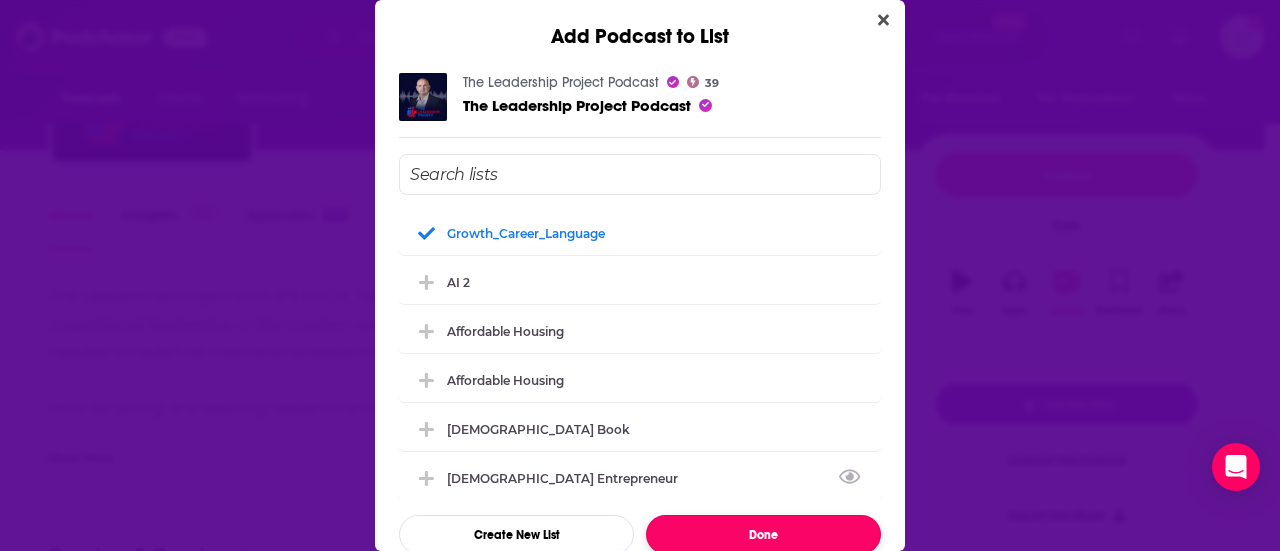 click on "Done" at bounding box center (763, 534) 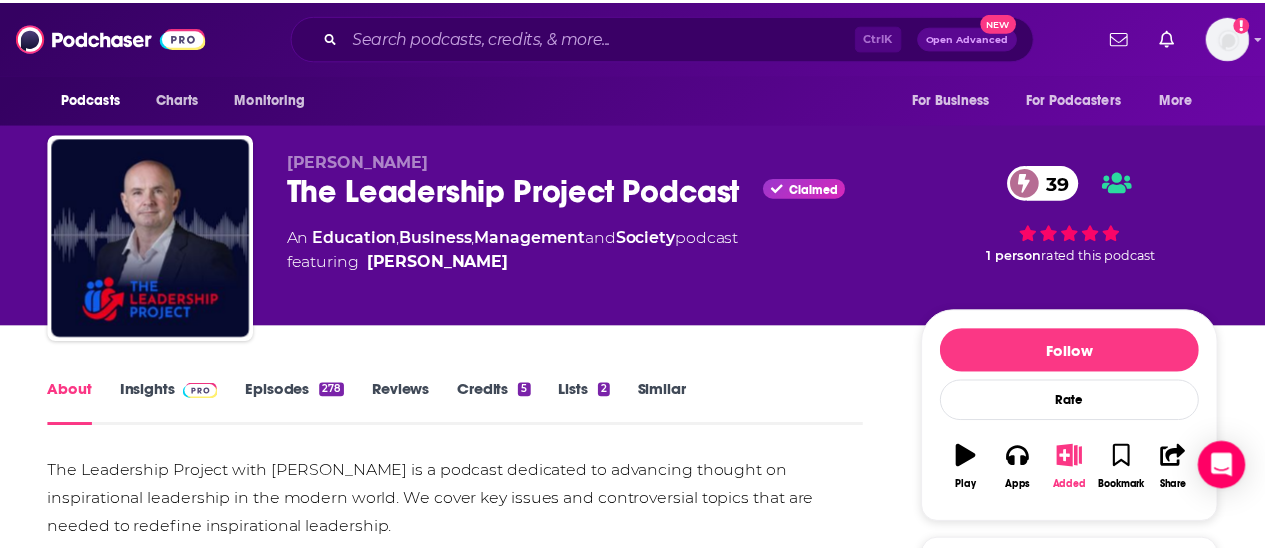 scroll, scrollTop: 176, scrollLeft: 0, axis: vertical 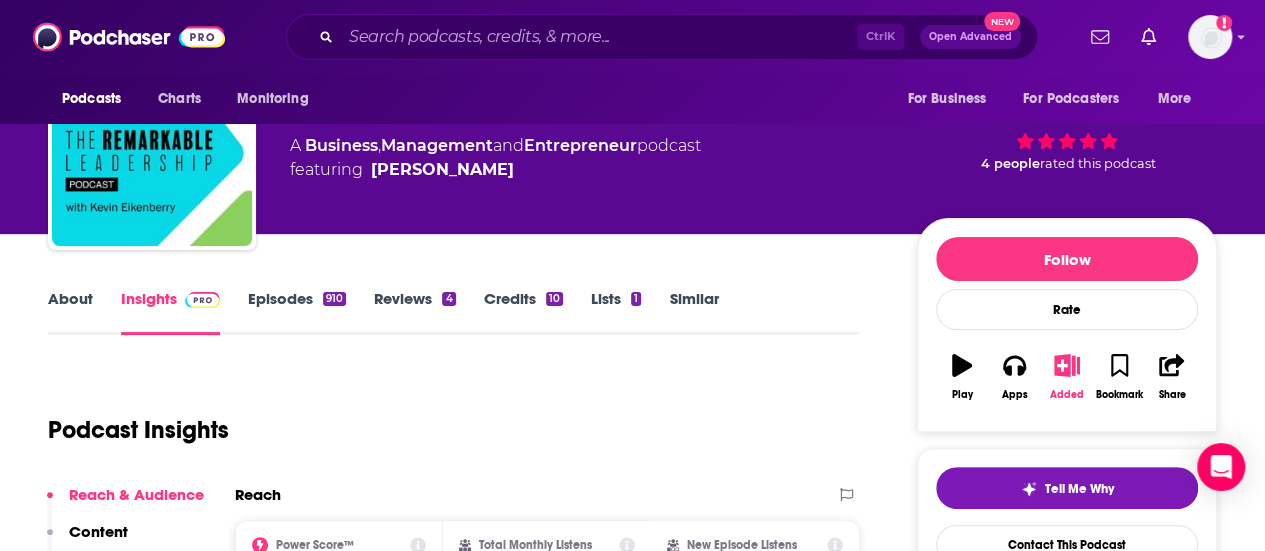 click 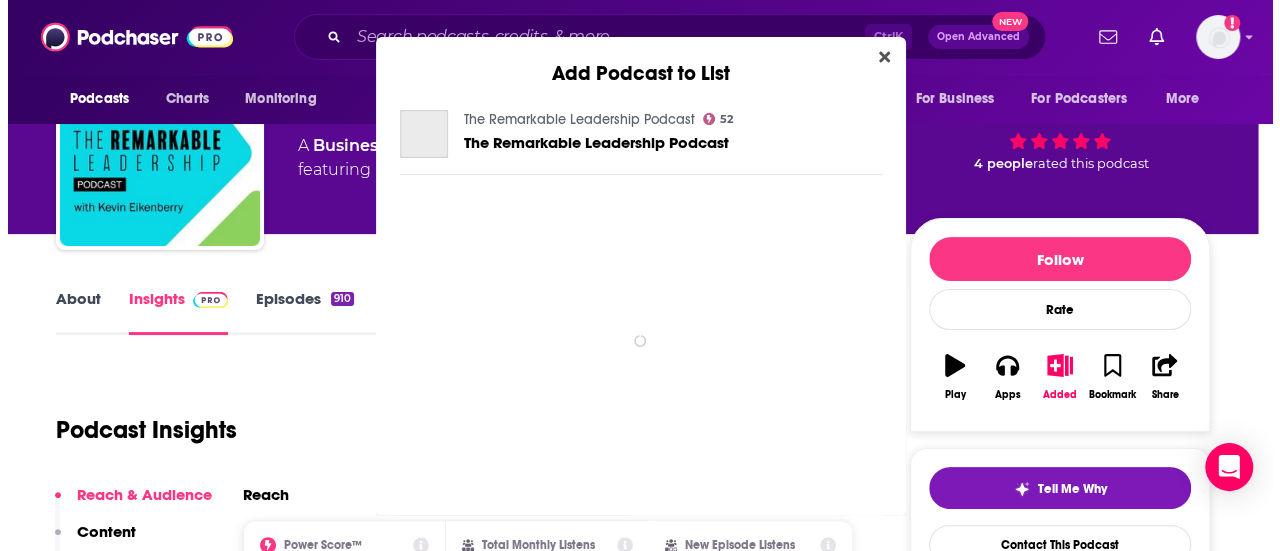 scroll, scrollTop: 0, scrollLeft: 0, axis: both 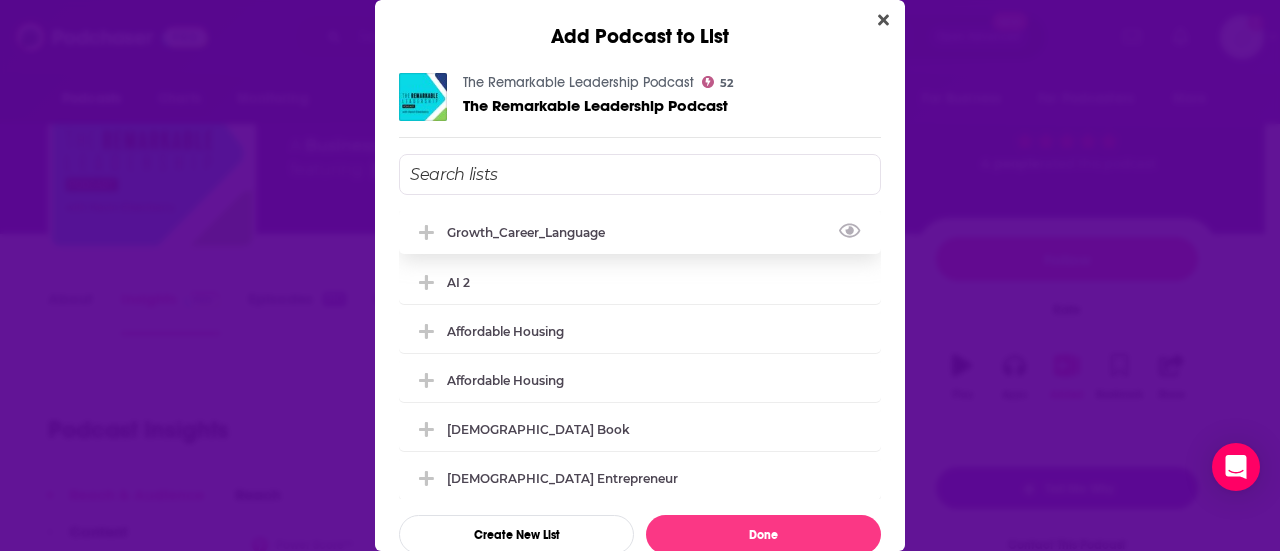 click on "Growth_Career_Language" at bounding box center [532, 232] 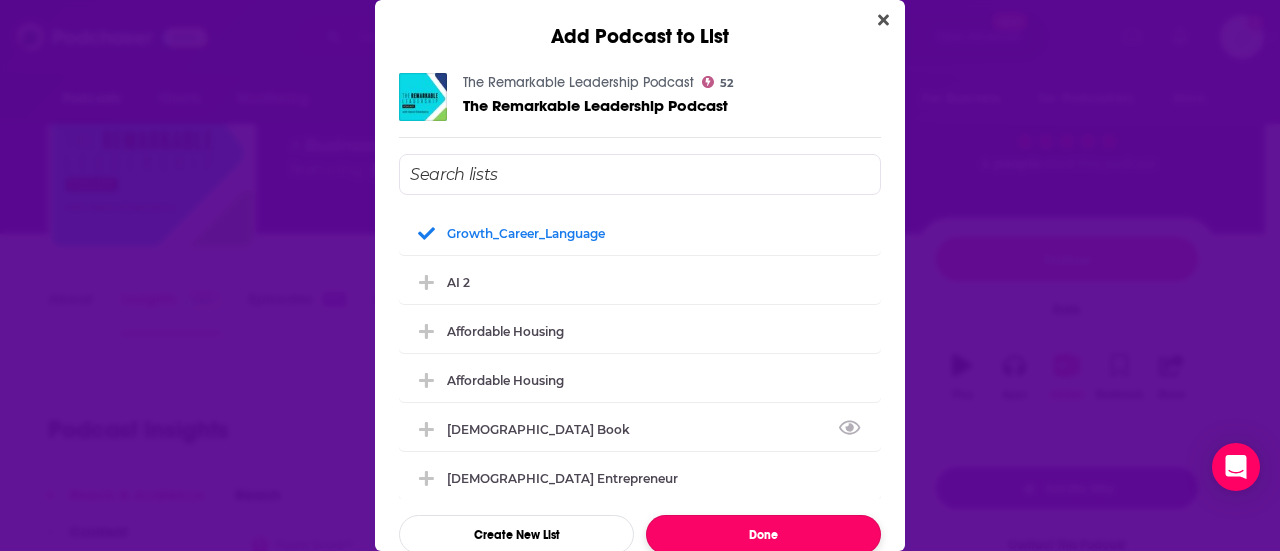 click on "Done" at bounding box center (763, 534) 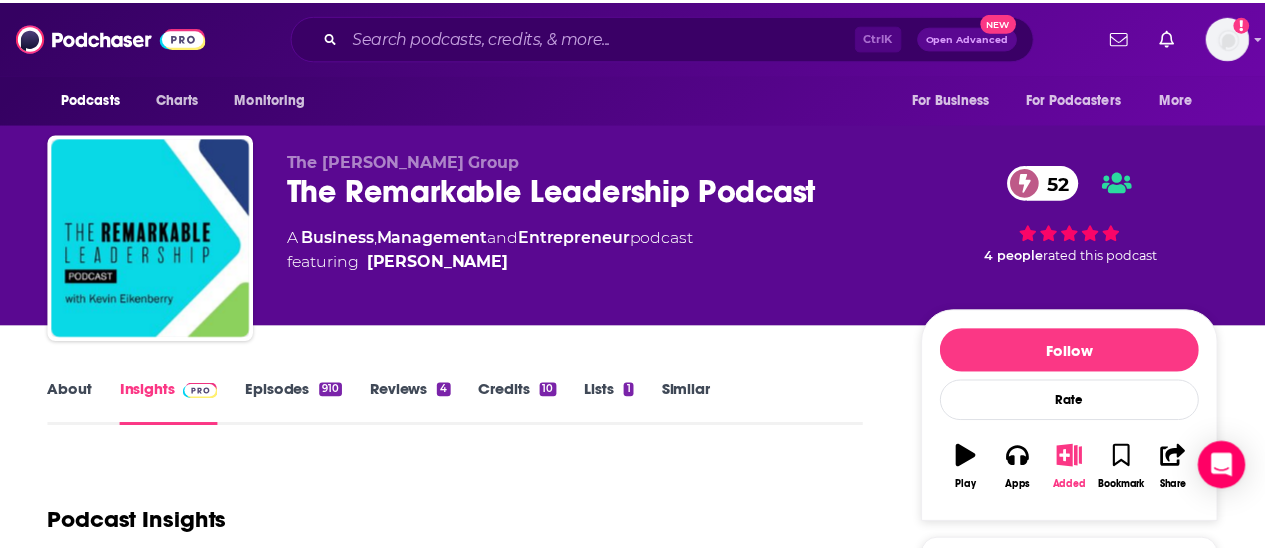 scroll, scrollTop: 92, scrollLeft: 0, axis: vertical 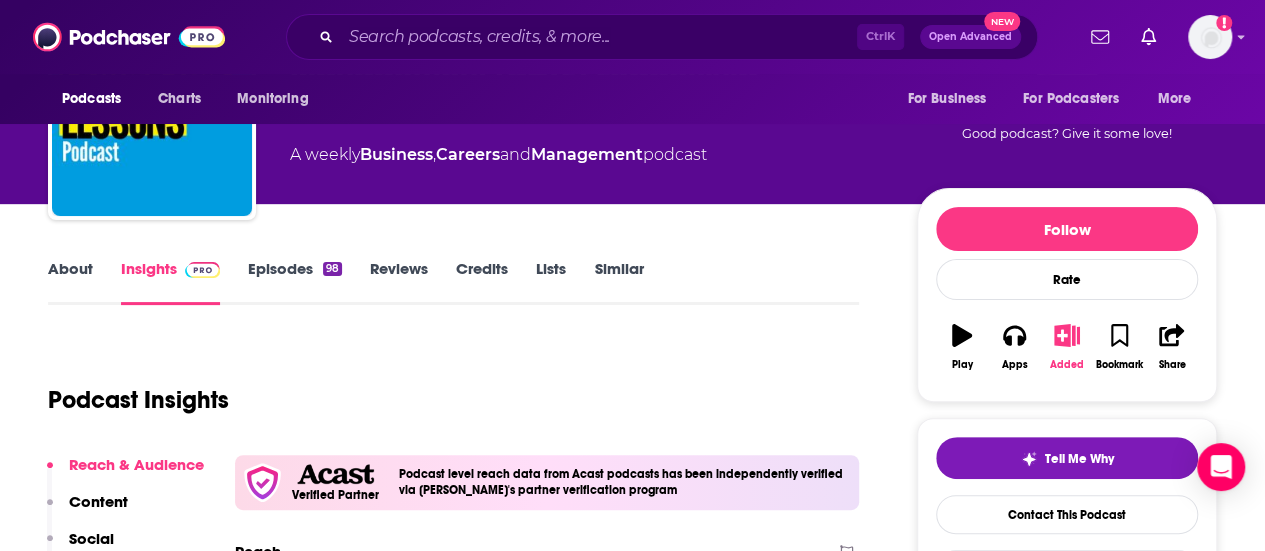 click 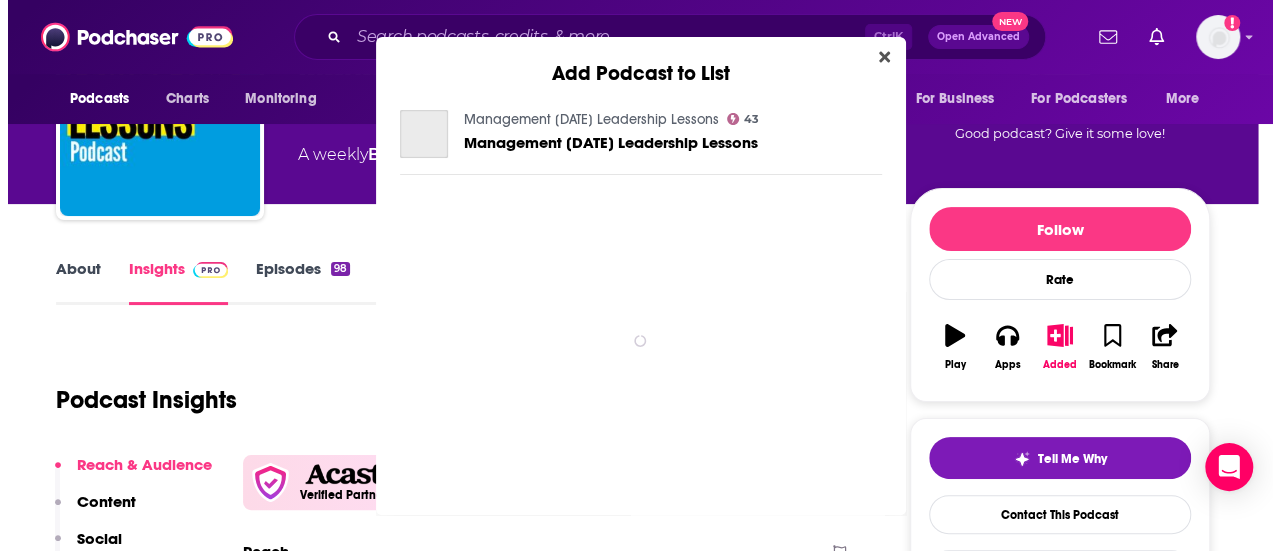 scroll, scrollTop: 0, scrollLeft: 0, axis: both 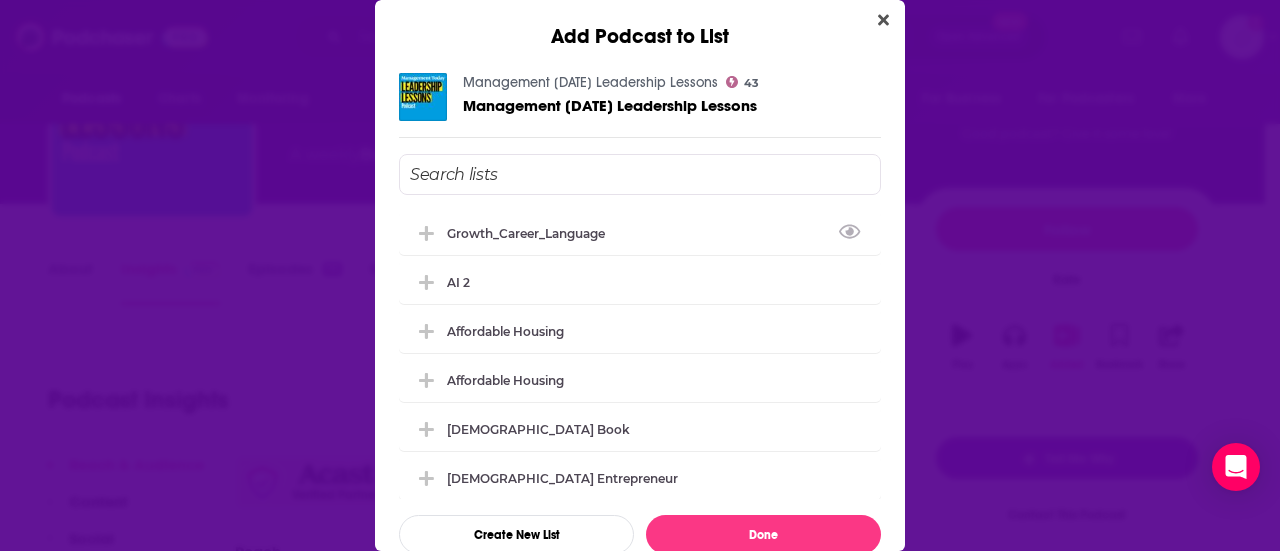 click on "Growth_Career_Language AI 2 Affordable Housing Affordable Housing [DEMOGRAPHIC_DATA] Book [DEMOGRAPHIC_DATA] Entrepreneur Nonficton Author Consumer Marketing  [US_STATE]  AI Localization Criminal Defense Attorney [GEOGRAPHIC_DATA] Business [DEMOGRAPHIC_DATA] Leadership Probate Poetry_Trauma [GEOGRAPHIC_DATA] Business [GEOGRAPHIC_DATA] Business Mindset_Fitness Home Decor Lawyer Credit_Taxes Mom_Salon Self Publishing Diversity_Expat Leadership Women Real Estate Investing Amazon_EComm Women Self Development CPG Ecommerce Top Amazon FBA Mortgage_title Adventure Travel Sustainable [PERSON_NAME] 2 Artifical Intelligence (AI) [GEOGRAPHIC_DATA] Marketing Moms Canna 2 Immigrant Success Social Work Composers Canabis-Women-Wellness Health_AltHealth Addiction Psycology Real Estate Investing Top Entrepreneur_Apparel Regenerative Agriculture Apparel Products Beauty Confidence Black Beauty PPD/PPA UK Finance Healthtech LA Arts [DEMOGRAPHIC_DATA] Gospel Restaurant Real Estate eComm Marketing Women Leadership Events Awareness Women Personal Development Wellness, Women eComm Architecture [GEOGRAPHIC_DATA] Future of Cooking Top Entrepreneur" at bounding box center (640, 354) 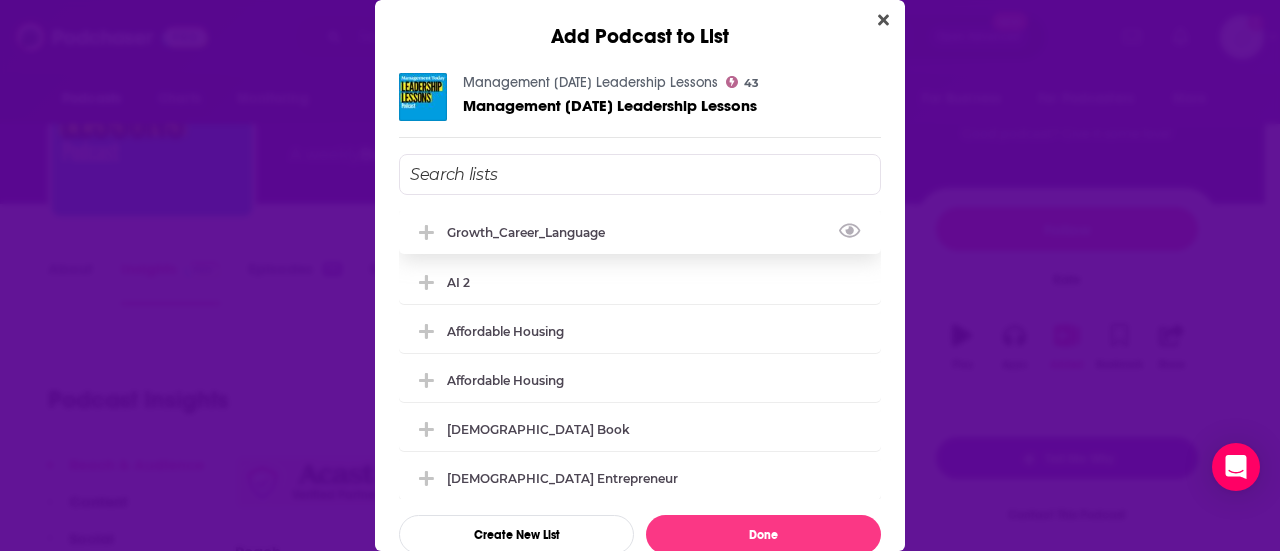 click on "Growth_Career_Language" at bounding box center (640, 232) 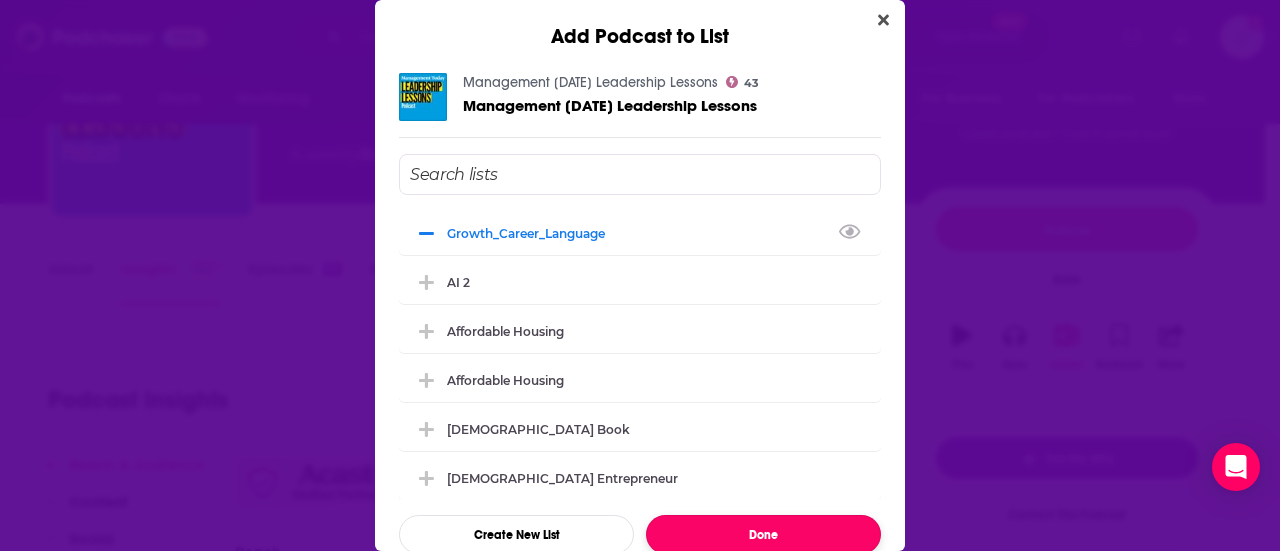 click on "Done" at bounding box center [763, 534] 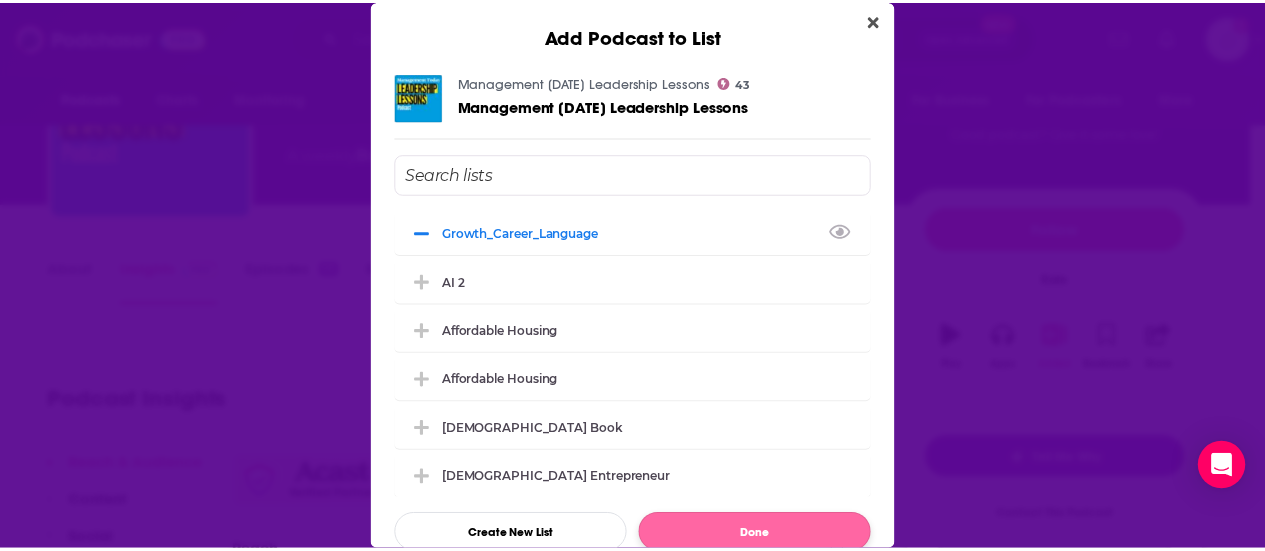 scroll, scrollTop: 122, scrollLeft: 0, axis: vertical 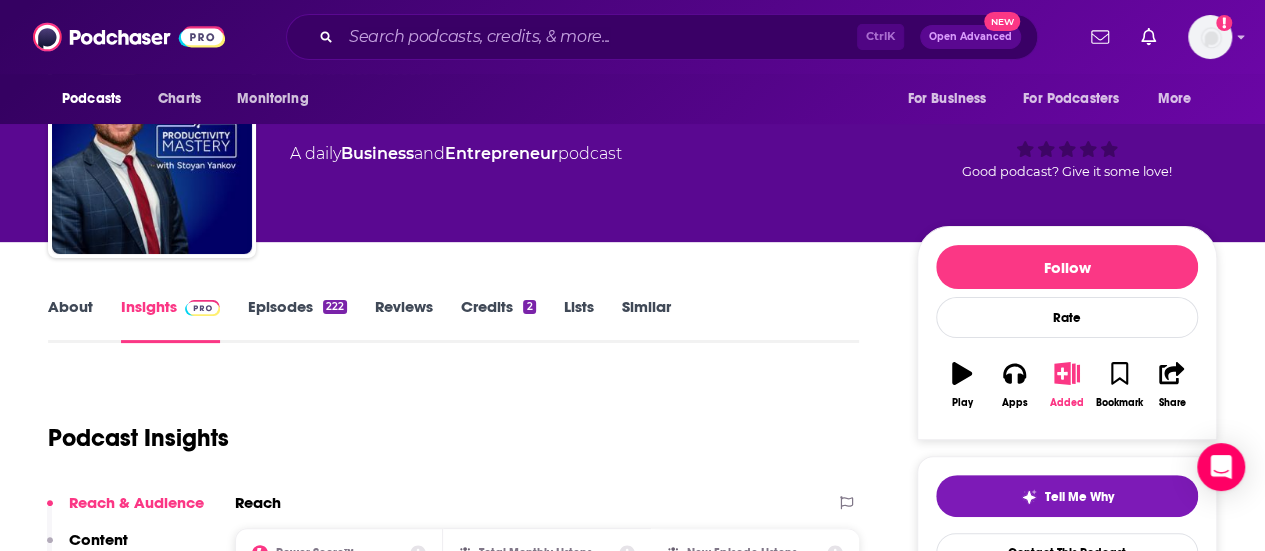 click 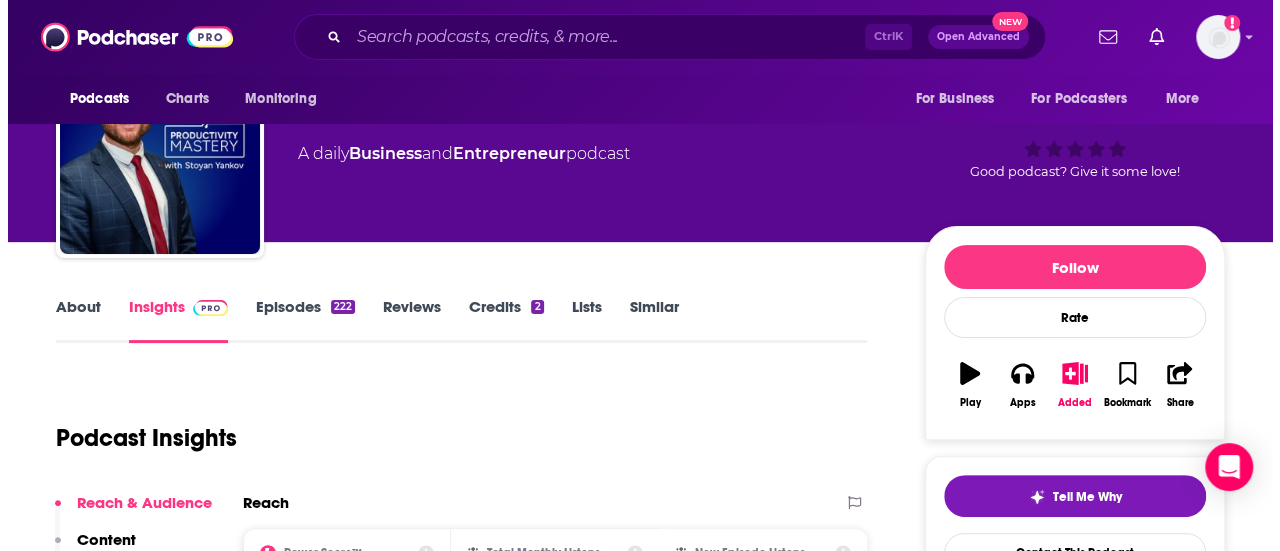 scroll, scrollTop: 0, scrollLeft: 0, axis: both 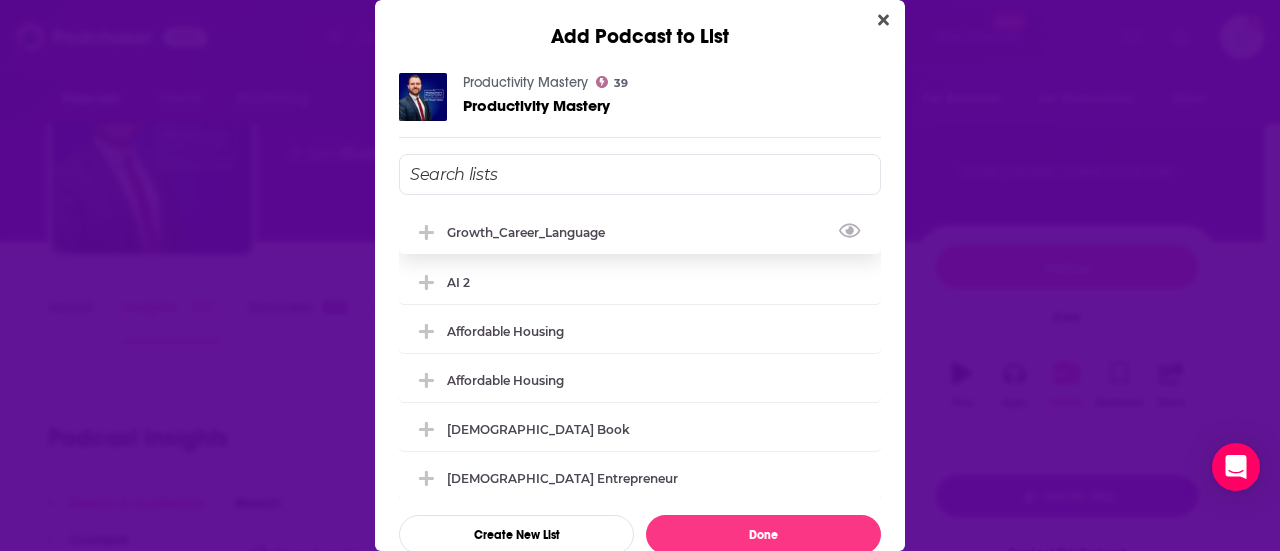 click on "Growth_Career_Language" at bounding box center (532, 232) 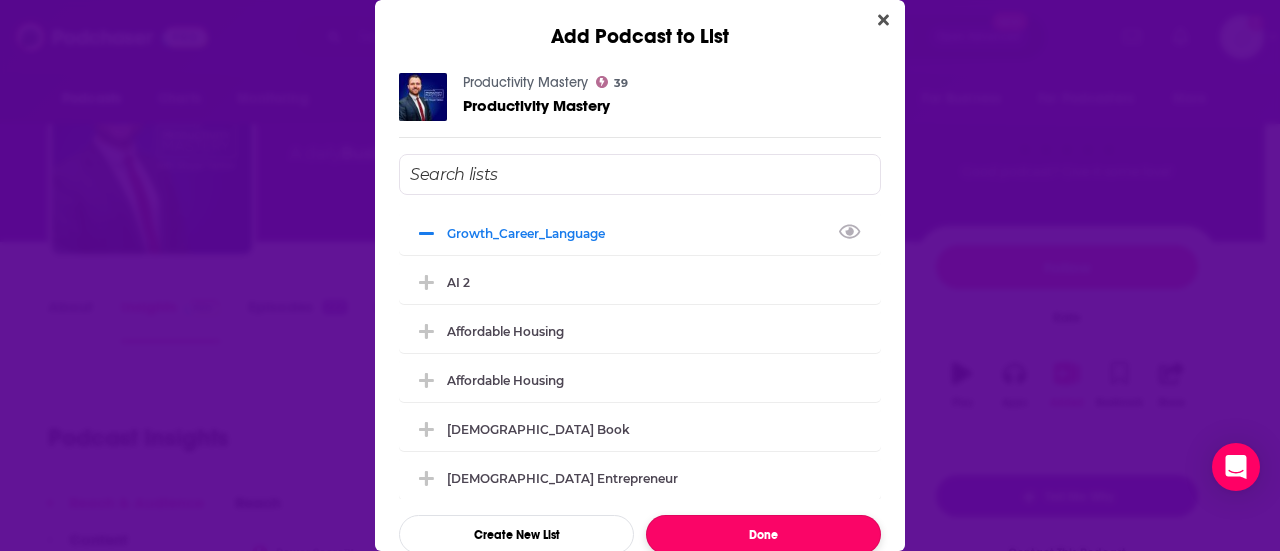 click on "Done" at bounding box center [763, 534] 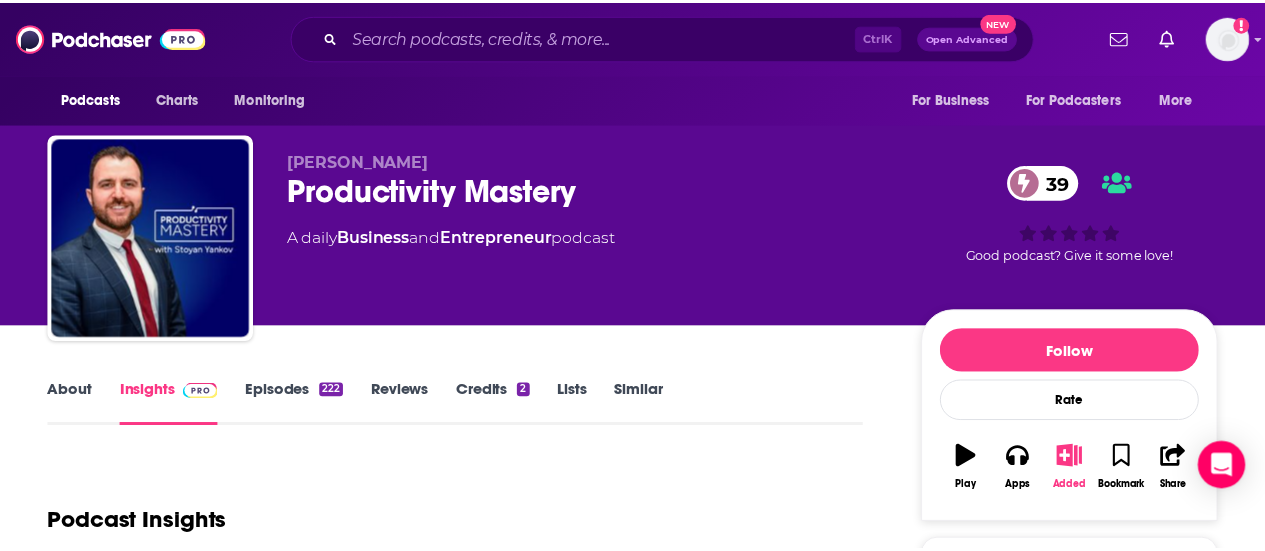 scroll, scrollTop: 84, scrollLeft: 0, axis: vertical 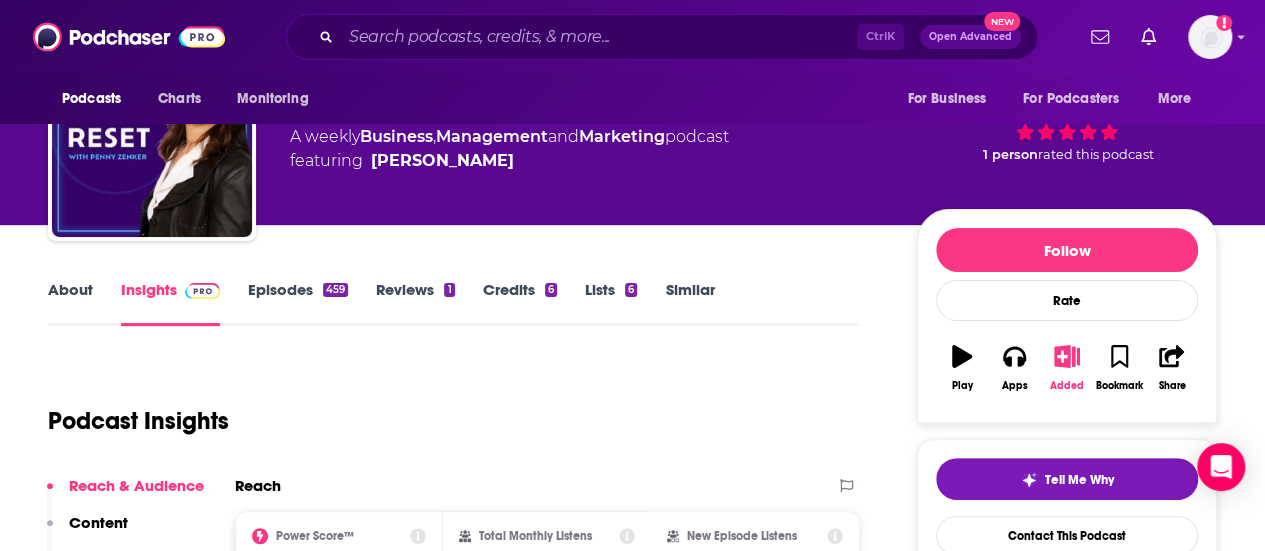 click 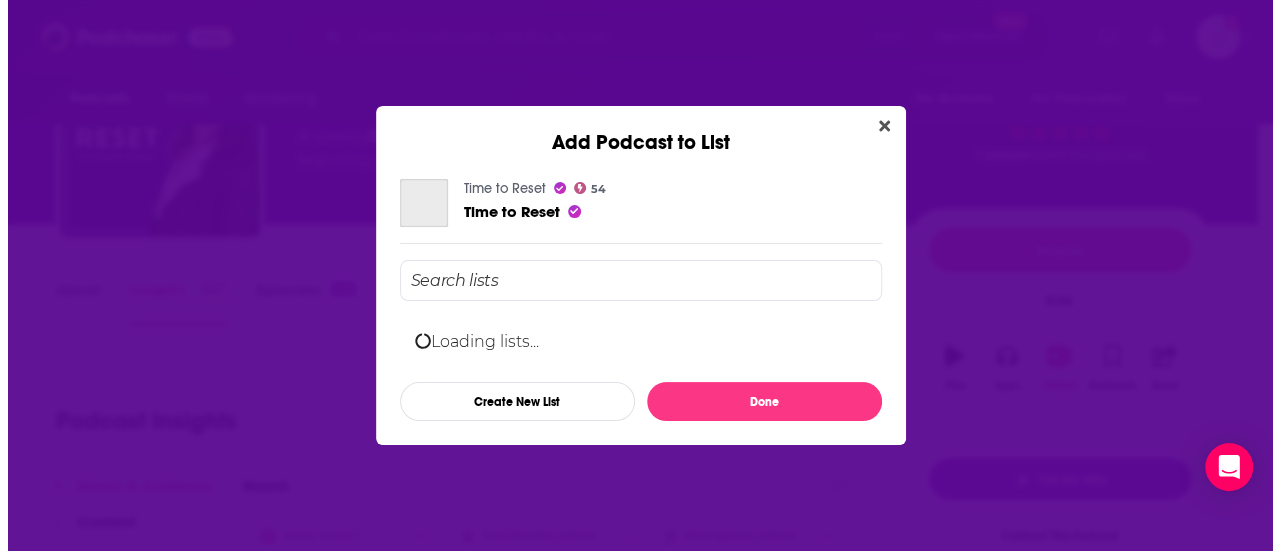 scroll, scrollTop: 0, scrollLeft: 0, axis: both 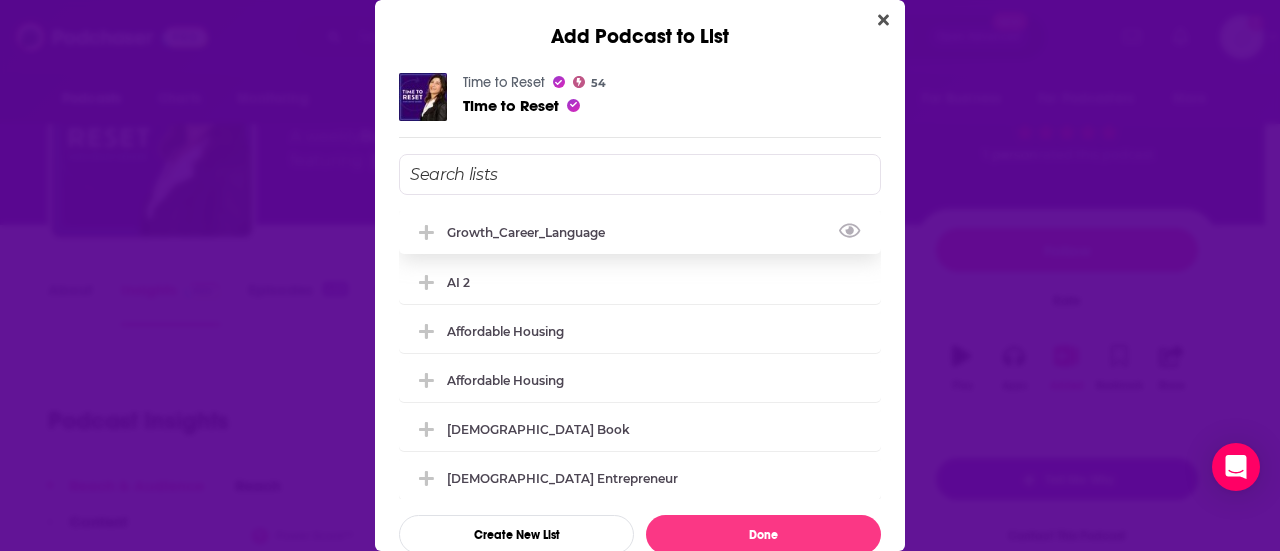 click on "Growth_Career_Language" at bounding box center (640, 232) 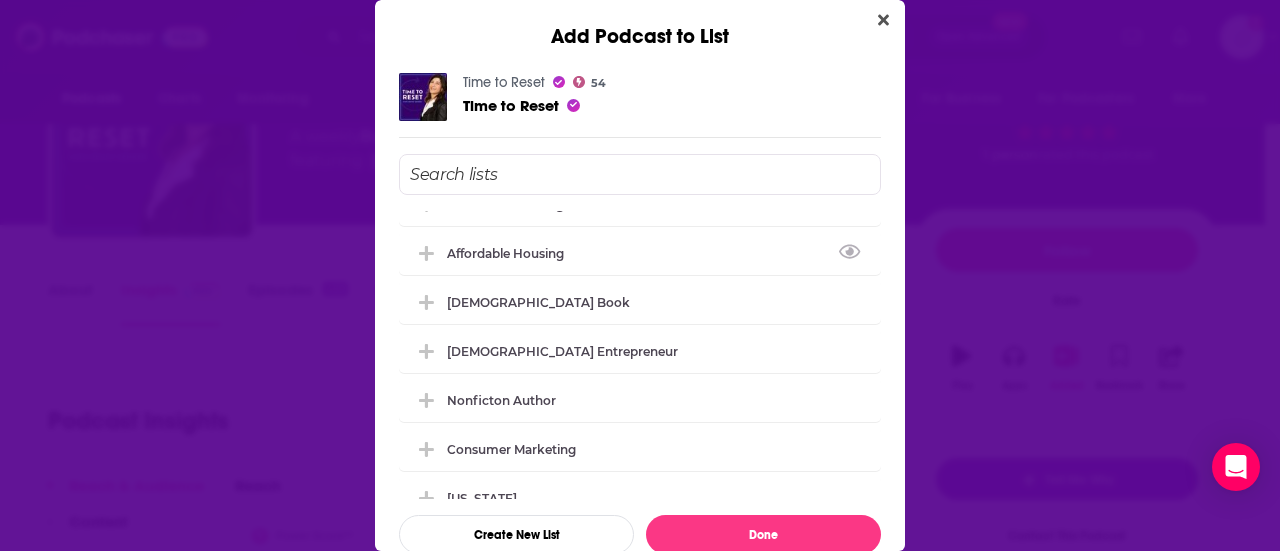 scroll, scrollTop: 128, scrollLeft: 0, axis: vertical 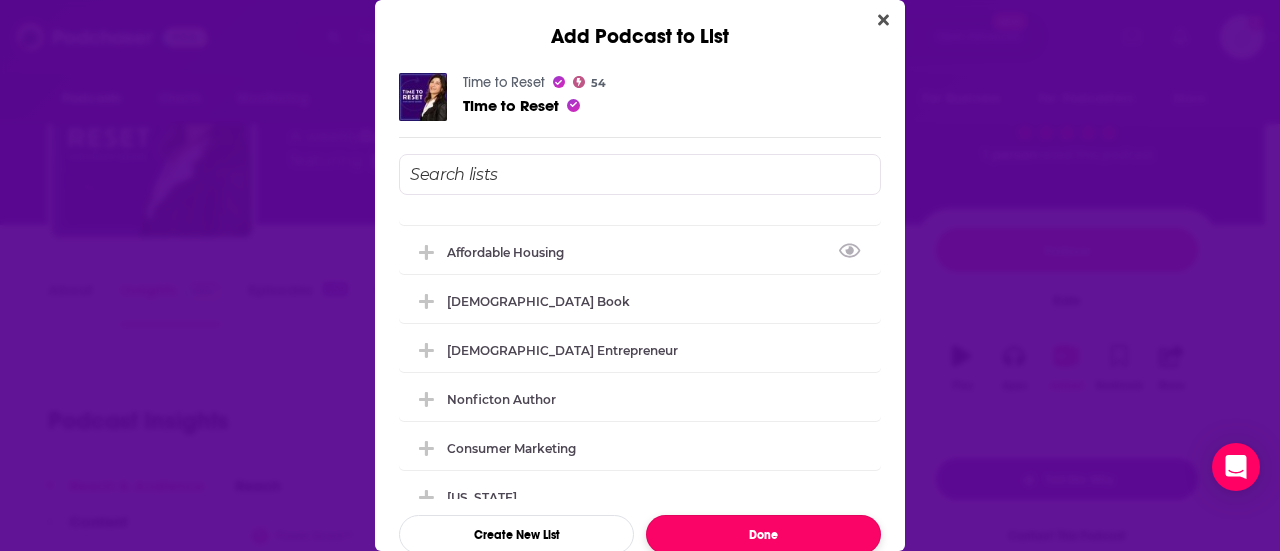 click on "Done" at bounding box center [763, 534] 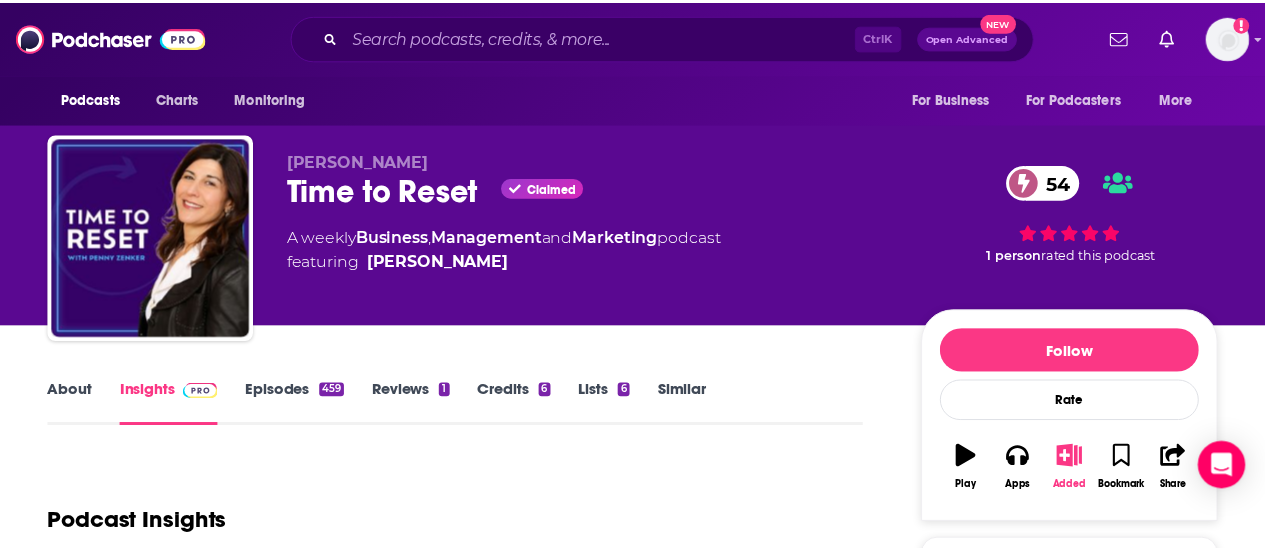 scroll, scrollTop: 101, scrollLeft: 0, axis: vertical 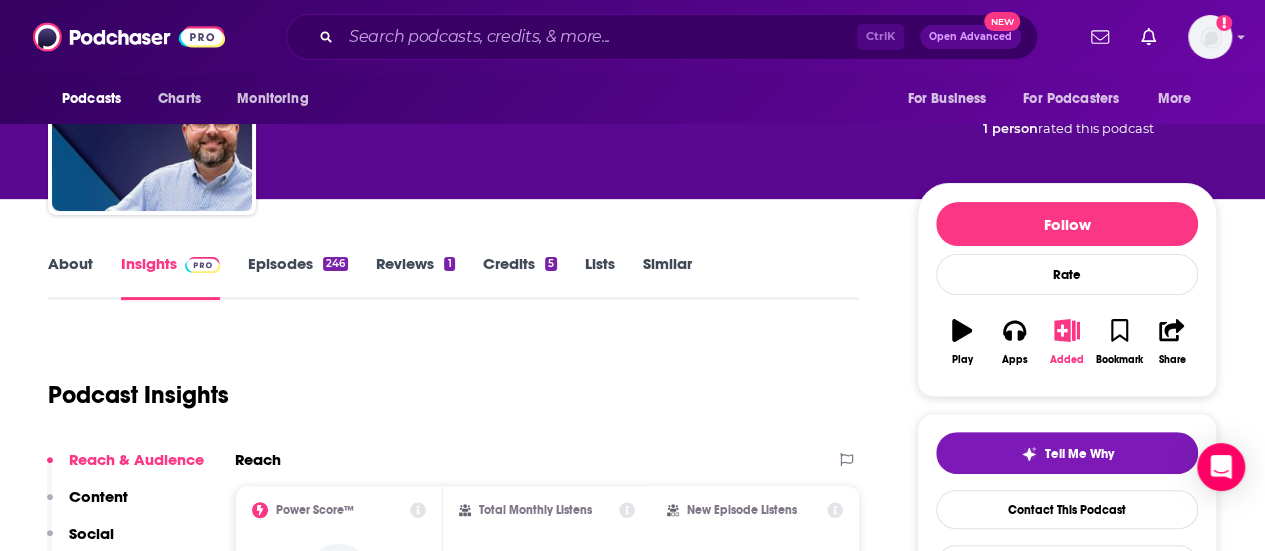click on "Added" at bounding box center (1067, 342) 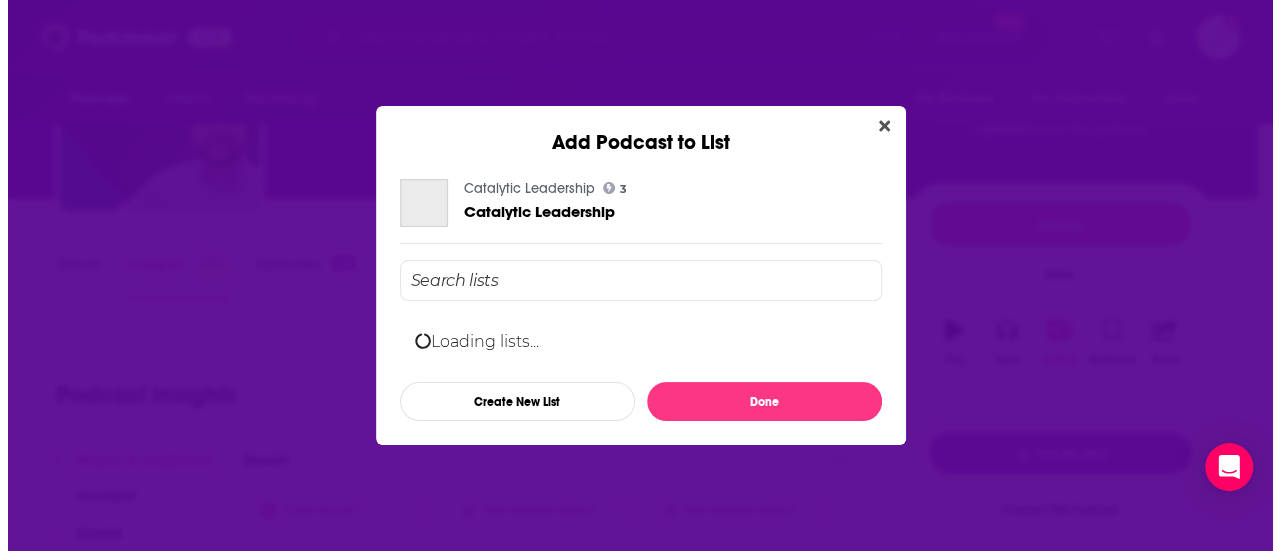 scroll, scrollTop: 0, scrollLeft: 0, axis: both 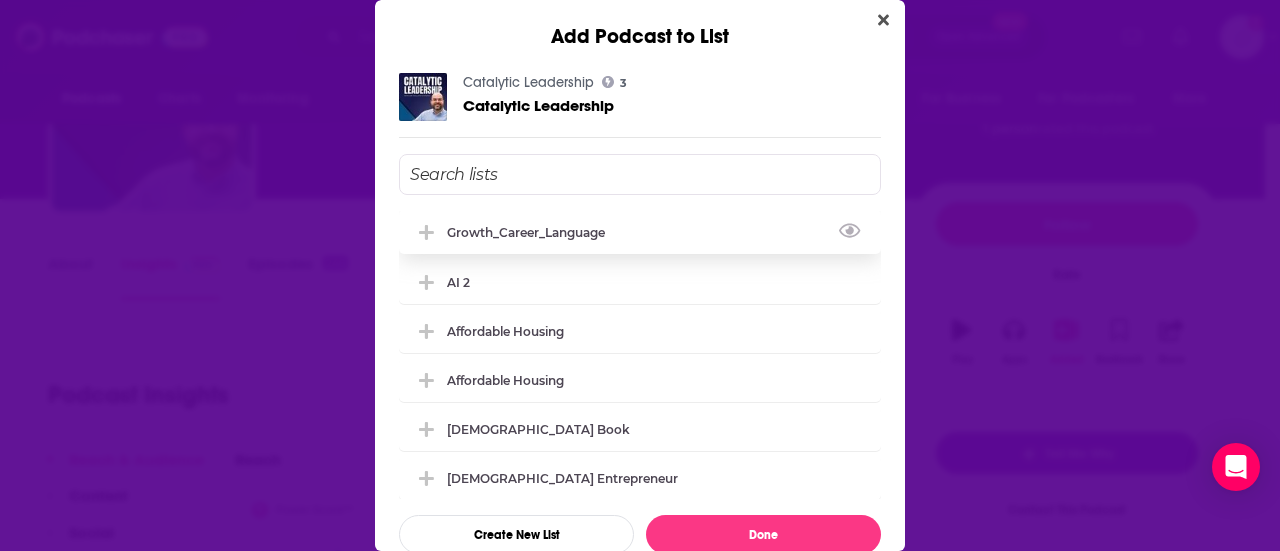 click on "Growth_Career_Language" at bounding box center (532, 232) 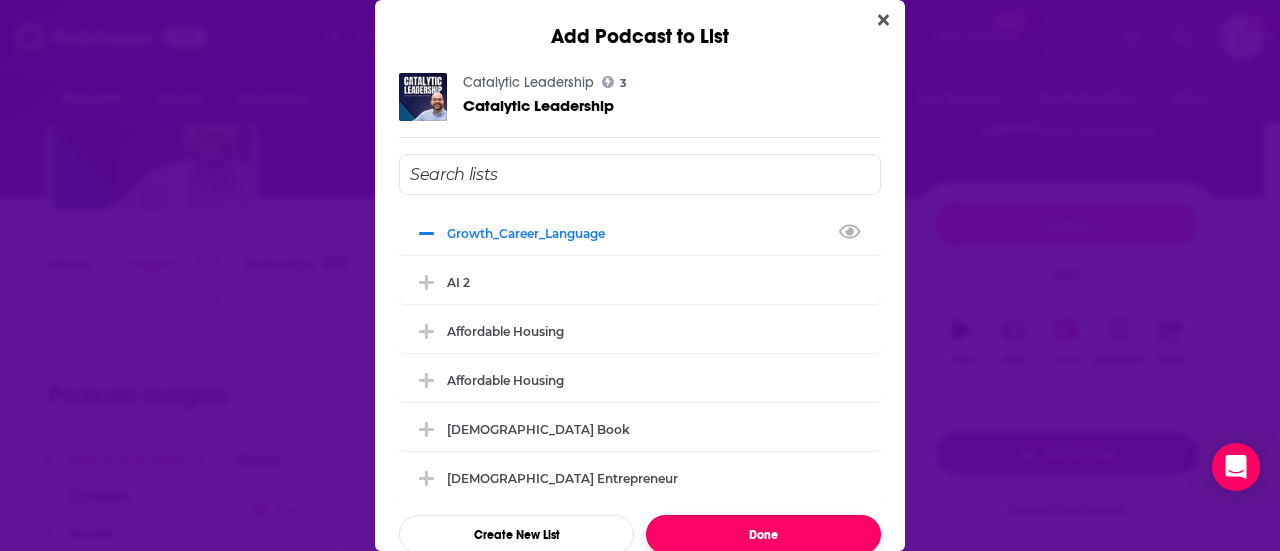 click on "Done" at bounding box center (763, 534) 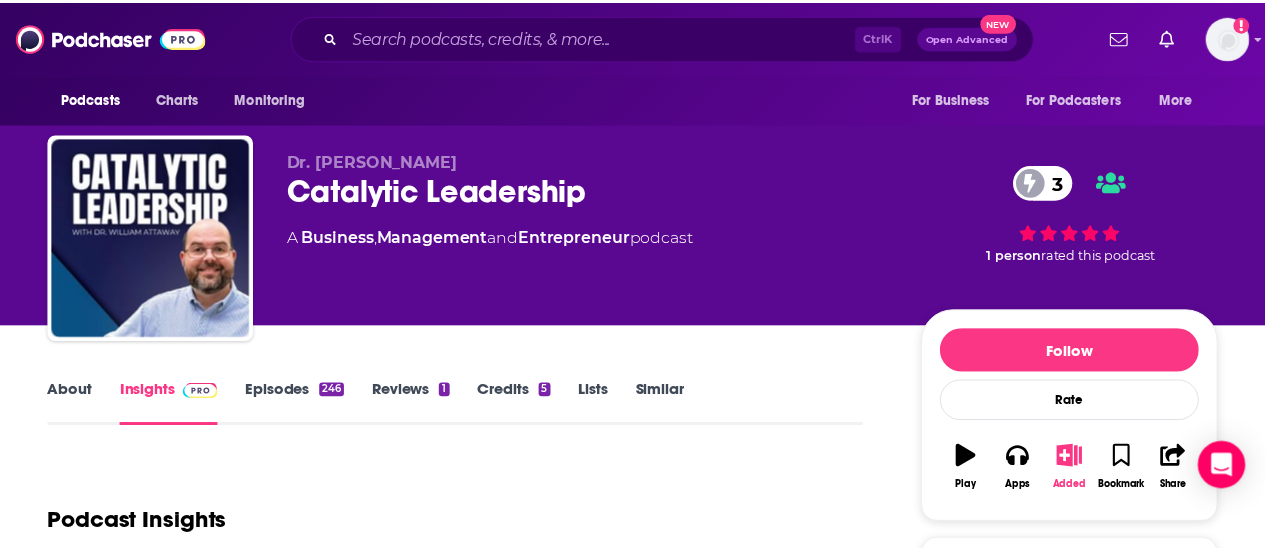 scroll, scrollTop: 127, scrollLeft: 0, axis: vertical 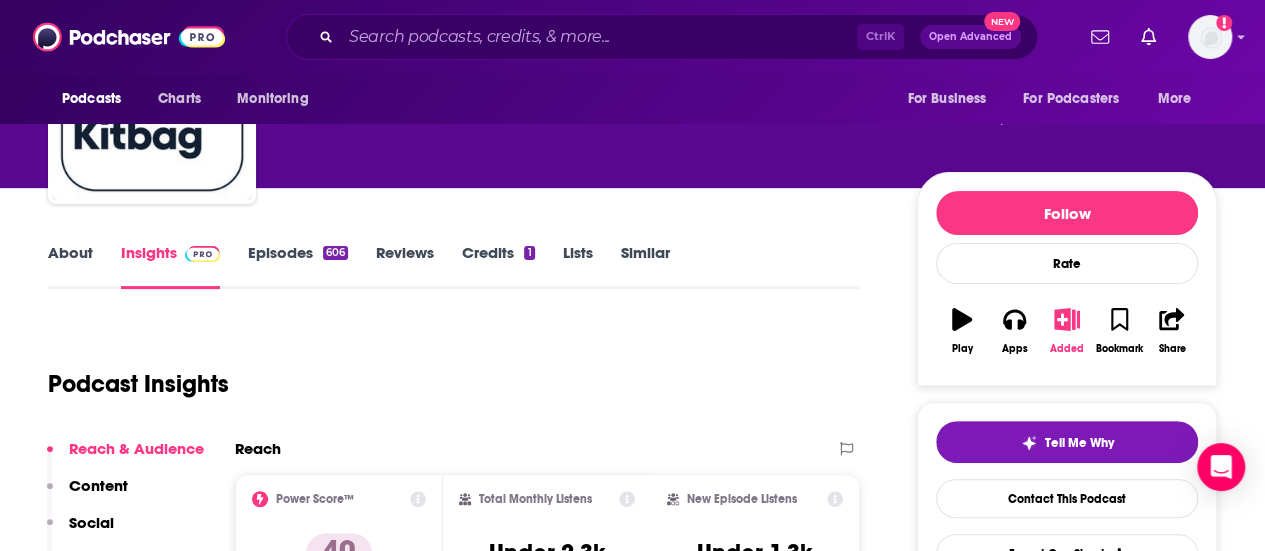 click 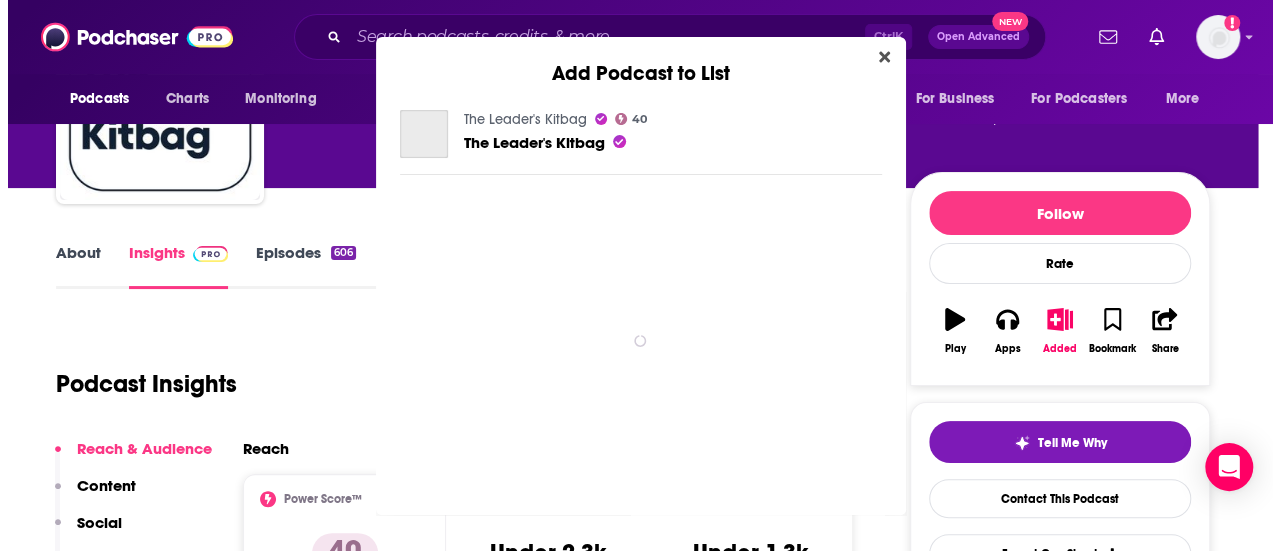scroll, scrollTop: 0, scrollLeft: 0, axis: both 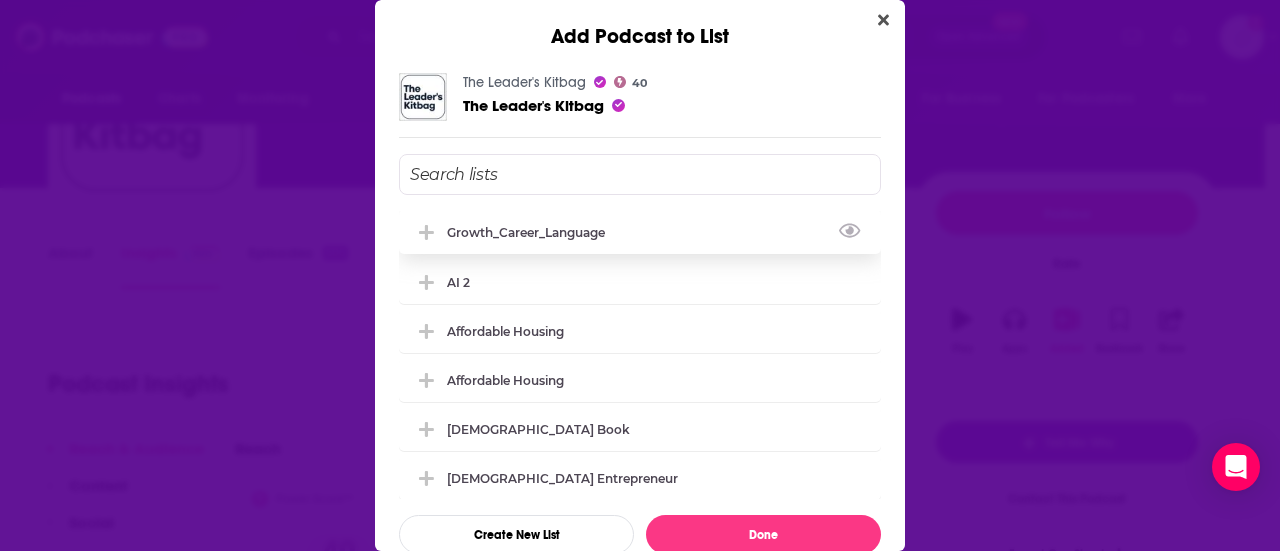 click on "Growth_Career_Language" at bounding box center [640, 232] 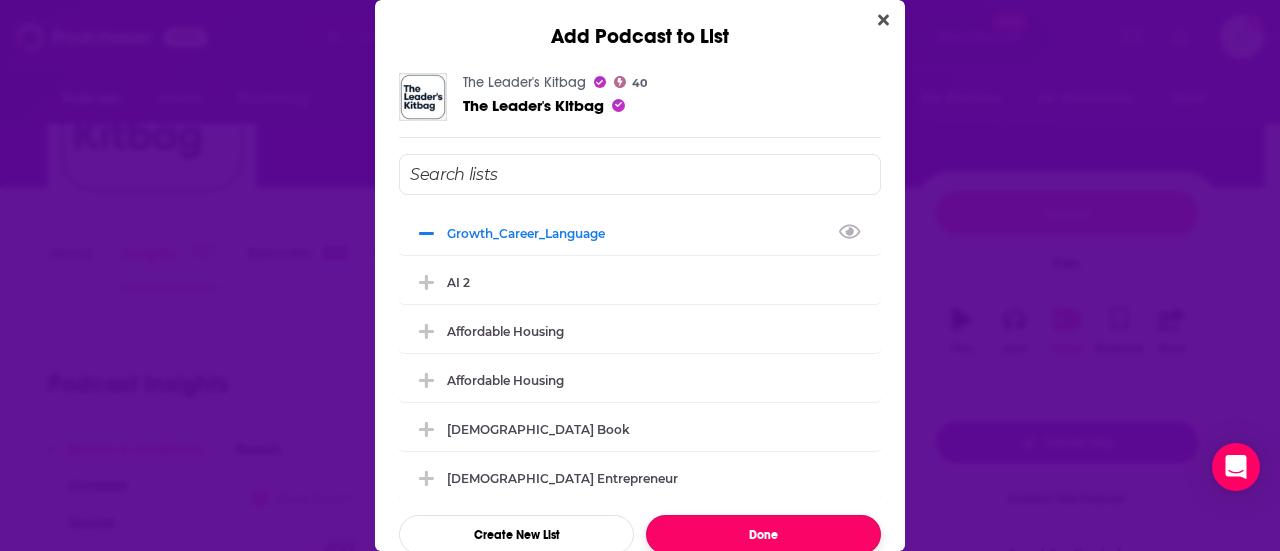 click on "Done" at bounding box center (763, 534) 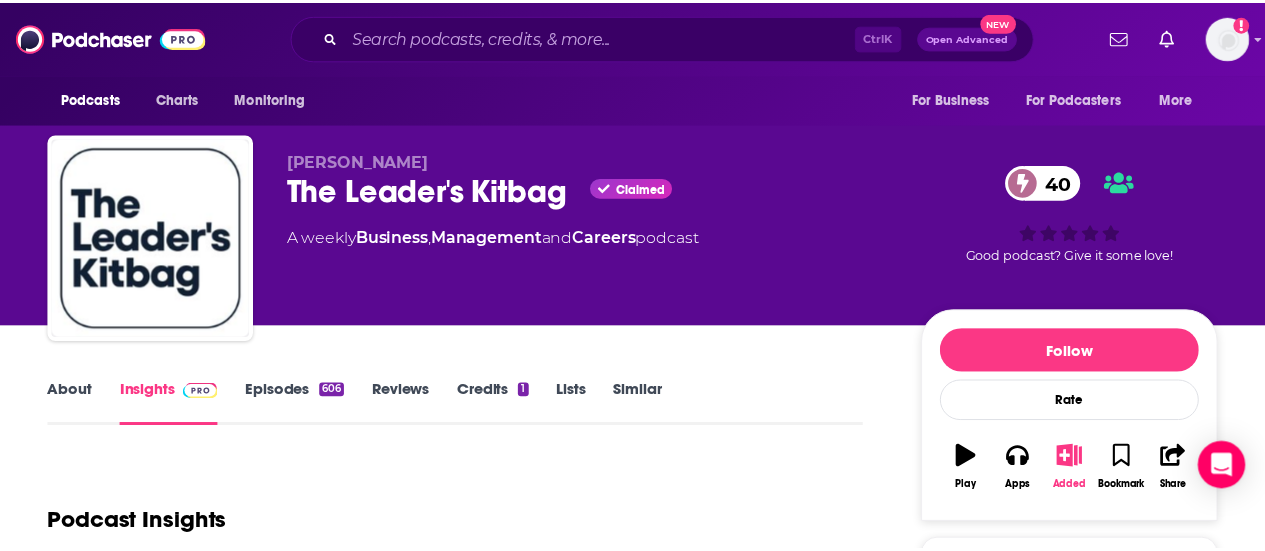 scroll, scrollTop: 138, scrollLeft: 0, axis: vertical 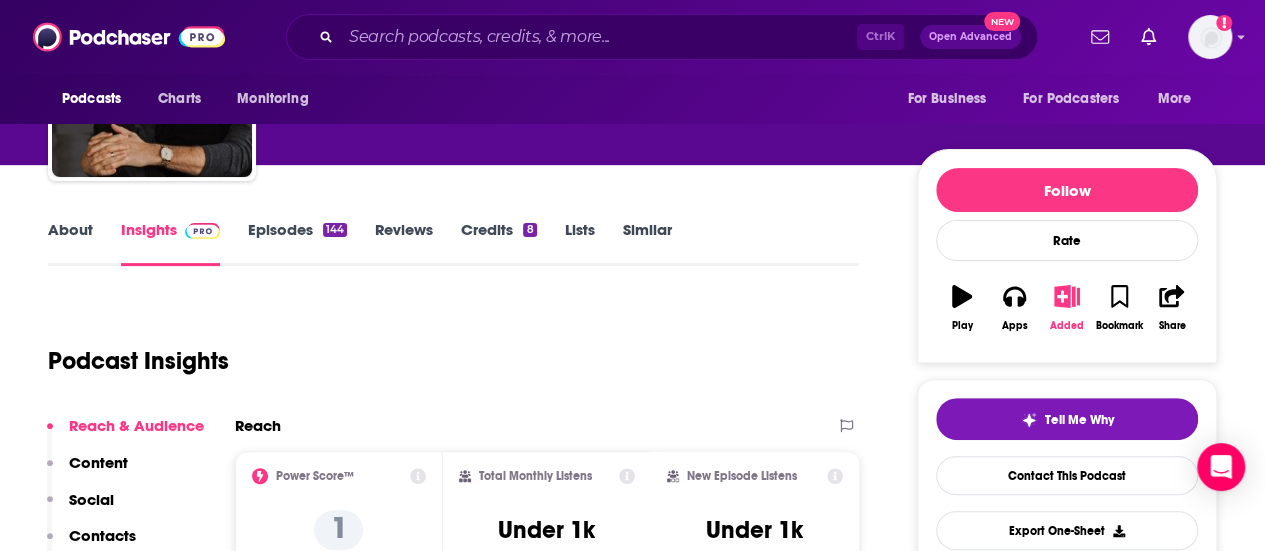 click on "Added" at bounding box center (1067, 326) 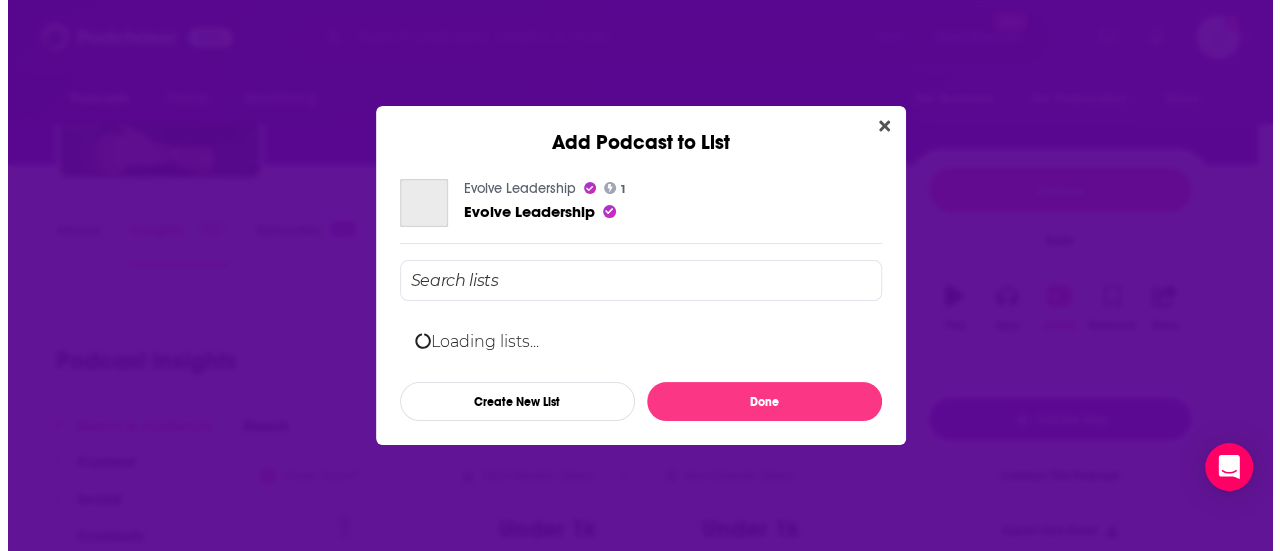 scroll, scrollTop: 0, scrollLeft: 0, axis: both 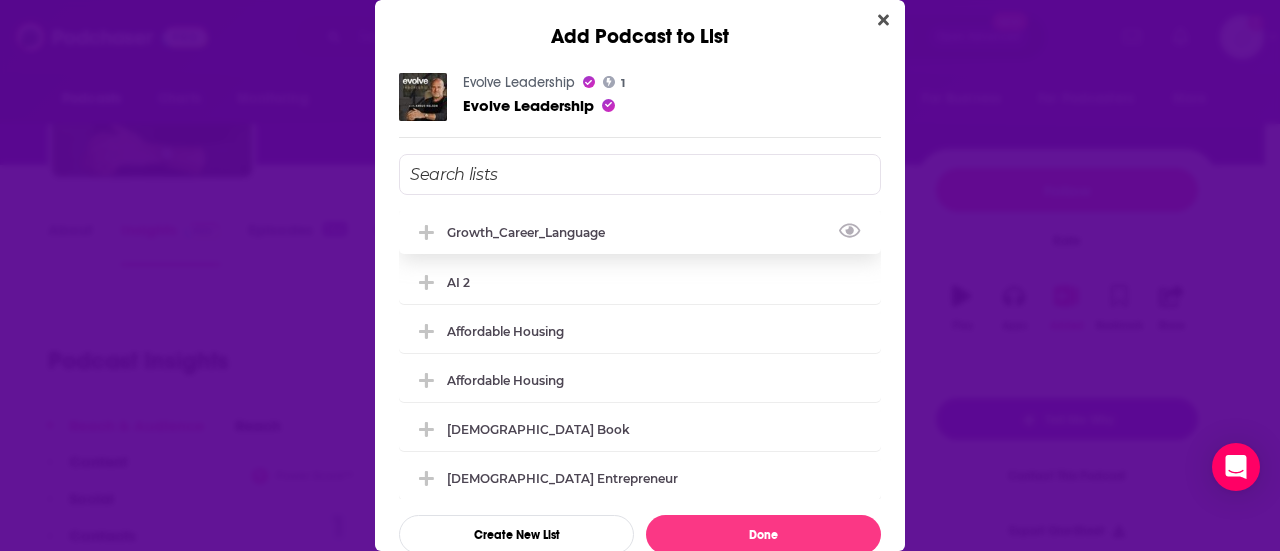 click on "Growth_Career_Language" at bounding box center (532, 232) 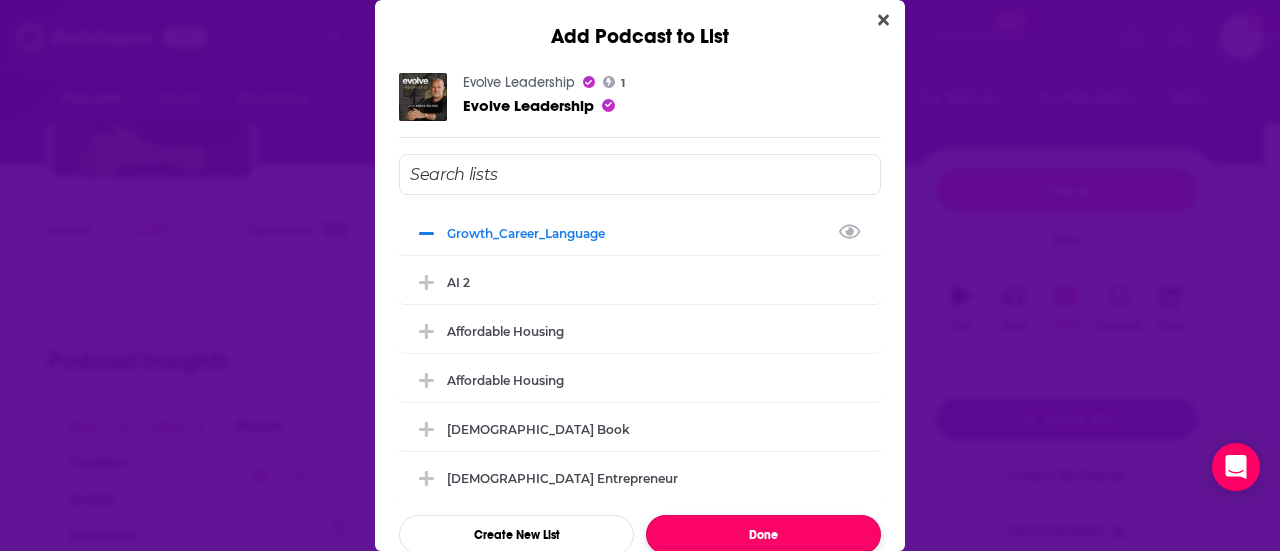 click on "Done" at bounding box center (763, 534) 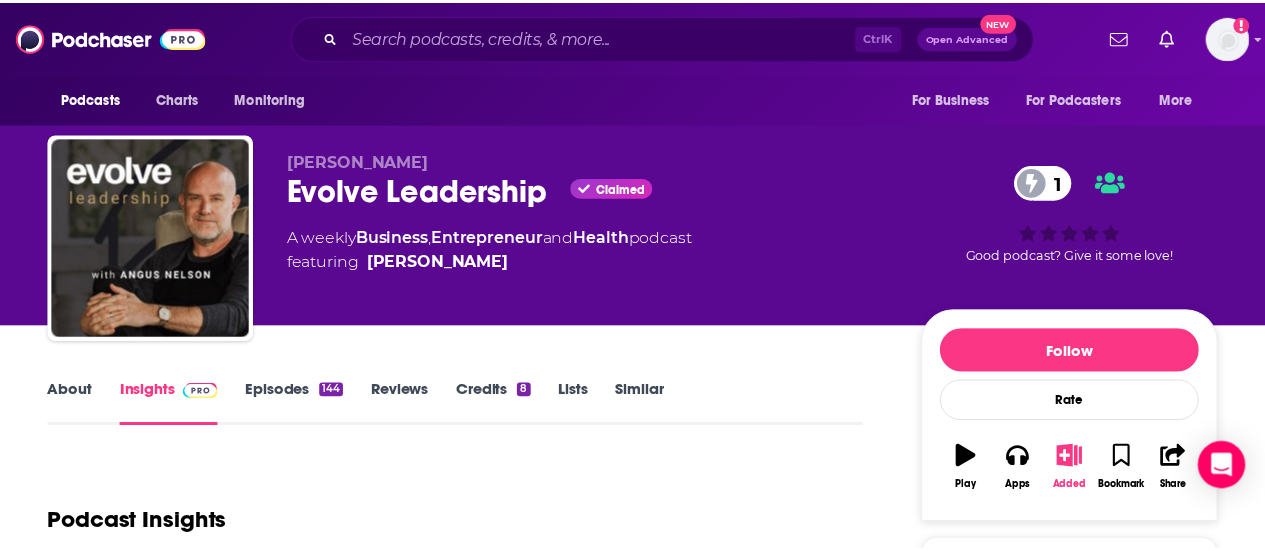 scroll, scrollTop: 161, scrollLeft: 0, axis: vertical 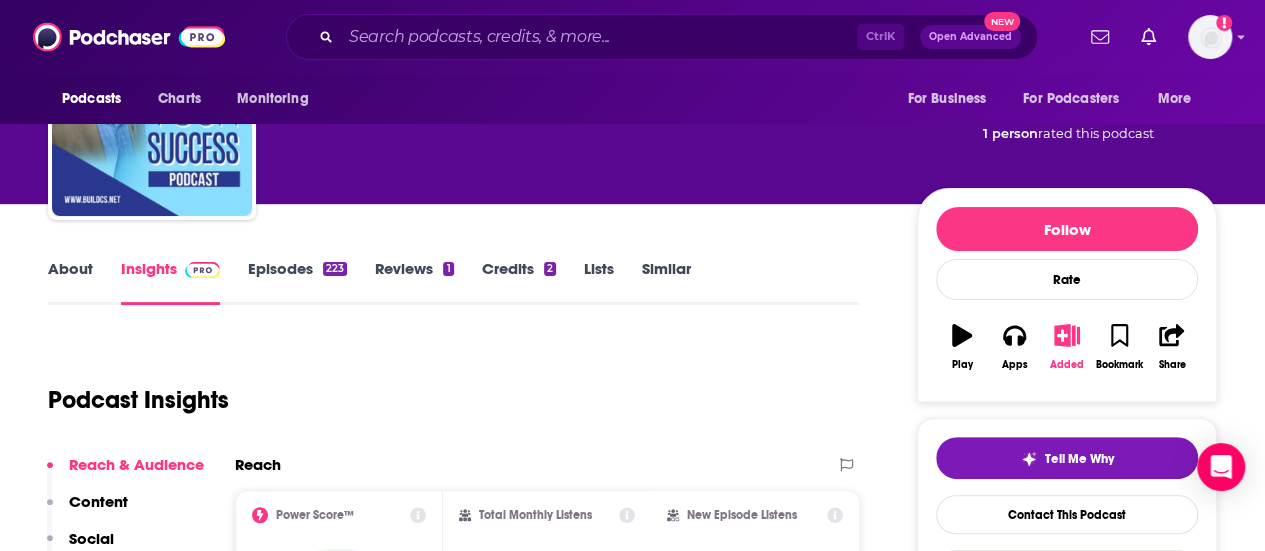 click 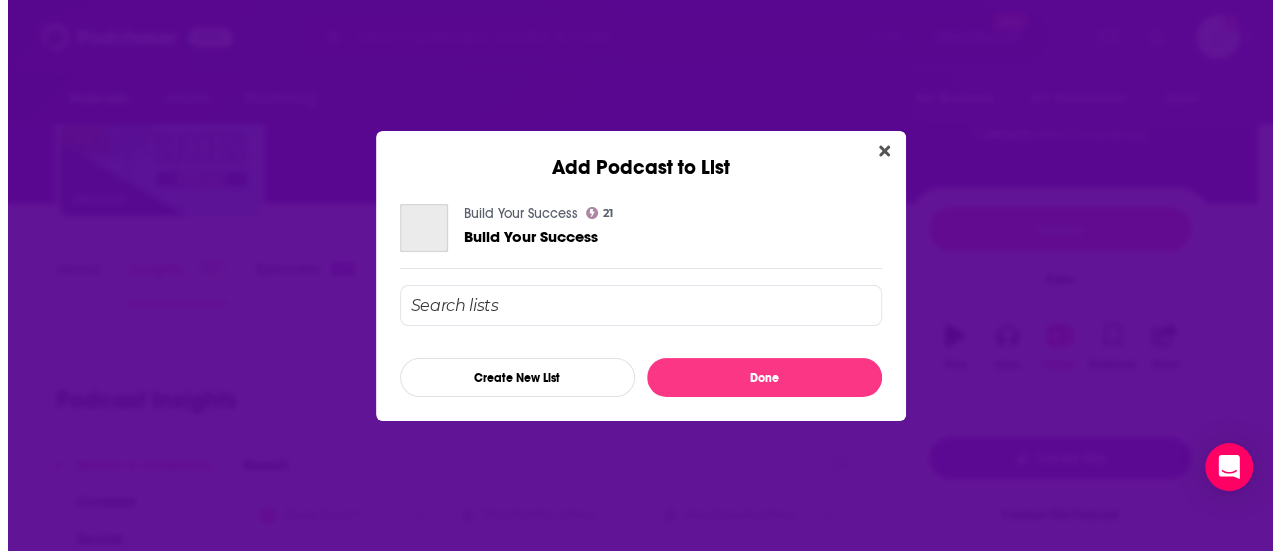 scroll, scrollTop: 0, scrollLeft: 0, axis: both 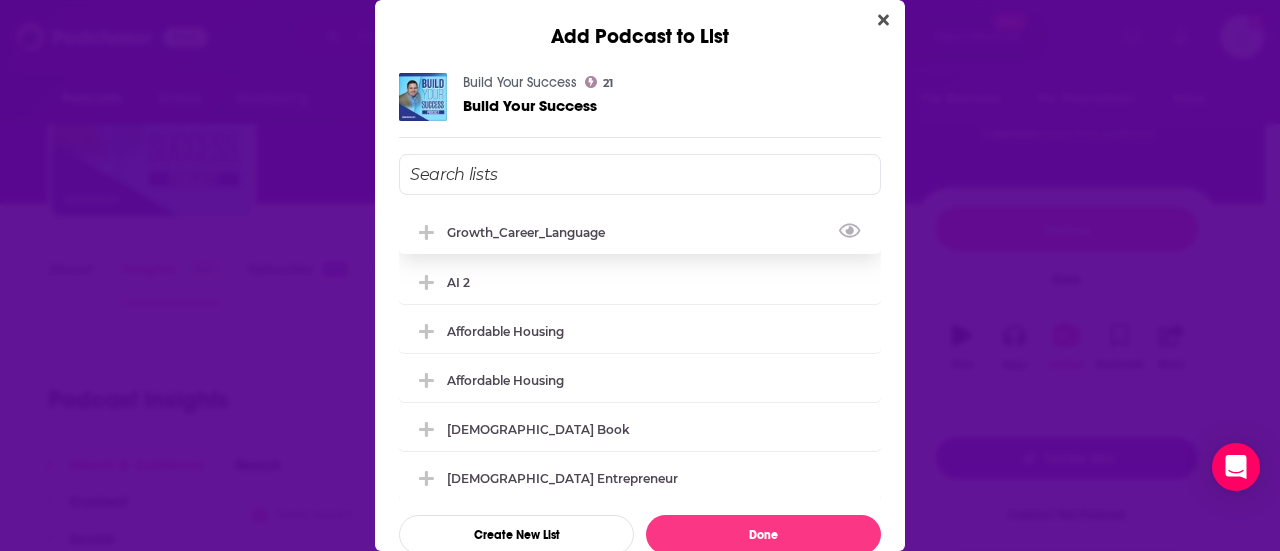 click on "Growth_Career_Language" at bounding box center (532, 232) 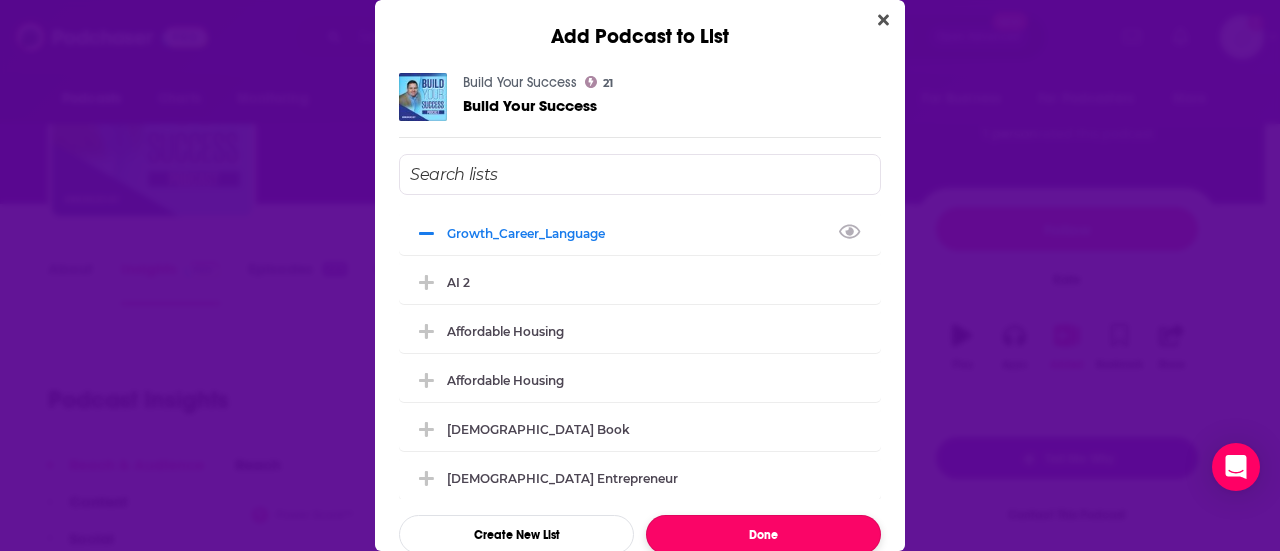 click on "Done" at bounding box center [763, 534] 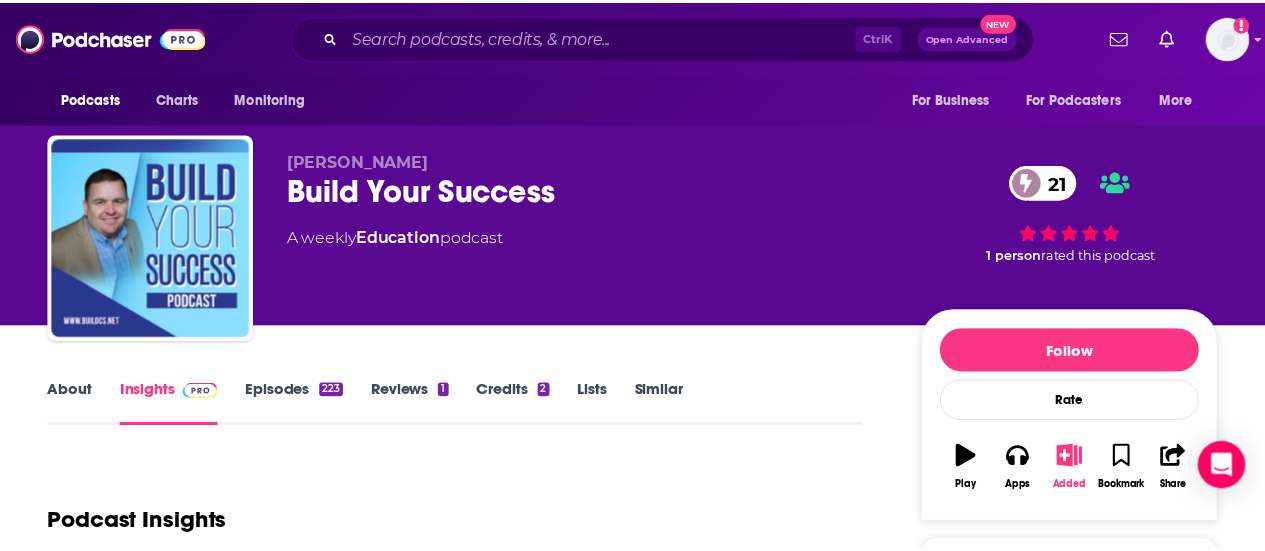 scroll, scrollTop: 122, scrollLeft: 0, axis: vertical 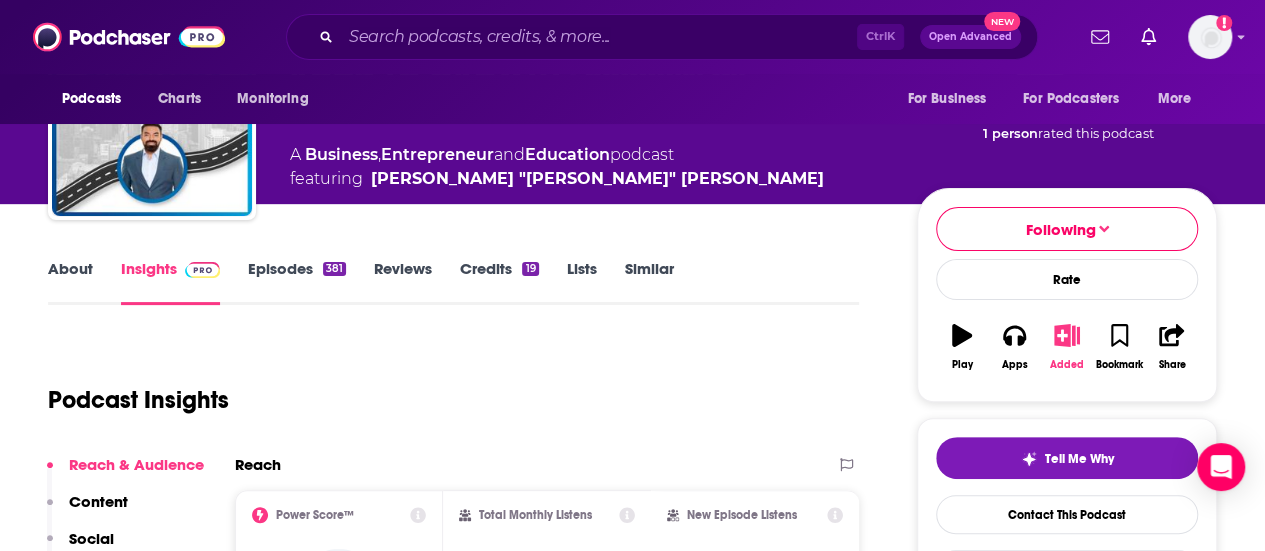 click 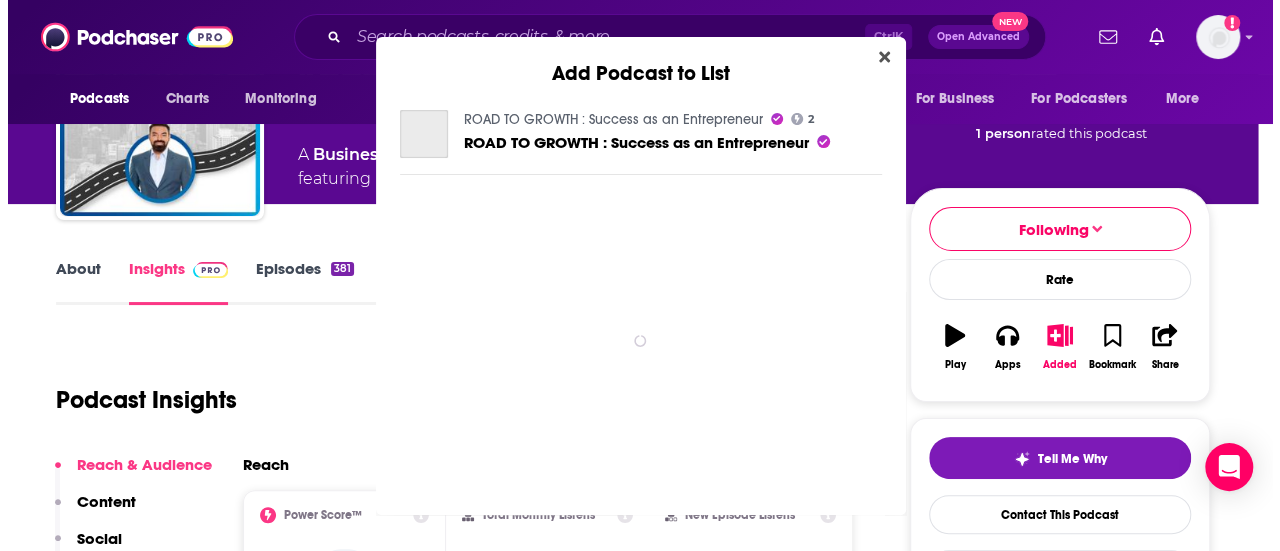 scroll, scrollTop: 0, scrollLeft: 0, axis: both 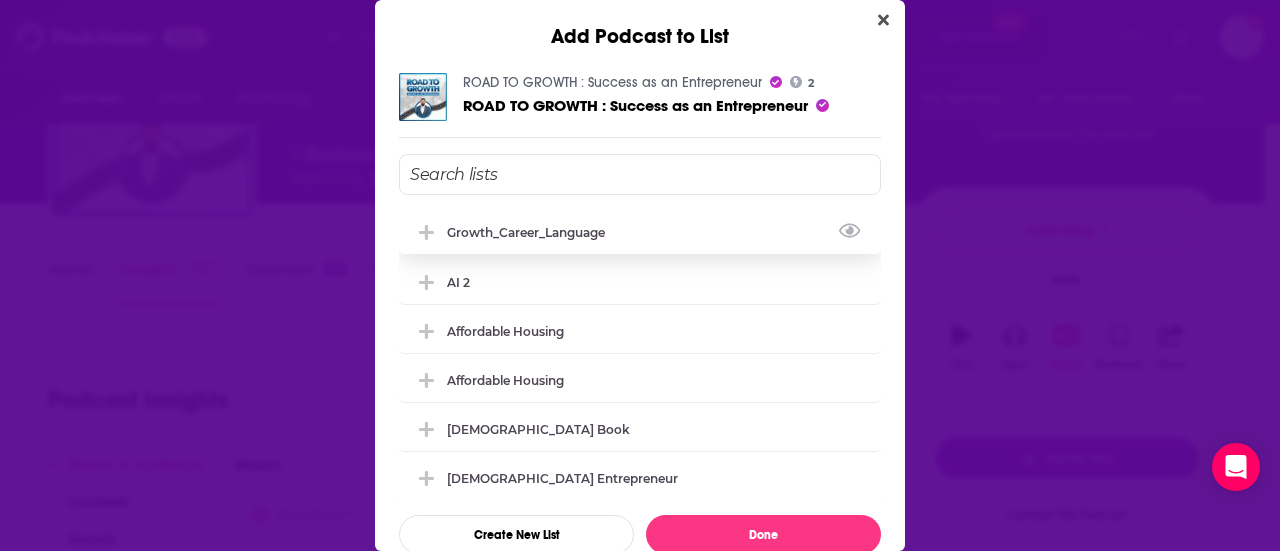 click on "Growth_Career_Language" at bounding box center (640, 232) 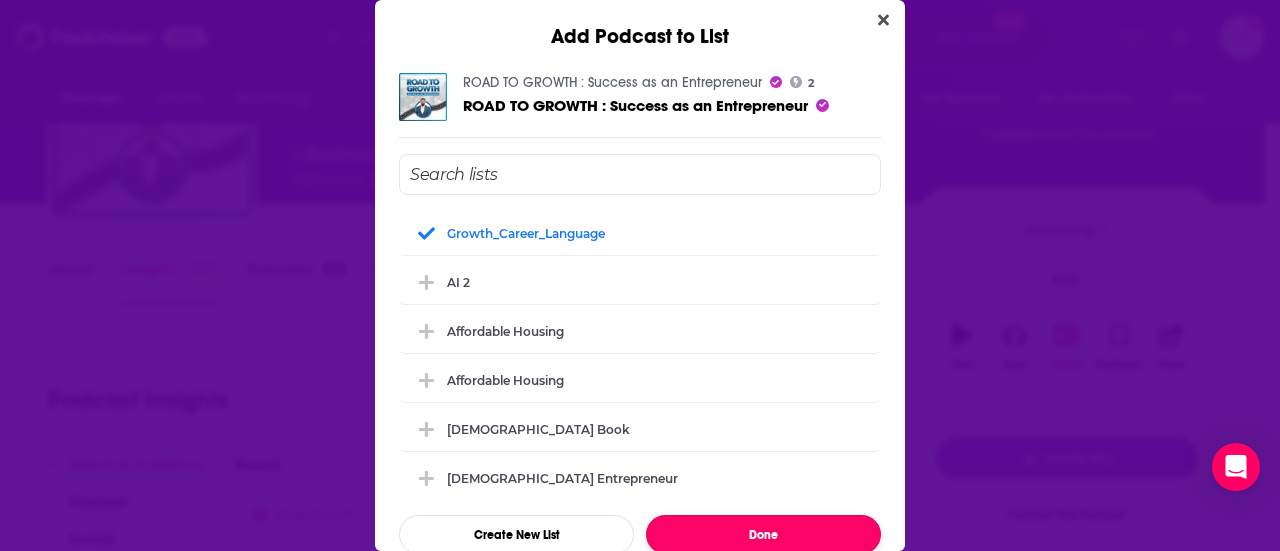 click on "Done" at bounding box center (763, 534) 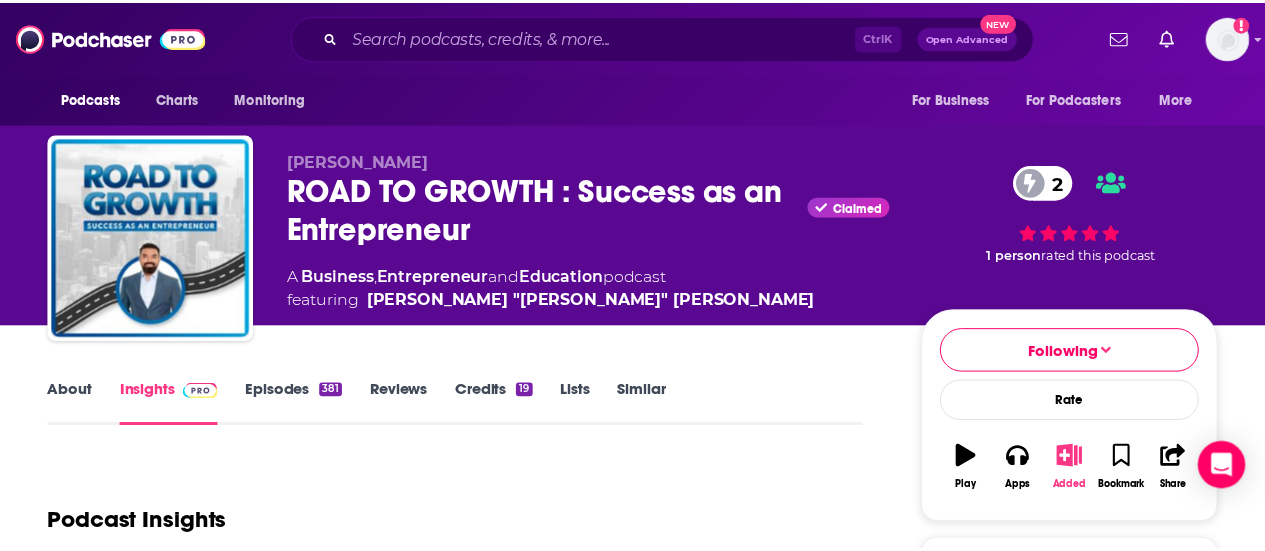 scroll, scrollTop: 122, scrollLeft: 0, axis: vertical 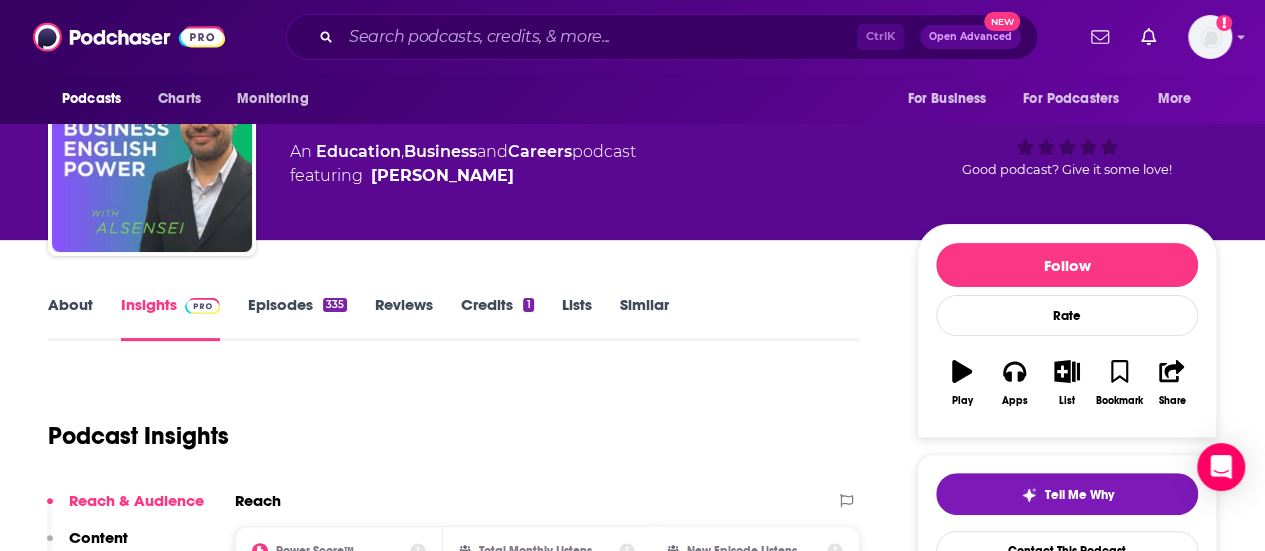 click on "About" at bounding box center [70, 318] 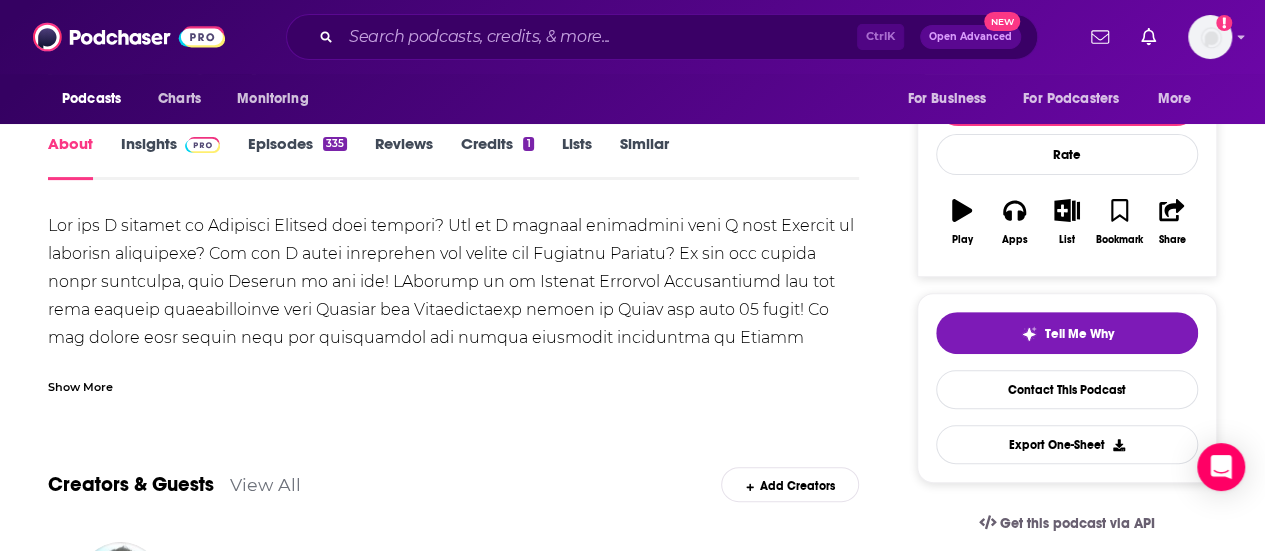 scroll, scrollTop: 259, scrollLeft: 0, axis: vertical 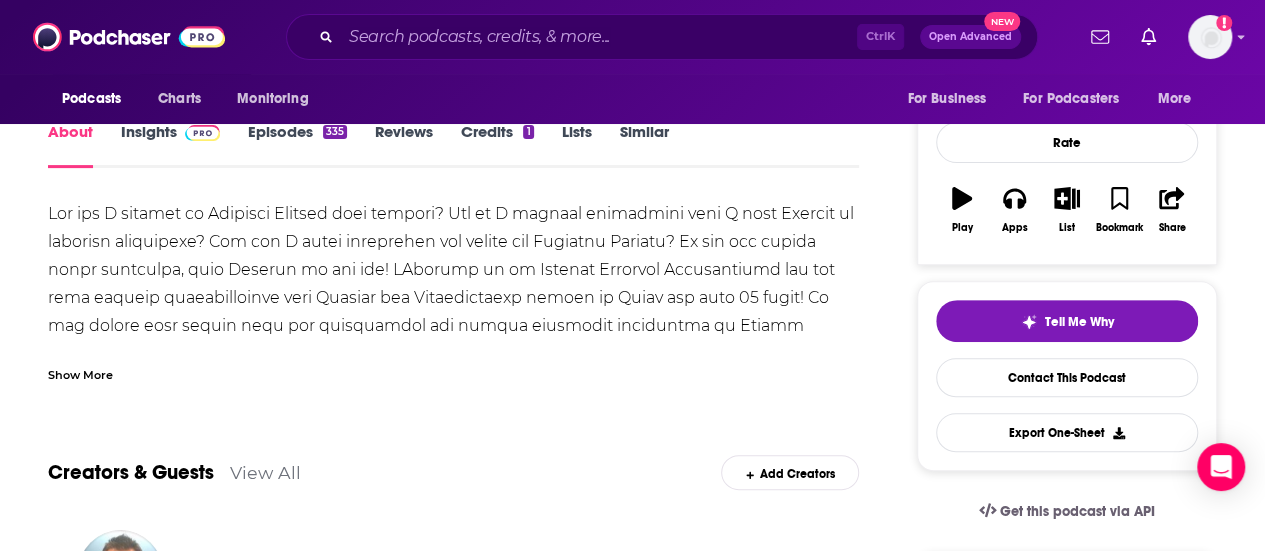 click on "Show More" at bounding box center (80, 373) 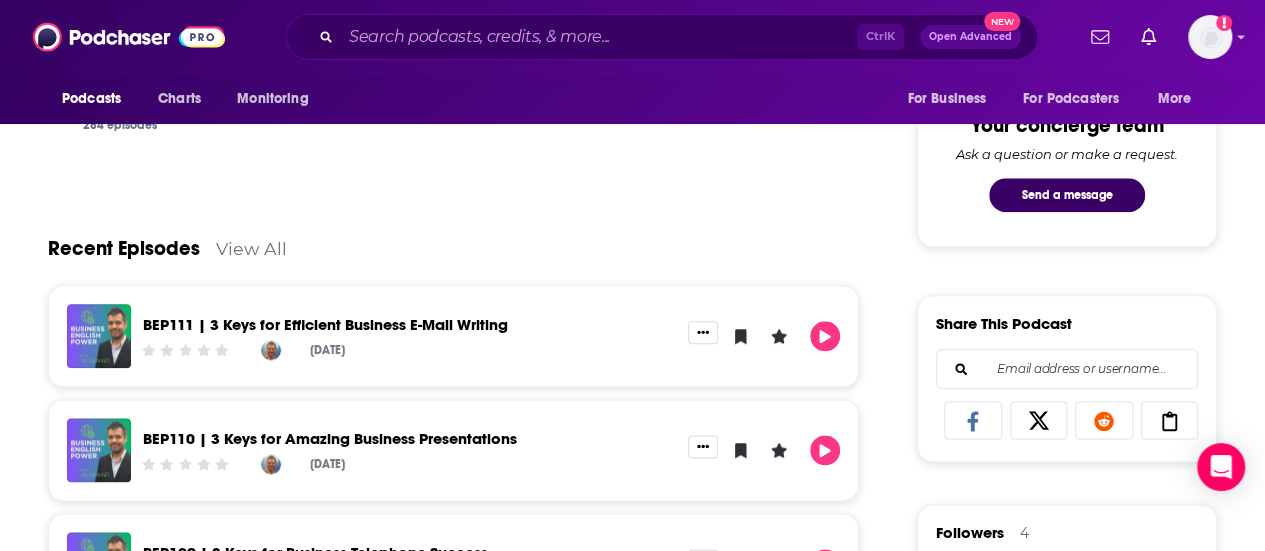 scroll, scrollTop: 1031, scrollLeft: 0, axis: vertical 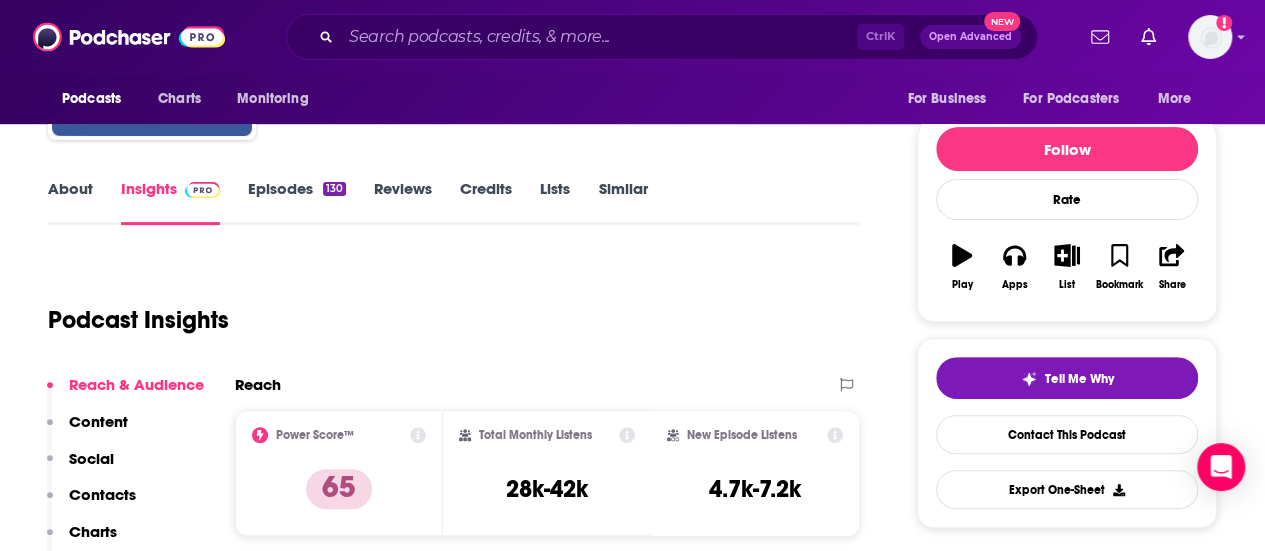 click on "About" at bounding box center (70, 202) 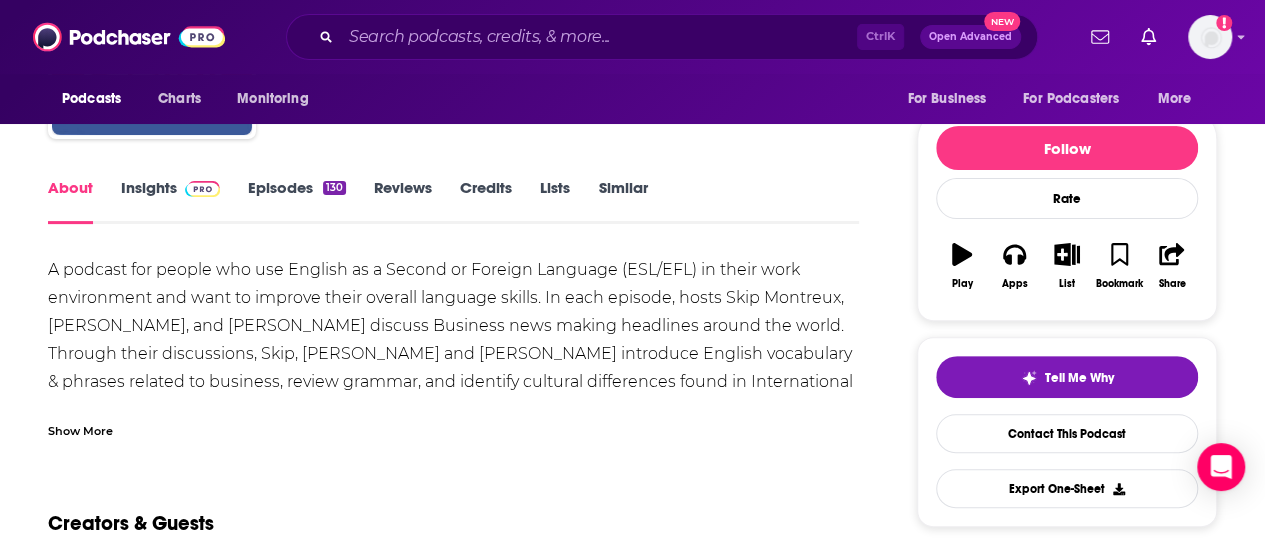 scroll, scrollTop: 204, scrollLeft: 0, axis: vertical 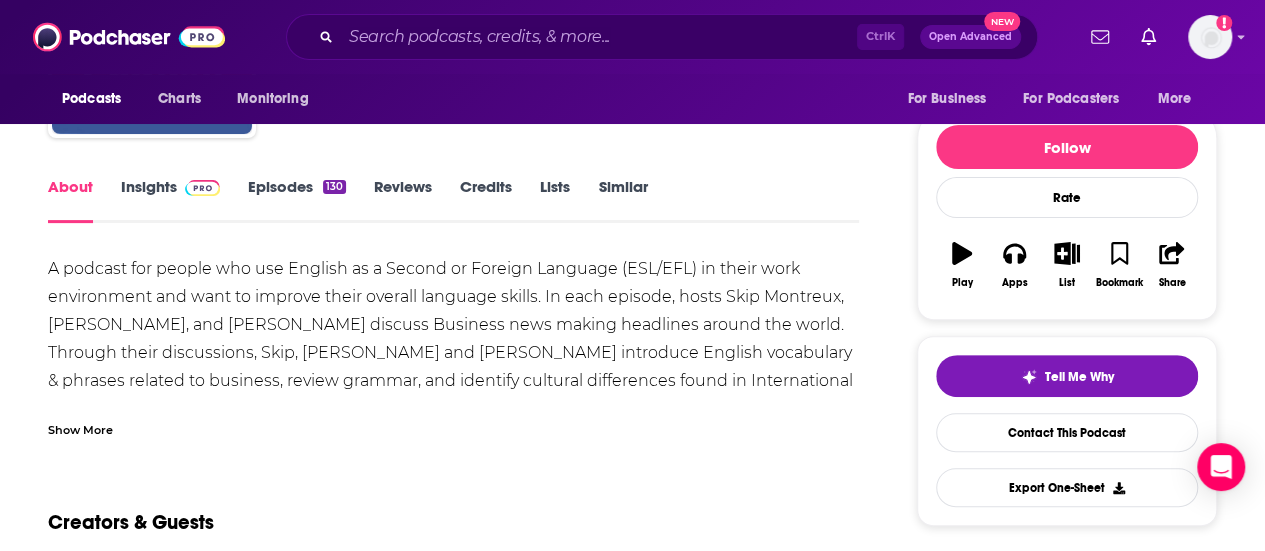 click on "Show More" at bounding box center [80, 428] 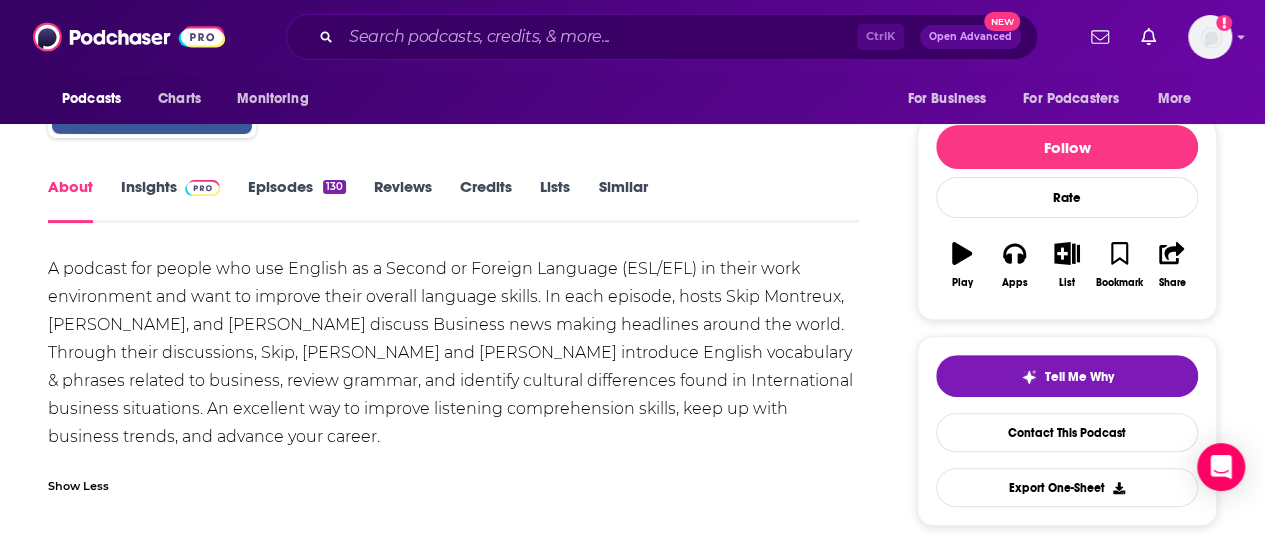 click on "A podcast for people who use English as a Second or Foreign Language (ESL/EFL) in their work environment and want to improve their overall language skills. In each episode, hosts Skip Montreux, Dez Morgan, and Samantha Vega discuss Business news making headlines around the world. Through their discussions, Skip, Dez and Samantha introduce English vocabulary & phrases related to business, review grammar, and identify cultural differences found in International business situations. An excellent way to improve listening comprehension skills, keep up with business trends, and advance your career." at bounding box center (453, 353) 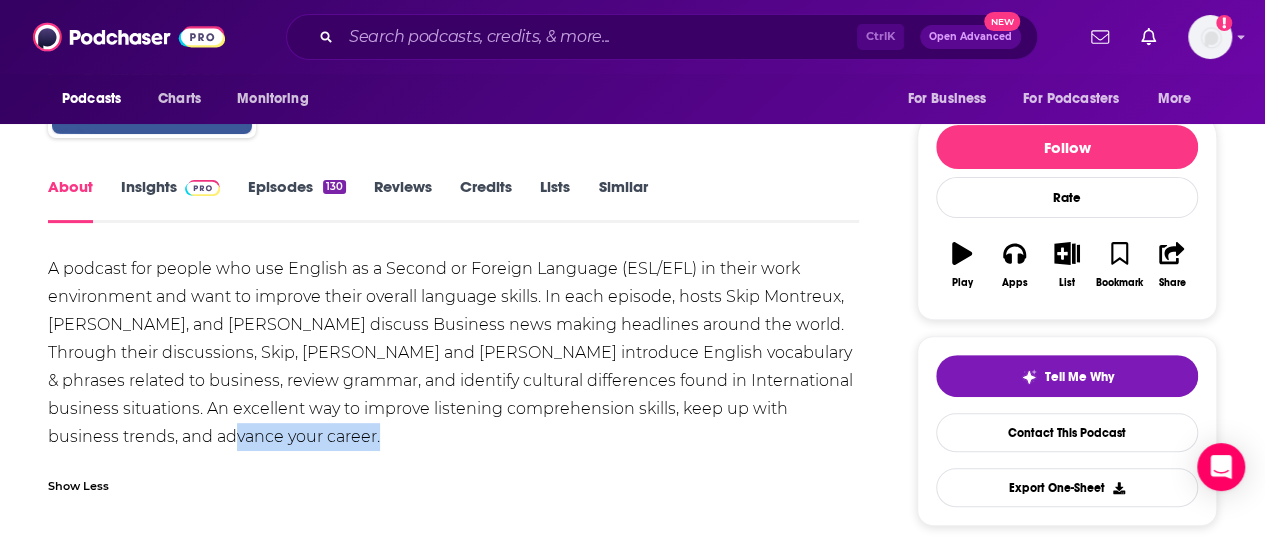 click on "A podcast for people who use English as a Second or Foreign Language (ESL/EFL) in their work environment and want to improve their overall language skills. In each episode, hosts Skip Montreux, Dez Morgan, and Samantha Vega discuss Business news making headlines around the world. Through their discussions, Skip, Dez and Samantha introduce English vocabulary & phrases related to business, review grammar, and identify cultural differences found in International business situations. An excellent way to improve listening comprehension skills, keep up with business trends, and advance your career." at bounding box center [453, 353] 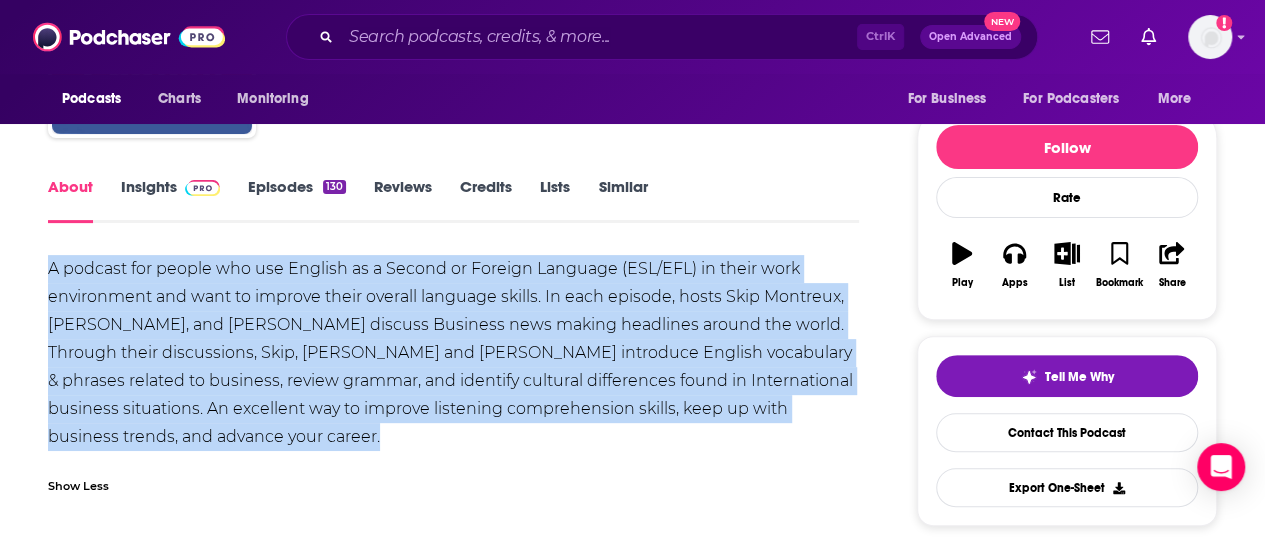 click on "A podcast for people who use English as a Second or Foreign Language (ESL/EFL) in their work environment and want to improve their overall language skills. In each episode, hosts Skip Montreux, Dez Morgan, and Samantha Vega discuss Business news making headlines around the world. Through their discussions, Skip, Dez and Samantha introduce English vocabulary & phrases related to business, review grammar, and identify cultural differences found in International business situations. An excellent way to improve listening comprehension skills, keep up with business trends, and advance your career." at bounding box center [453, 353] 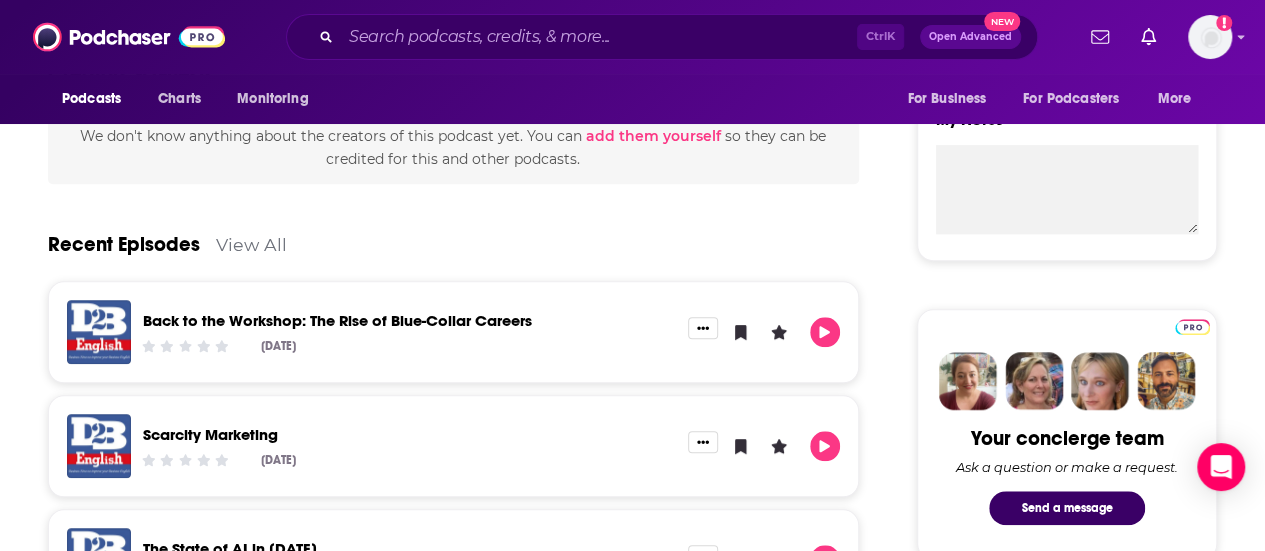 scroll, scrollTop: 718, scrollLeft: 0, axis: vertical 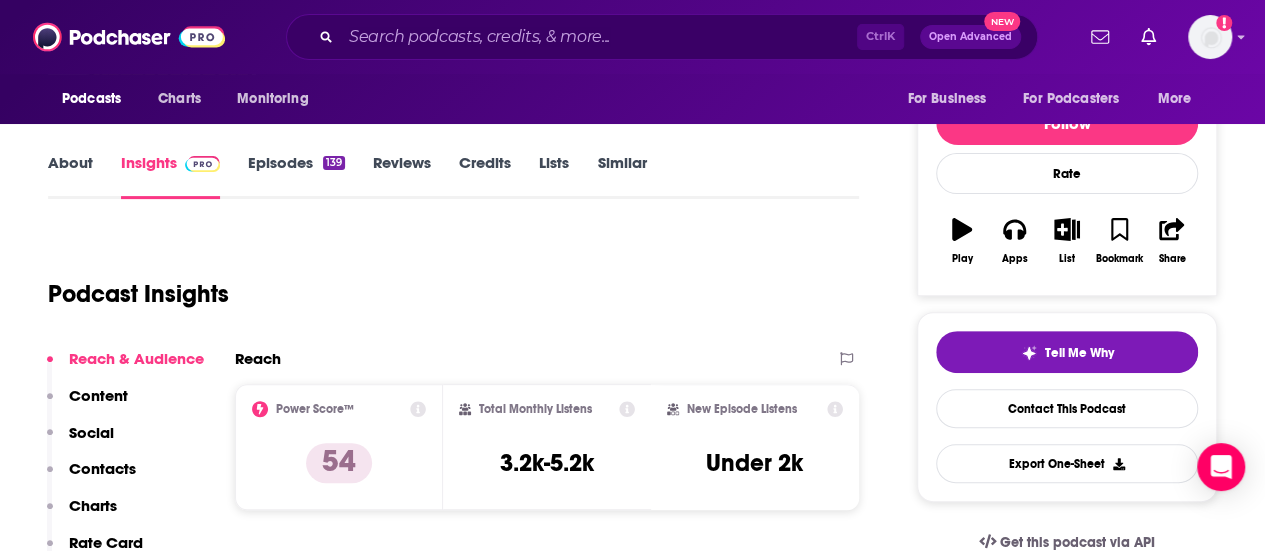 click on "About" at bounding box center [70, 176] 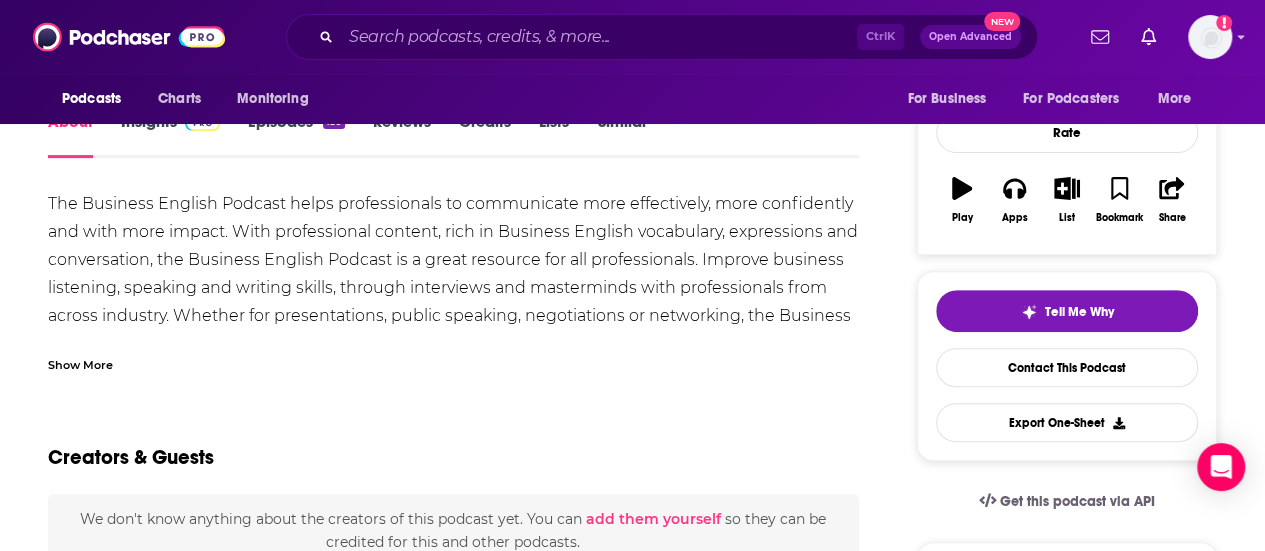 scroll, scrollTop: 270, scrollLeft: 0, axis: vertical 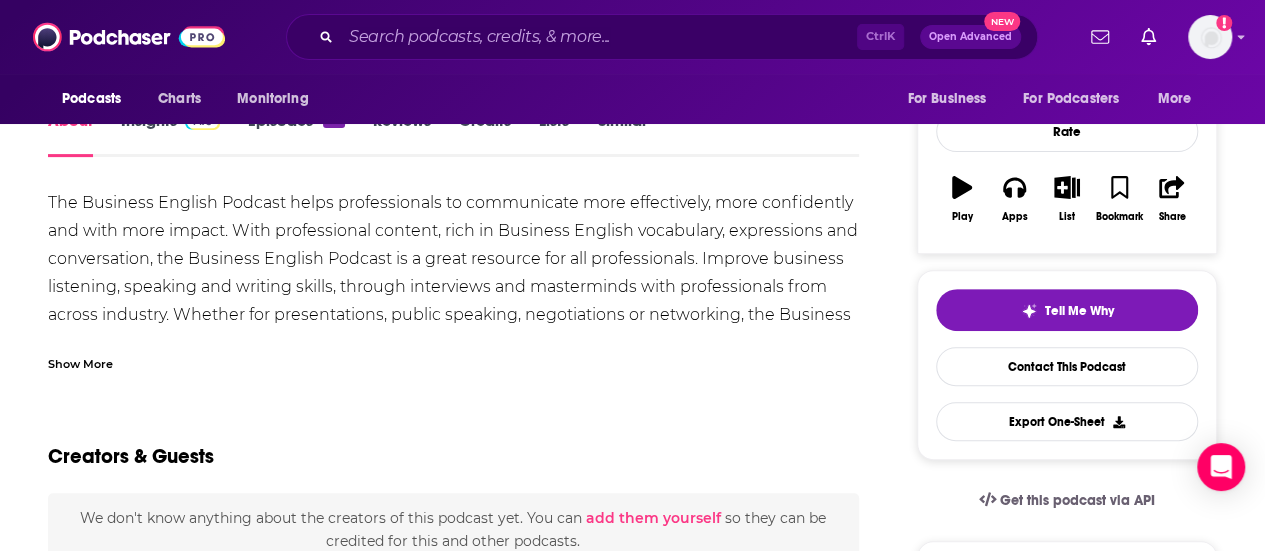click on "Show More" at bounding box center (453, 356) 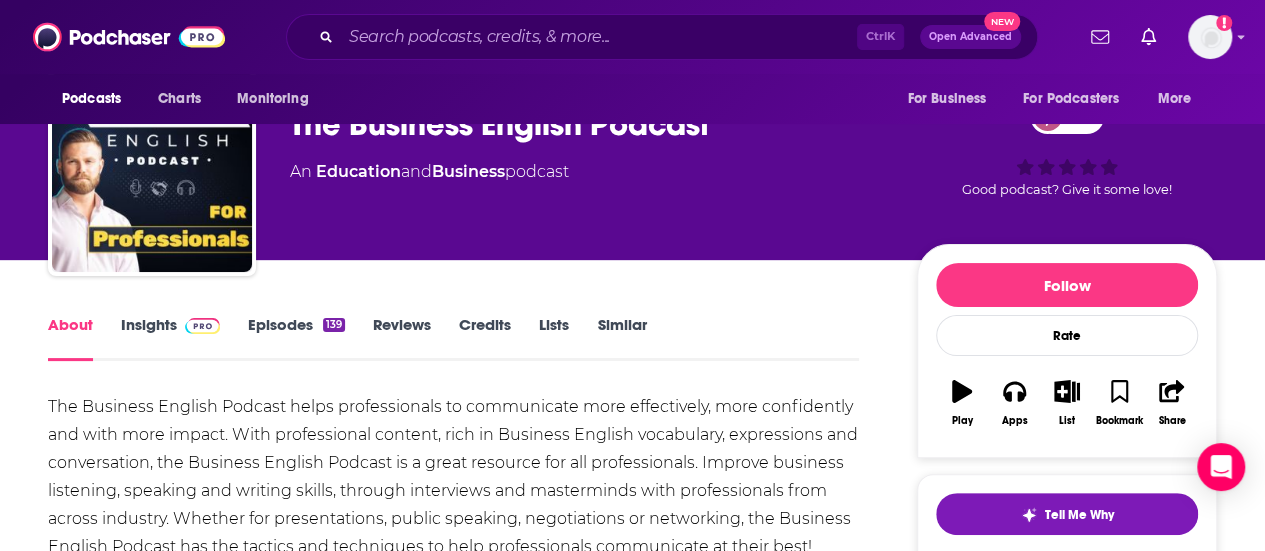 scroll, scrollTop: 55, scrollLeft: 0, axis: vertical 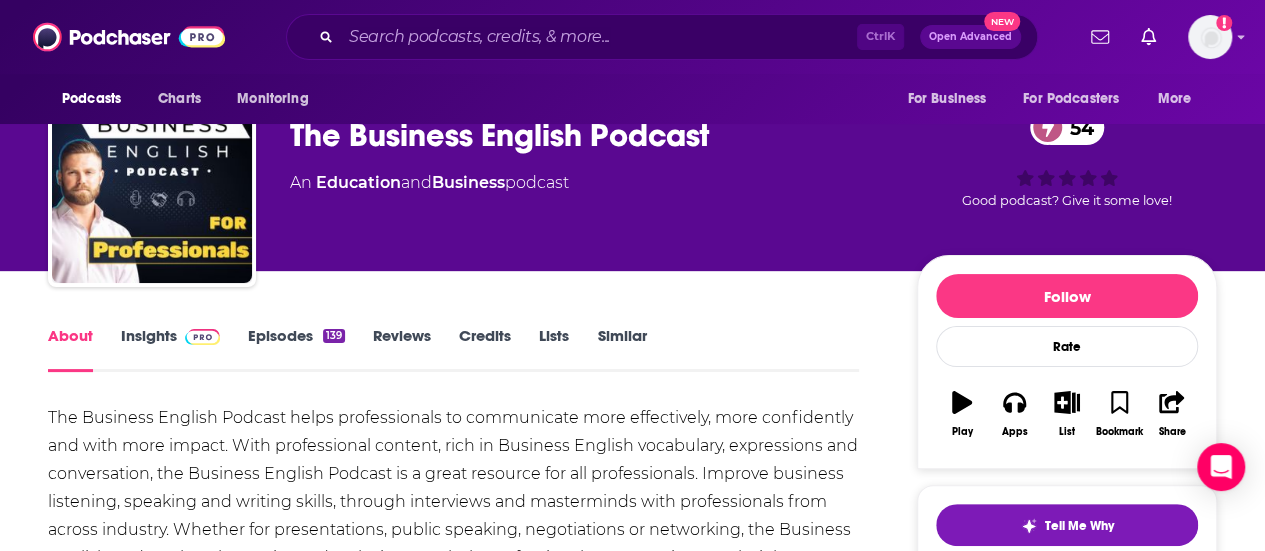 click on "Episodes 139" at bounding box center [296, 349] 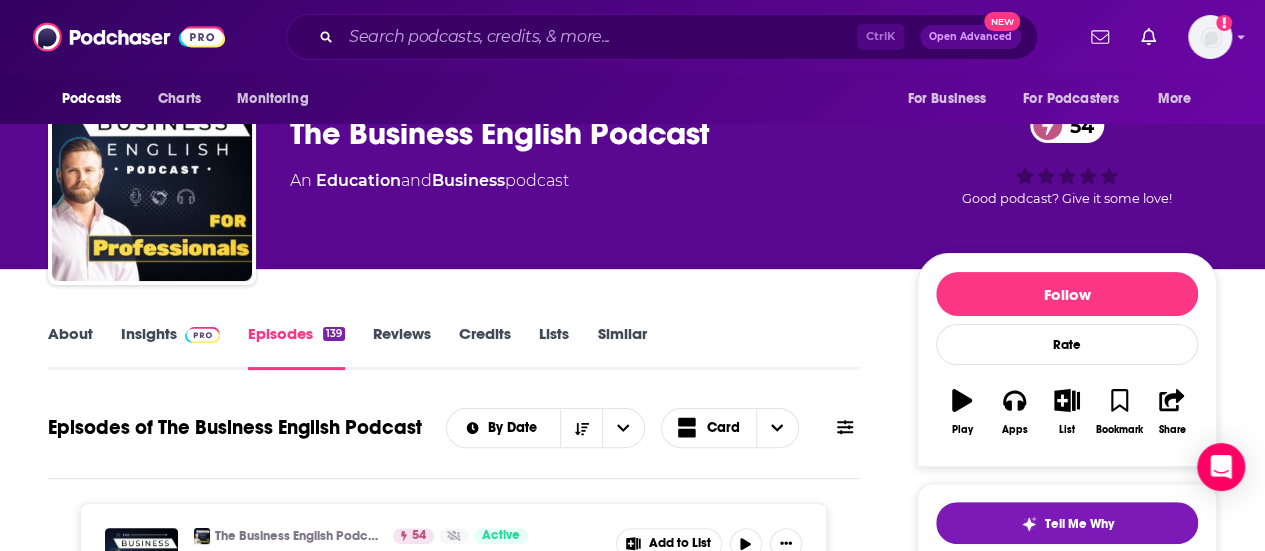 scroll, scrollTop: 0, scrollLeft: 0, axis: both 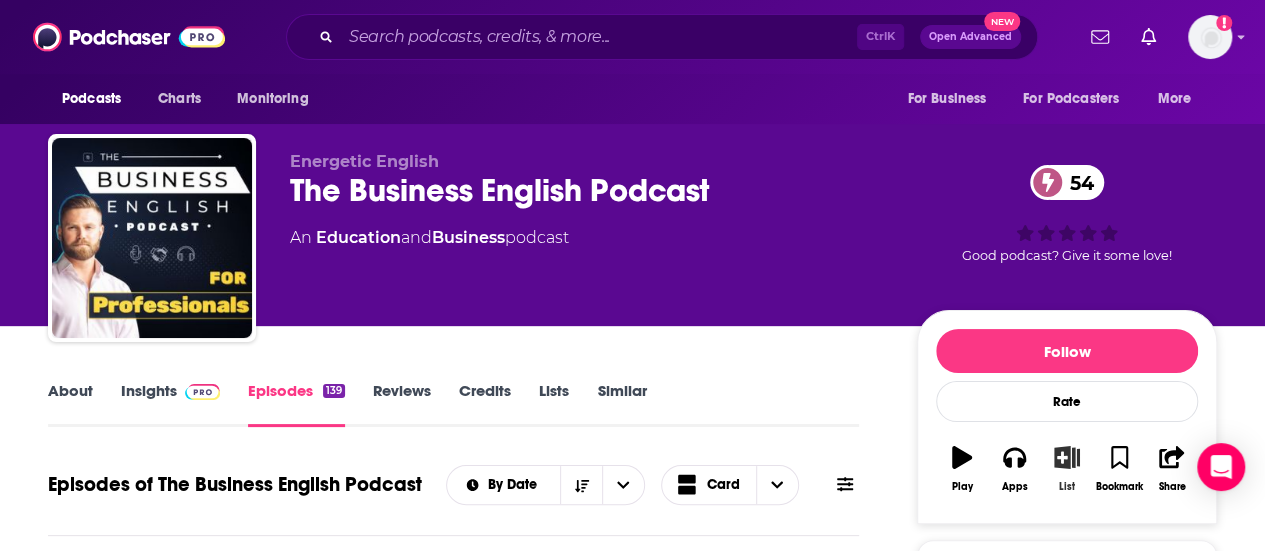 click on "List" at bounding box center (1067, 469) 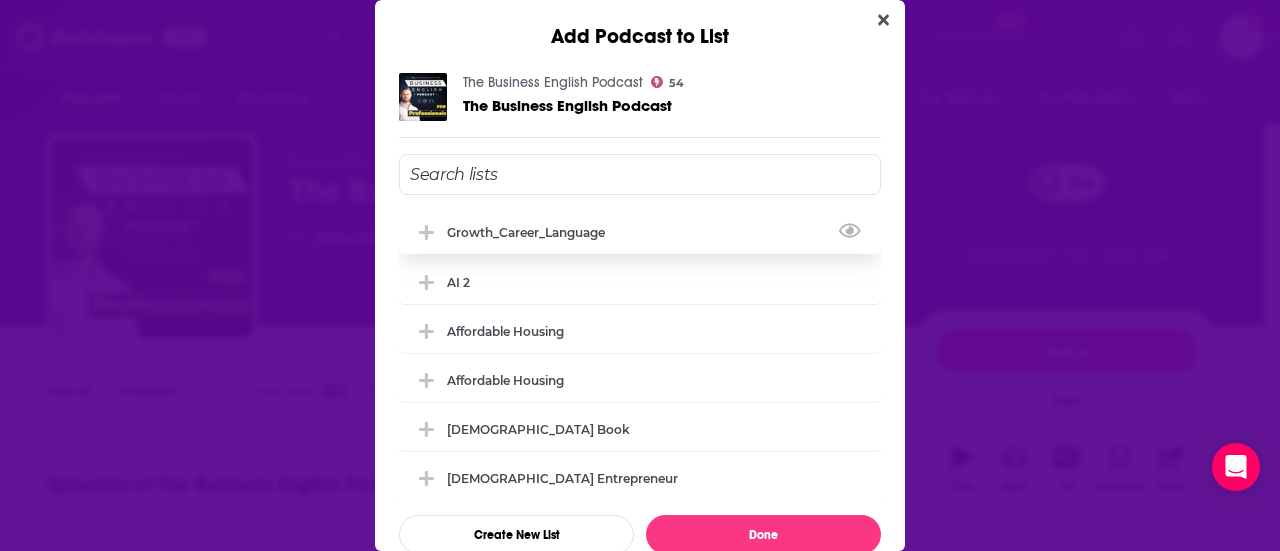 click on "Growth_Career_Language" at bounding box center (532, 232) 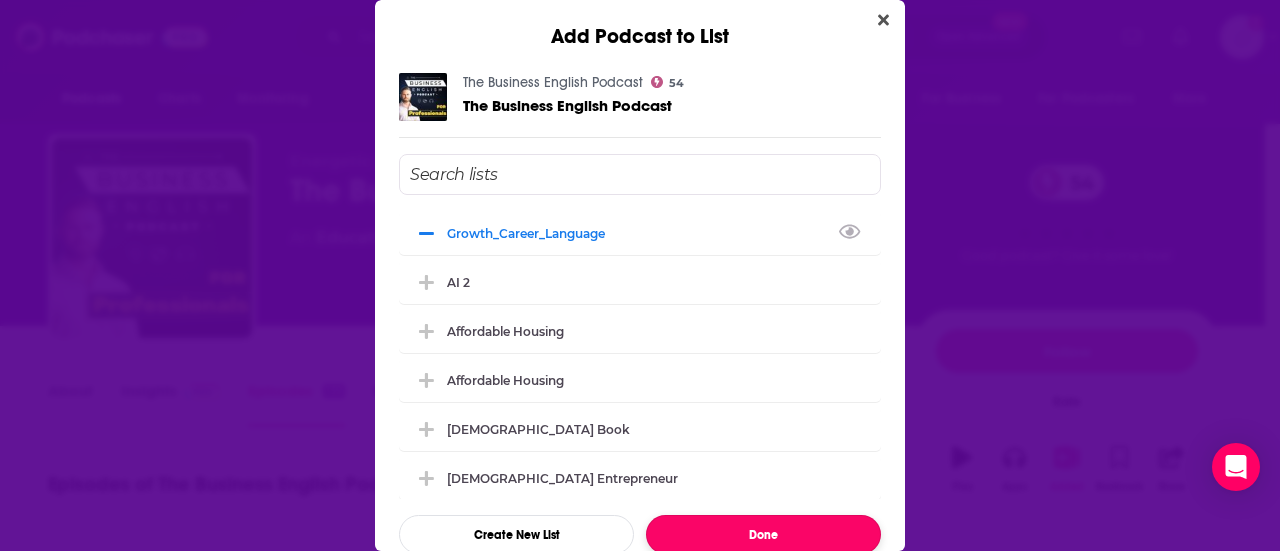 click on "Done" at bounding box center [763, 534] 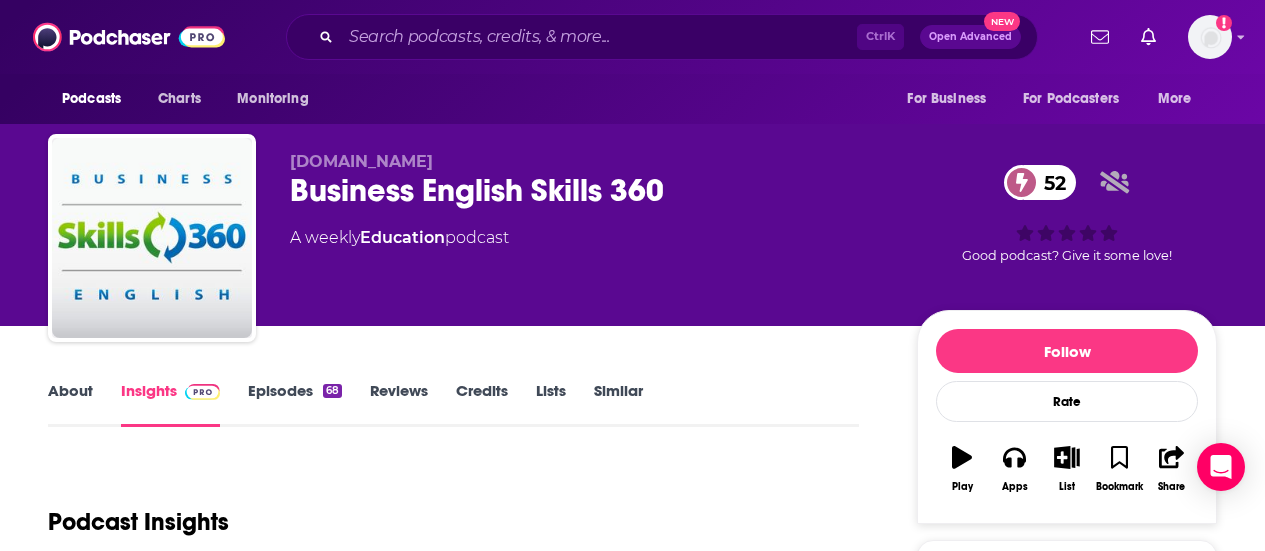 scroll, scrollTop: 0, scrollLeft: 0, axis: both 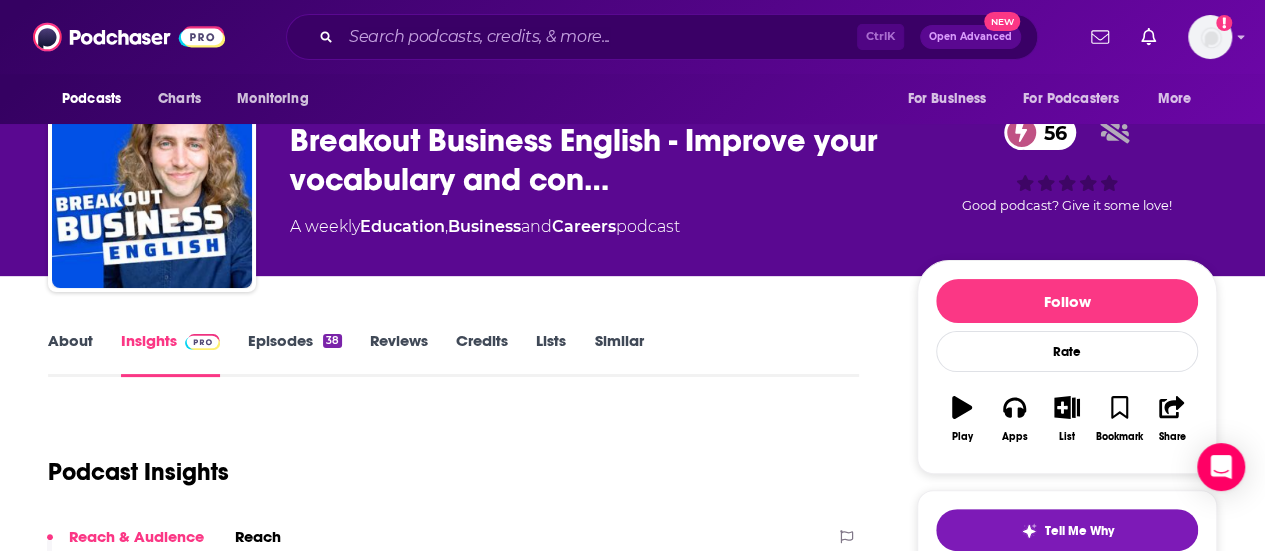 click on "About" at bounding box center (70, 354) 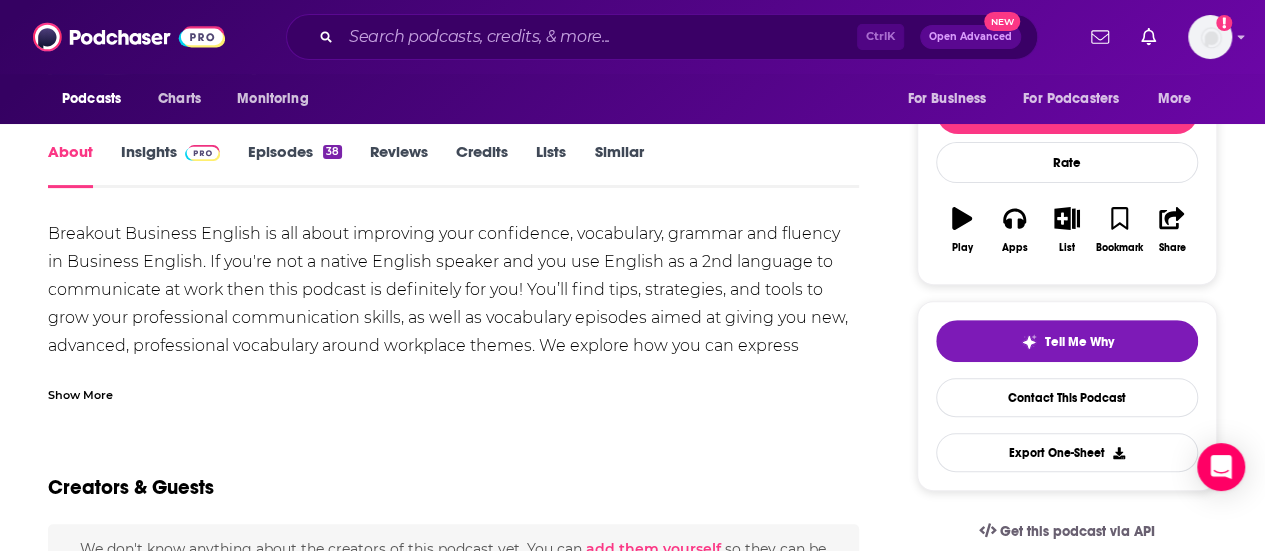scroll, scrollTop: 244, scrollLeft: 0, axis: vertical 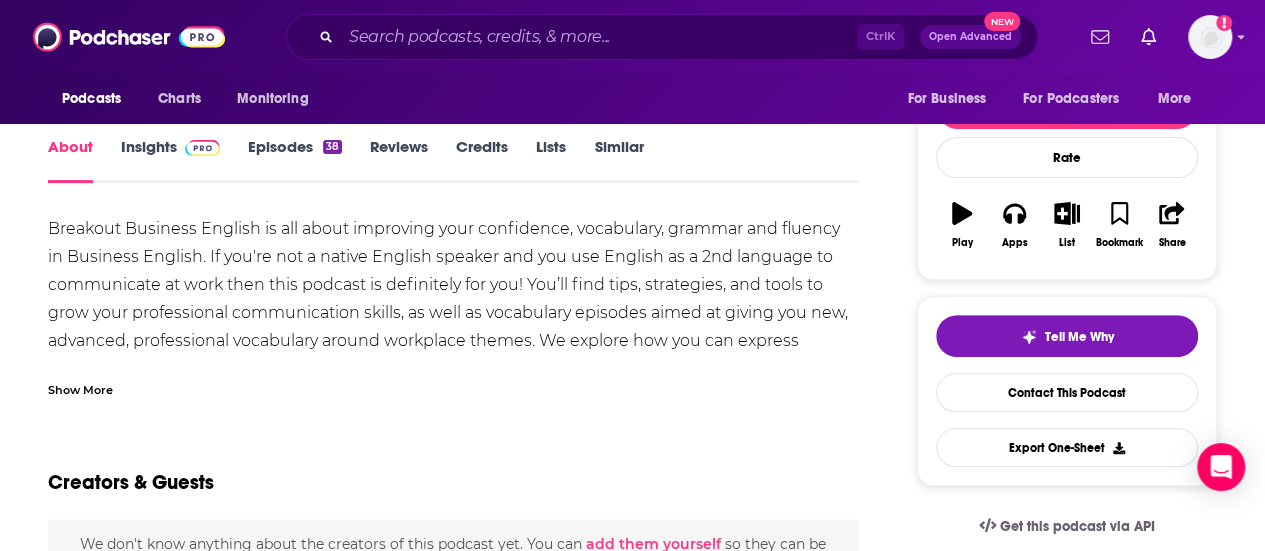 click on "Show More" at bounding box center (80, 388) 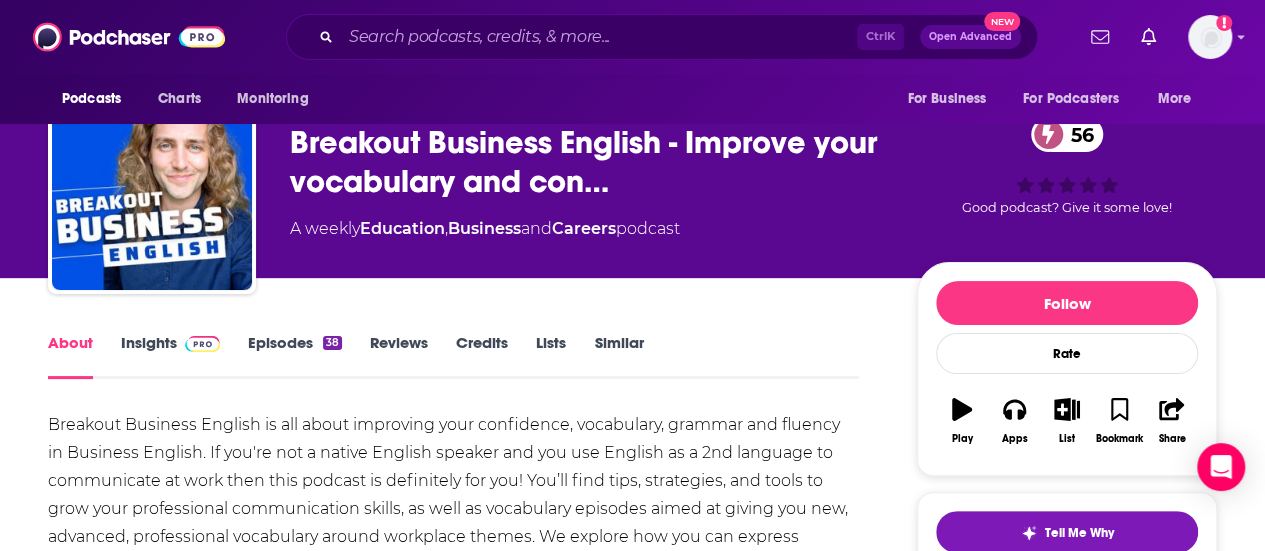 scroll, scrollTop: 17, scrollLeft: 0, axis: vertical 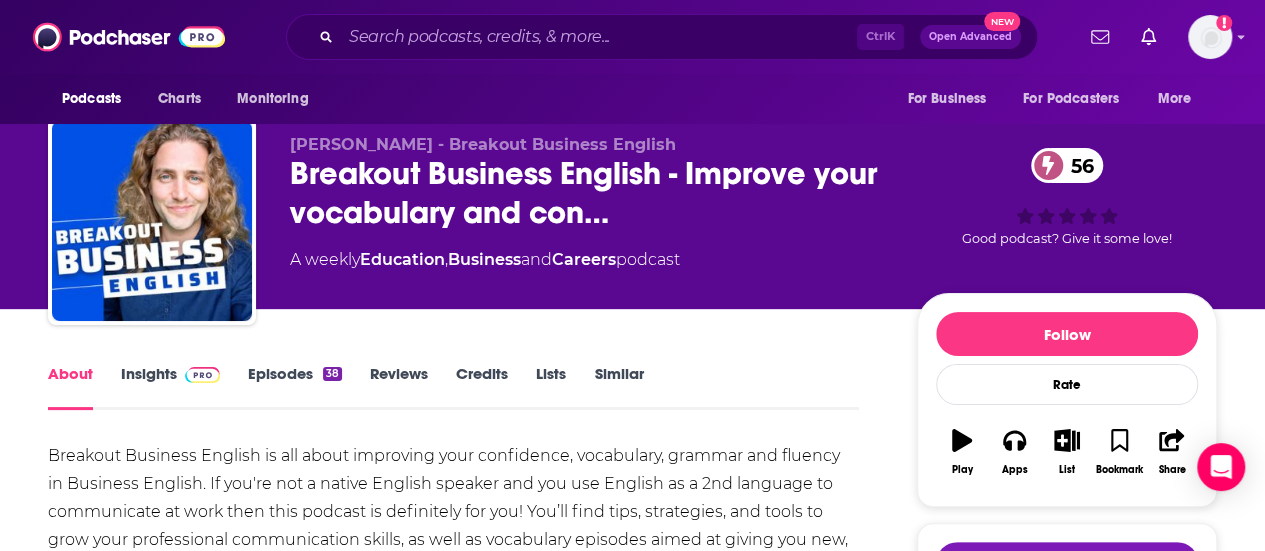 click on "Episodes 38" at bounding box center [295, 387] 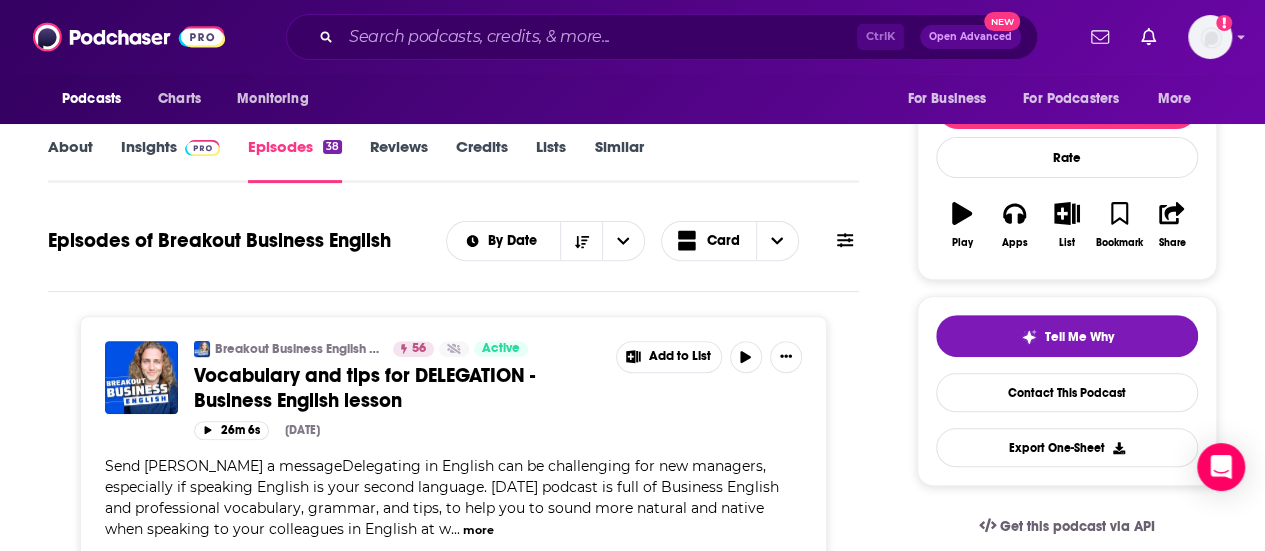 scroll, scrollTop: 0, scrollLeft: 0, axis: both 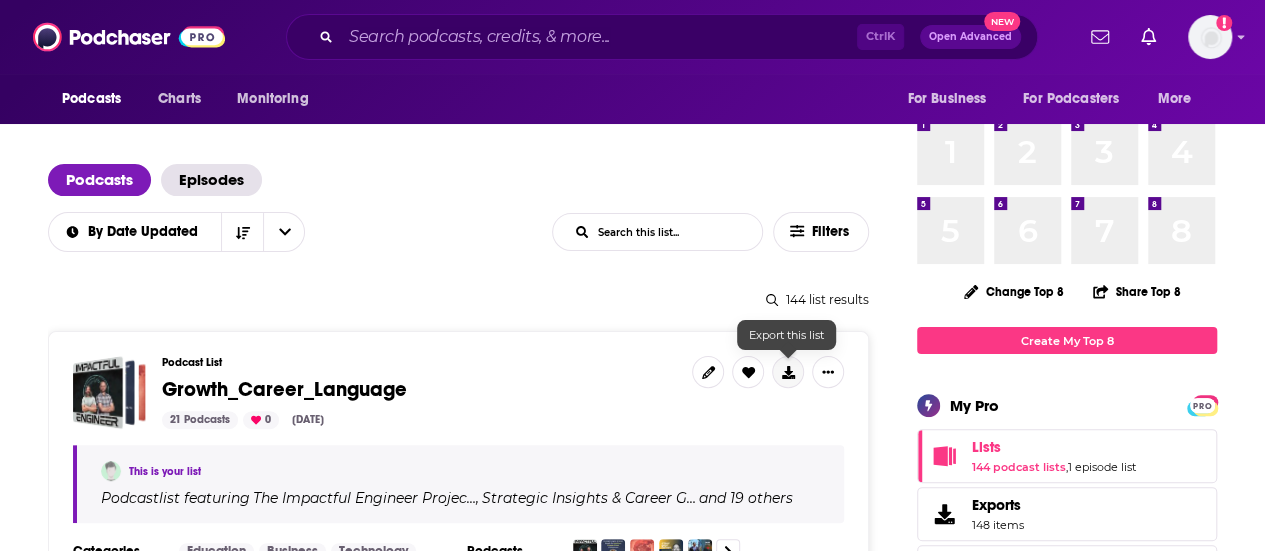 click at bounding box center [788, 372] 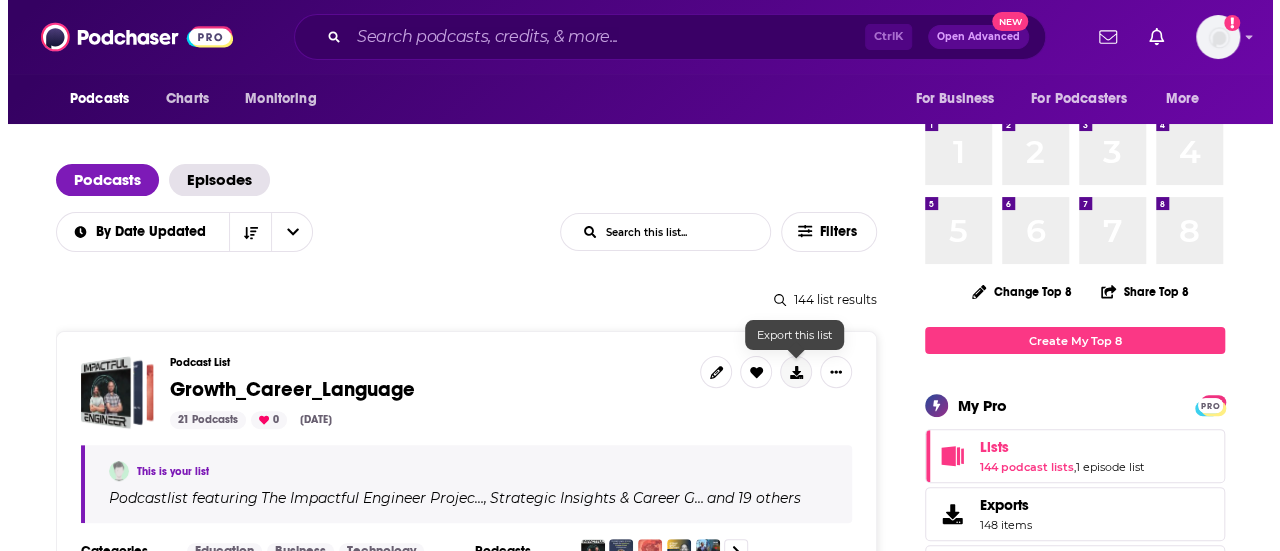 scroll, scrollTop: 0, scrollLeft: 0, axis: both 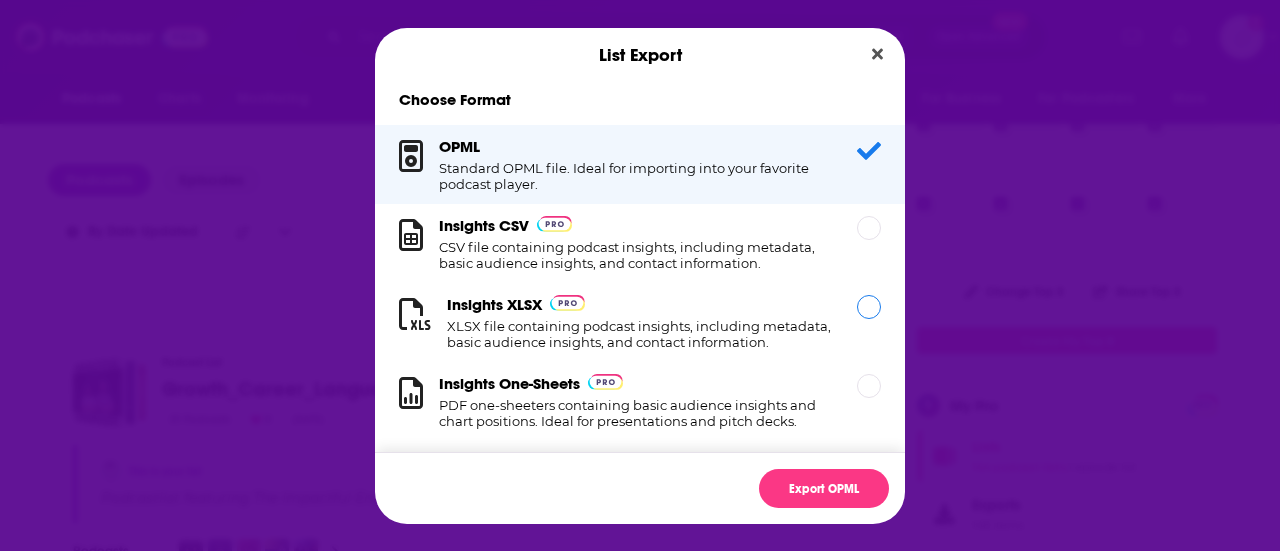 click on "Insights XLSX XLSX file containing podcast insights, including metadata, basic audience insights, and contact information." at bounding box center (640, 322) 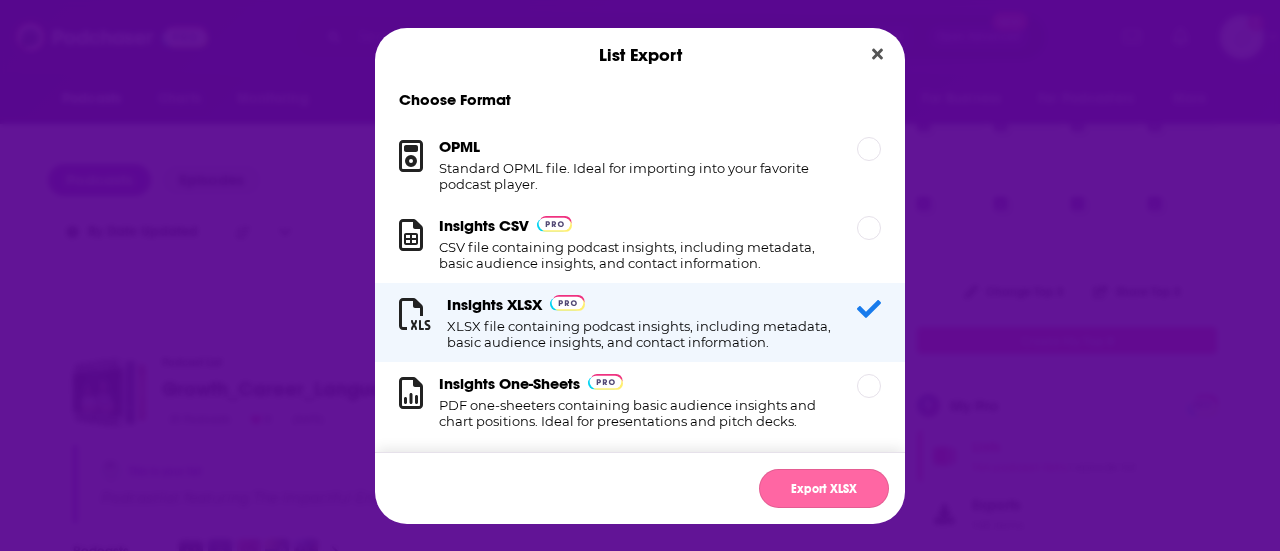 click on "Export XLSX" at bounding box center (824, 488) 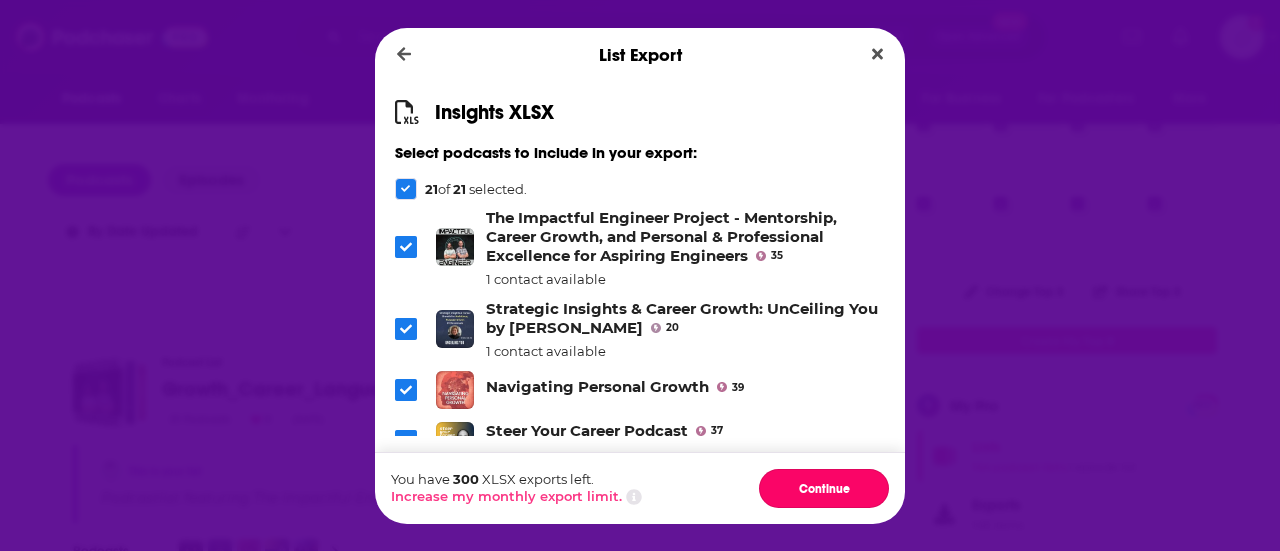 click on "Continue" at bounding box center [824, 488] 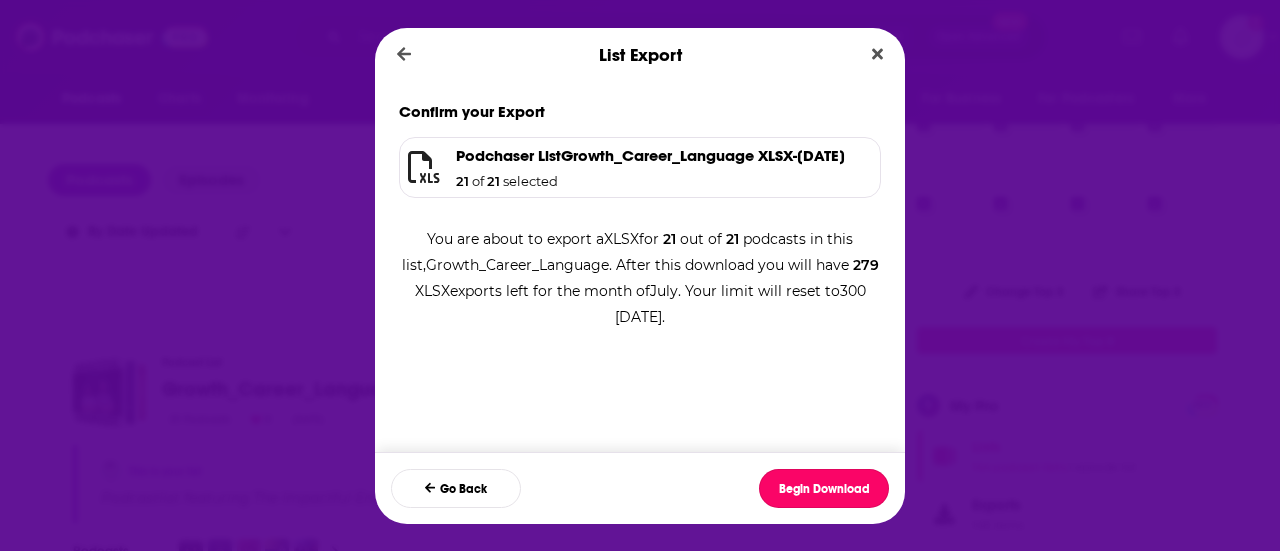 click on "Begin Download" at bounding box center [824, 488] 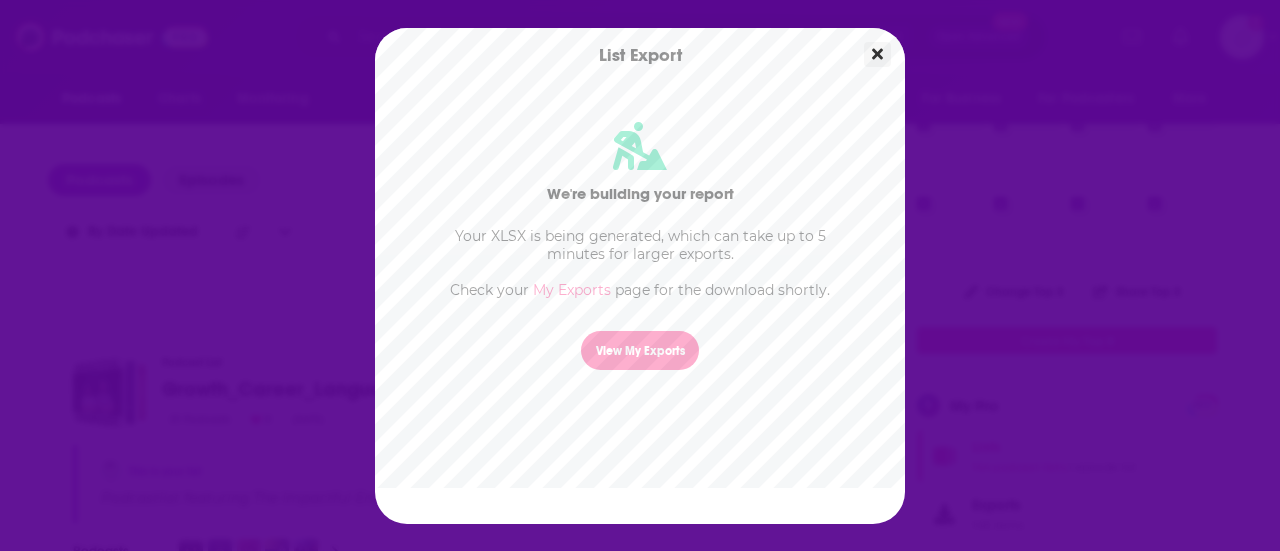 click 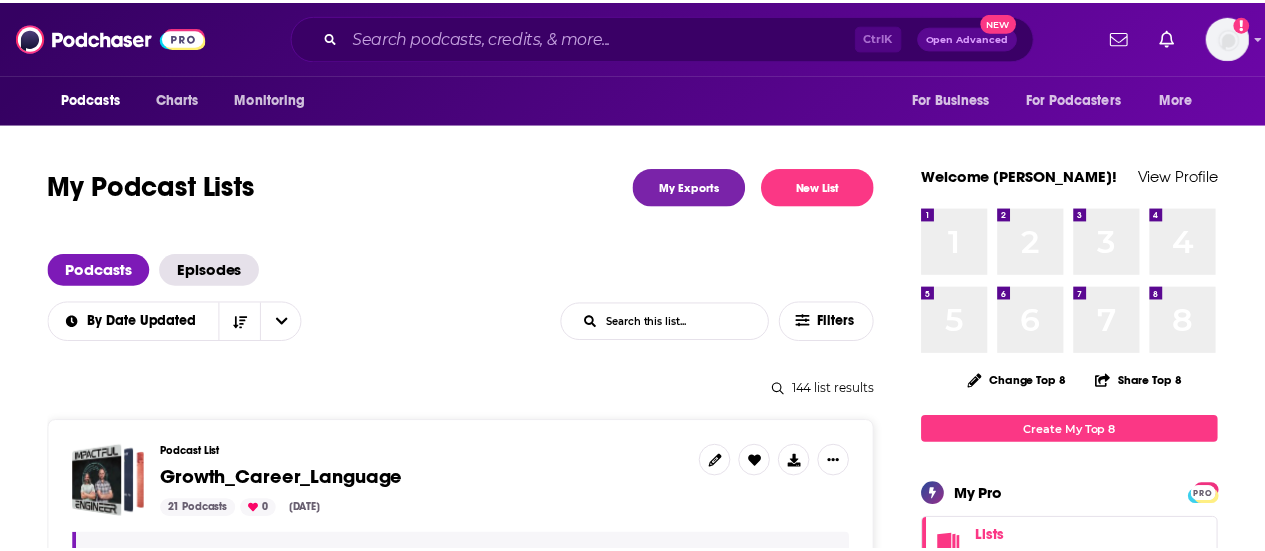 scroll, scrollTop: 90, scrollLeft: 0, axis: vertical 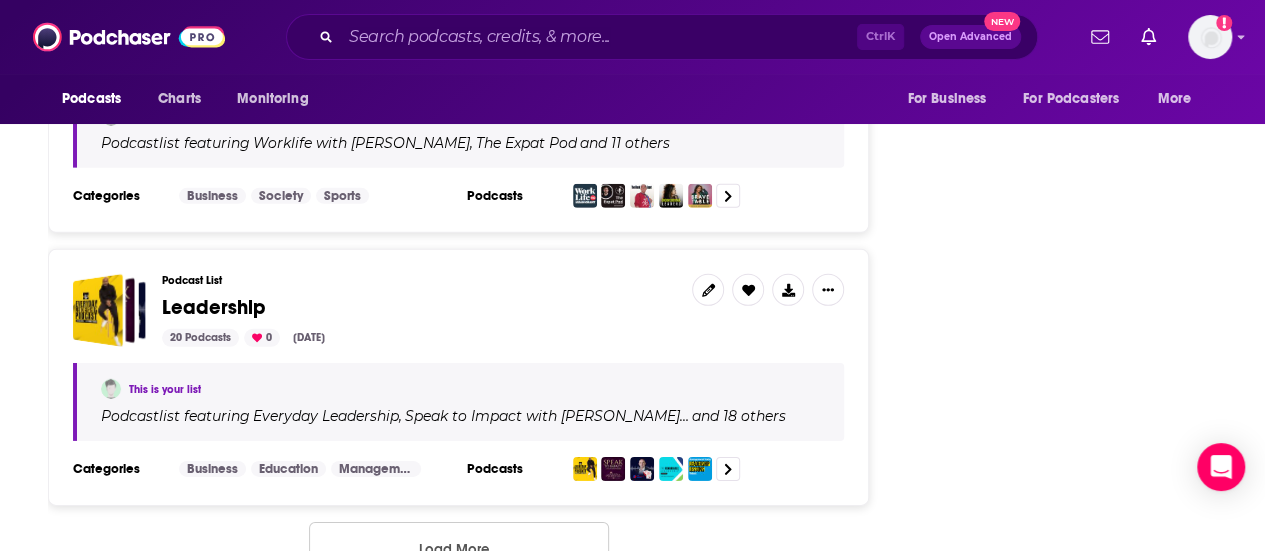 click on "Load More..." at bounding box center (459, 549) 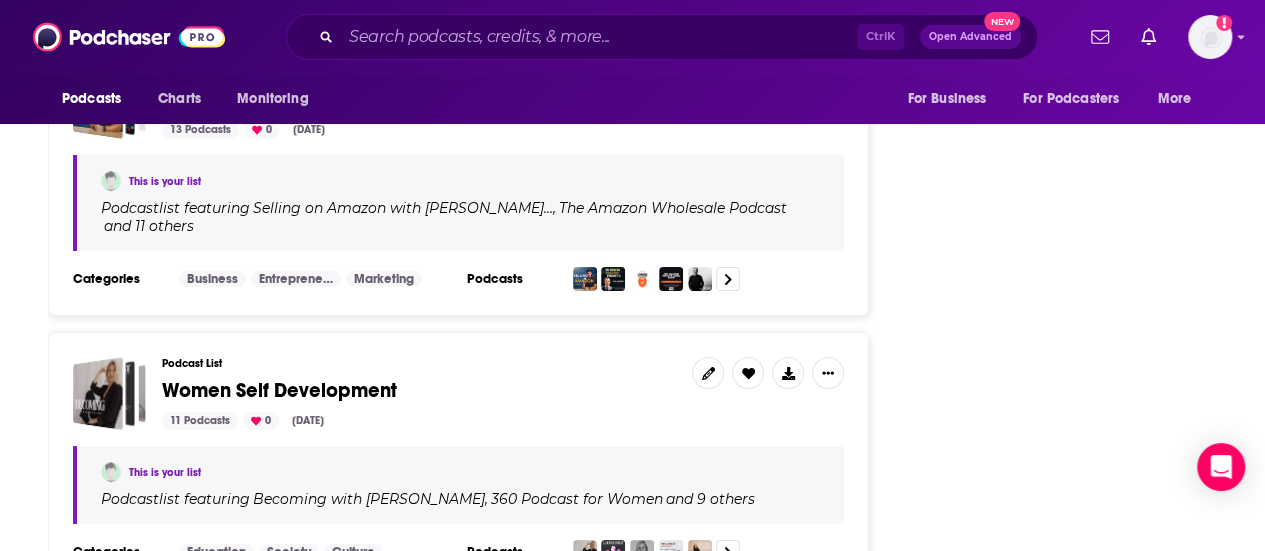 scroll, scrollTop: 7510, scrollLeft: 0, axis: vertical 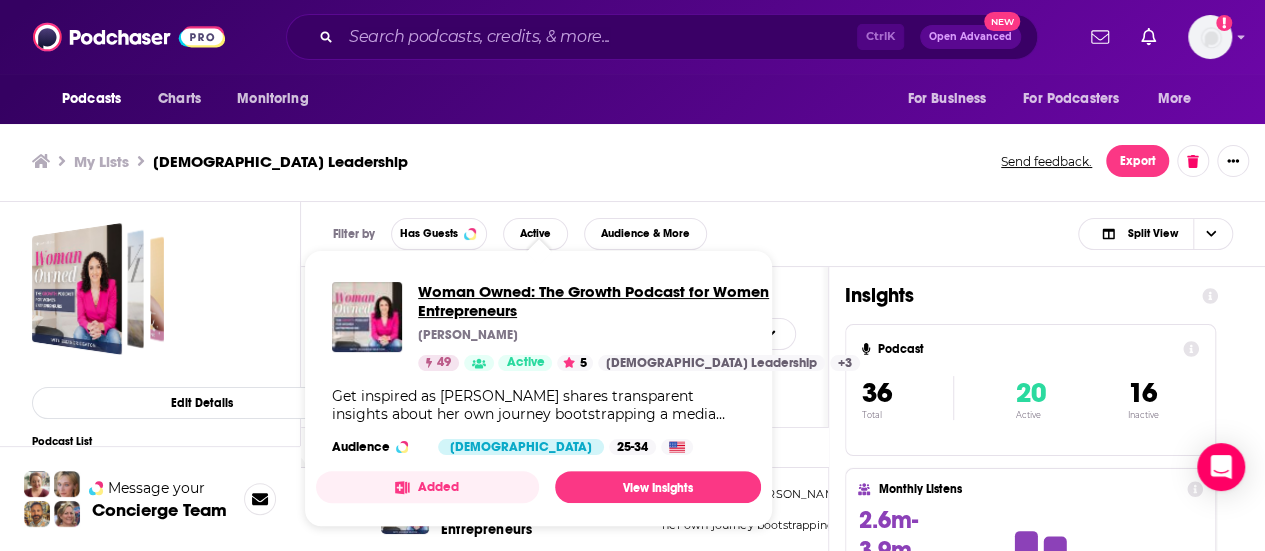 drag, startPoint x: 492, startPoint y: 497, endPoint x: 436, endPoint y: 307, distance: 198.0808 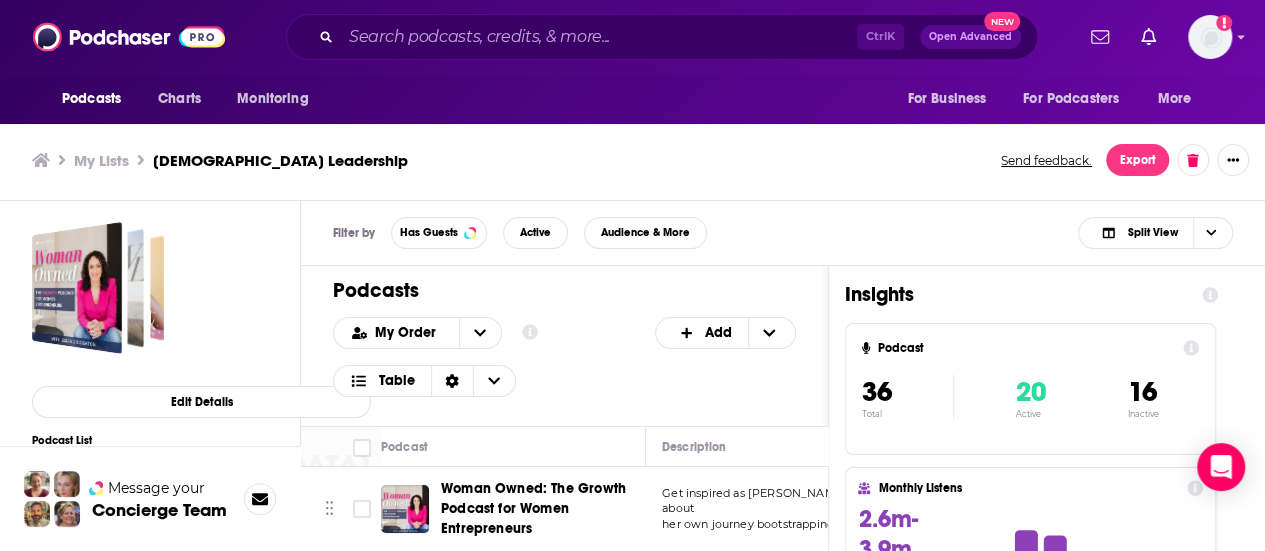 scroll, scrollTop: 5, scrollLeft: 0, axis: vertical 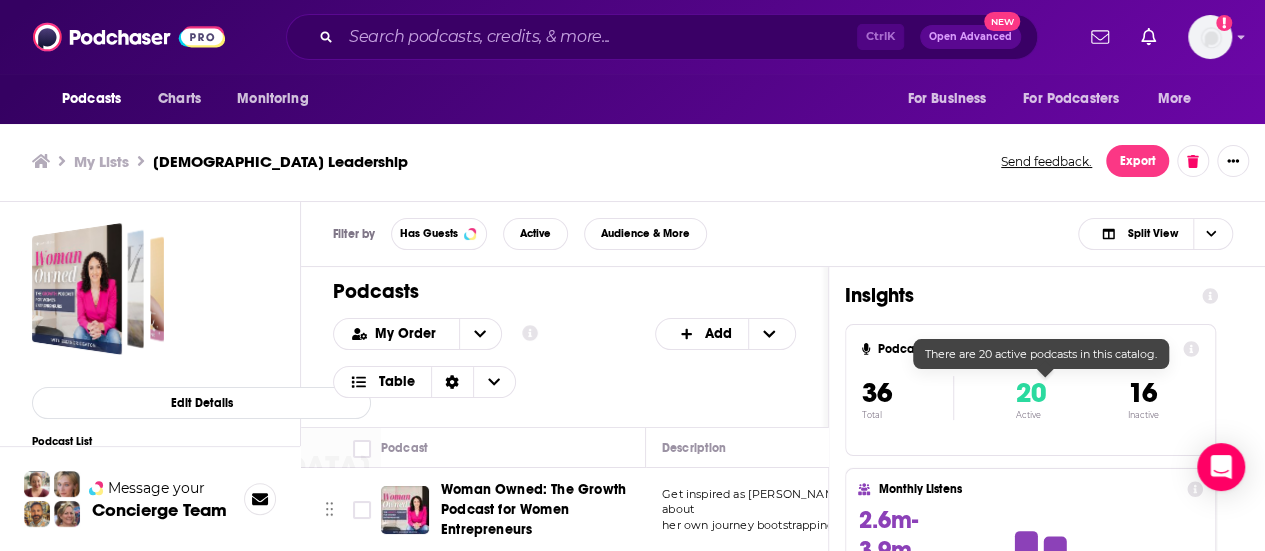 click on "20" at bounding box center (1030, 393) 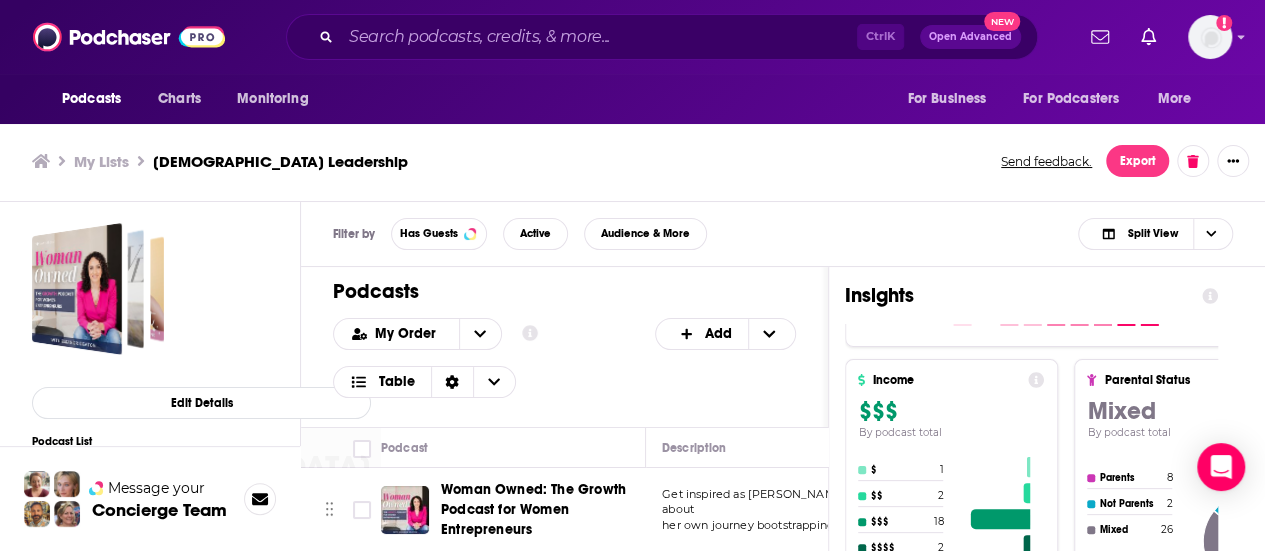 scroll, scrollTop: 1196, scrollLeft: 0, axis: vertical 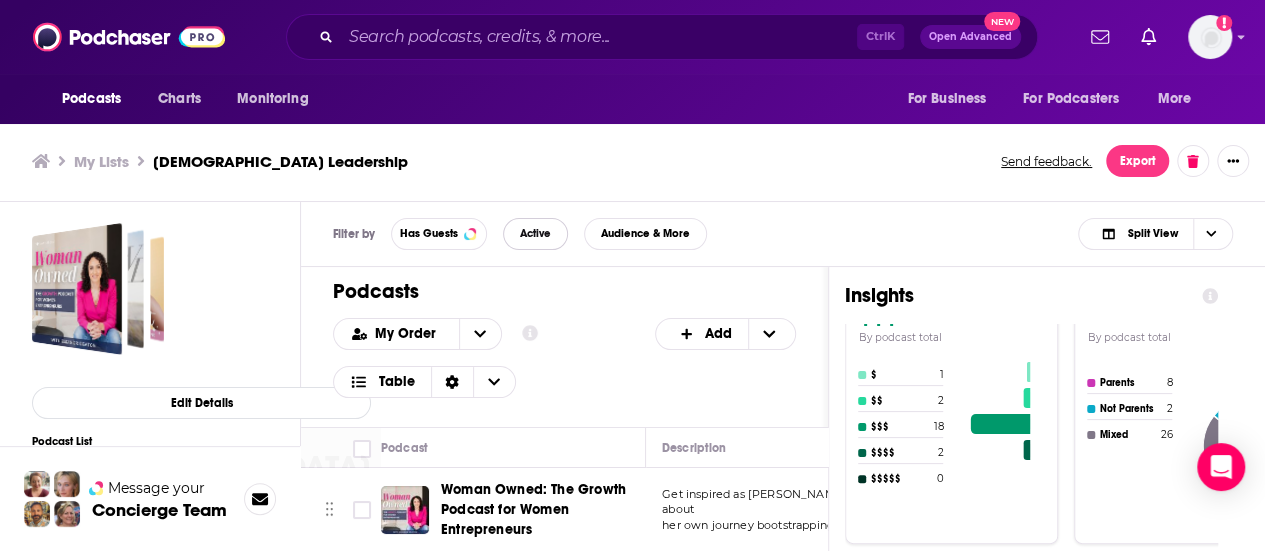 click on "Active" at bounding box center (535, 233) 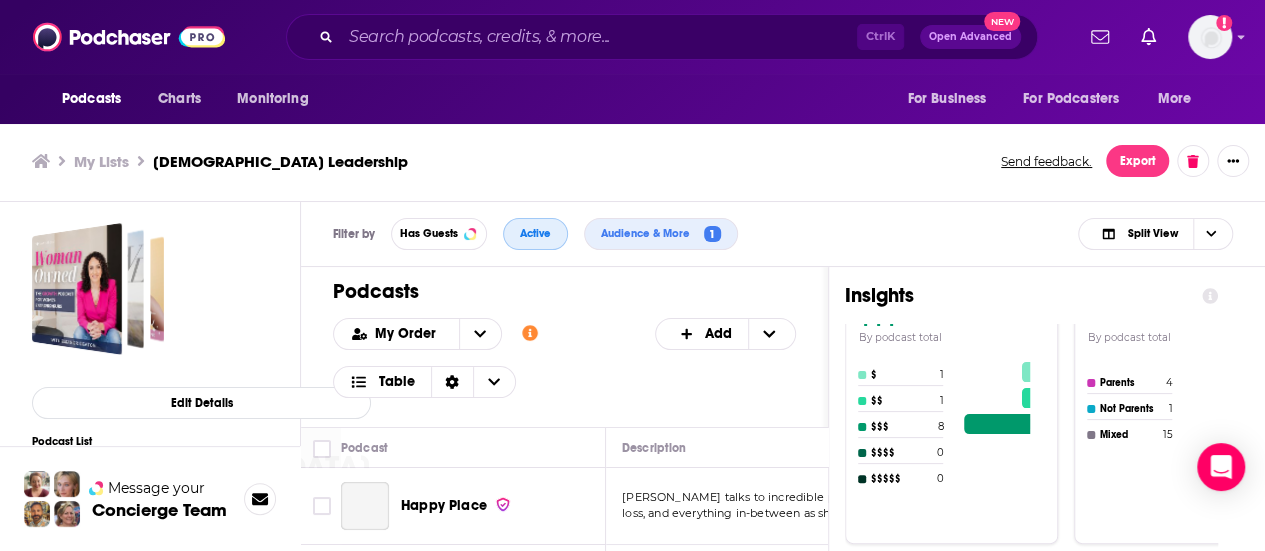 scroll, scrollTop: 6, scrollLeft: 0, axis: vertical 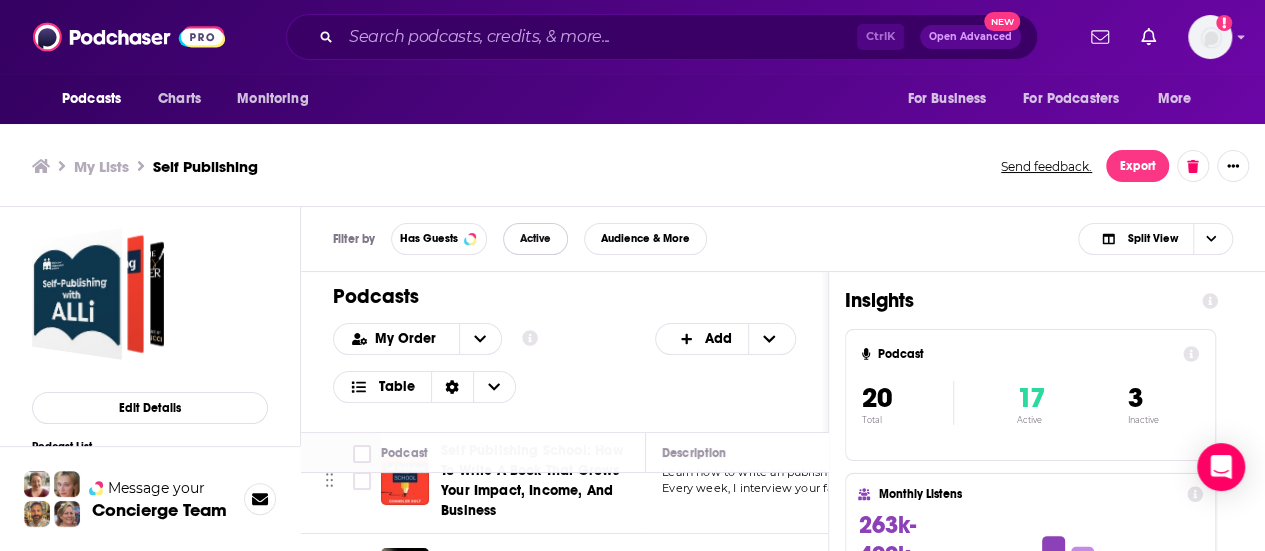 click on "Active" at bounding box center [535, 239] 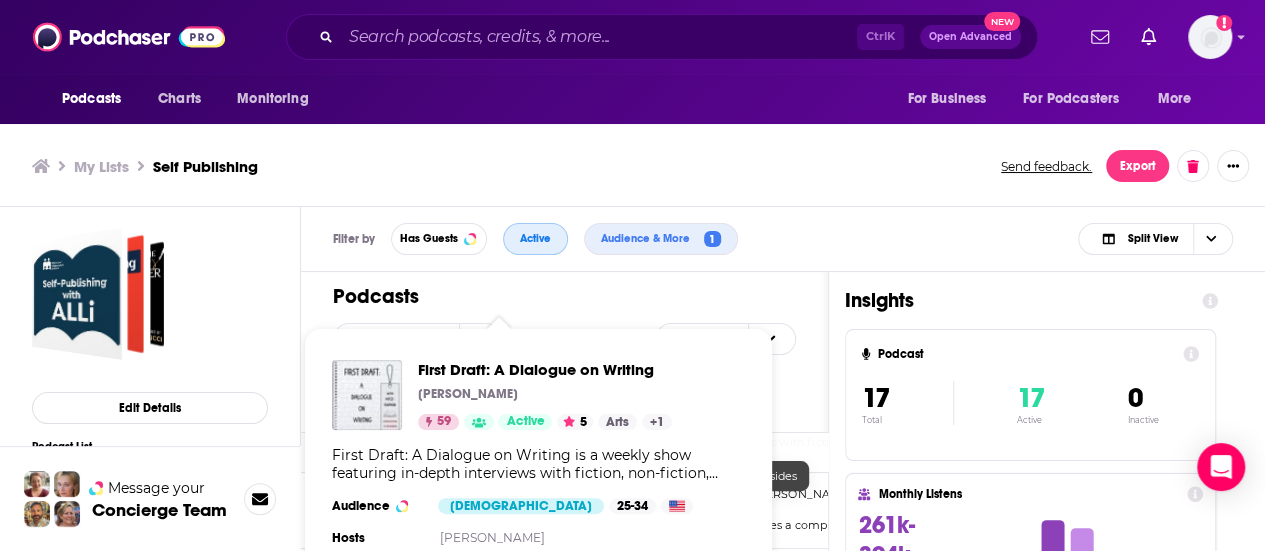 scroll, scrollTop: 397, scrollLeft: 9, axis: both 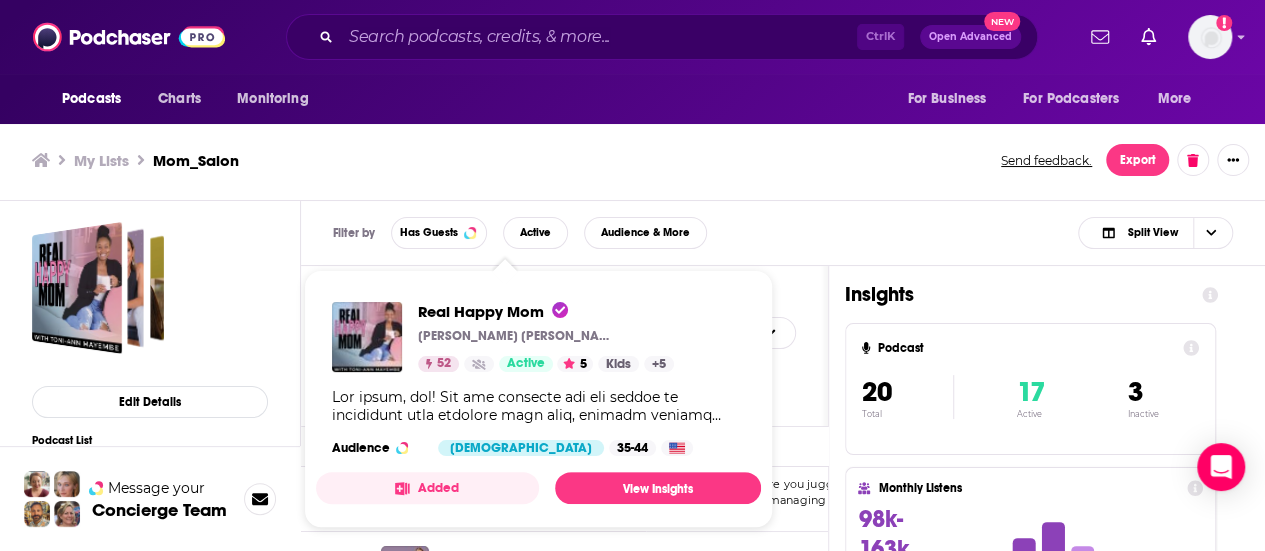 drag, startPoint x: 470, startPoint y: 485, endPoint x: 1010, endPoint y: 293, distance: 573.1178 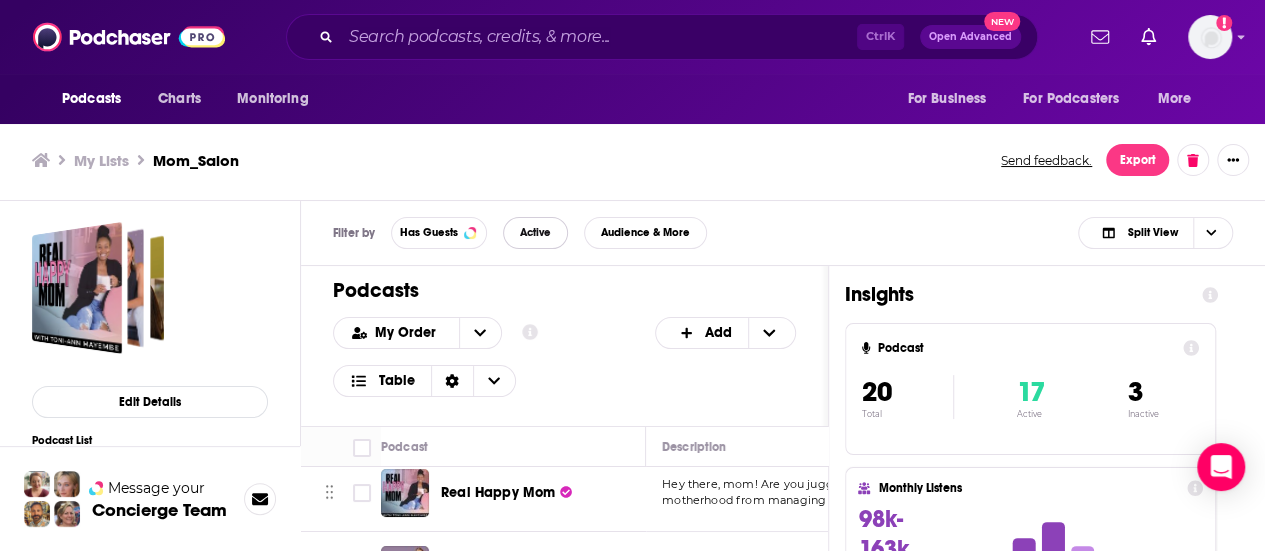 click on "Active" at bounding box center (535, 233) 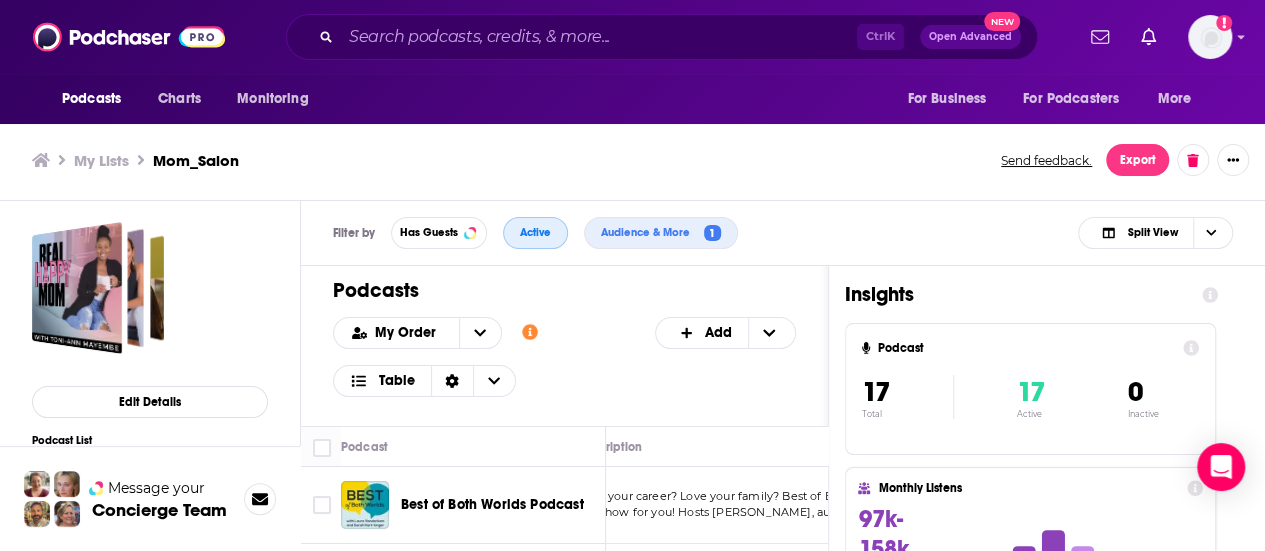 scroll, scrollTop: 0, scrollLeft: 10, axis: horizontal 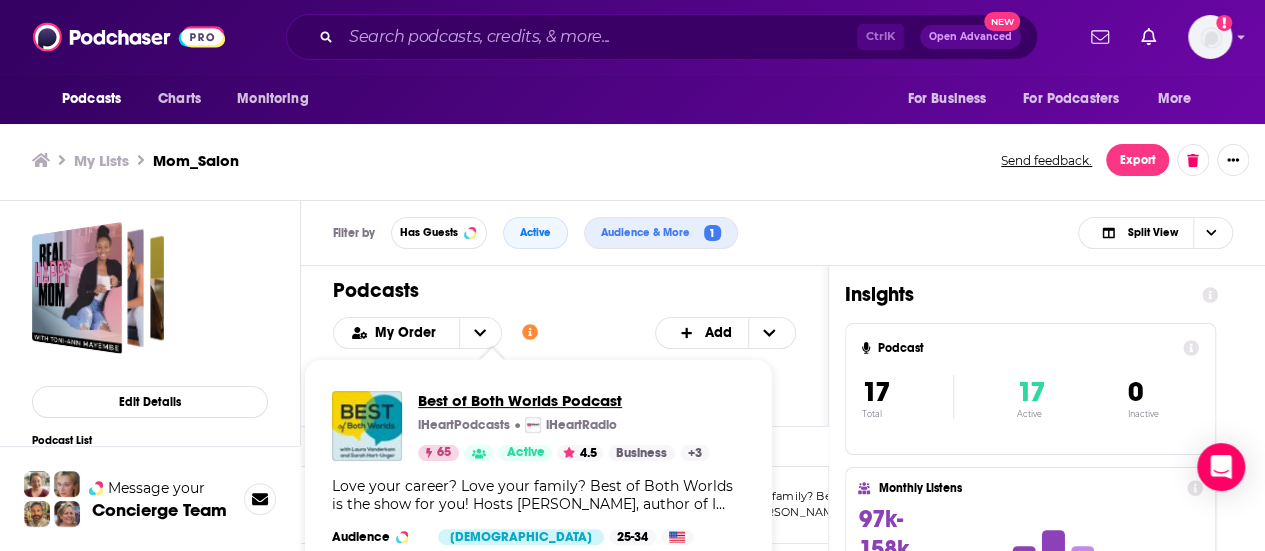 drag, startPoint x: 488, startPoint y: 498, endPoint x: 468, endPoint y: 397, distance: 102.96116 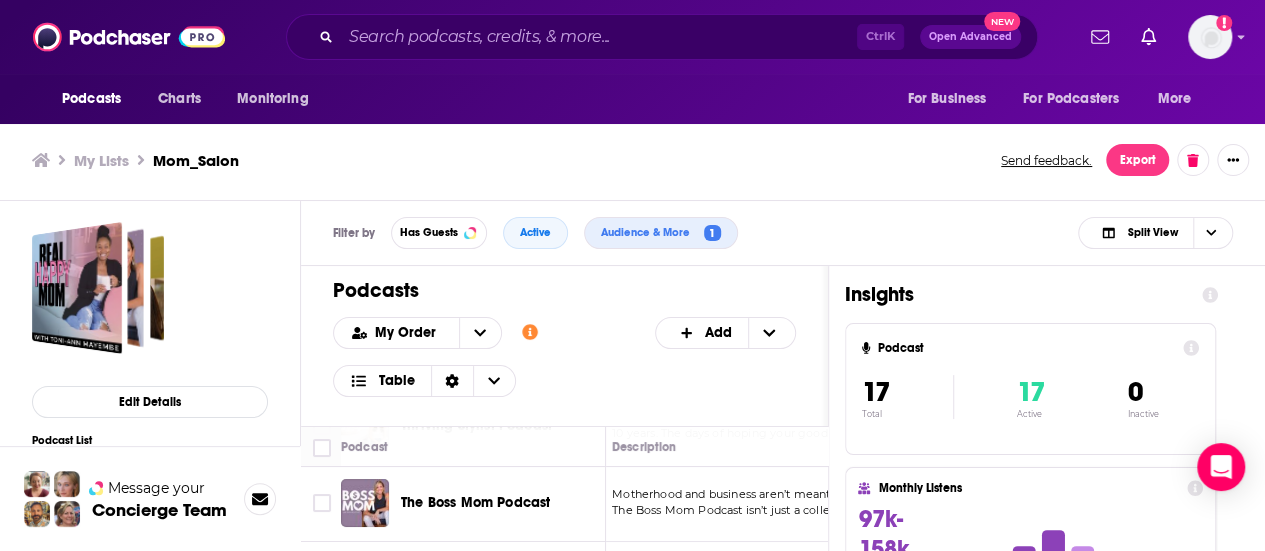 scroll, scrollTop: 168, scrollLeft: 10, axis: both 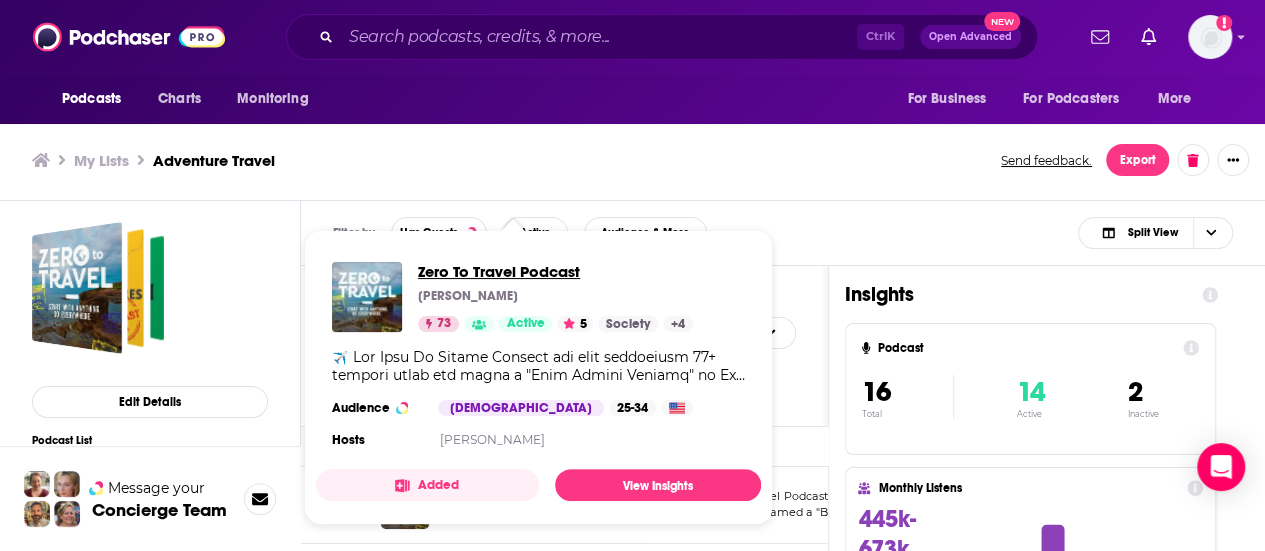 drag, startPoint x: 528, startPoint y: 503, endPoint x: 469, endPoint y: 276, distance: 234.54211 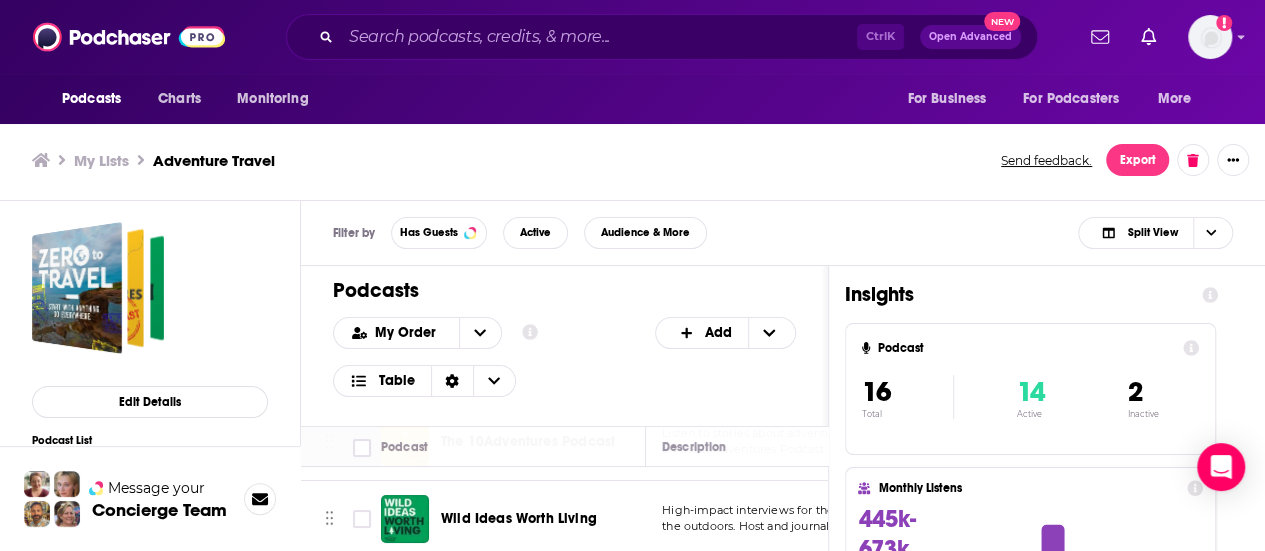 scroll, scrollTop: 169, scrollLeft: 0, axis: vertical 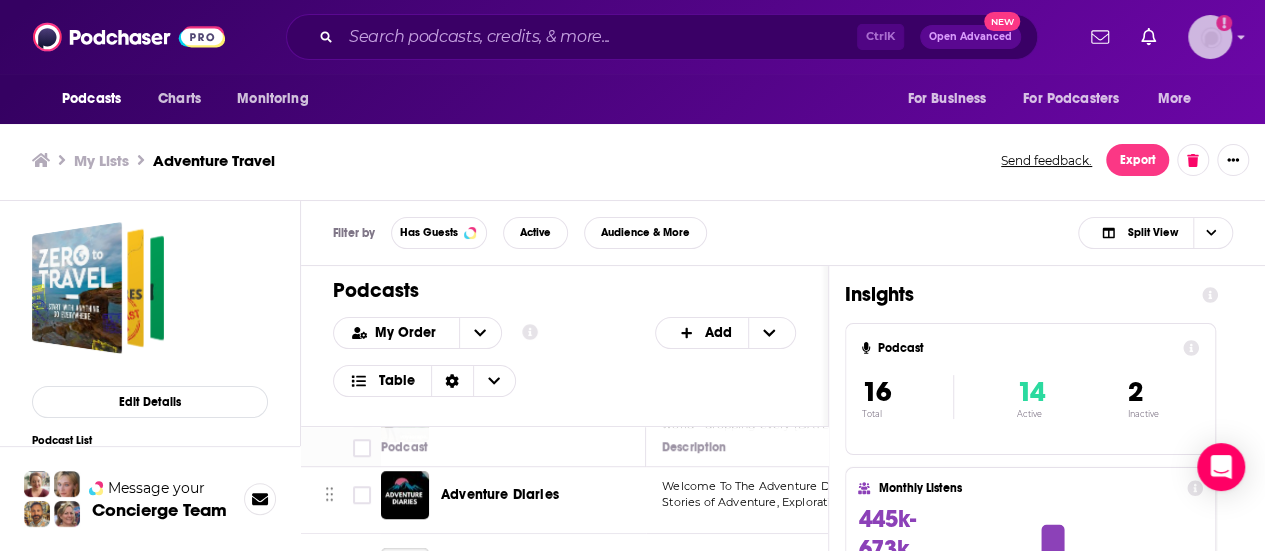 click 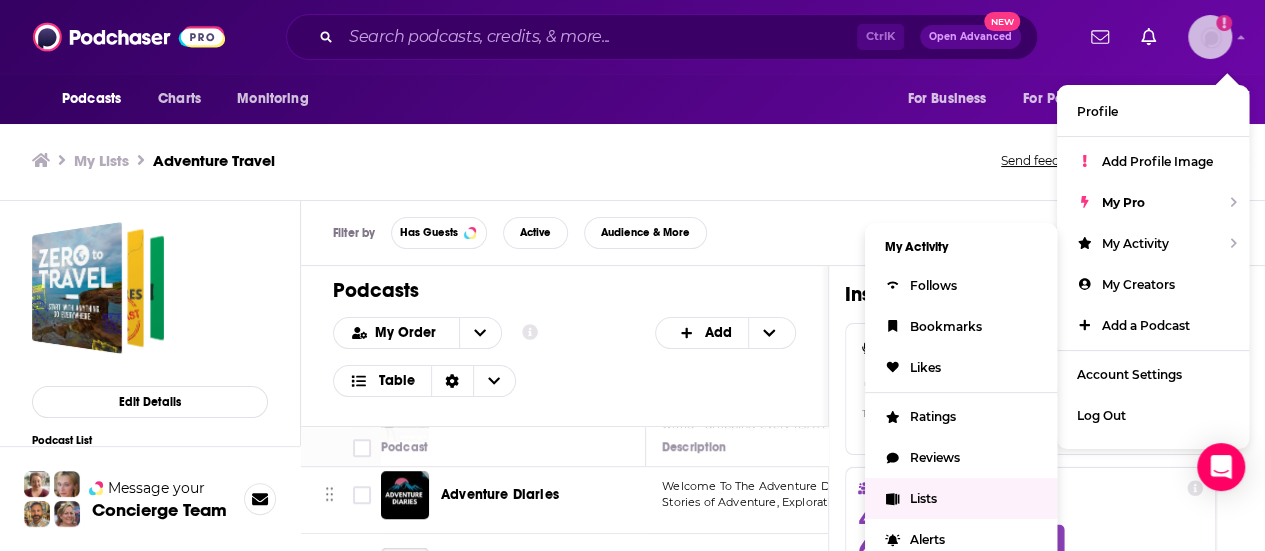 click on "Lists" at bounding box center [961, 498] 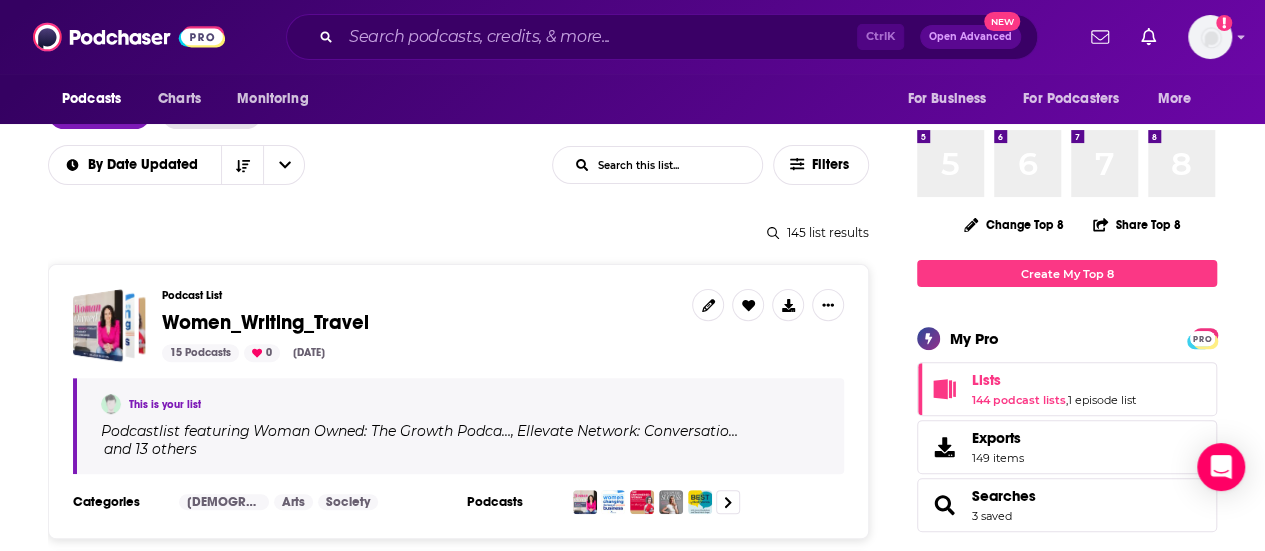 scroll, scrollTop: 158, scrollLeft: 0, axis: vertical 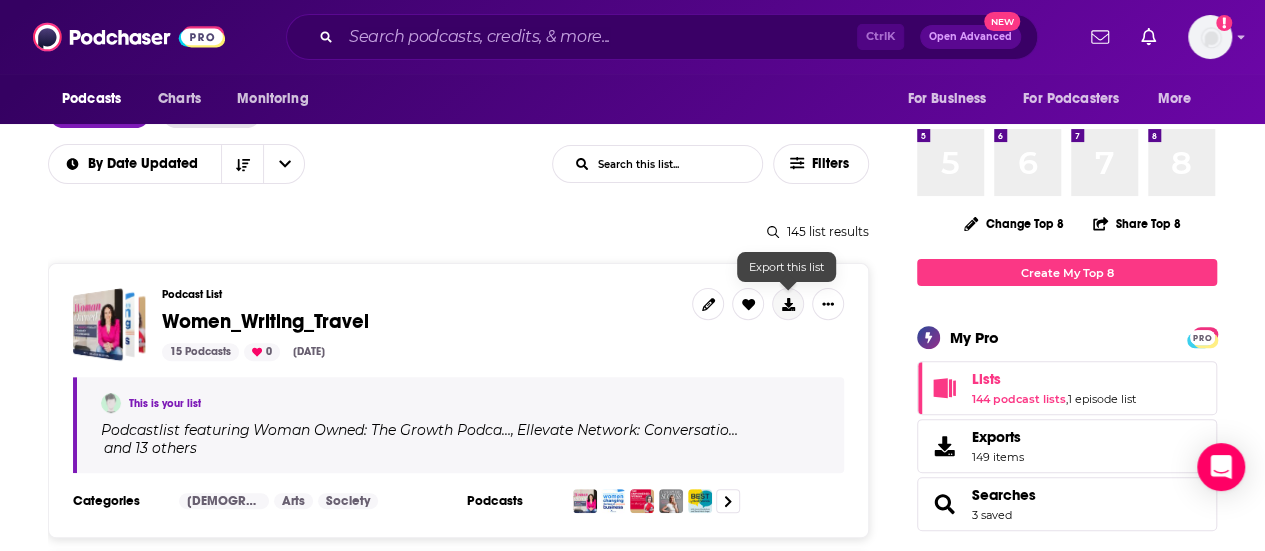 click at bounding box center (788, 304) 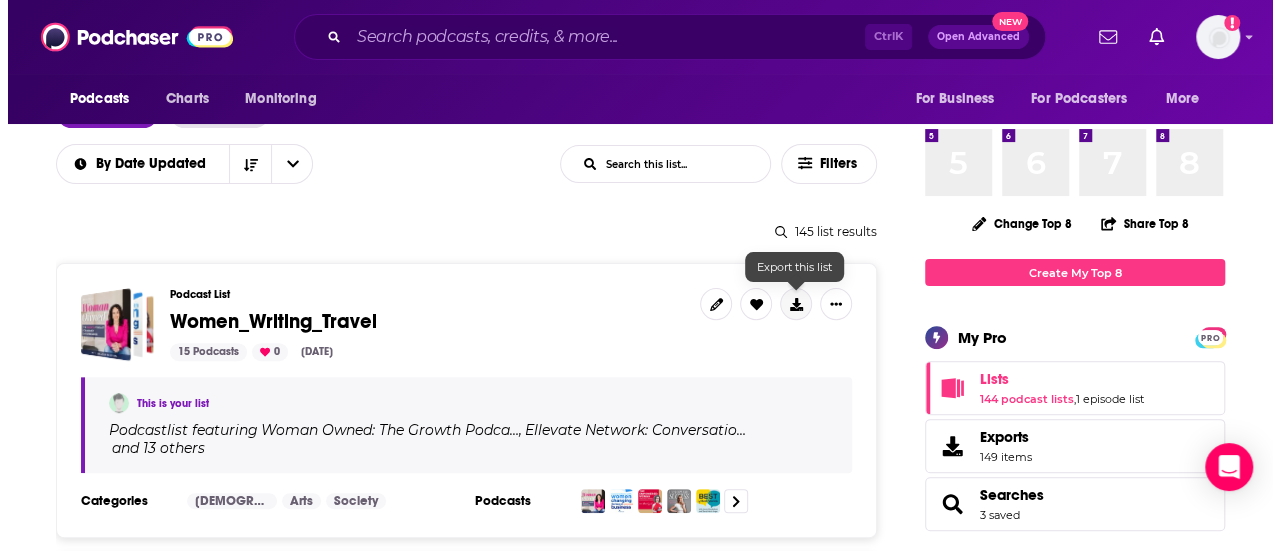 scroll, scrollTop: 0, scrollLeft: 0, axis: both 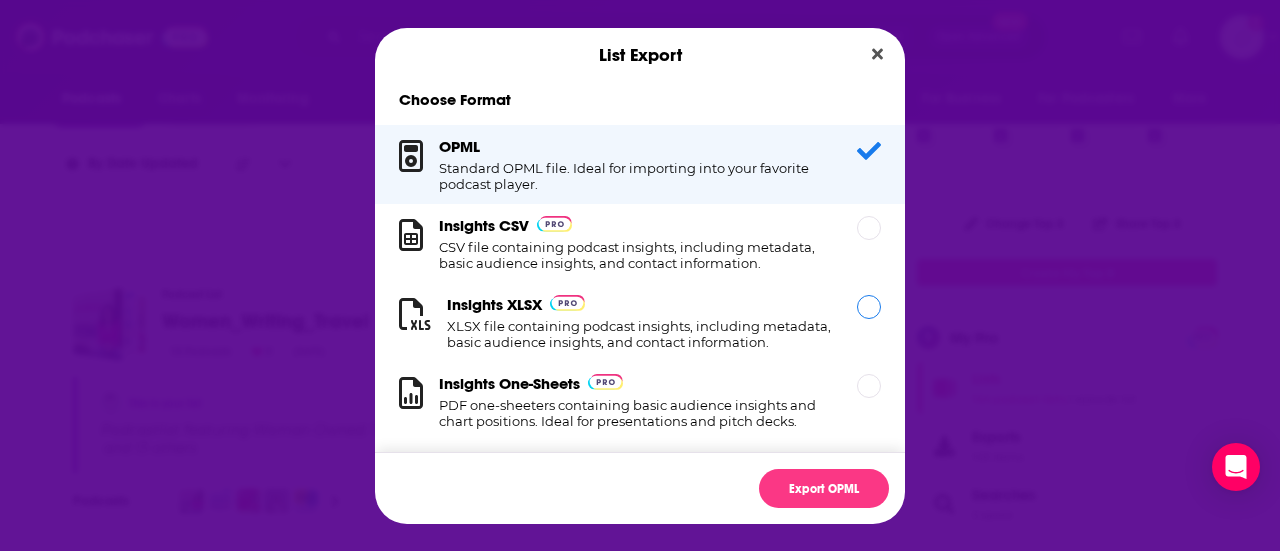 click on "XLSX file containing podcast insights, including metadata, basic audience insights, and contact information." at bounding box center [640, 334] 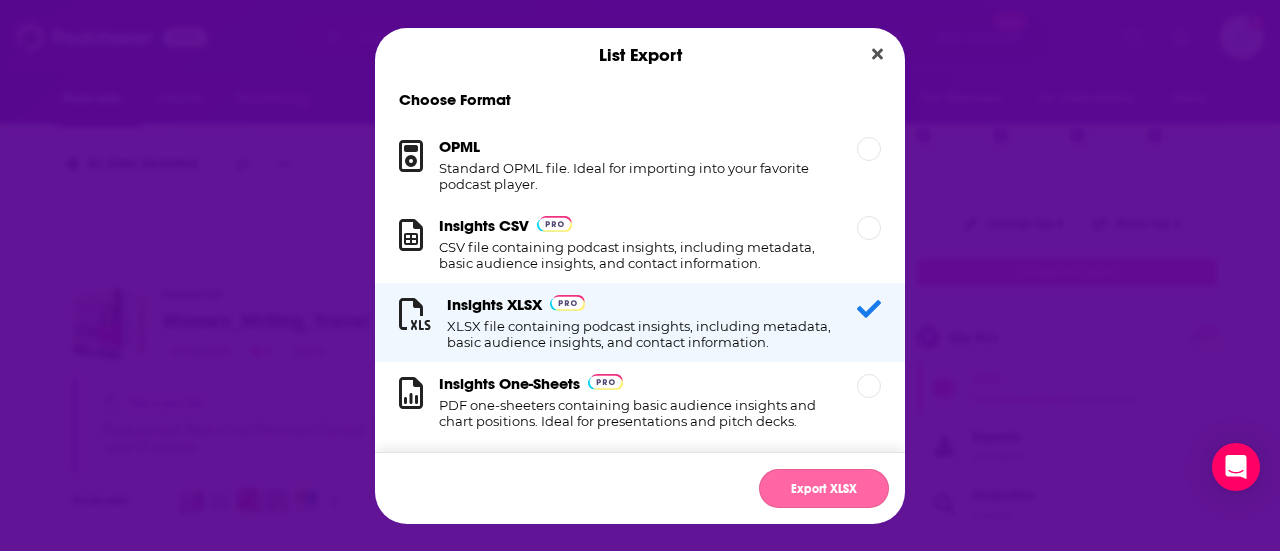 click on "Export XLSX" at bounding box center (824, 488) 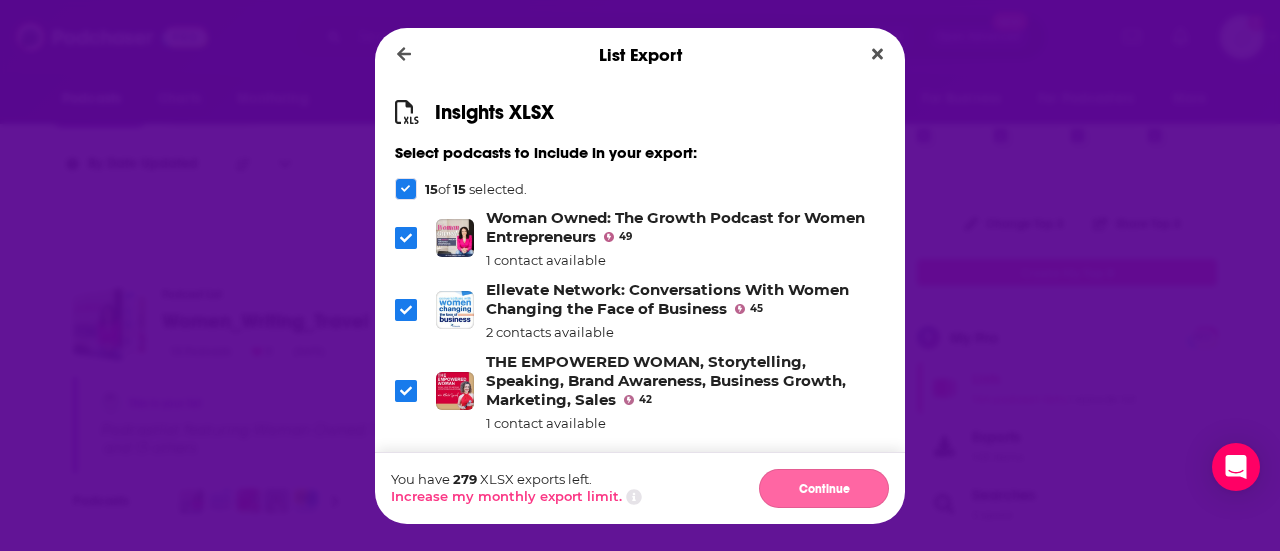 click on "Continue" at bounding box center [824, 488] 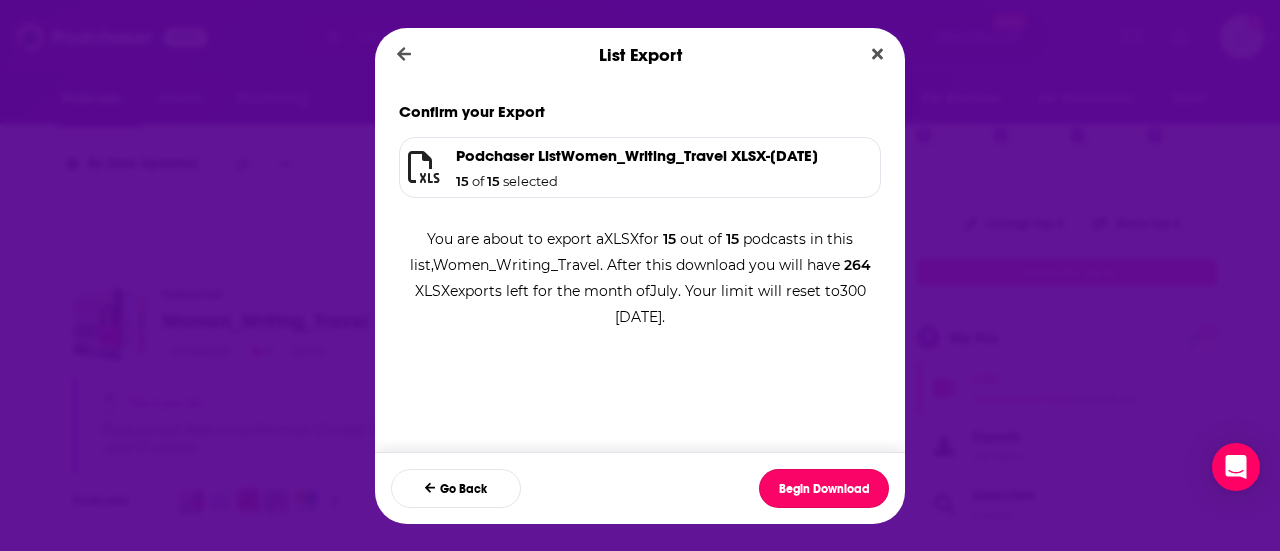 click on "Begin Download" at bounding box center [824, 488] 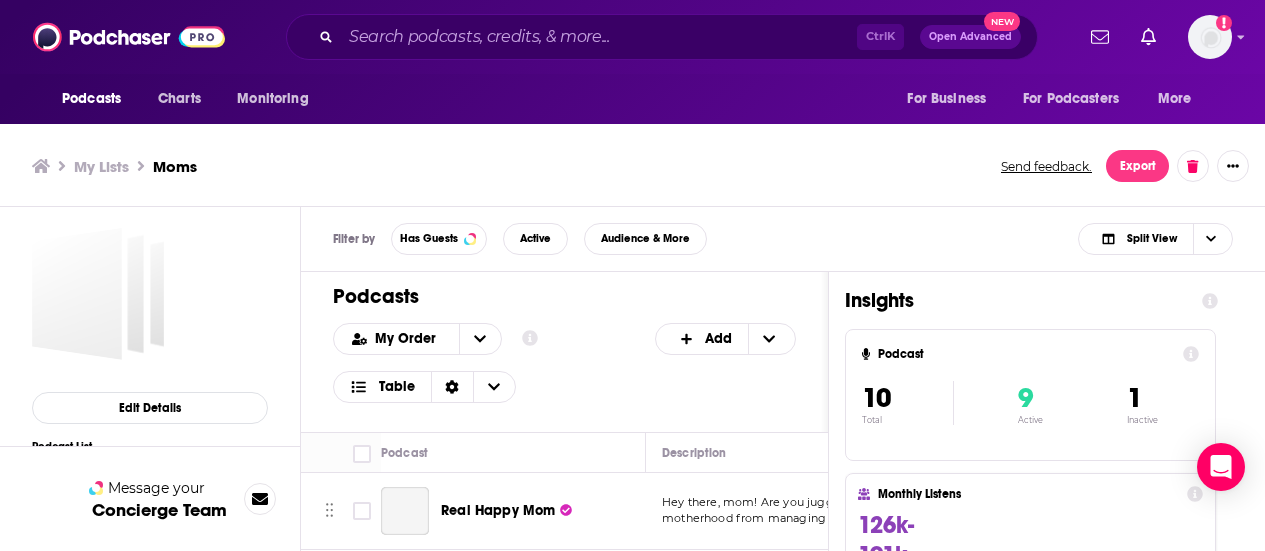 scroll, scrollTop: 0, scrollLeft: 0, axis: both 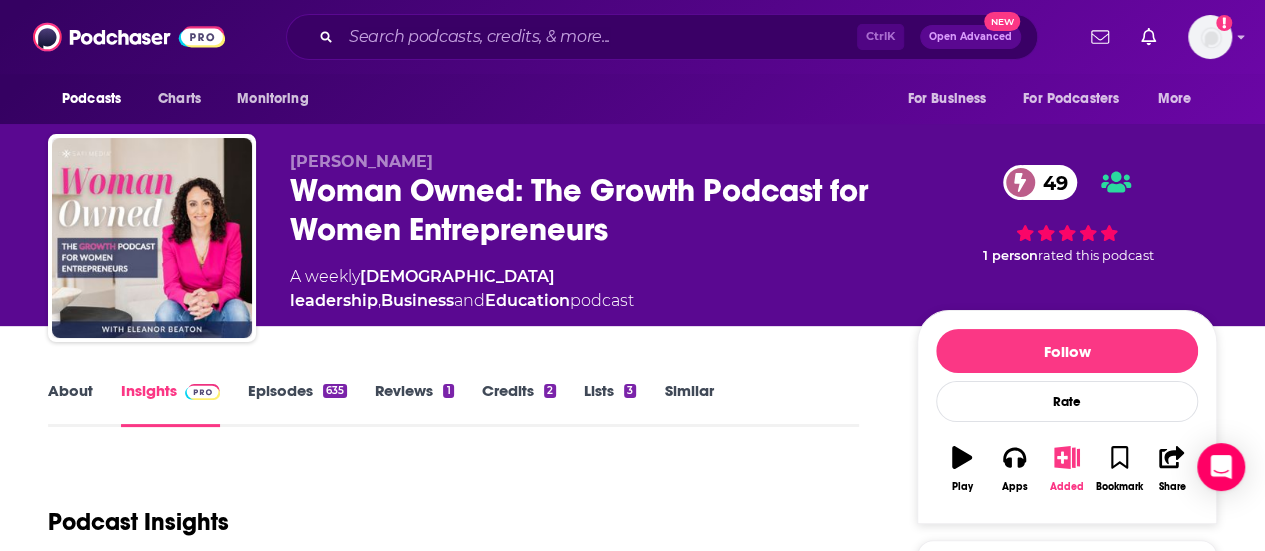 click on "Added" at bounding box center (1067, 469) 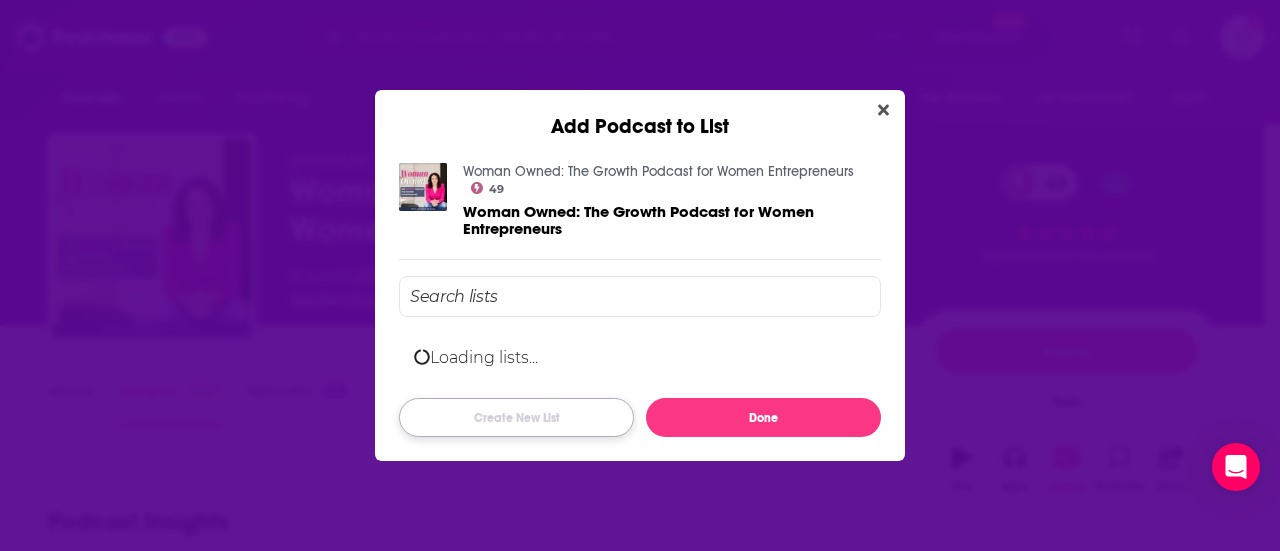 click on "Create New List" at bounding box center (516, 417) 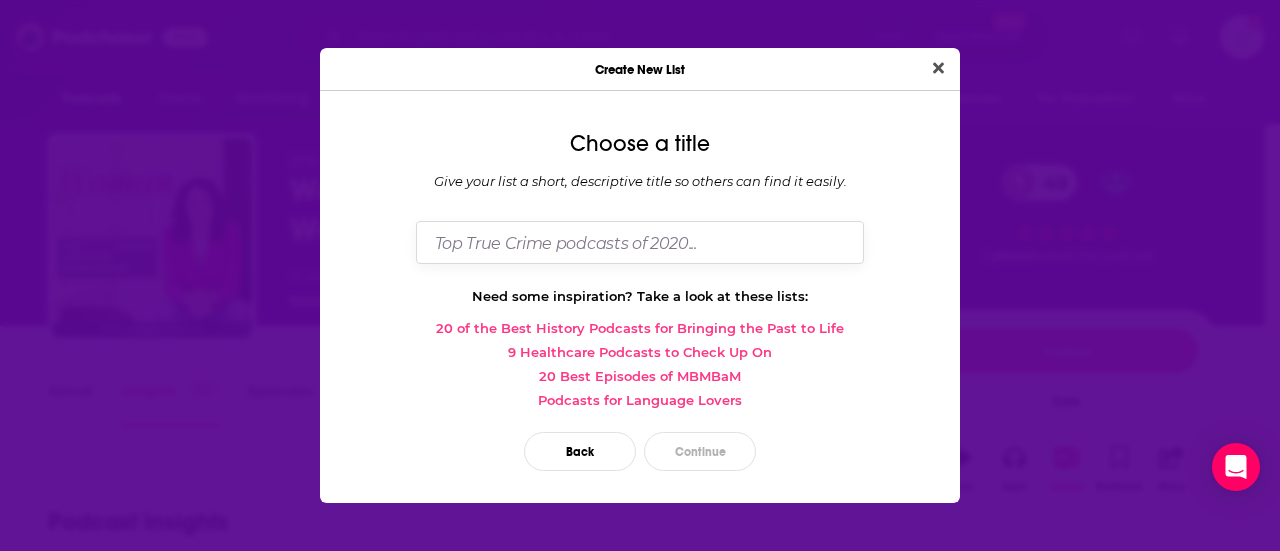 click at bounding box center [640, 242] 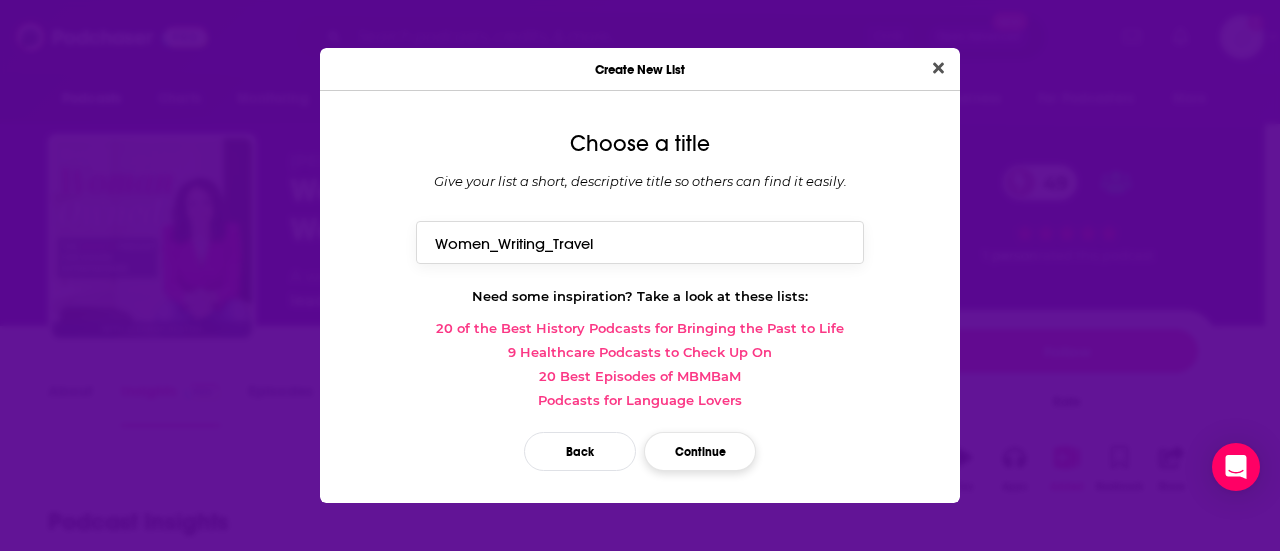 type on "Women_Writing_Travel" 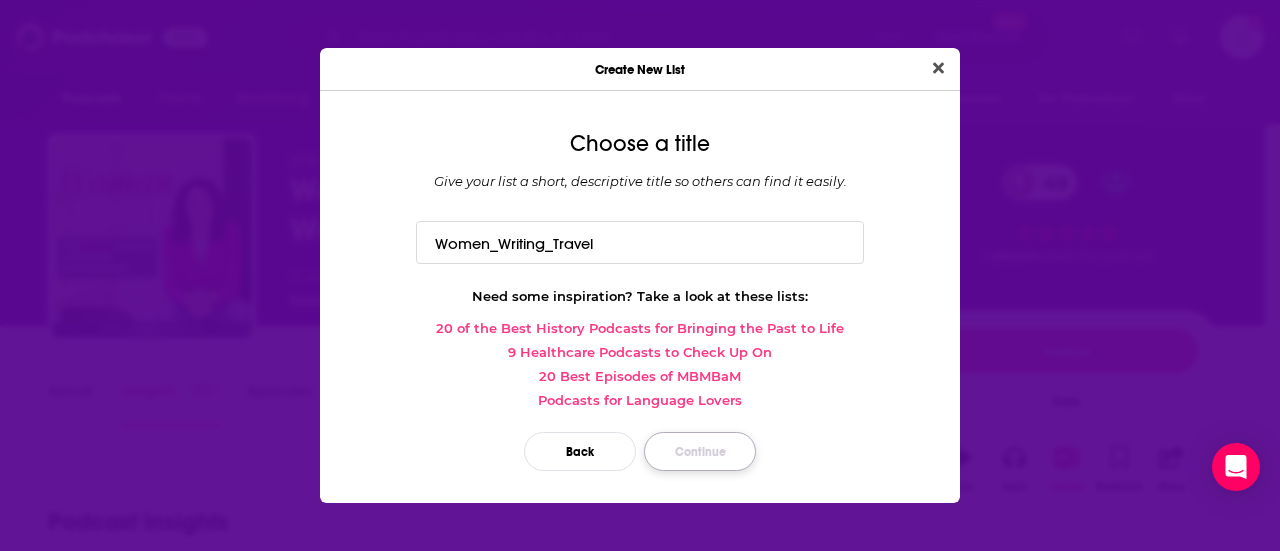 click on "Continue" at bounding box center [700, 451] 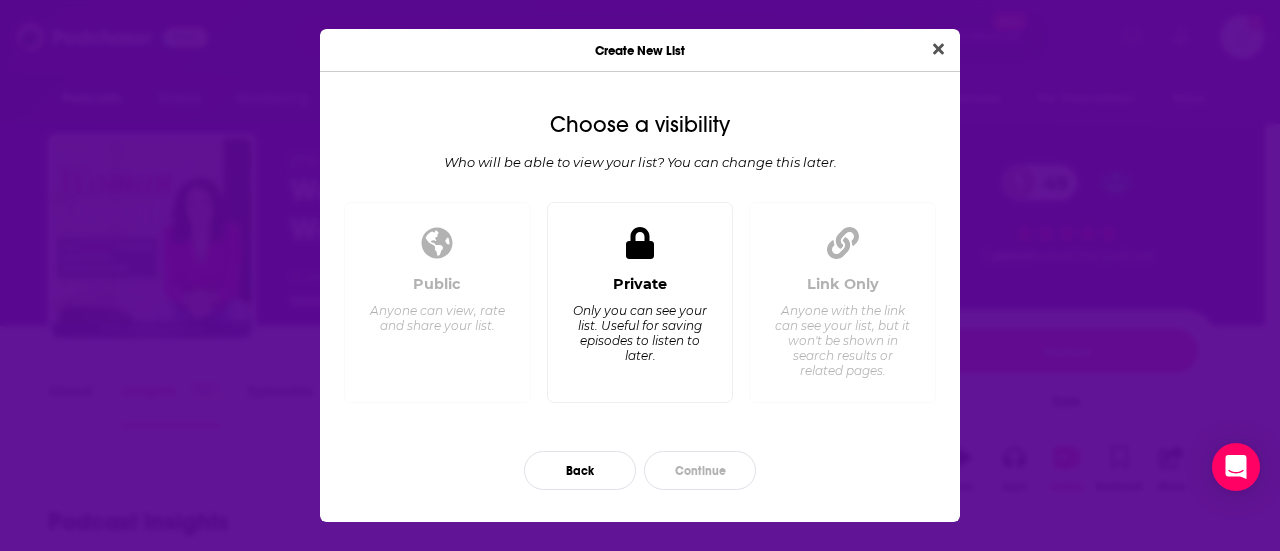 click on "Only you can see your list. Useful for saving episodes to listen to later." at bounding box center [639, 333] 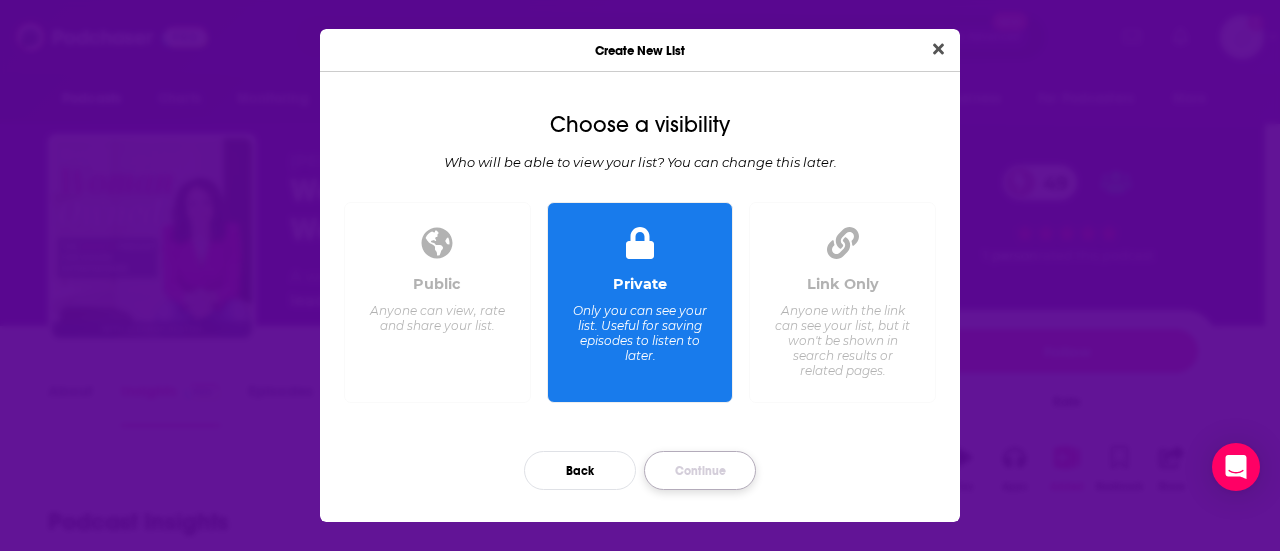click on "Continue" at bounding box center [700, 470] 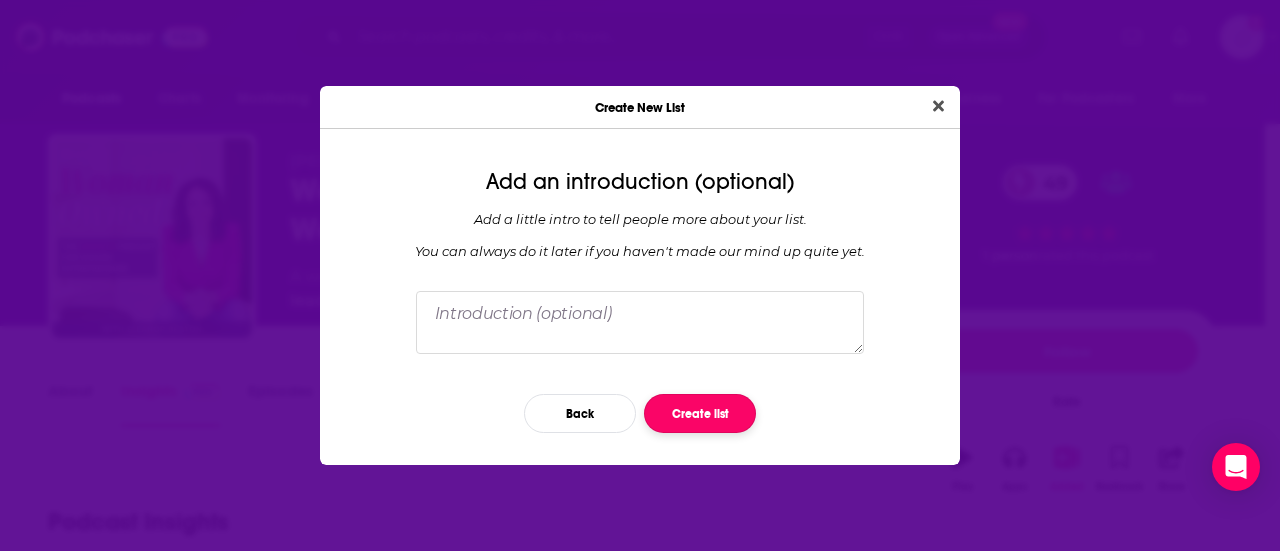 click on "Create list" at bounding box center [700, 413] 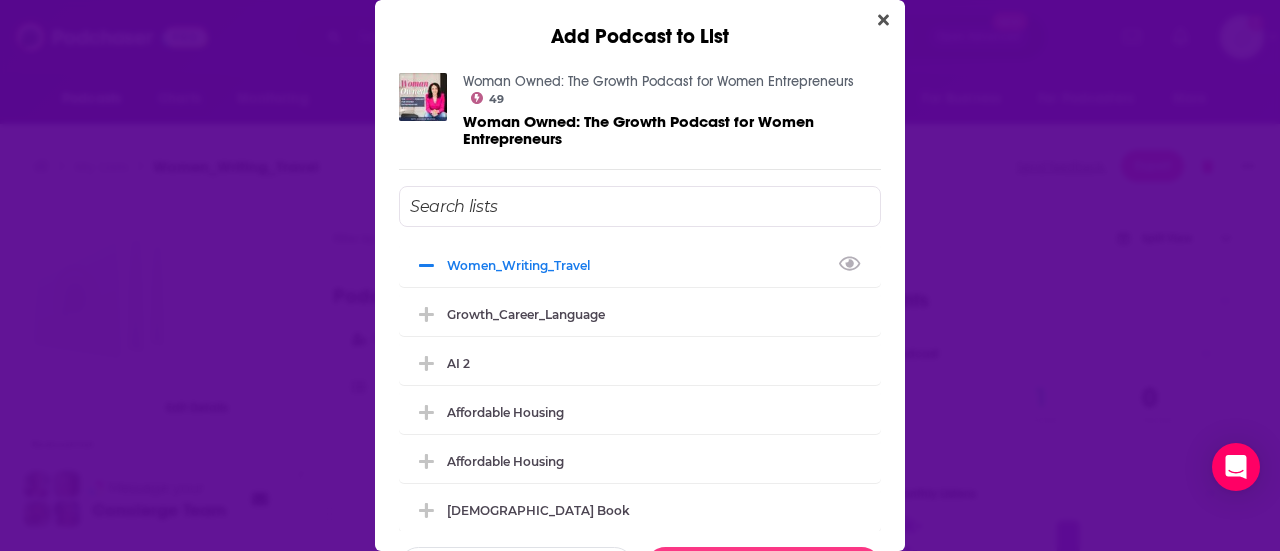 click on "Add Podcast to List Woman Owned: The Growth Podcast for Women Entrepreneurs 49 Woman Owned: The Growth Podcast for Women Entrepreneurs Women_Writing_Travel Growth_Career_Language AI 2 Affordable Housing Affordable Housing Christian Book Christian Entrepreneur Nonficton Author Consumer Marketing  Hawaii  AI Localization Criminal Defense Attorney Alberta Business Female Leadership Probate Poetry_Trauma UK Business UK Business Mindset_Fitness Home Decor Lawyer Credit_Taxes Mom_Salon Self Publishing Diversity_Expat Leadership Women Real Estate Investing Amazon_EComm Women Self Development CPG Ecommerce Top Amazon FBA Mortgage_title Adventure Travel Sustainable Ag Imm 2 Artifical Intelligence (AI) UK Marketing Moms Canna 2 Immigrant Success Social Work Composers Canabis-Women-Wellness Health_AltHealth Addiction Psycology Real Estate Investing Top Entrepreneur_Apparel Regenerative Agriculture Apparel Products Beauty Confidence Black Beauty PPD/PPA UK Finance Healthtech LA Arts Christian Gospel eComm Marketing eComm" at bounding box center [640, 275] 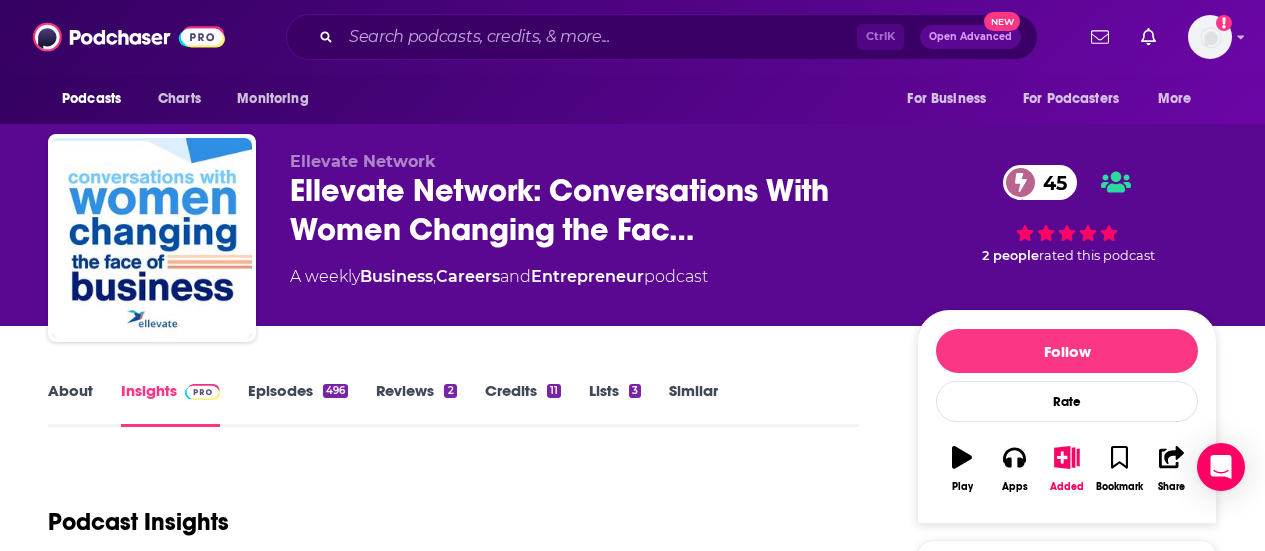 scroll, scrollTop: 0, scrollLeft: 0, axis: both 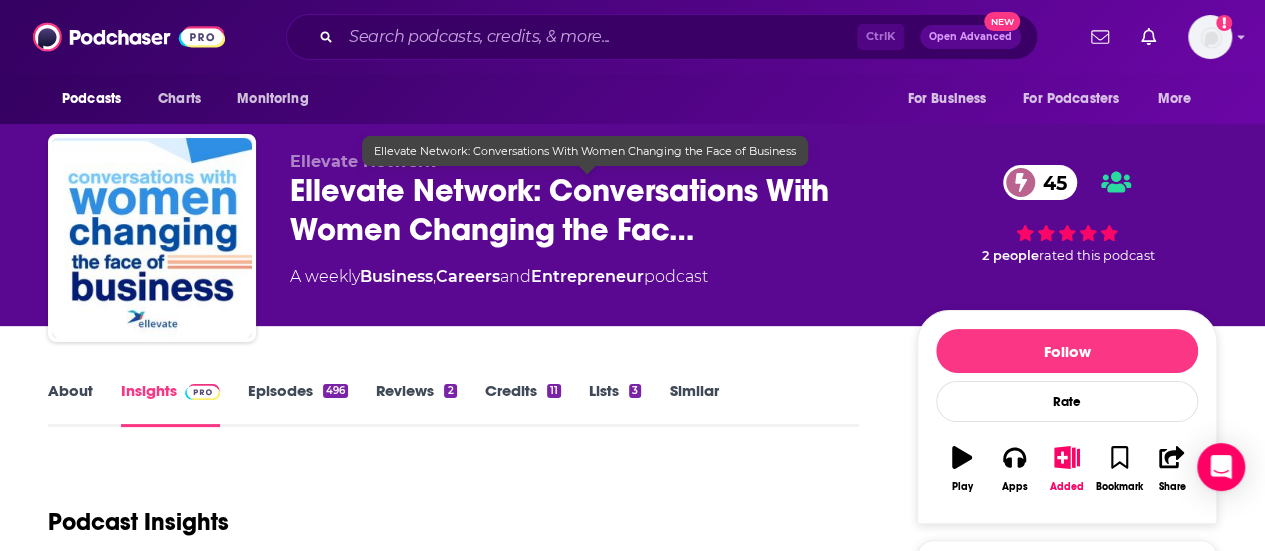 click on "Ellevate Network: Conversations With Women Changing the Fac…" at bounding box center (587, 210) 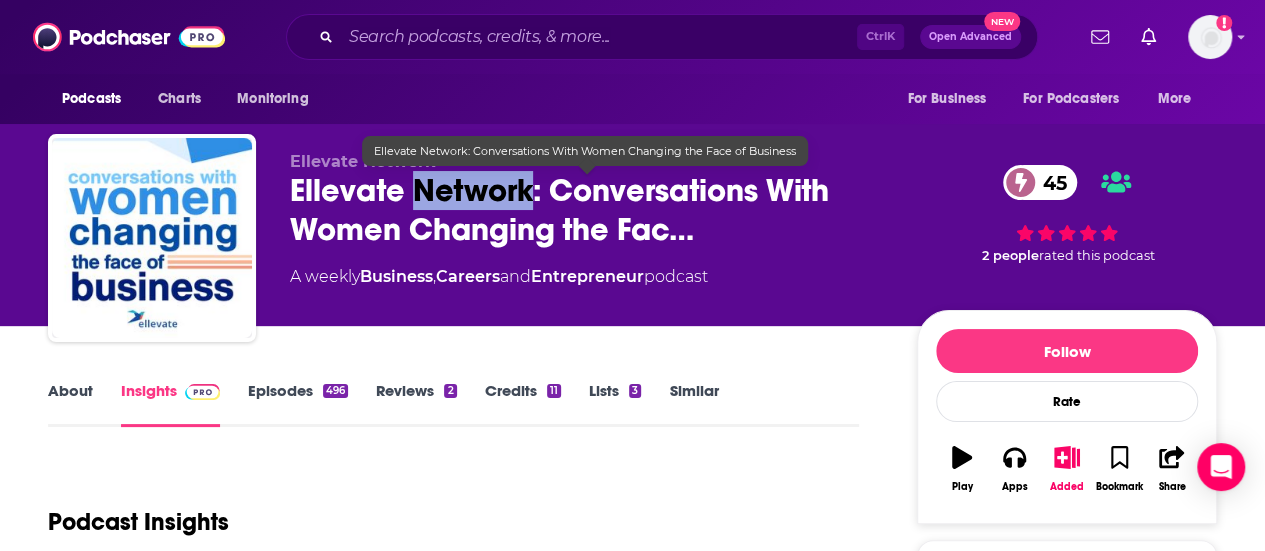 click on "Ellevate Network: Conversations With Women Changing the Fac…" at bounding box center (587, 210) 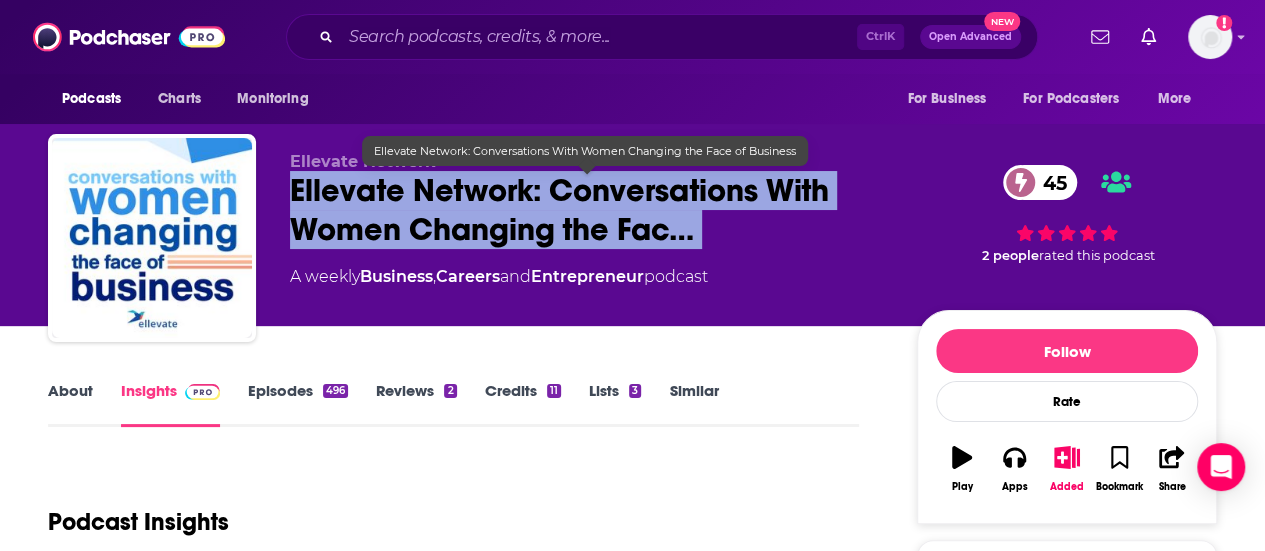 click on "Ellevate Network: Conversations With Women Changing the Fac…" at bounding box center [587, 210] 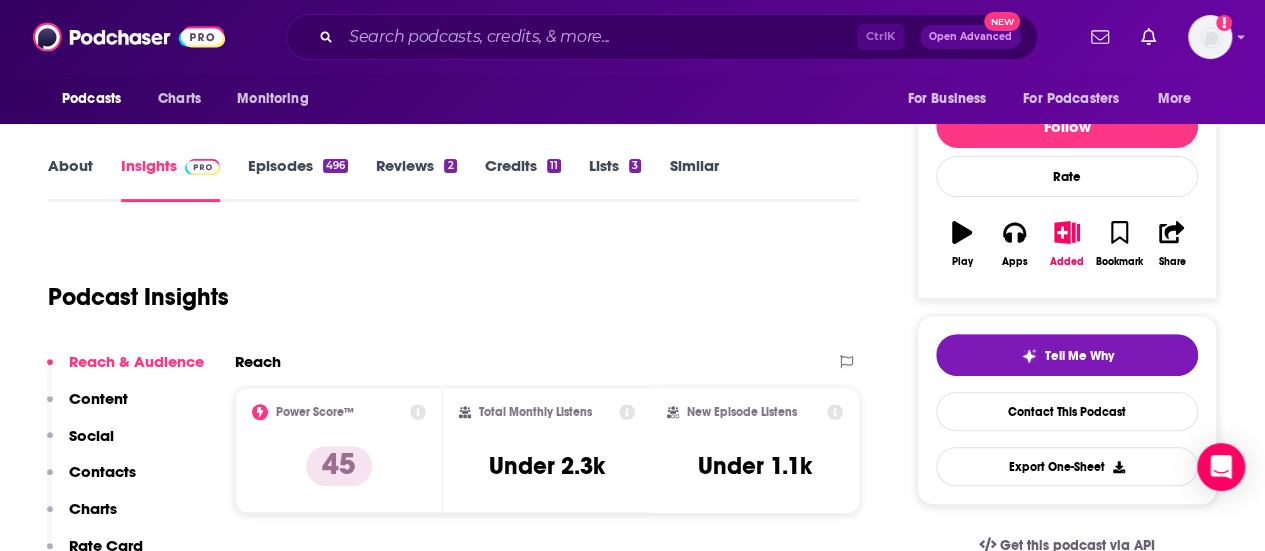 scroll, scrollTop: 118, scrollLeft: 0, axis: vertical 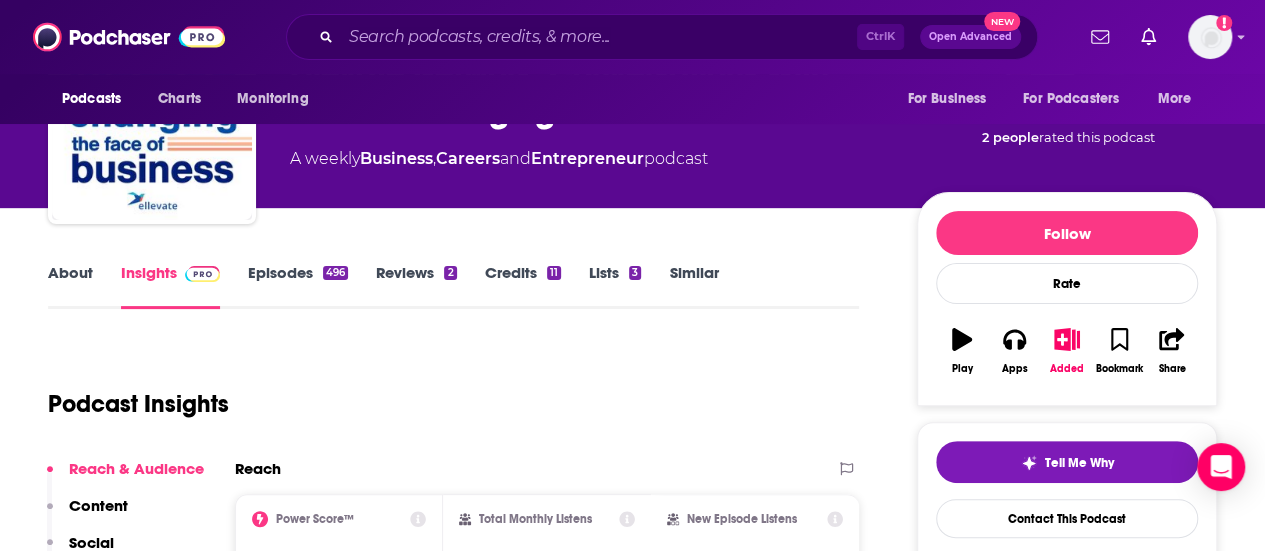 click on "About Insights Episodes 496 Reviews 2 Credits 11 Lists 3 Similar" at bounding box center [453, 284] 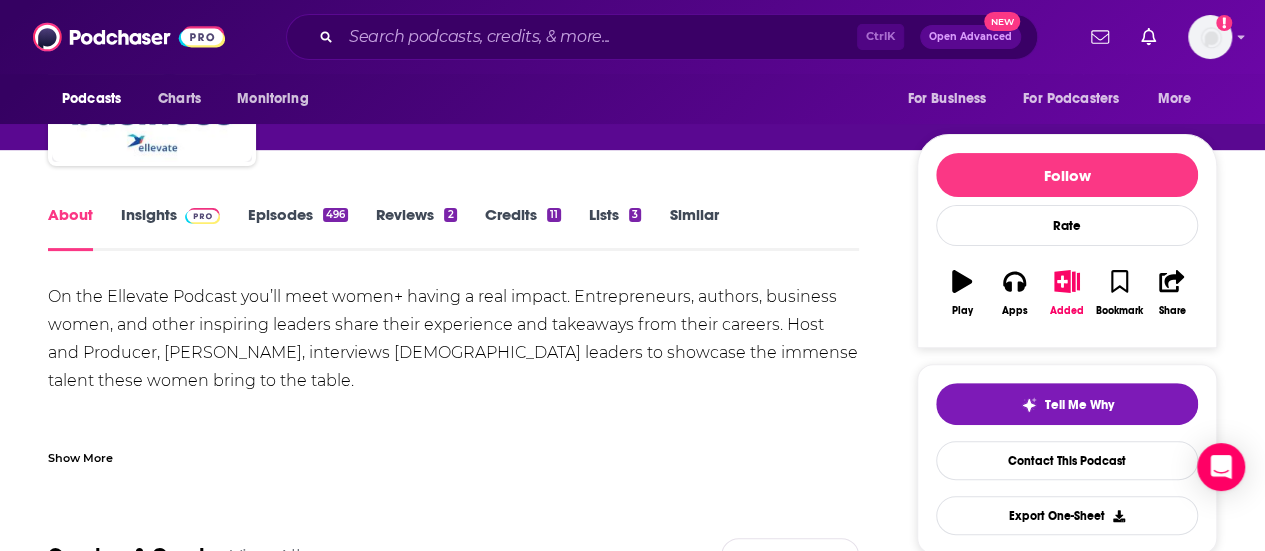 scroll, scrollTop: 191, scrollLeft: 0, axis: vertical 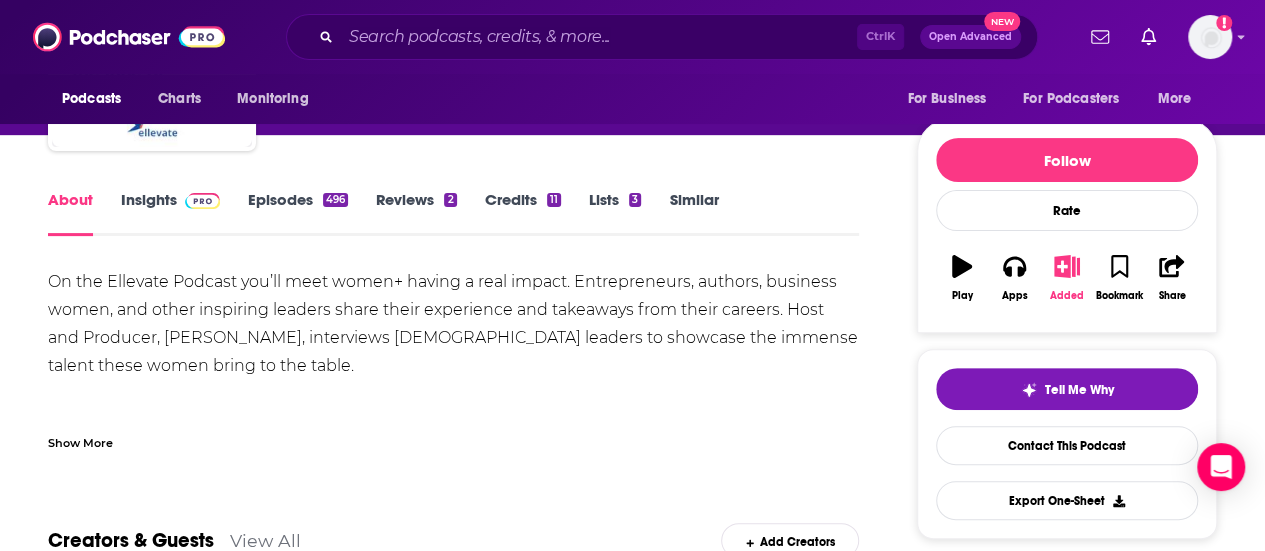 click on "Added" at bounding box center [1067, 278] 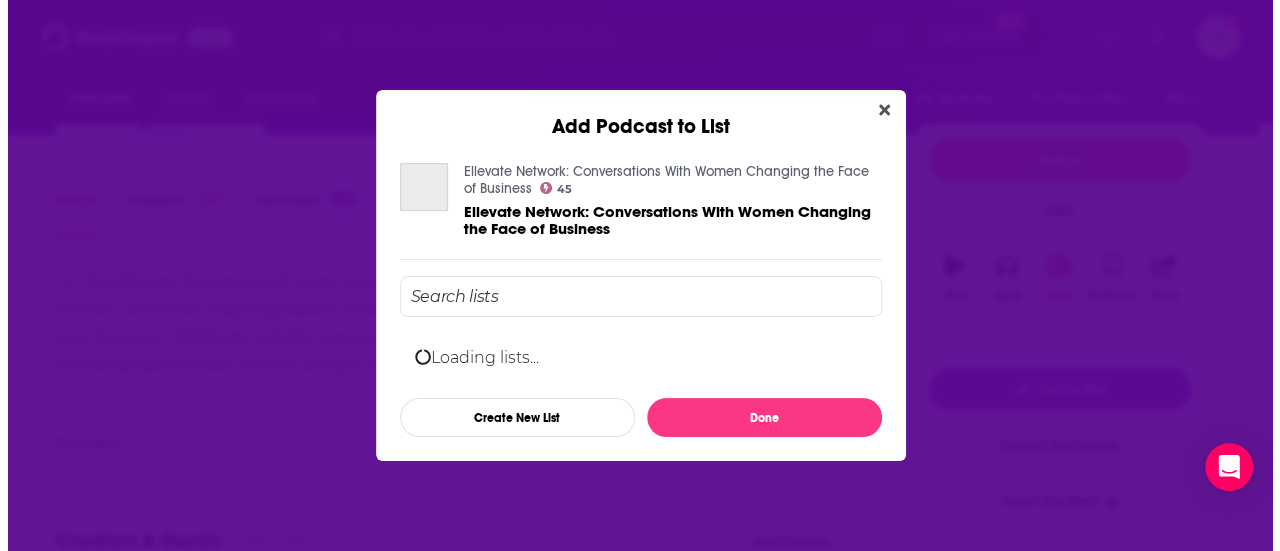 scroll, scrollTop: 0, scrollLeft: 0, axis: both 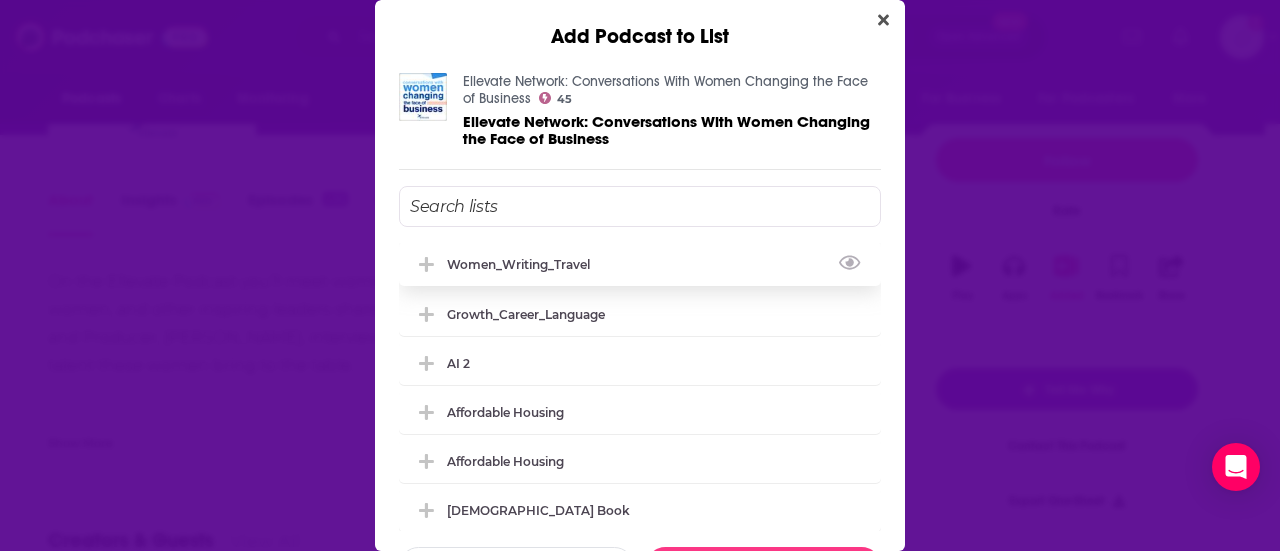 click on "Women_Writing_Travel" at bounding box center (524, 264) 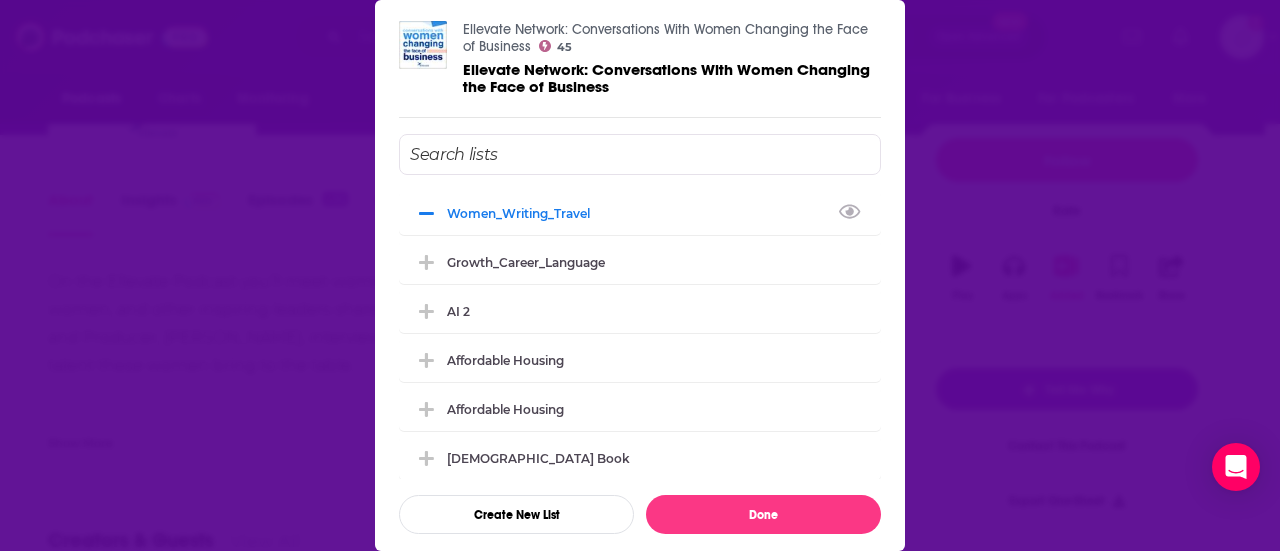 scroll, scrollTop: 54, scrollLeft: 0, axis: vertical 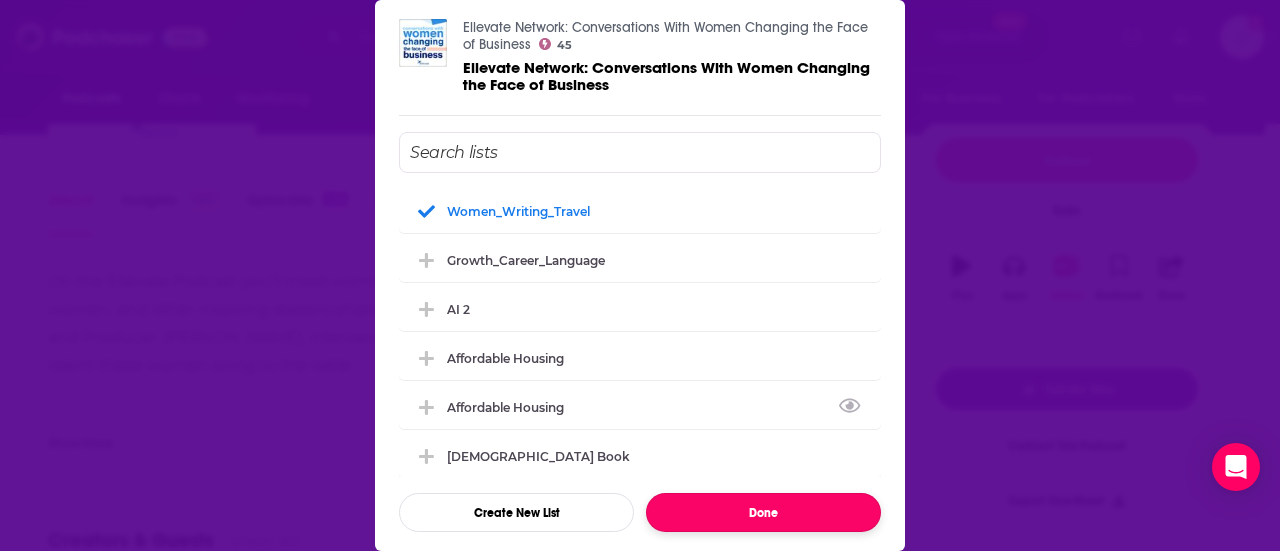 click on "Done" at bounding box center (763, 512) 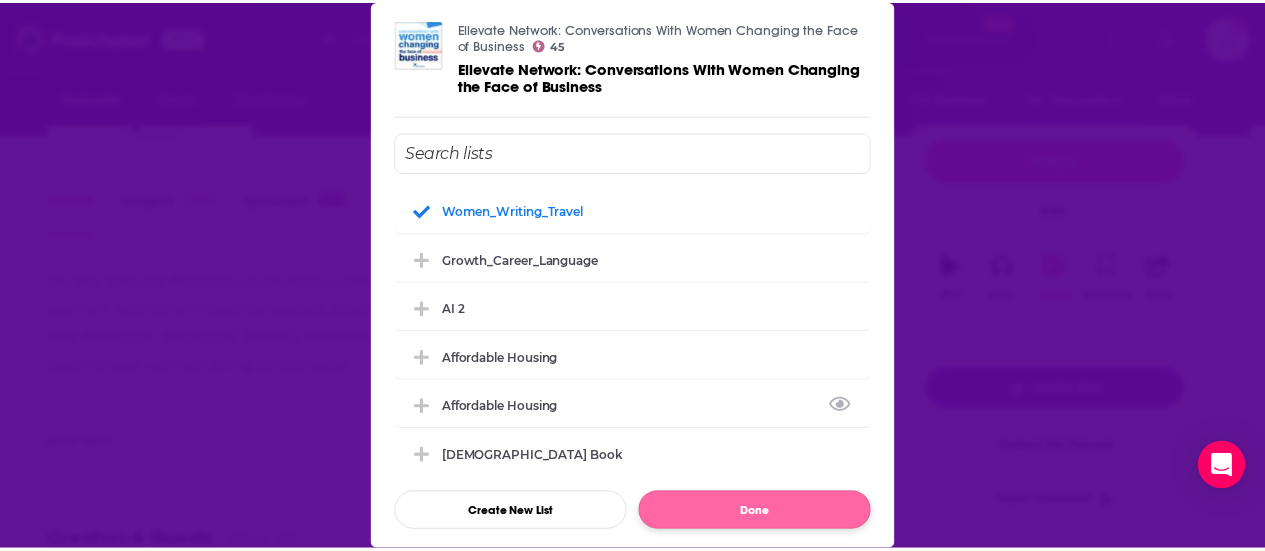 scroll, scrollTop: 191, scrollLeft: 0, axis: vertical 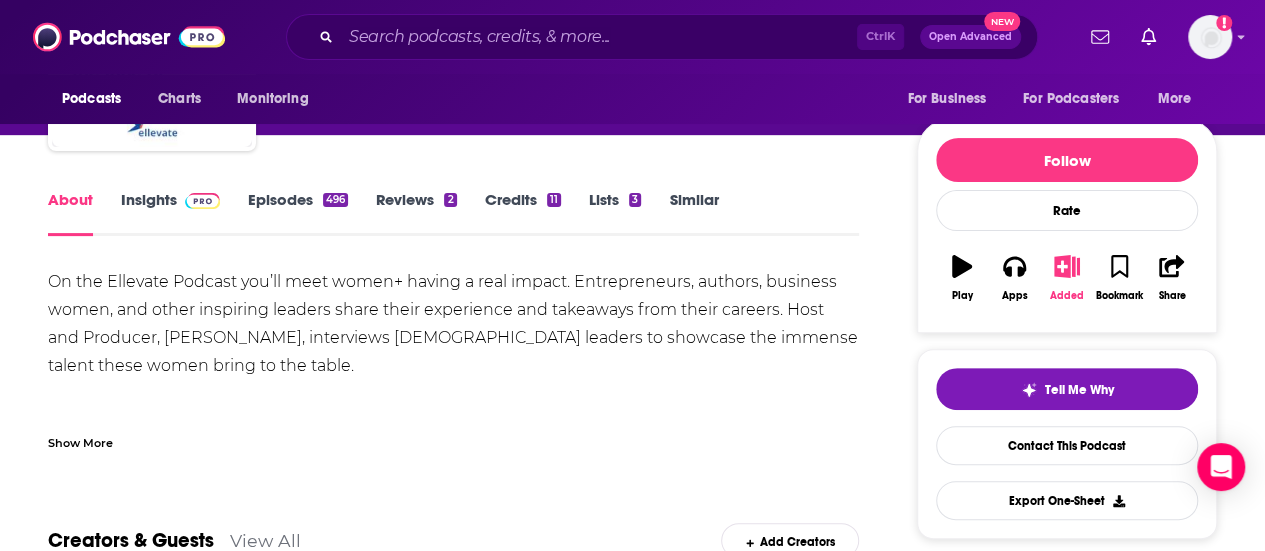 click on "Added" at bounding box center (1067, 278) 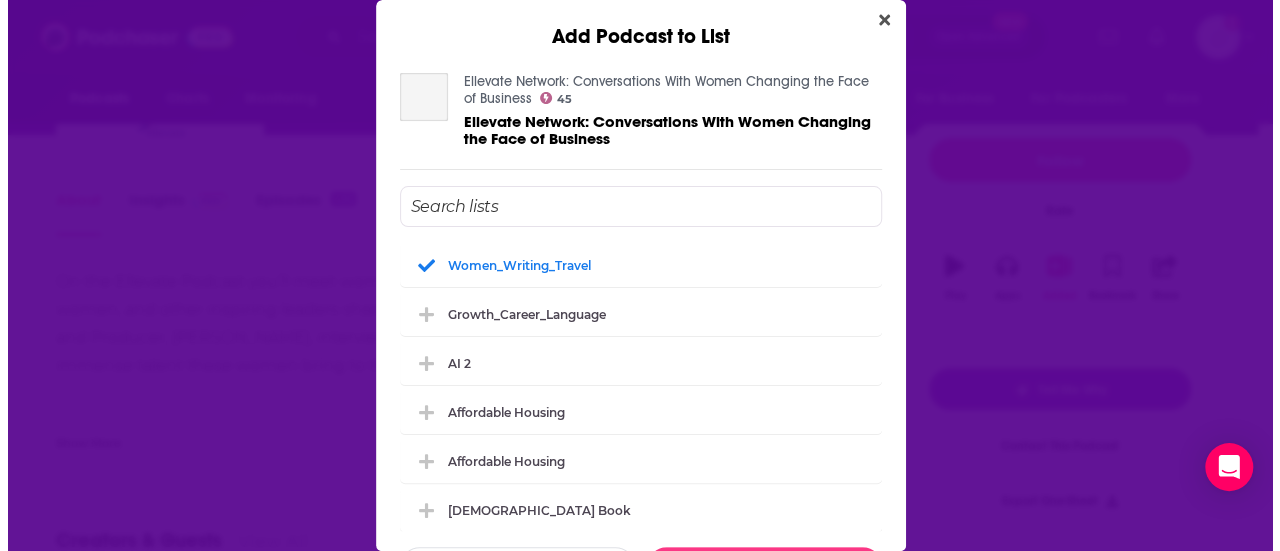 scroll, scrollTop: 0, scrollLeft: 0, axis: both 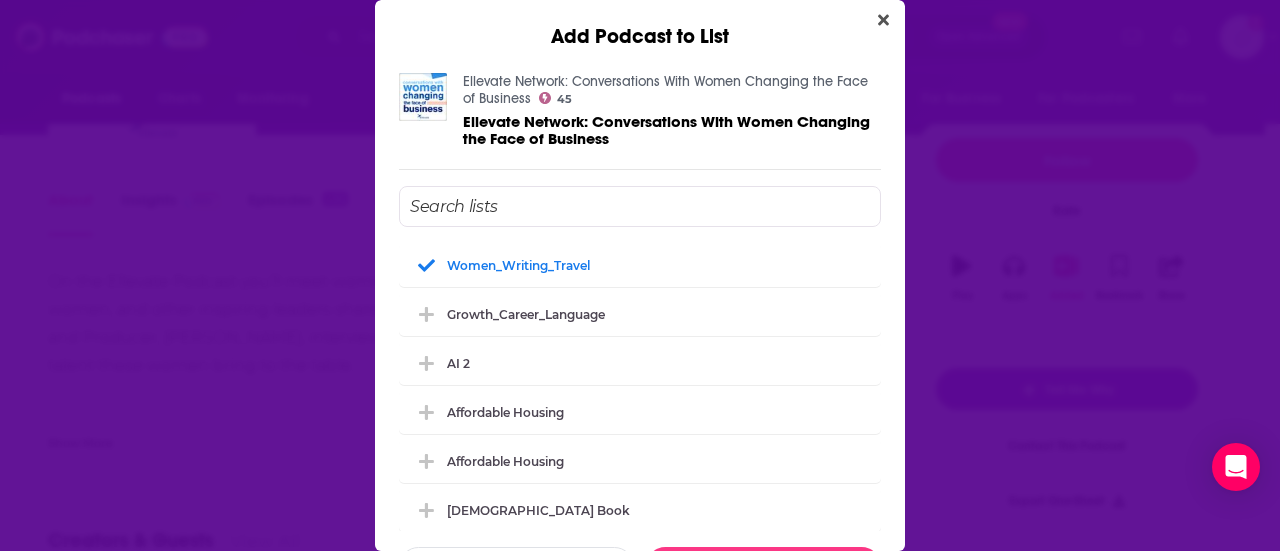 click on "Add Podcast to List Ellevate Network: Conversations With Women Changing the Face of Business 45 Ellevate Network: Conversations With Women Changing the Face of Business Women_Writing_Travel Growth_Career_Language AI 2 Affordable Housing Affordable Housing Christian Book Christian Entrepreneur Nonficton Author Consumer Marketing  Hawaii  AI Localization Criminal Defense Attorney Alberta Business Female Leadership Probate Poetry_Trauma UK Business UK Business Mindset_Fitness Home Decor Lawyer Credit_Taxes Mom_Salon Self Publishing Diversity_Expat Leadership Women Real Estate Investing Amazon_EComm Women Self Development CPG Ecommerce Top Amazon FBA Mortgage_title Adventure Travel Sustainable Ag Imm 2 Artifical Intelligence (AI) UK Marketing Moms Canna 2 Immigrant Success Social Work Composers Canabis-Women-Wellness Health_AltHealth Addiction Psycology Real Estate Investing Top Entrepreneur_Apparel Regenerative Agriculture Apparel Products Beauty Confidence Black Beauty PPD/PPA UK Finance Healthtech LA Arts Beer" at bounding box center (640, 275) 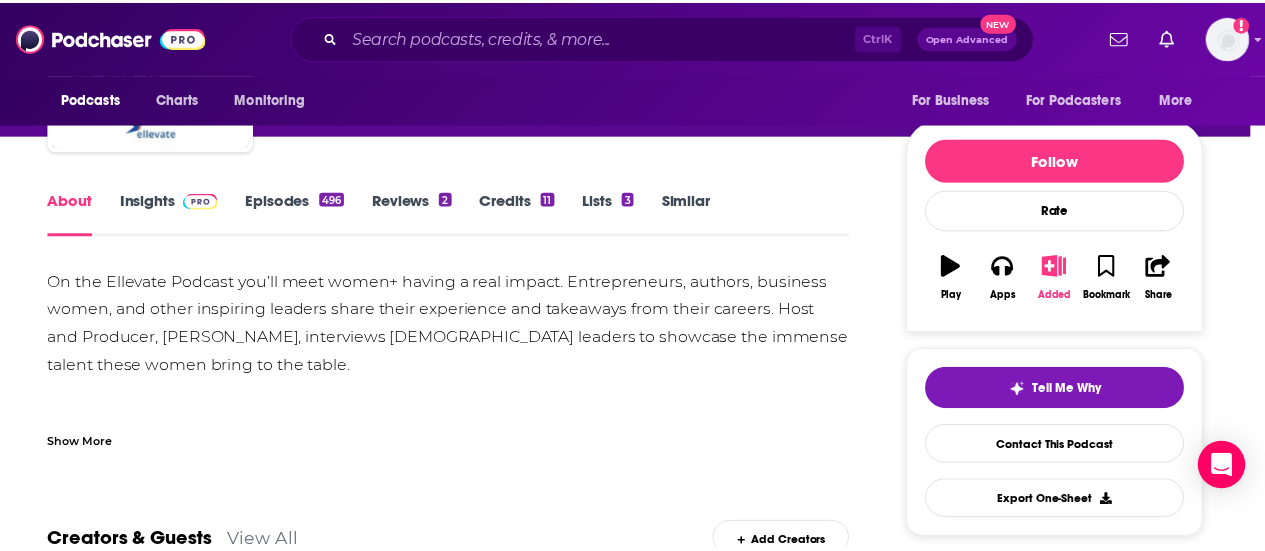 scroll, scrollTop: 191, scrollLeft: 0, axis: vertical 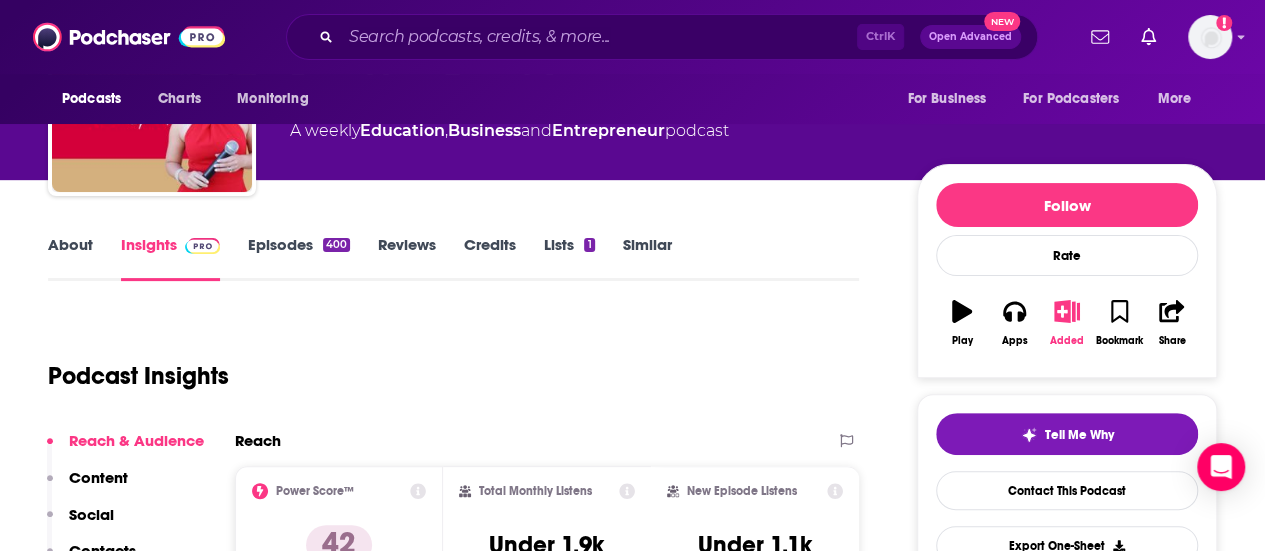 click 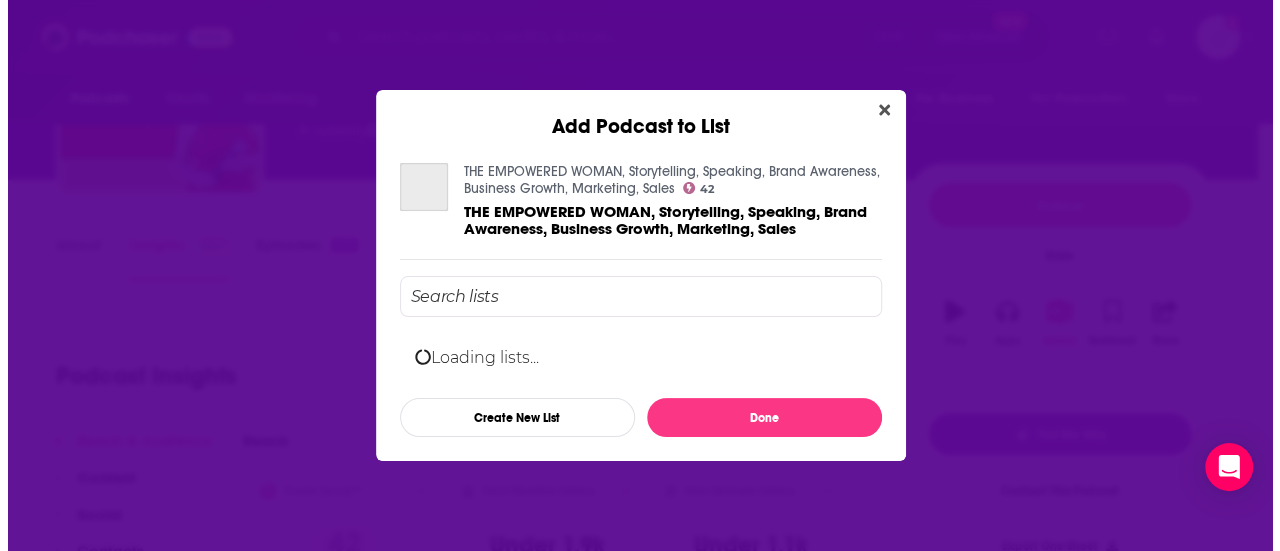 scroll, scrollTop: 0, scrollLeft: 0, axis: both 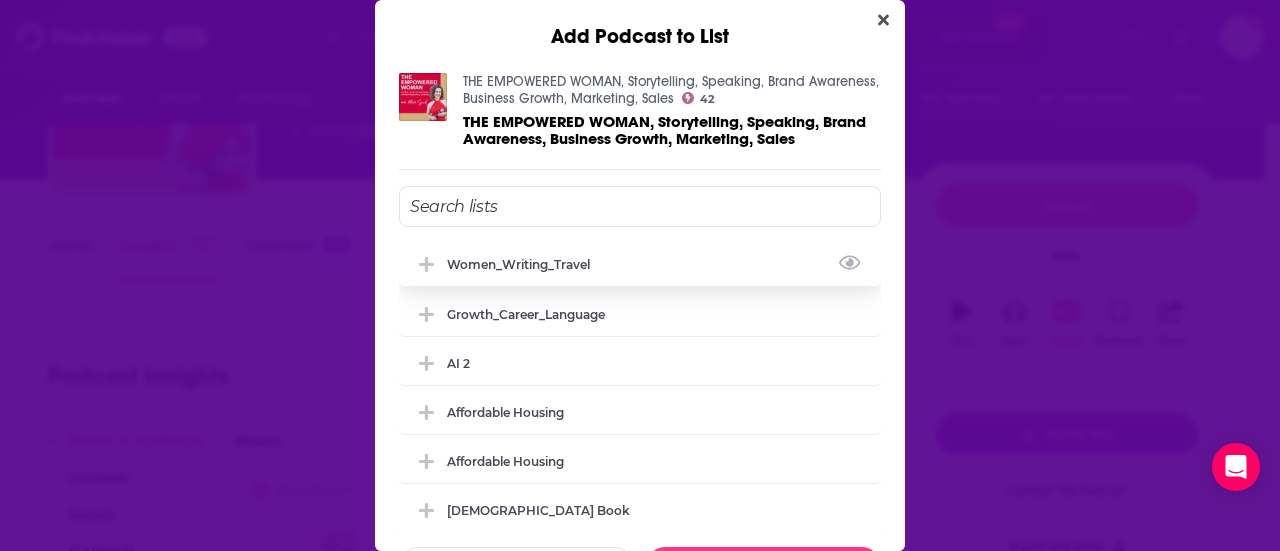 click on "Women_Writing_Travel" at bounding box center [524, 264] 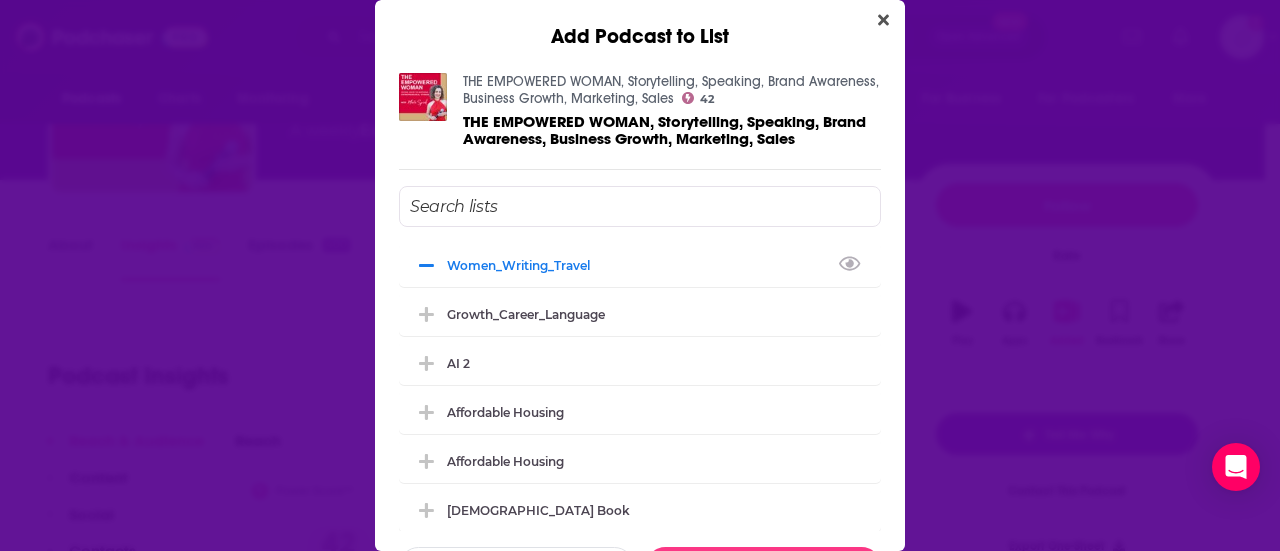 scroll, scrollTop: 48, scrollLeft: 0, axis: vertical 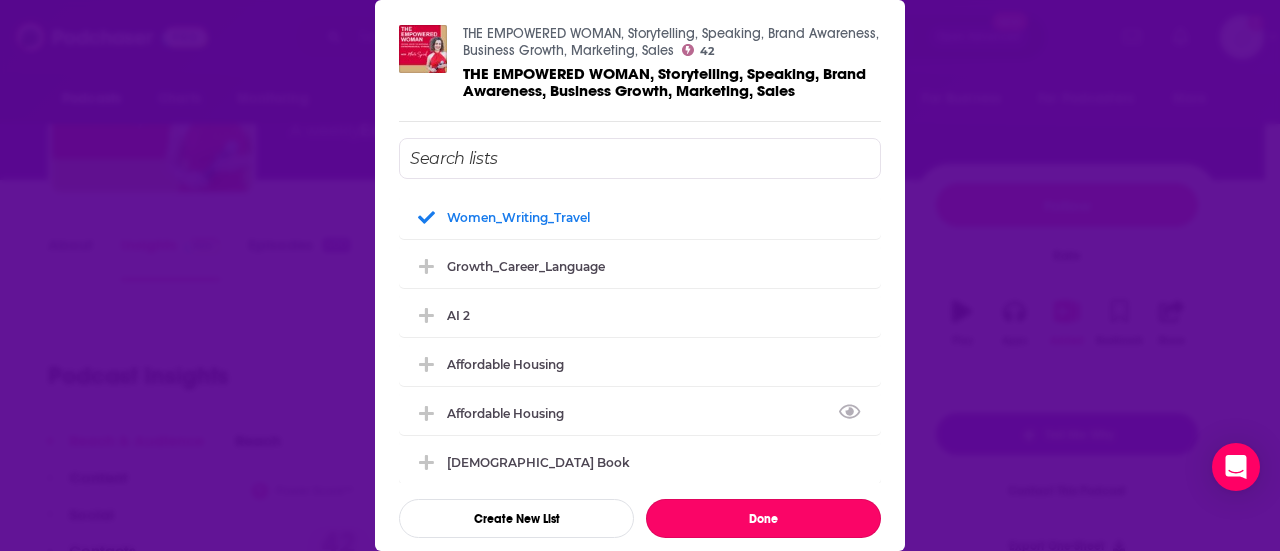 click on "Done" at bounding box center [763, 518] 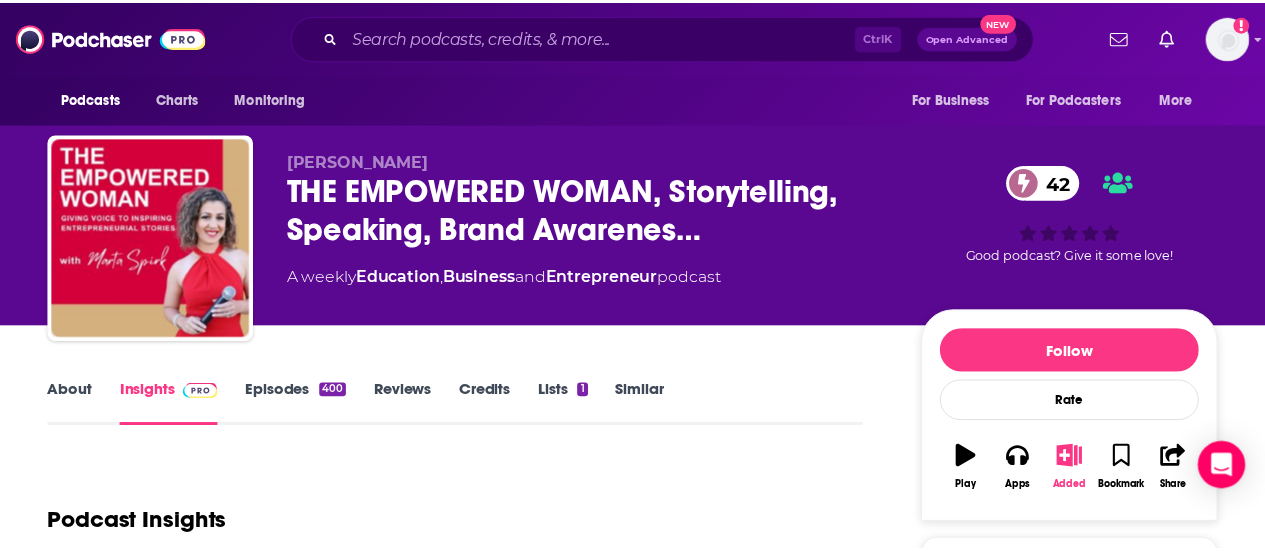 scroll, scrollTop: 146, scrollLeft: 0, axis: vertical 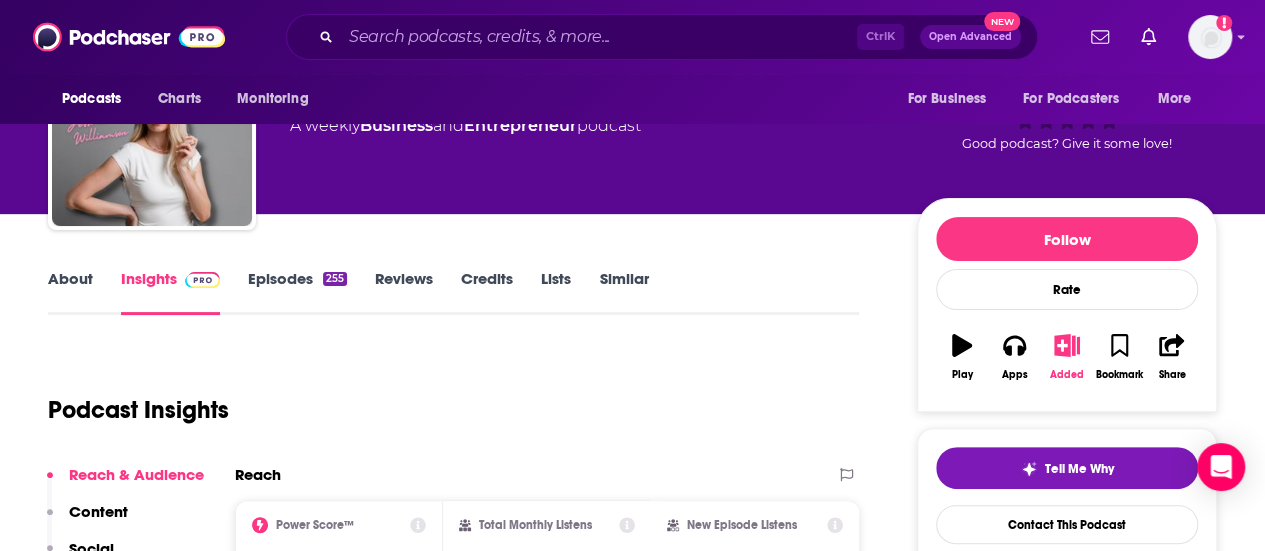 click 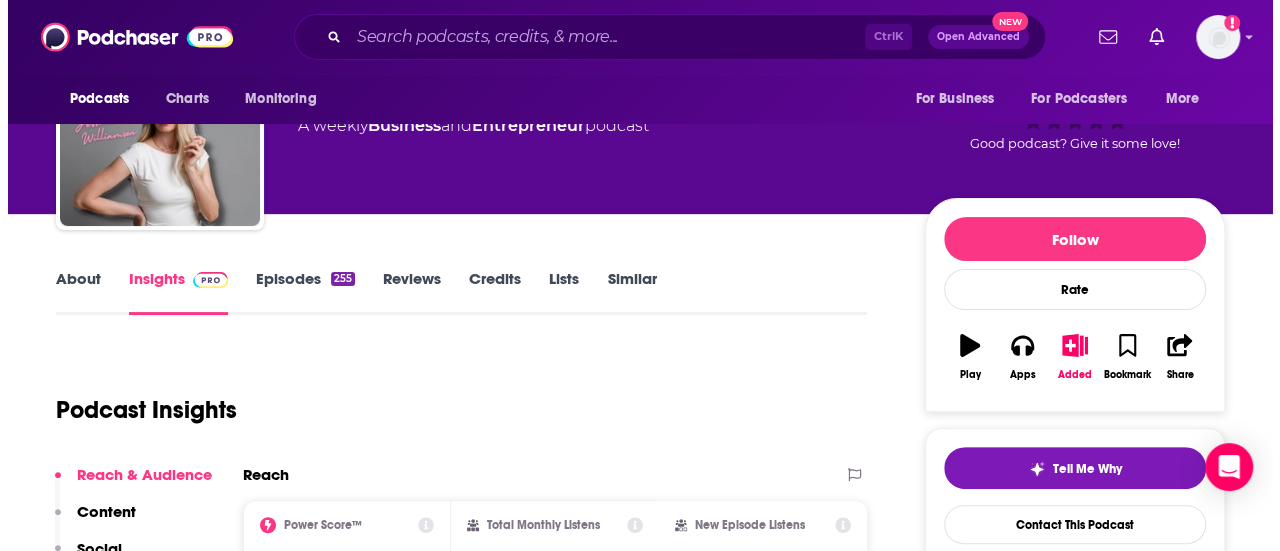 scroll, scrollTop: 0, scrollLeft: 0, axis: both 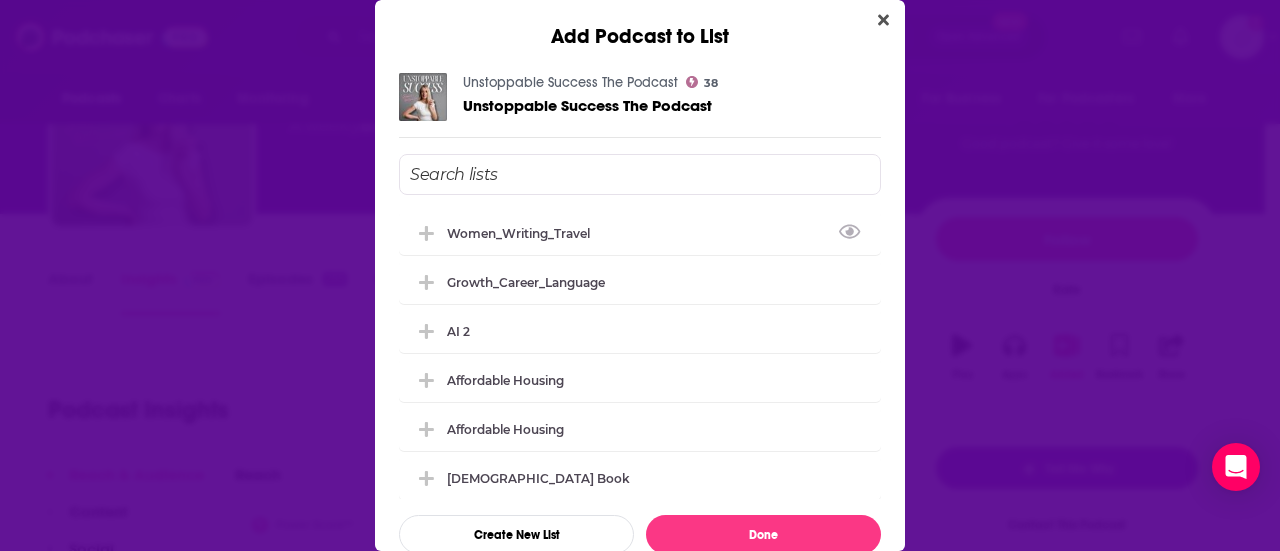 drag, startPoint x: 527, startPoint y: 232, endPoint x: 724, endPoint y: 375, distance: 243.42966 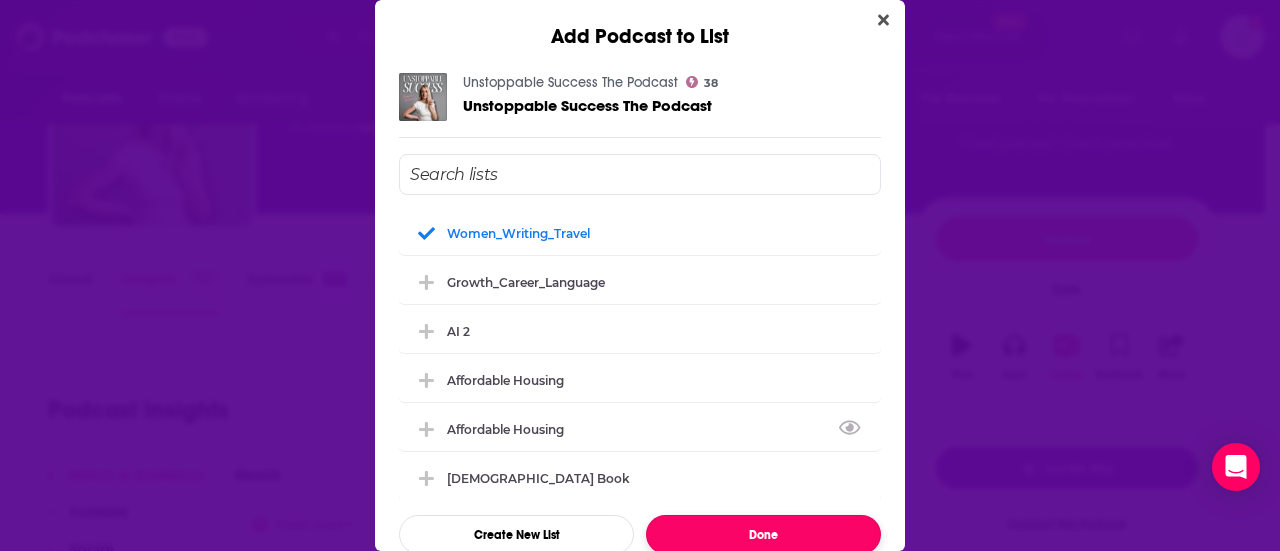 click on "Done" at bounding box center [763, 534] 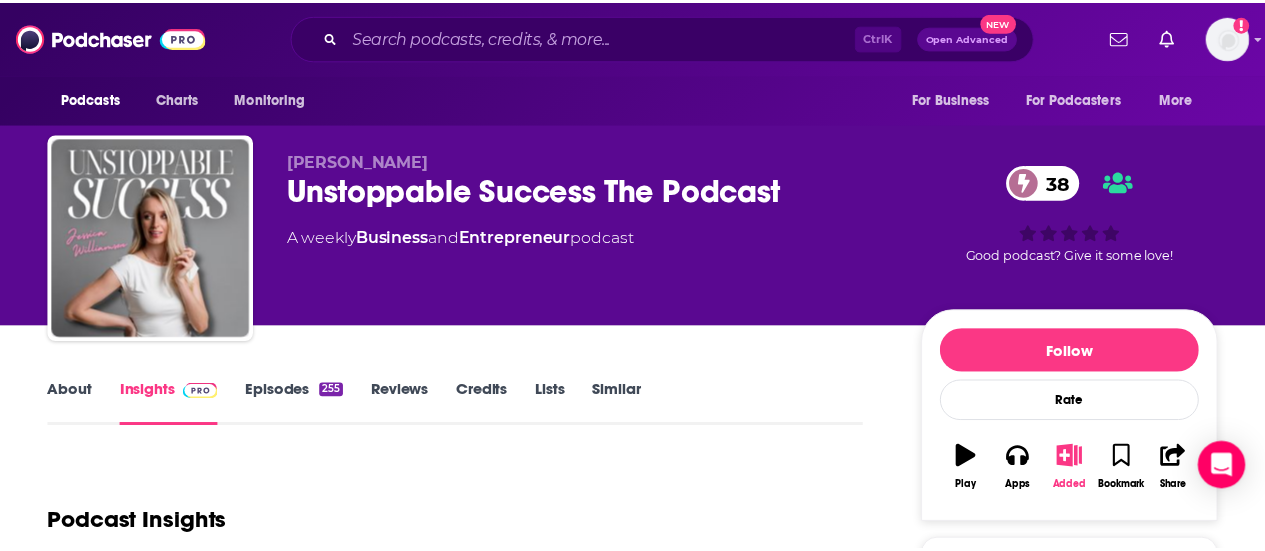 scroll, scrollTop: 112, scrollLeft: 0, axis: vertical 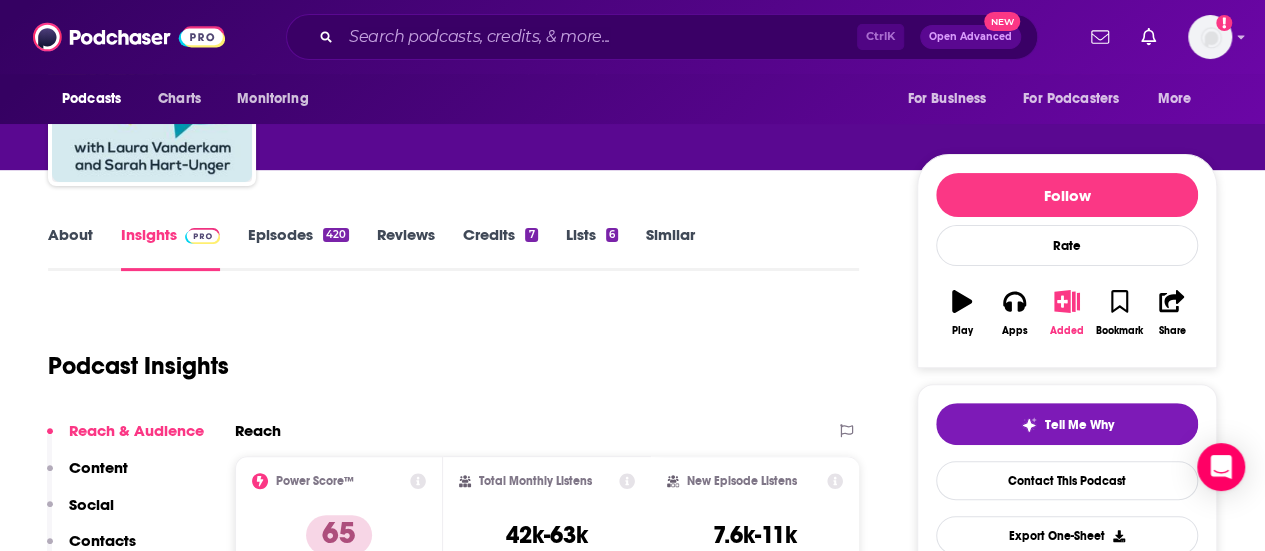 click on "Added" at bounding box center [1067, 313] 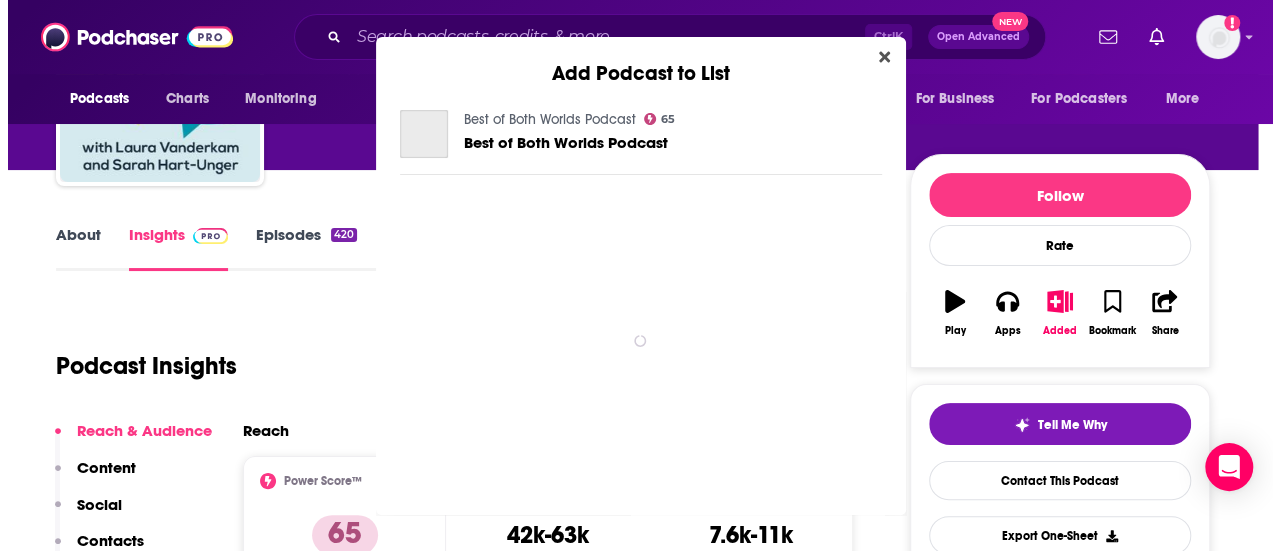 scroll, scrollTop: 0, scrollLeft: 0, axis: both 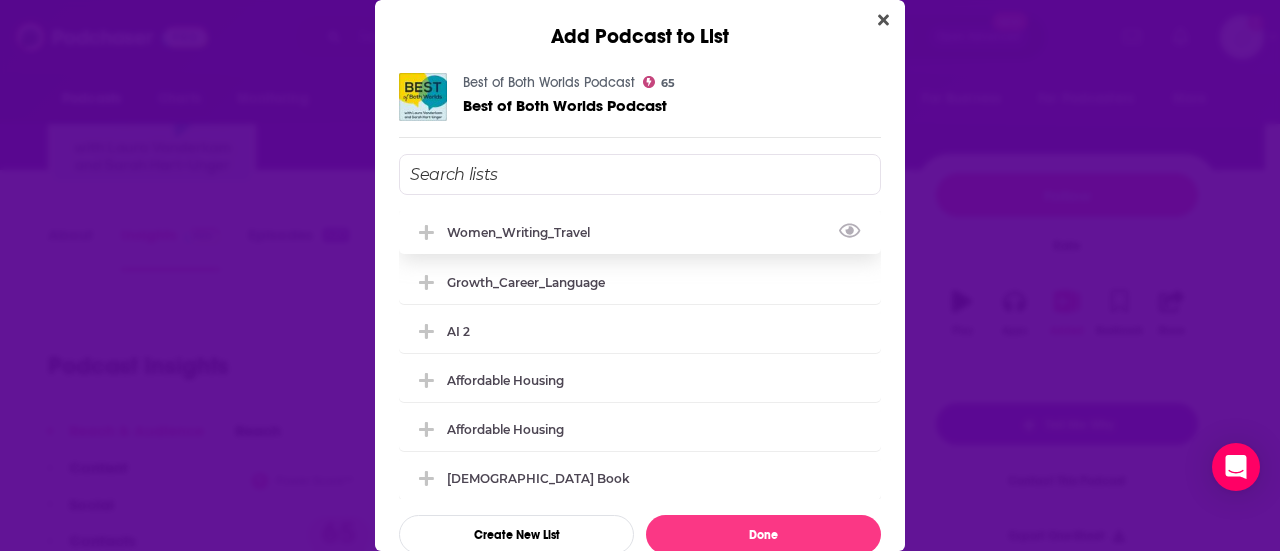click on "Women_Writing_Travel" at bounding box center (524, 232) 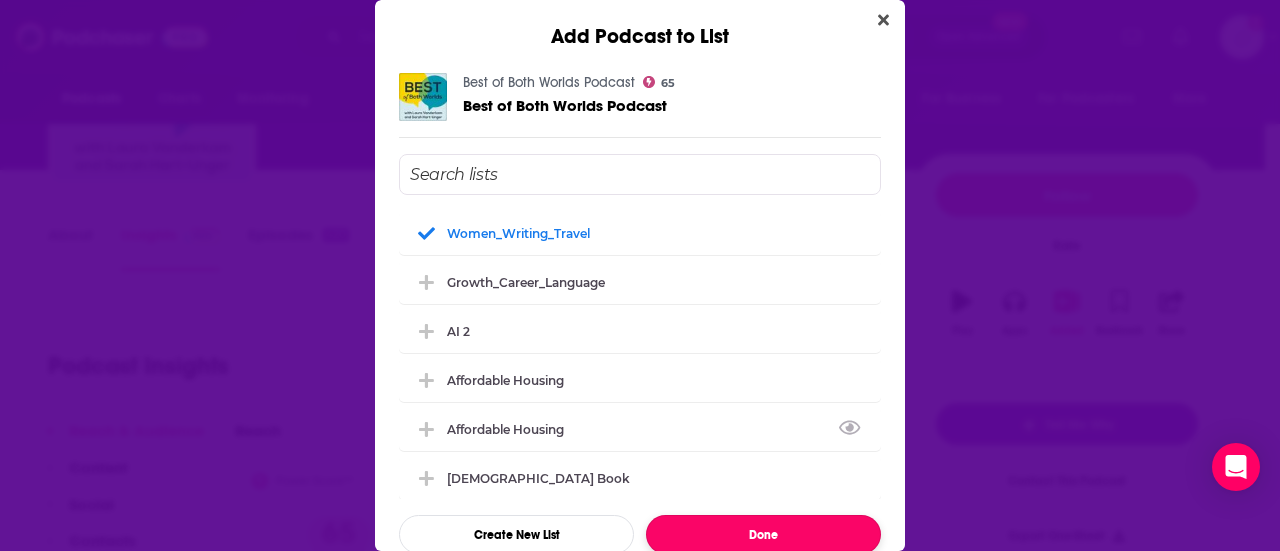 click on "Done" at bounding box center (763, 534) 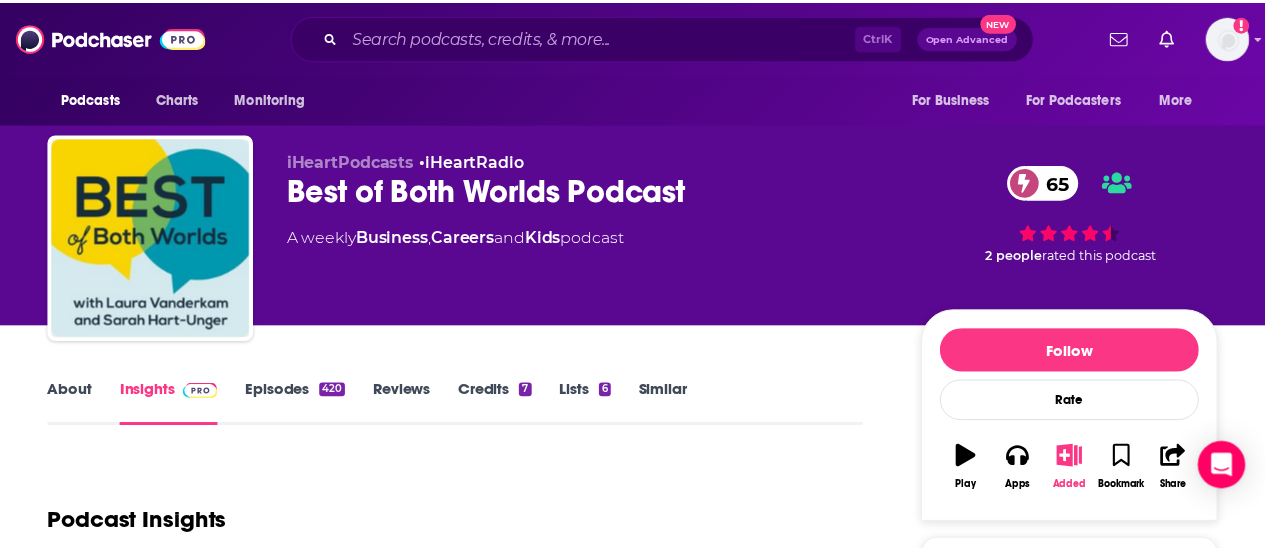 scroll, scrollTop: 156, scrollLeft: 0, axis: vertical 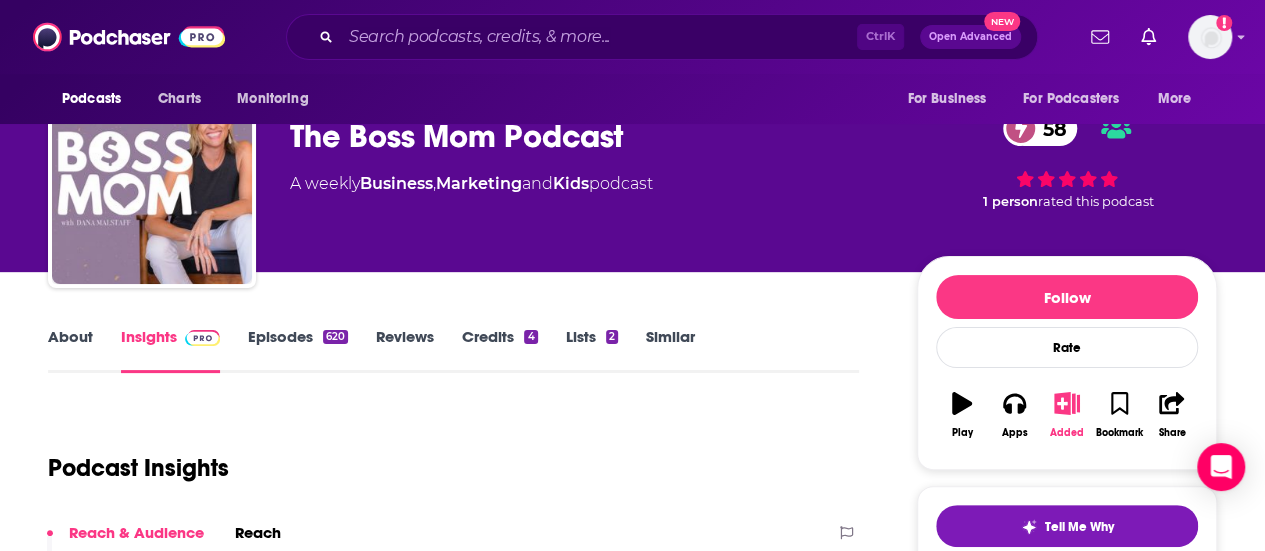 click on "Added" at bounding box center [1067, 415] 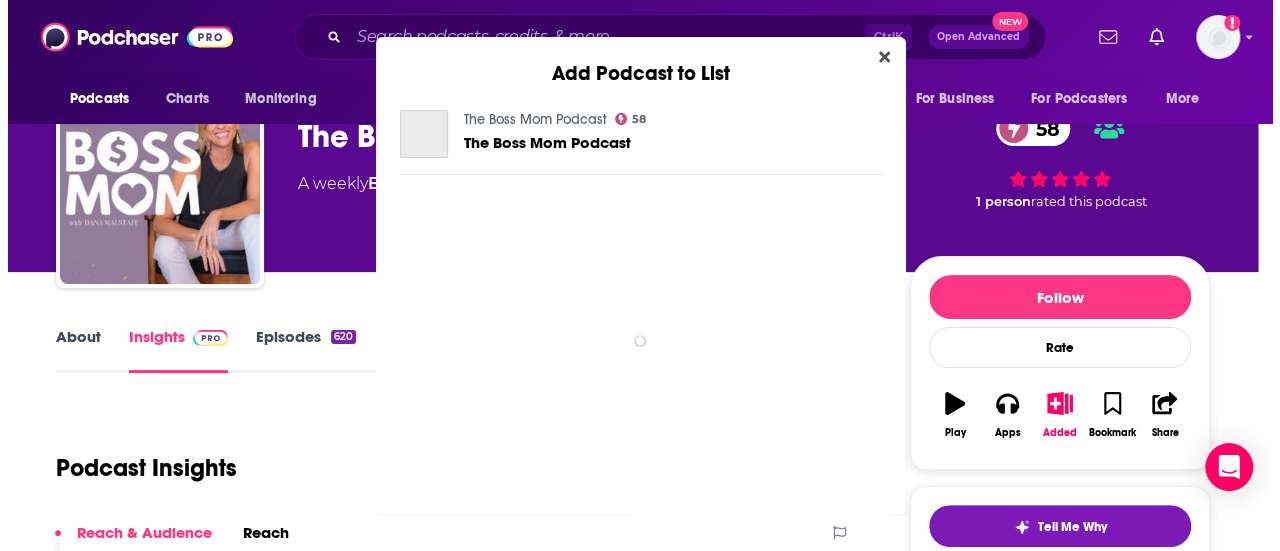 scroll, scrollTop: 0, scrollLeft: 0, axis: both 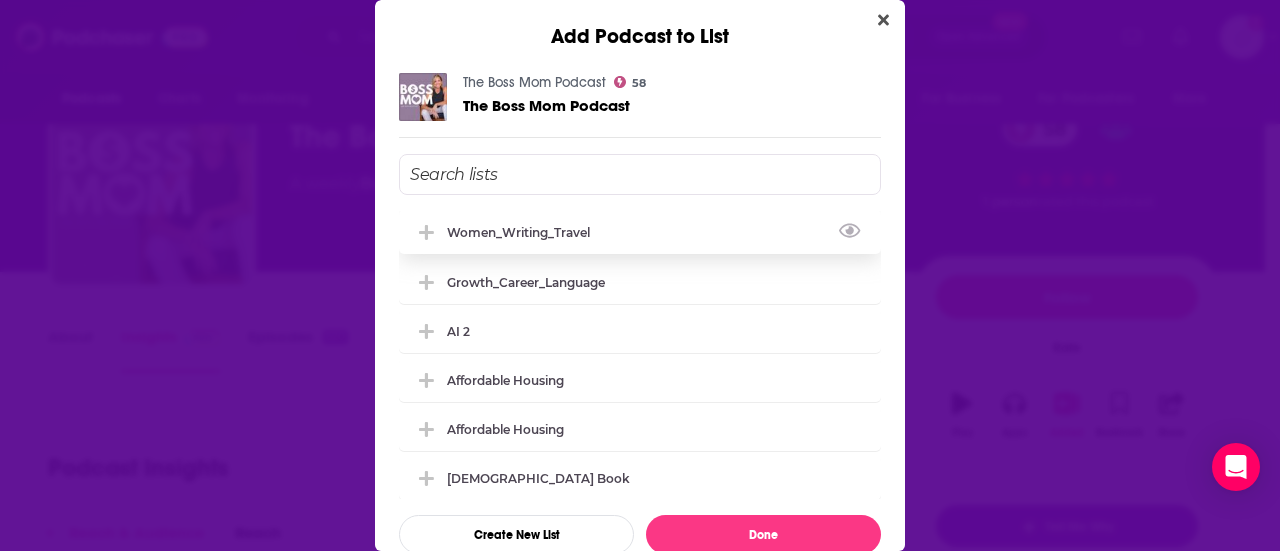 click on "Women_Writing_Travel" at bounding box center (524, 232) 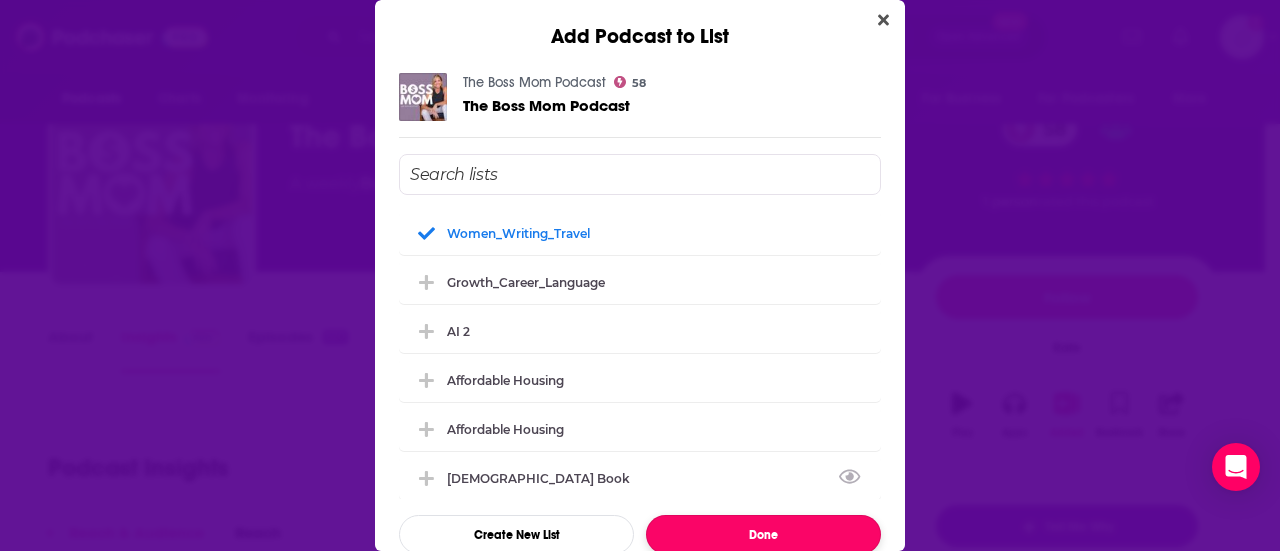 click on "Done" at bounding box center (763, 534) 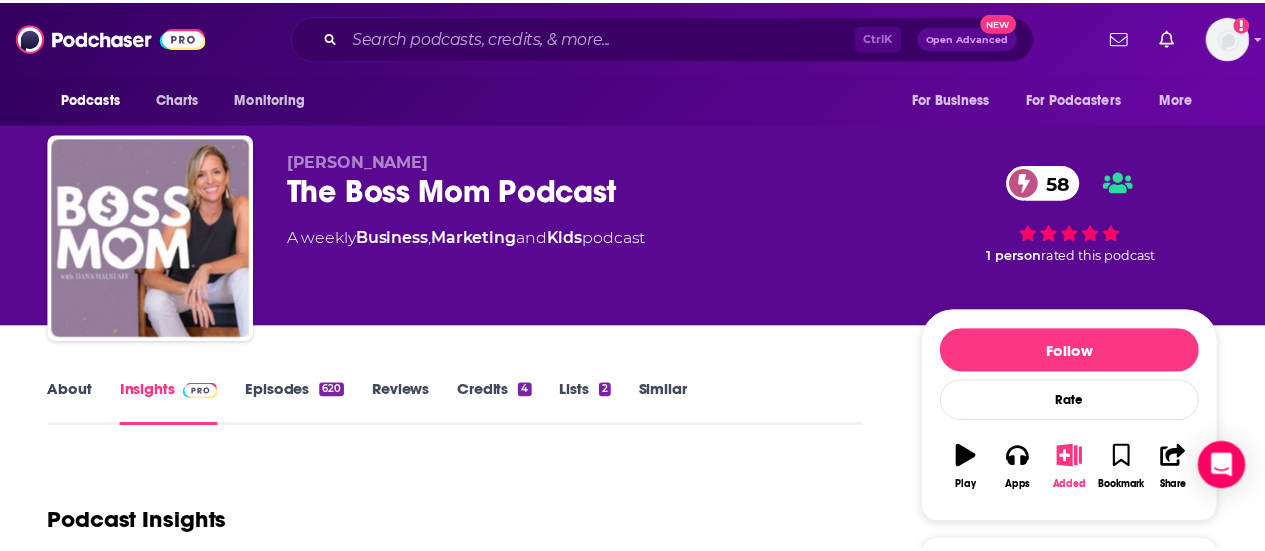 scroll, scrollTop: 54, scrollLeft: 0, axis: vertical 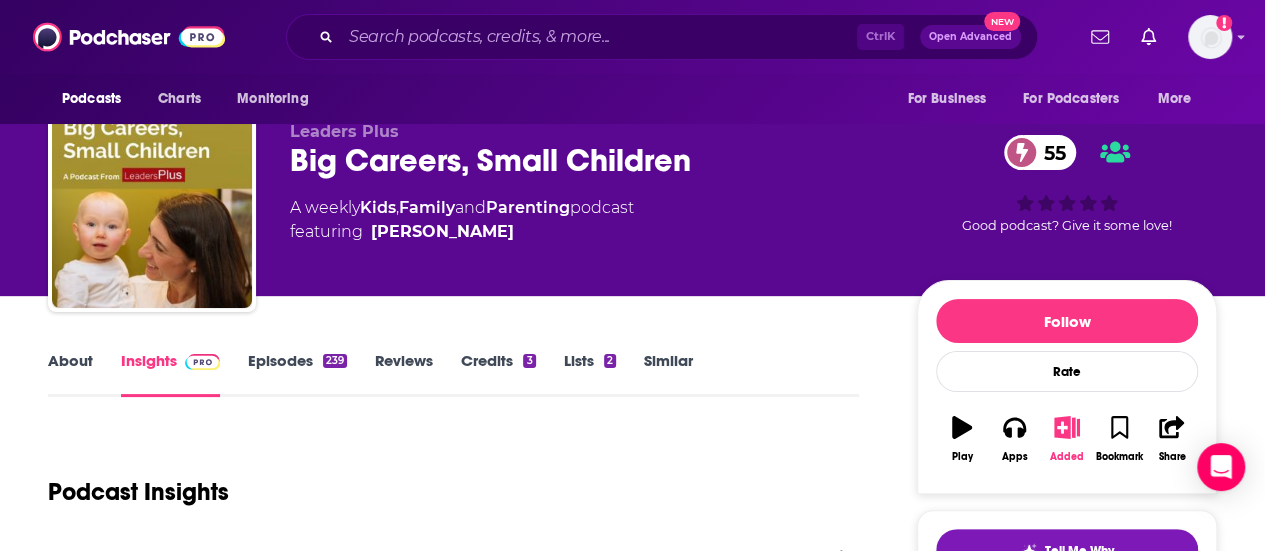 click 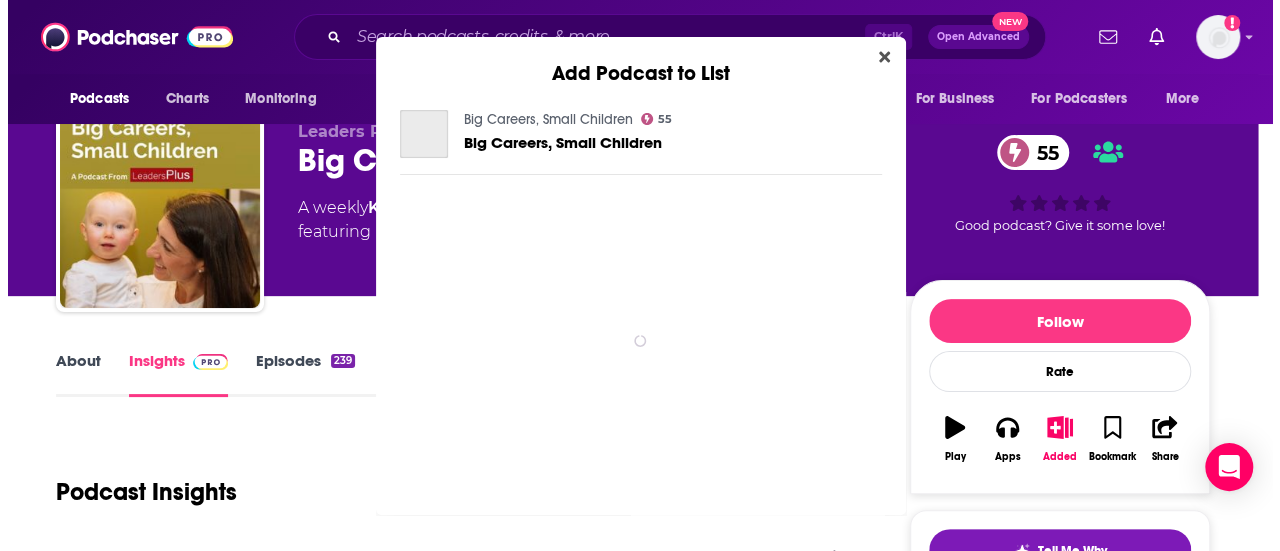 scroll, scrollTop: 0, scrollLeft: 0, axis: both 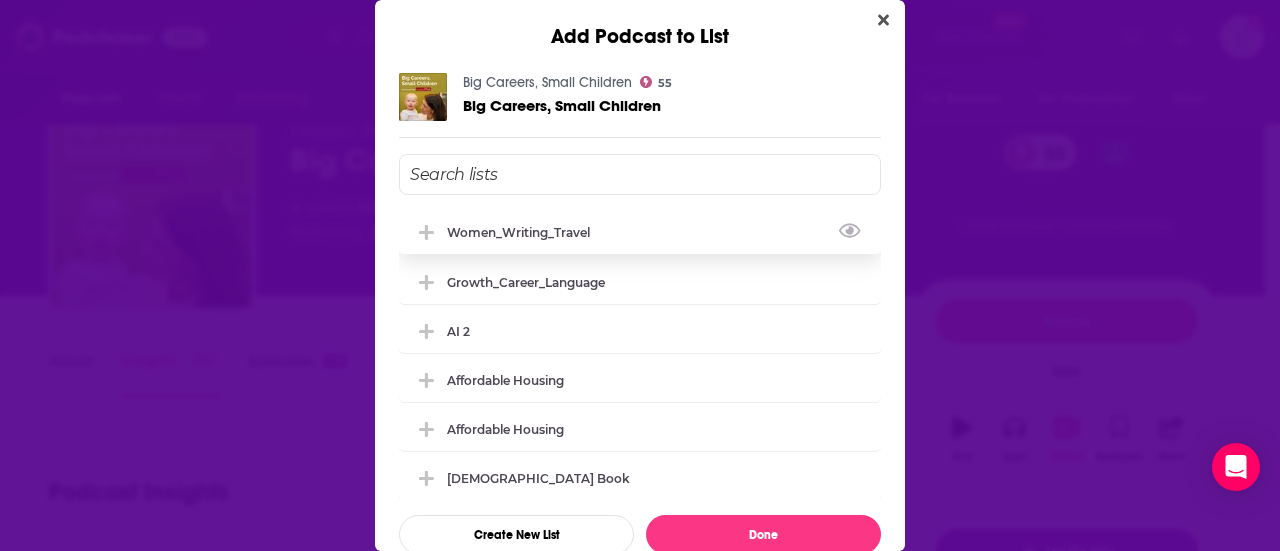click on "Women_Writing_Travel" at bounding box center (524, 232) 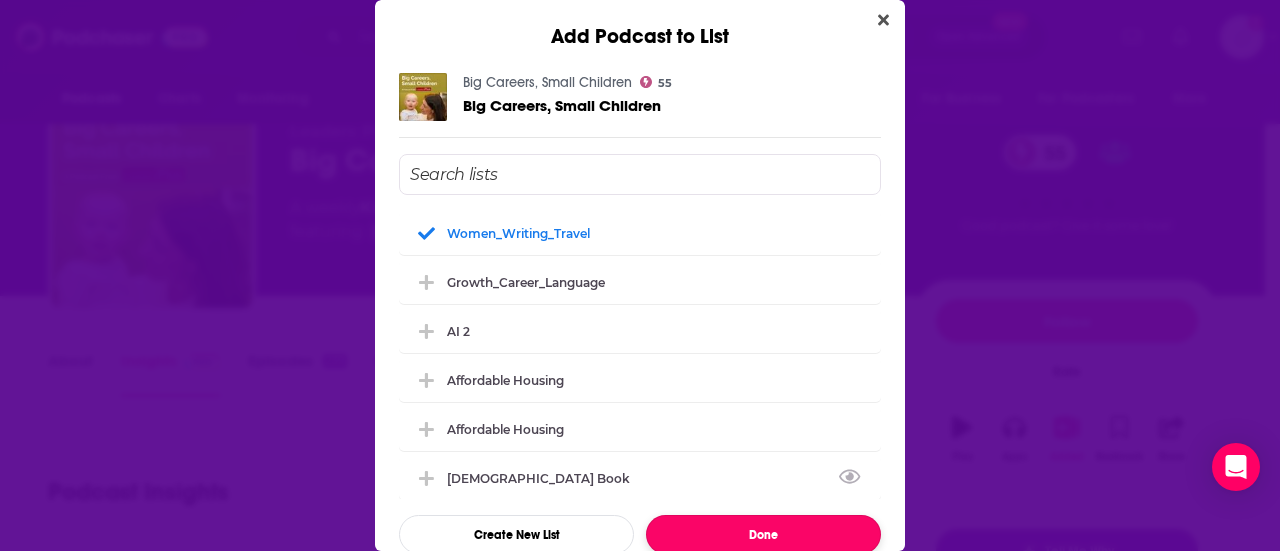 click on "Done" at bounding box center (763, 534) 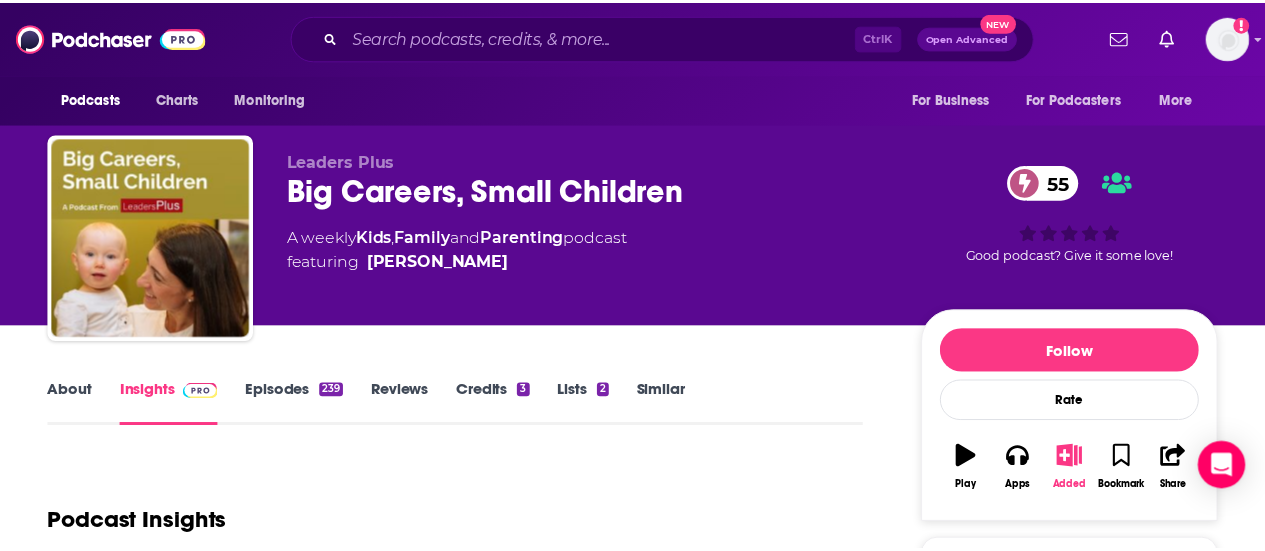 scroll, scrollTop: 30, scrollLeft: 0, axis: vertical 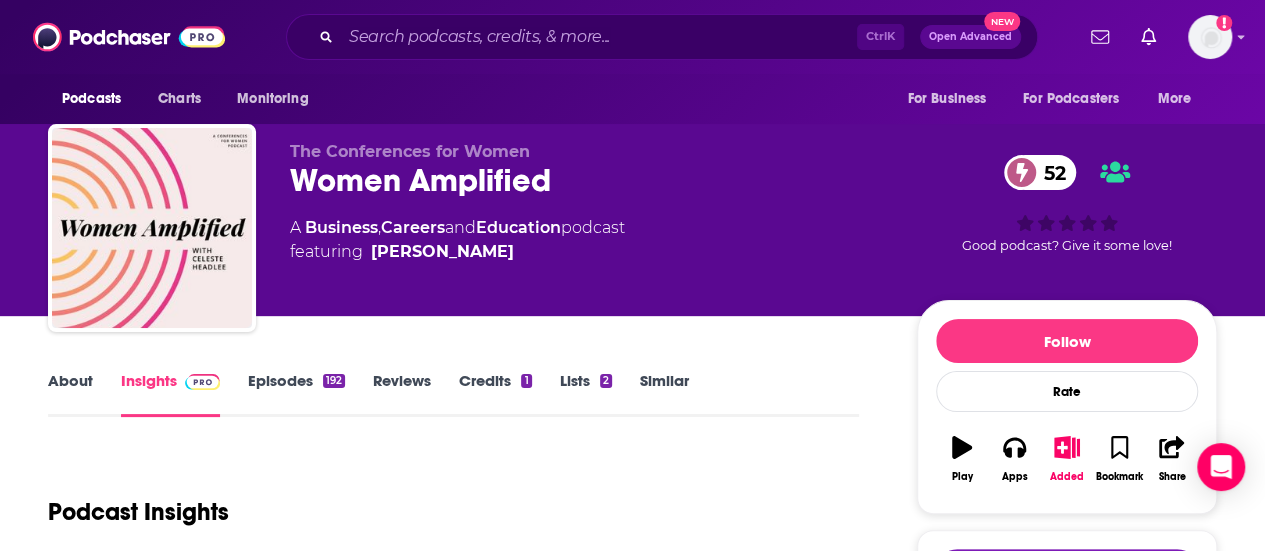 click on "About" at bounding box center (70, 394) 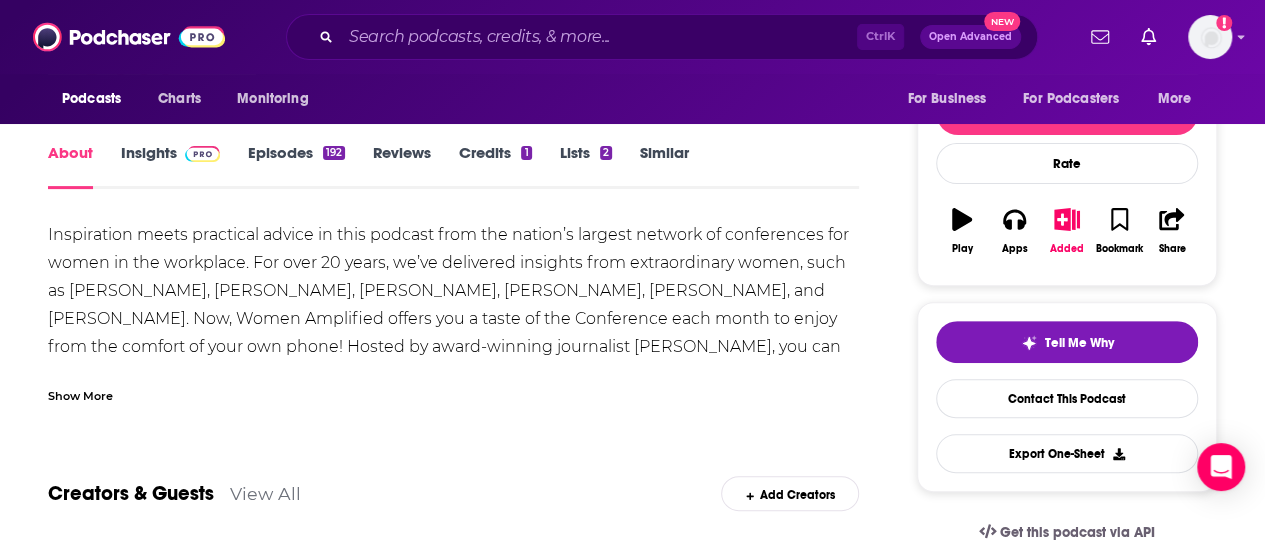 scroll, scrollTop: 250, scrollLeft: 0, axis: vertical 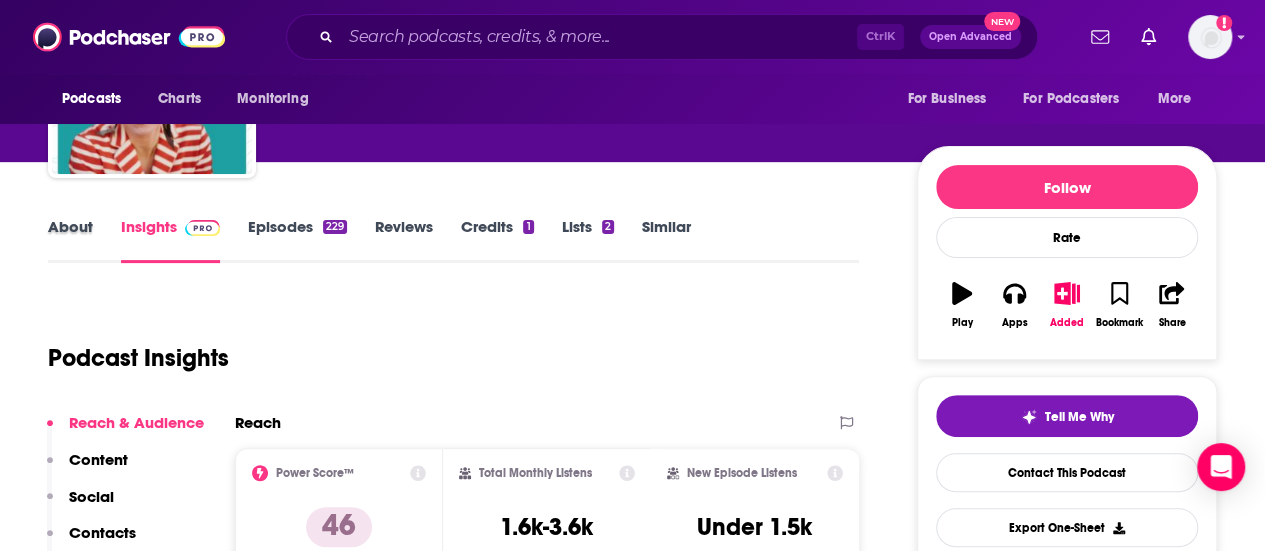 click on "About" at bounding box center [84, 240] 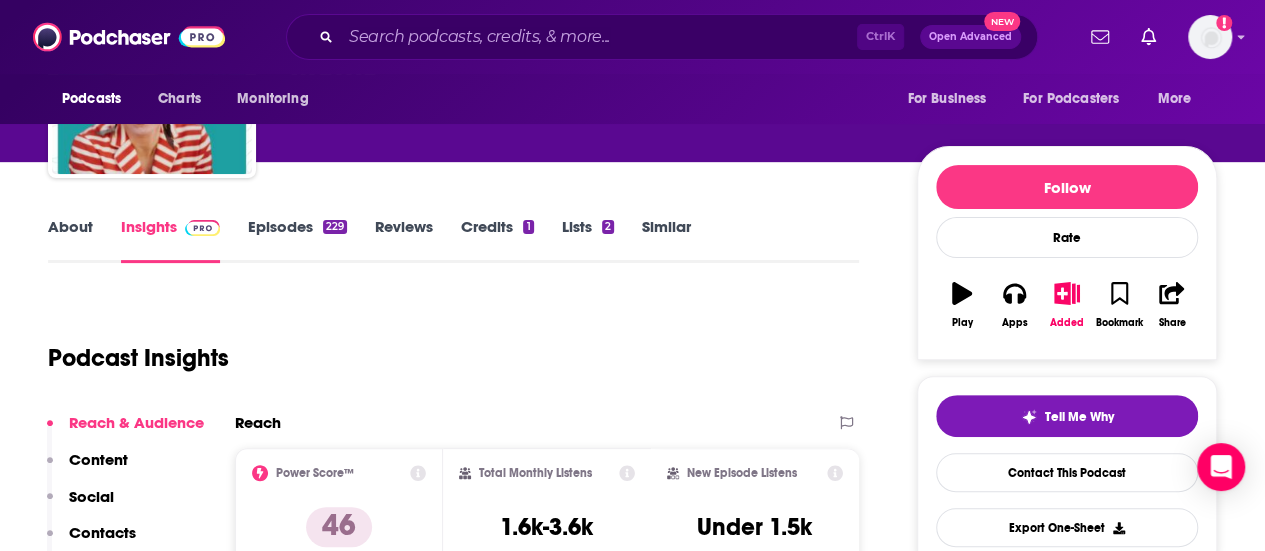 click on "About" at bounding box center [70, 240] 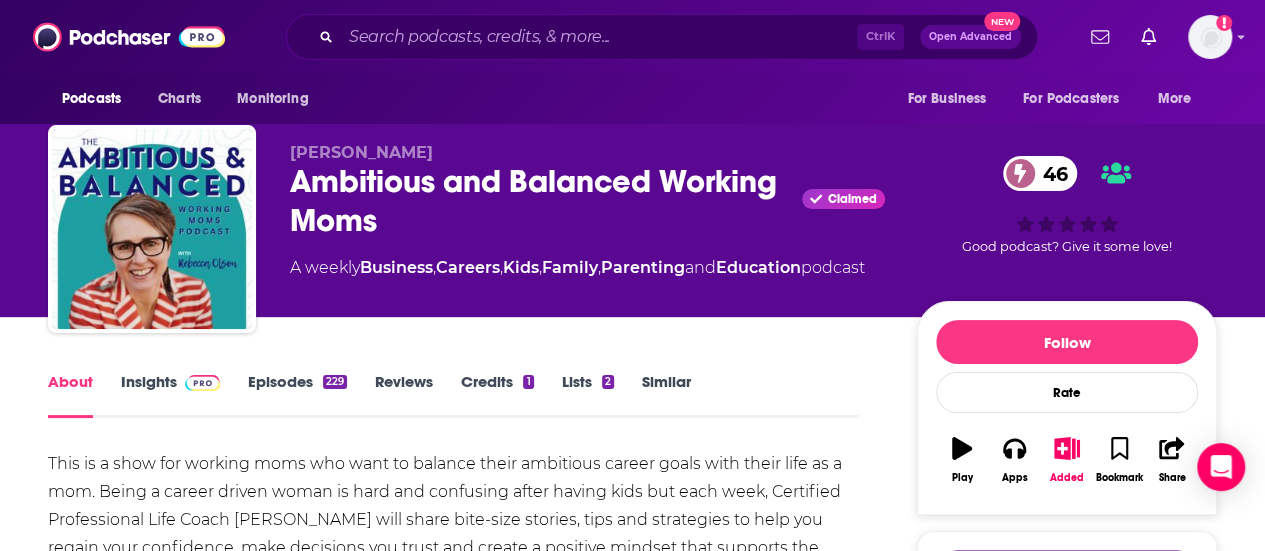 scroll, scrollTop: 0, scrollLeft: 0, axis: both 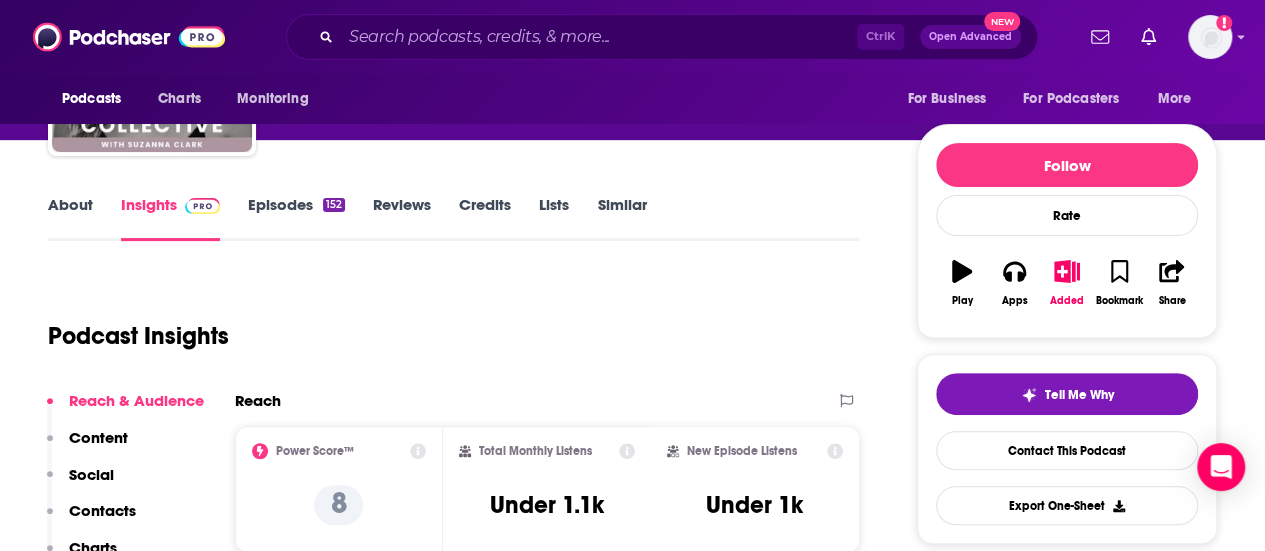 click on "About" at bounding box center (70, 218) 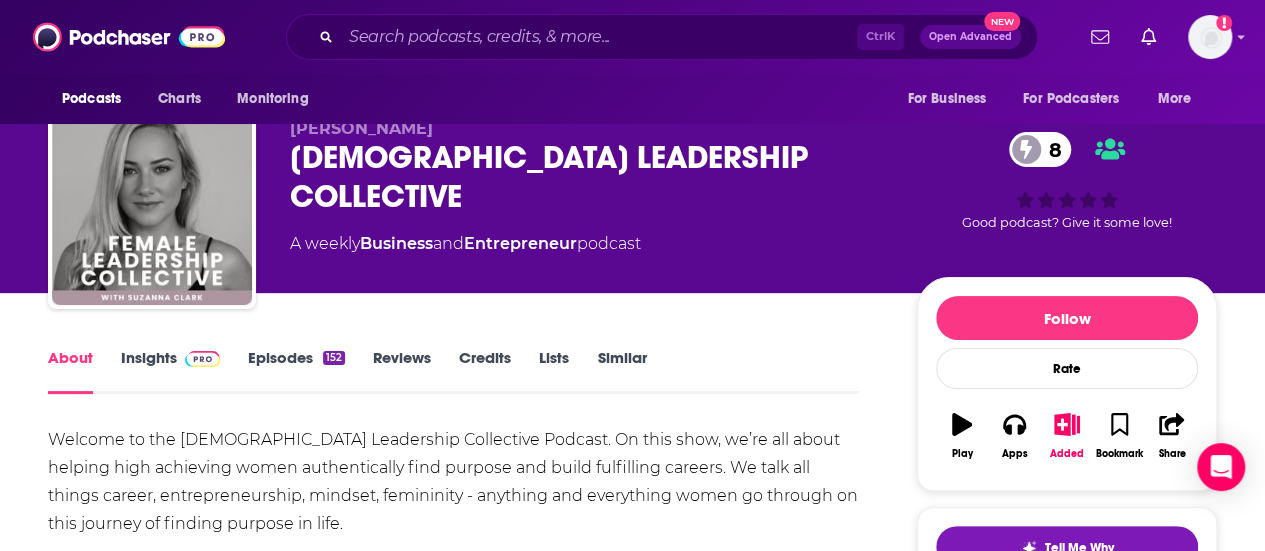 scroll, scrollTop: 25, scrollLeft: 0, axis: vertical 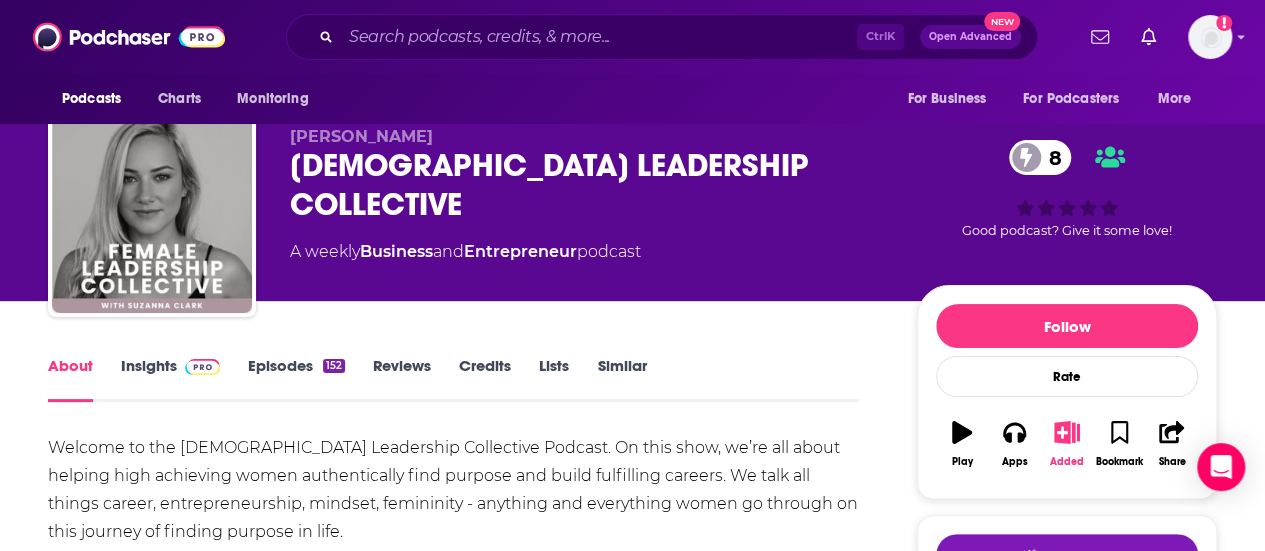 click on "Added" at bounding box center (1067, 444) 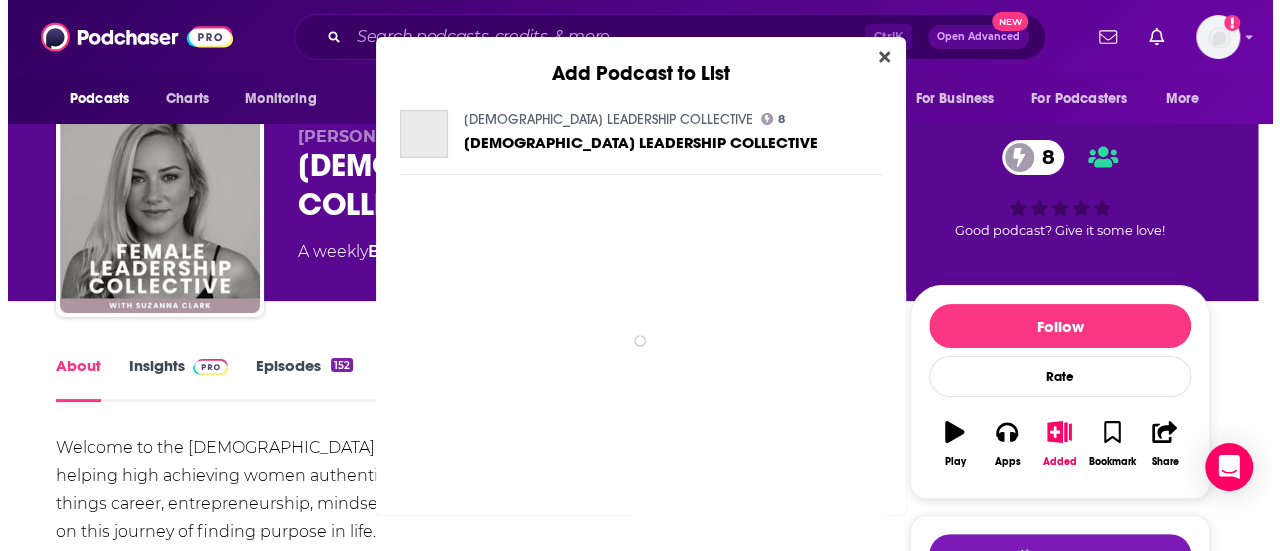 scroll, scrollTop: 0, scrollLeft: 0, axis: both 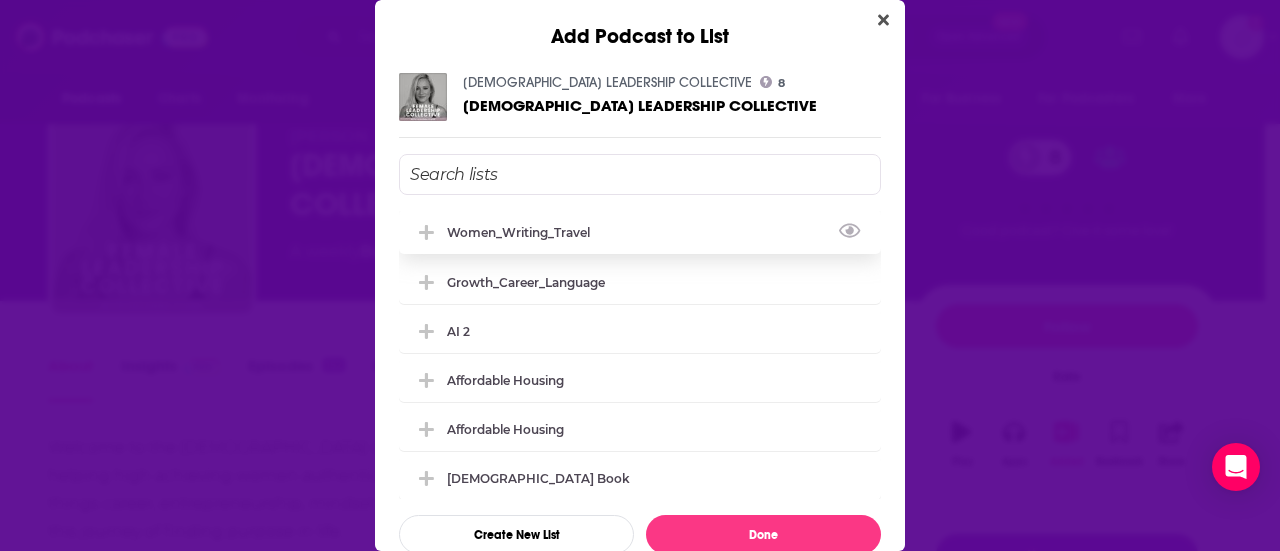 click on "Women_Writing_Travel" at bounding box center (640, 232) 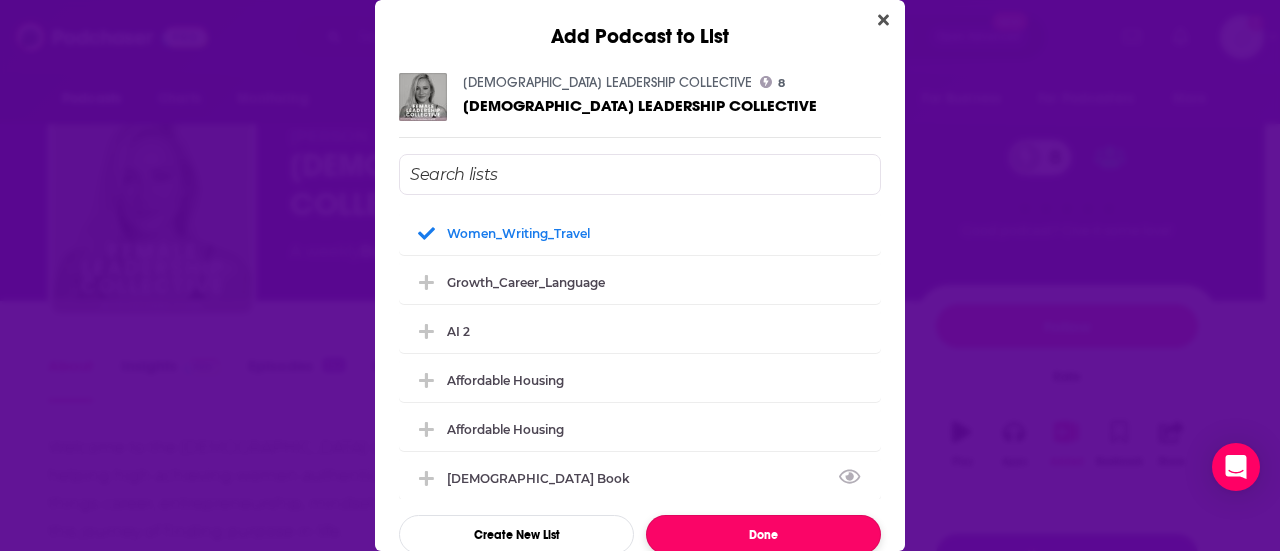 click on "Done" at bounding box center [763, 534] 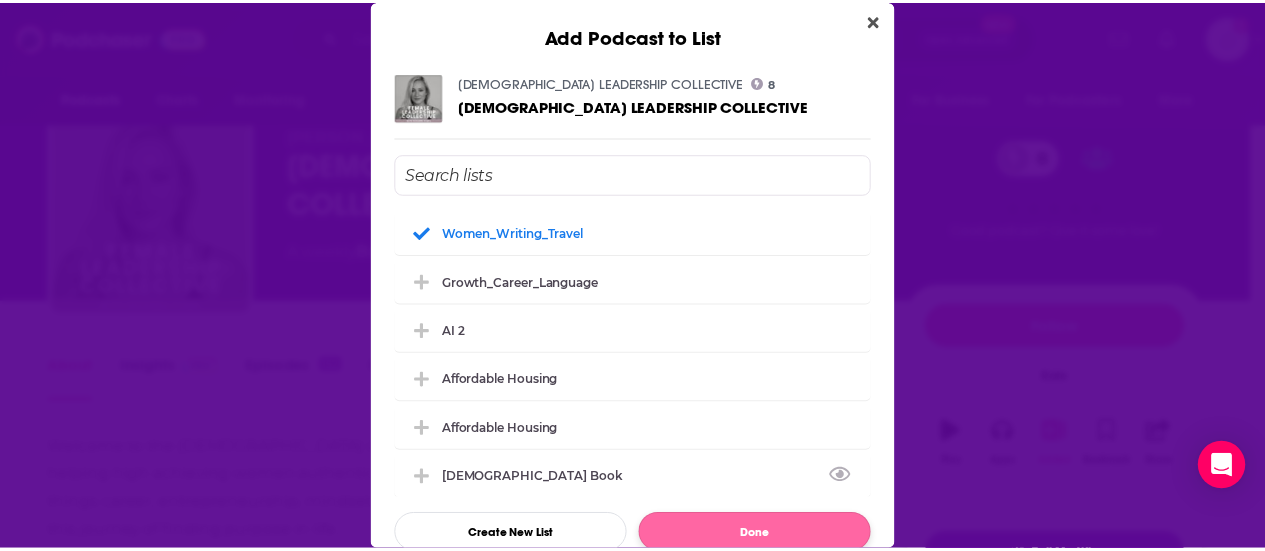 scroll, scrollTop: 25, scrollLeft: 0, axis: vertical 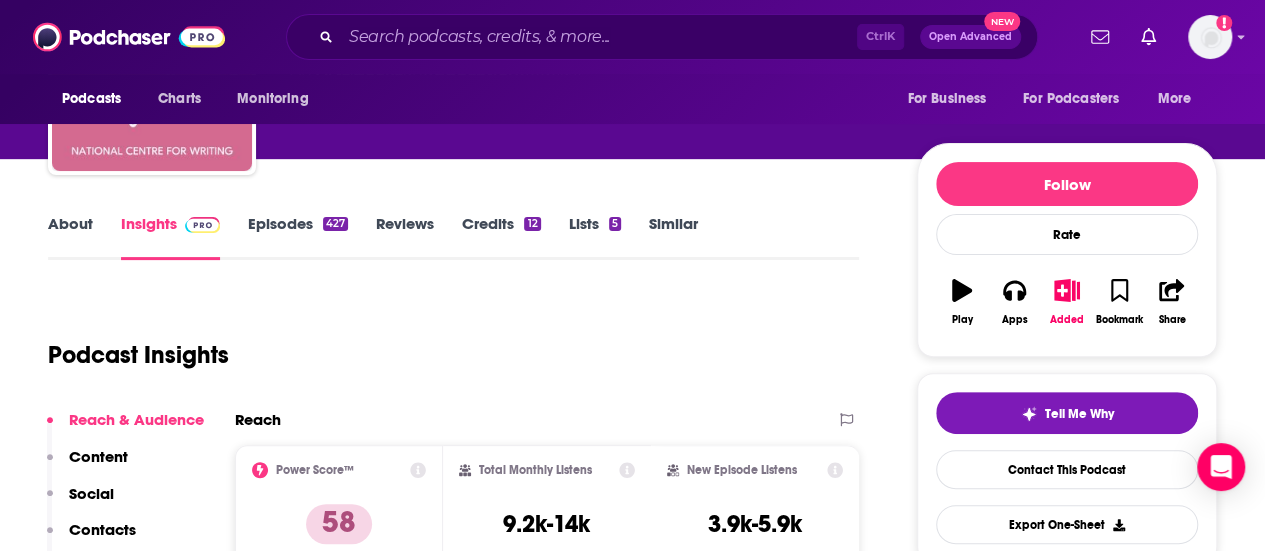 click on "Episodes 427" at bounding box center (298, 237) 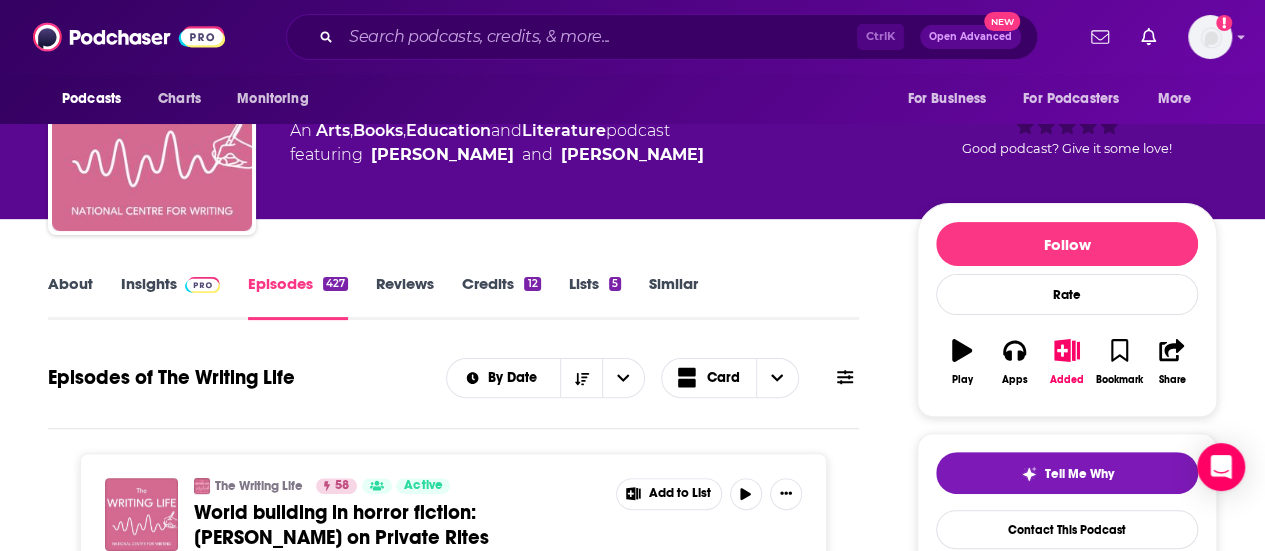 scroll, scrollTop: 31, scrollLeft: 0, axis: vertical 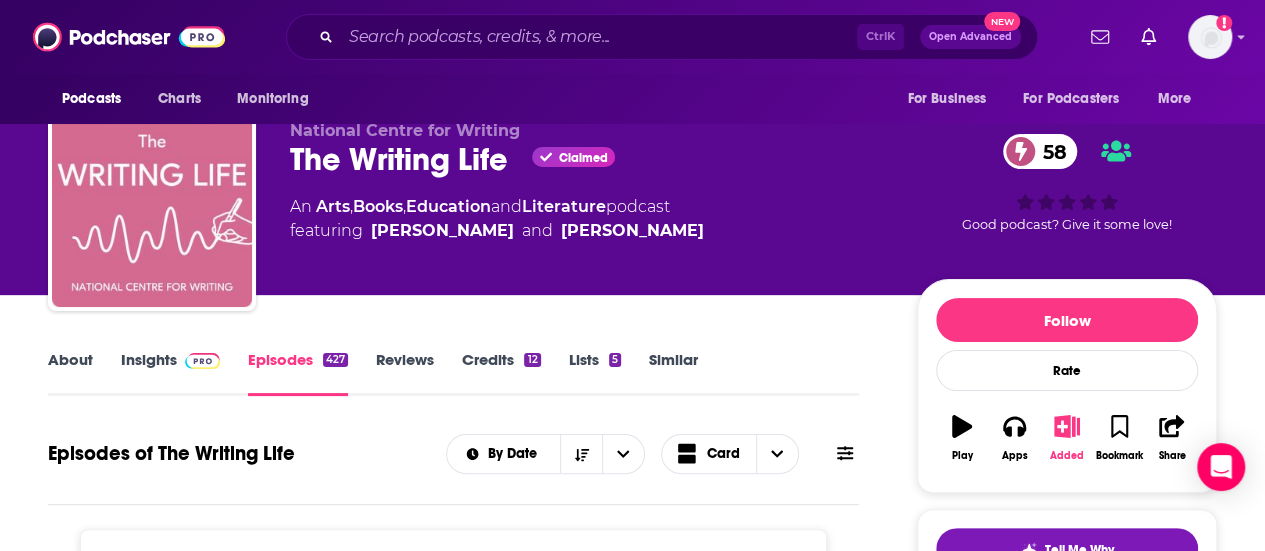 click 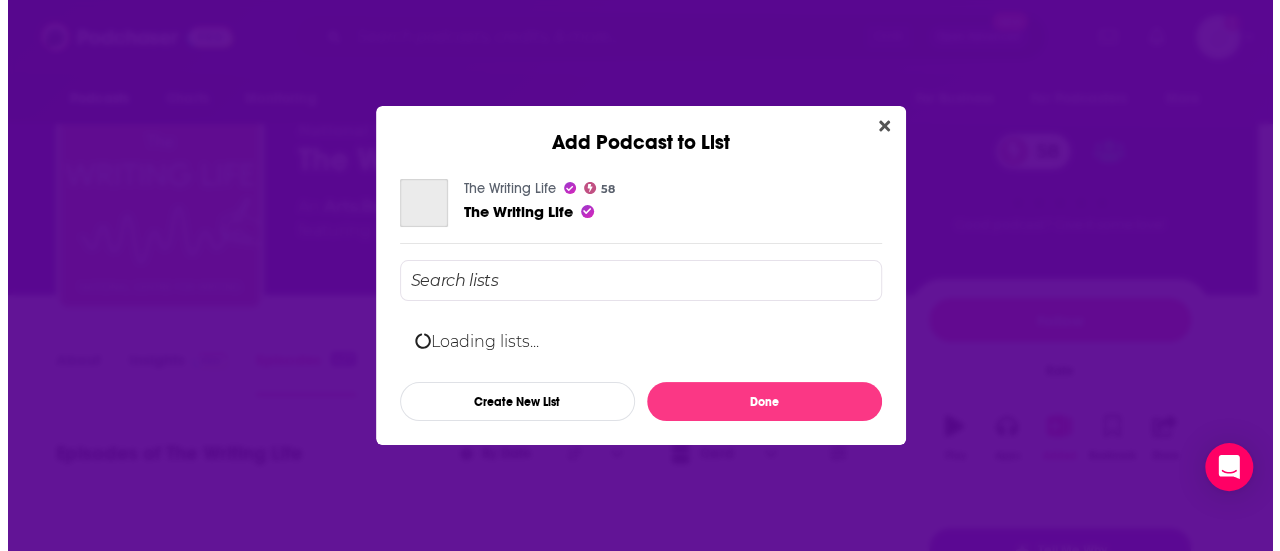 scroll, scrollTop: 0, scrollLeft: 0, axis: both 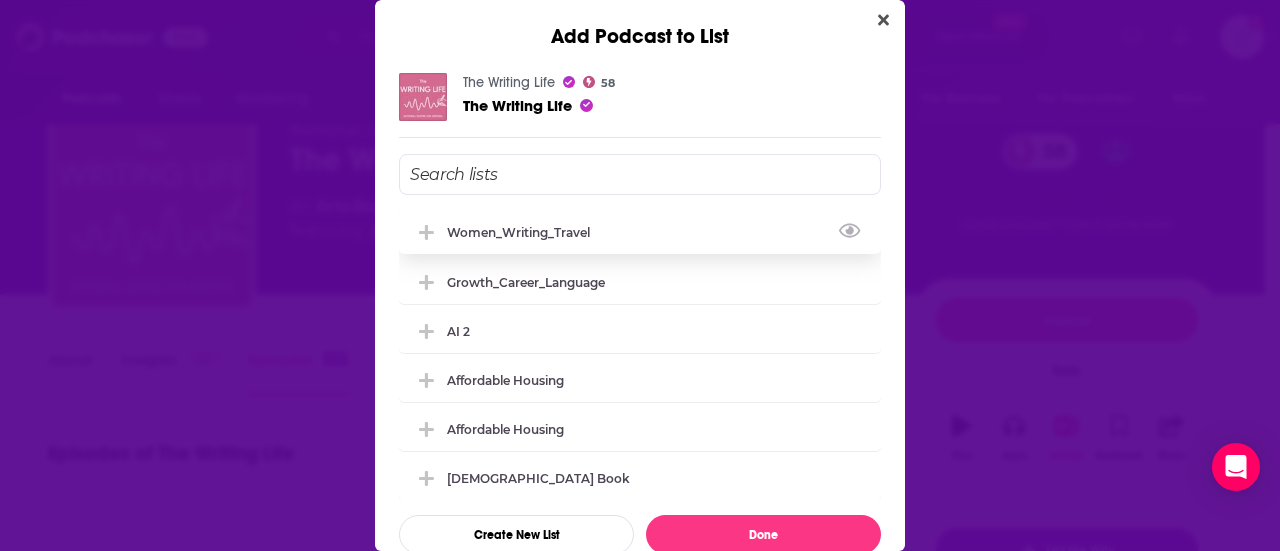click on "Women_Writing_Travel" at bounding box center (524, 232) 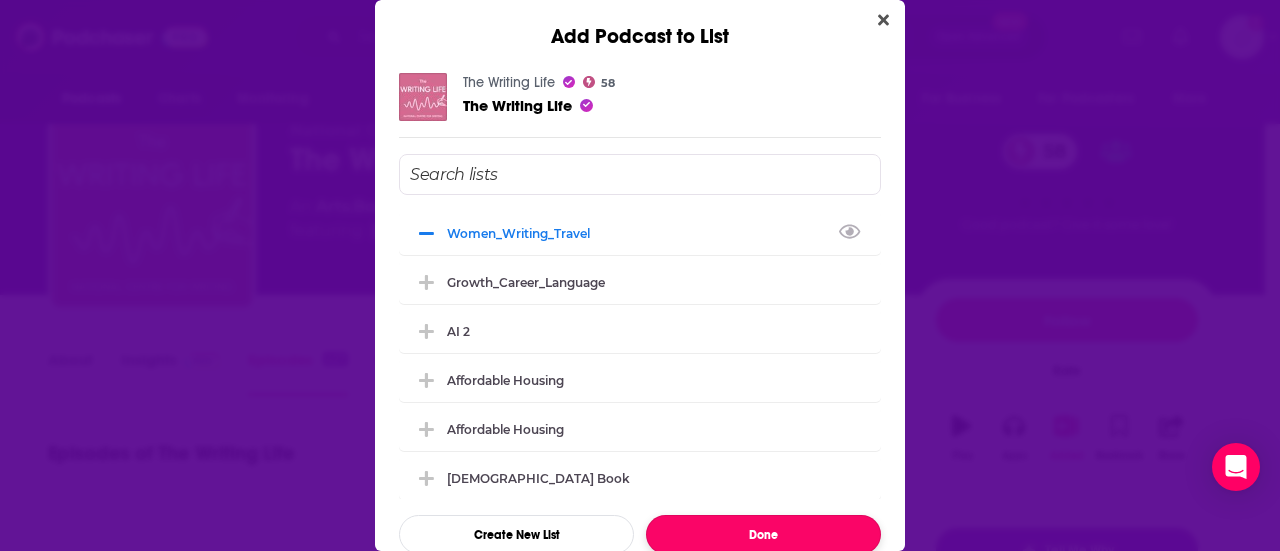 click on "Done" at bounding box center [763, 534] 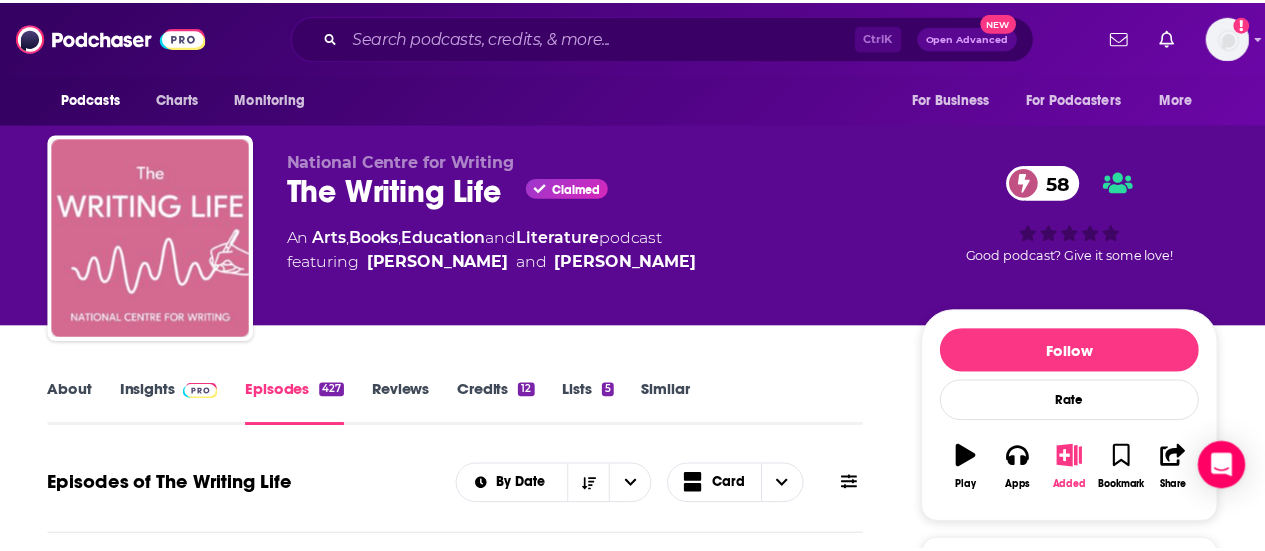 scroll, scrollTop: 31, scrollLeft: 0, axis: vertical 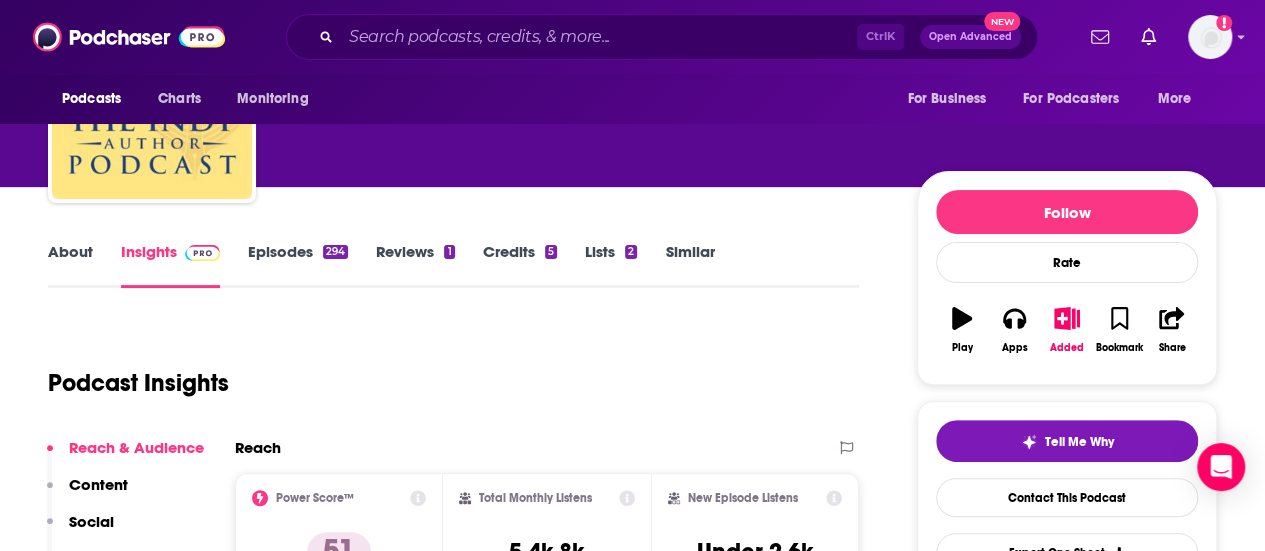 click on "294" at bounding box center (335, 252) 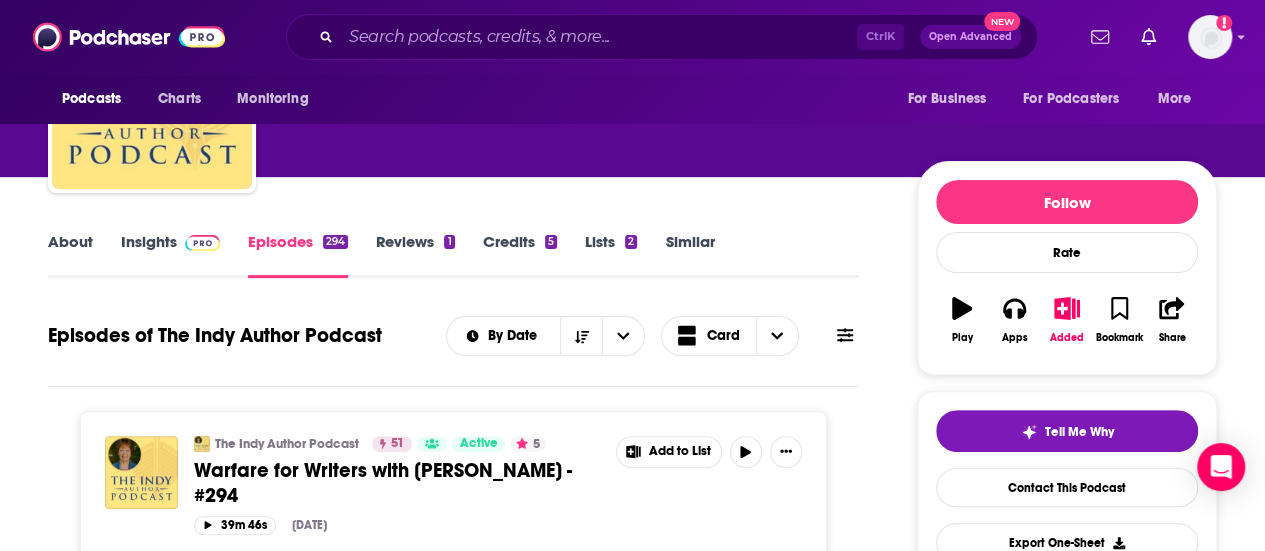 scroll, scrollTop: 131, scrollLeft: 0, axis: vertical 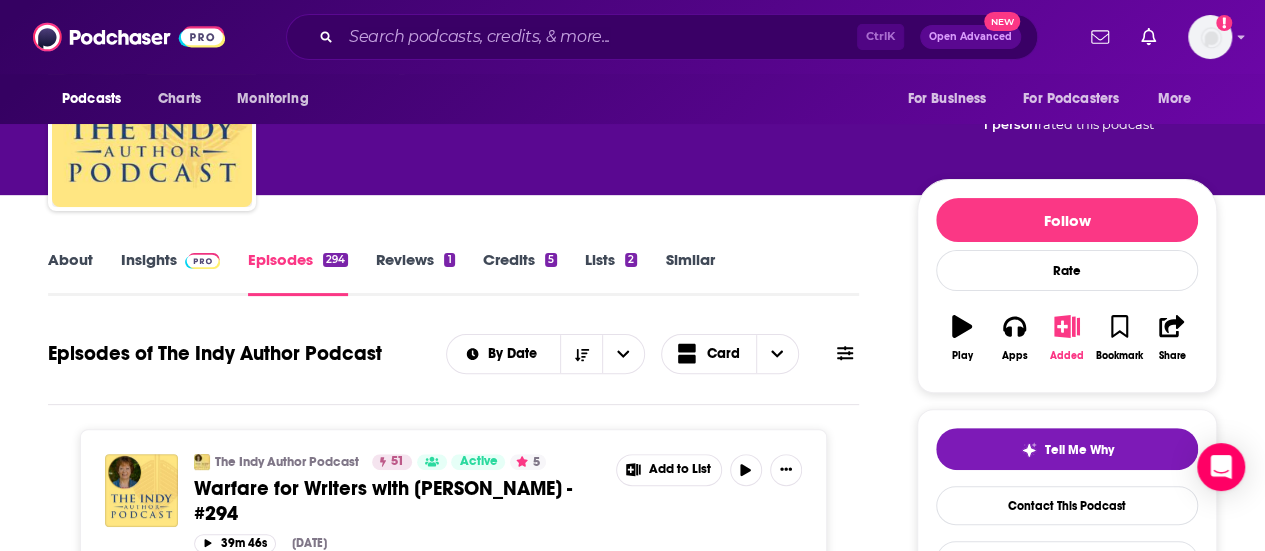 click on "Added" at bounding box center (1067, 338) 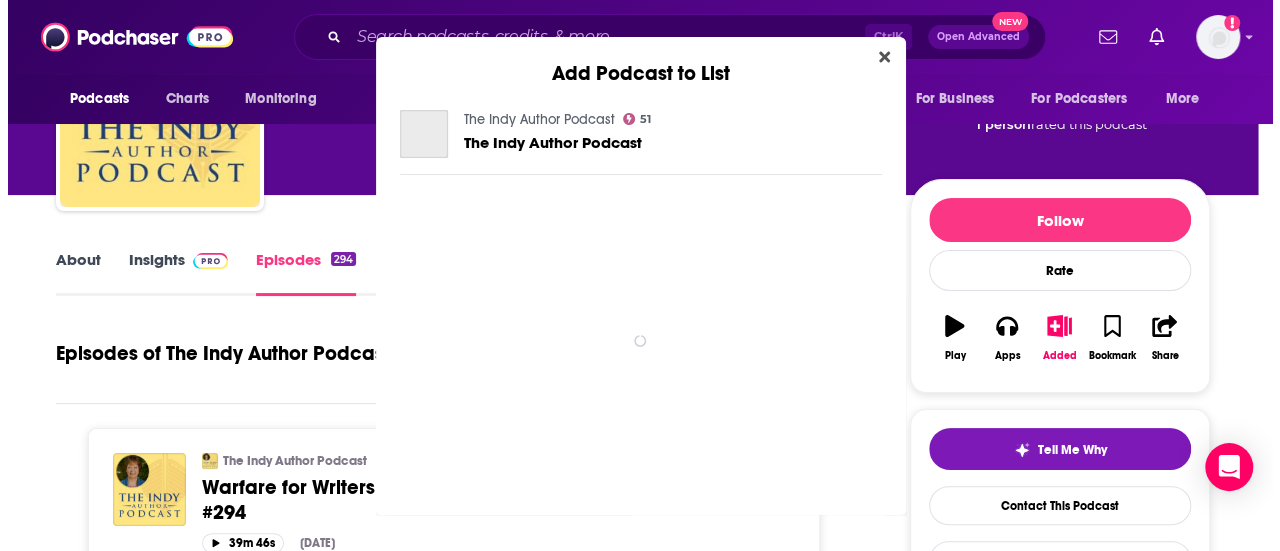 scroll, scrollTop: 0, scrollLeft: 0, axis: both 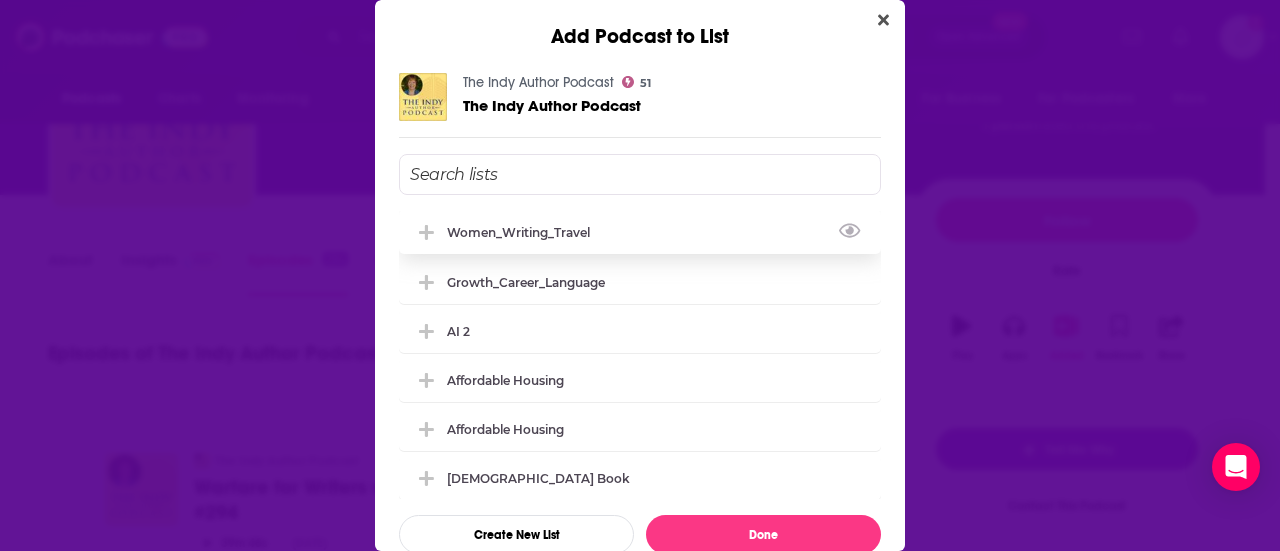 click on "Women_Writing_Travel" at bounding box center (524, 232) 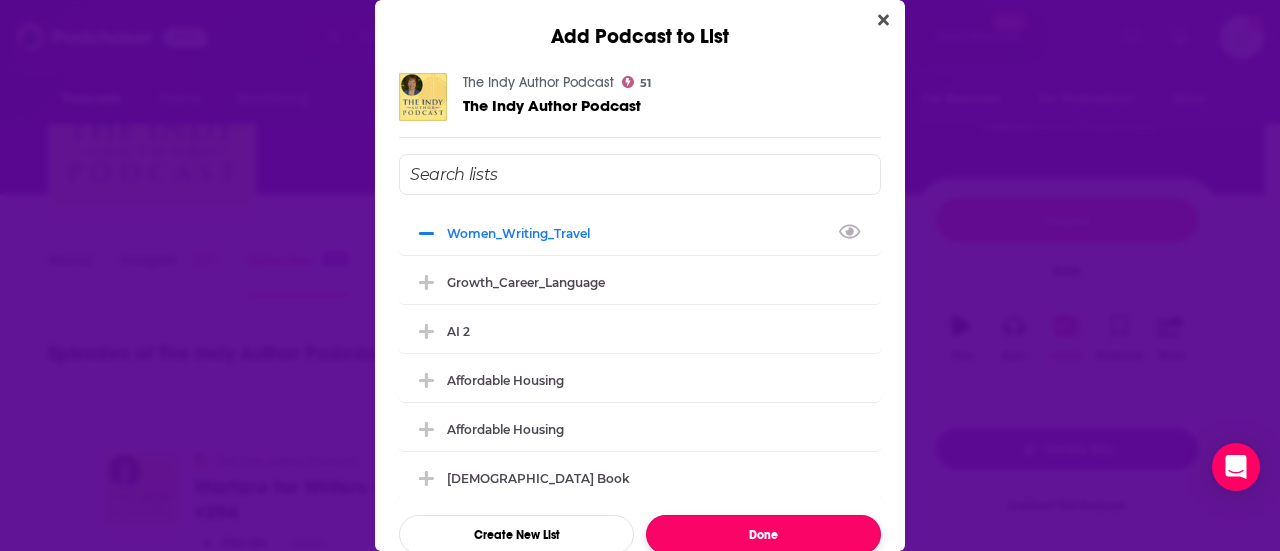 click on "Done" at bounding box center (763, 534) 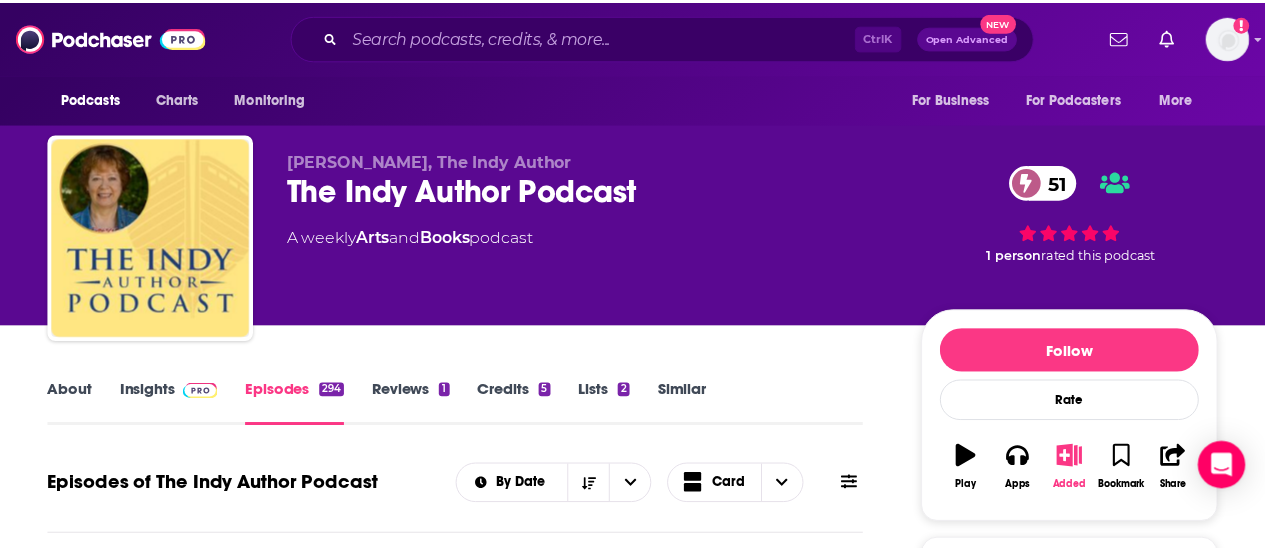scroll, scrollTop: 131, scrollLeft: 0, axis: vertical 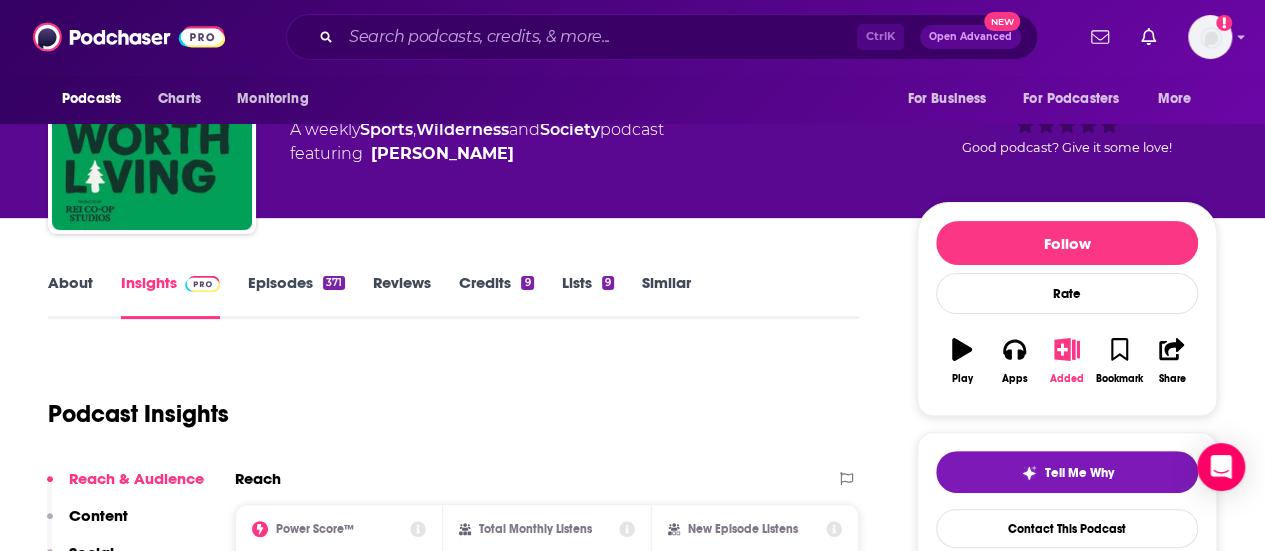click 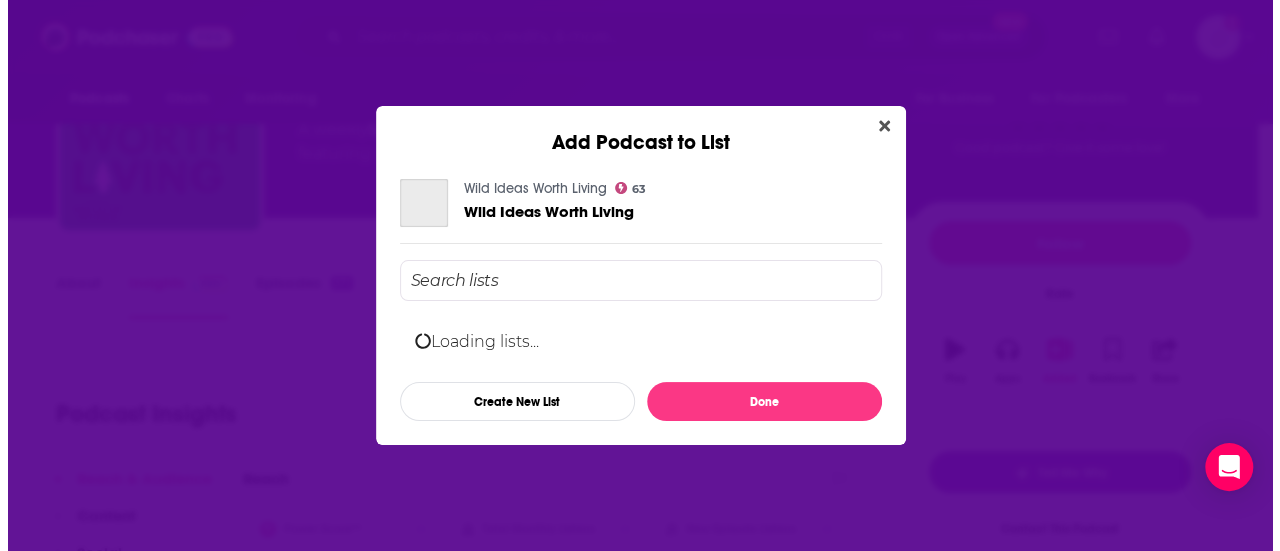 scroll, scrollTop: 0, scrollLeft: 0, axis: both 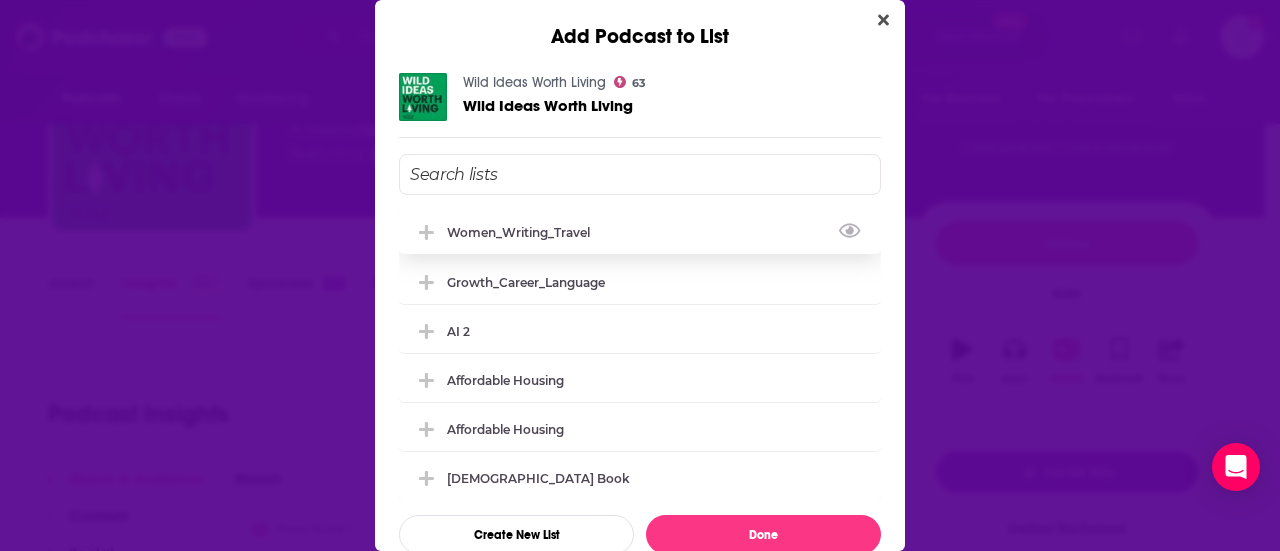 click on "Women_Writing_Travel" at bounding box center (524, 232) 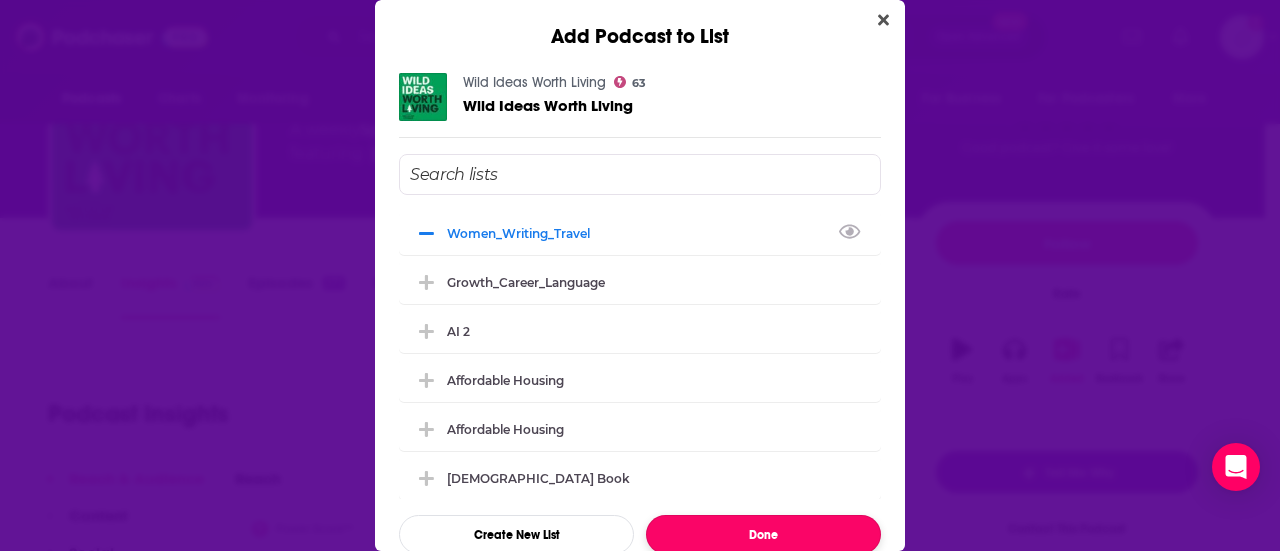 click on "Done" at bounding box center (763, 534) 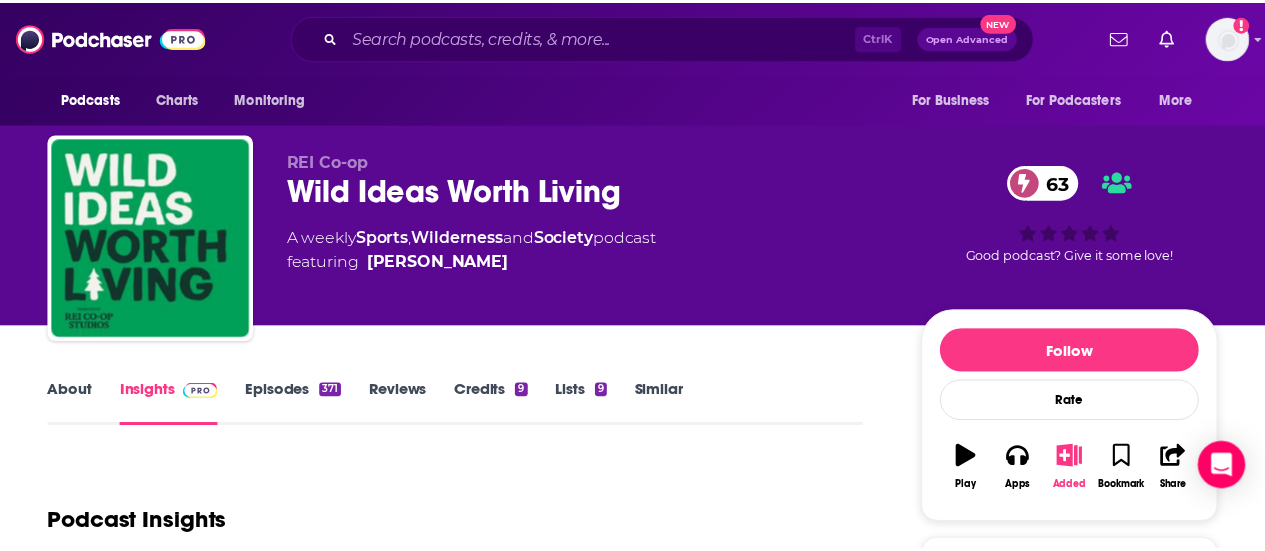 scroll, scrollTop: 108, scrollLeft: 0, axis: vertical 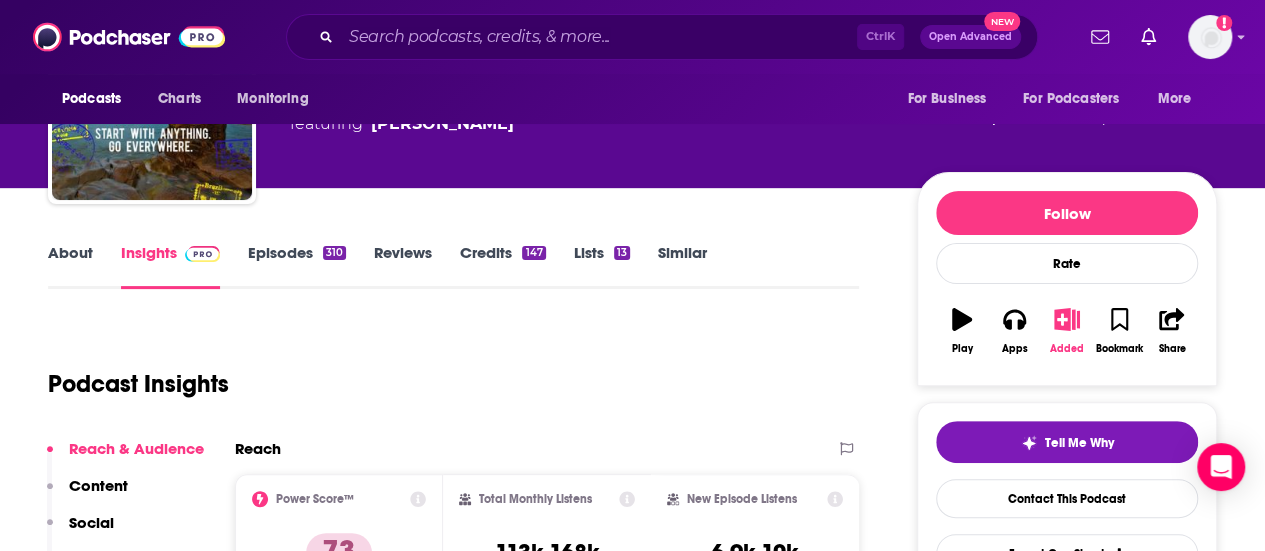 click on "Added" at bounding box center (1067, 331) 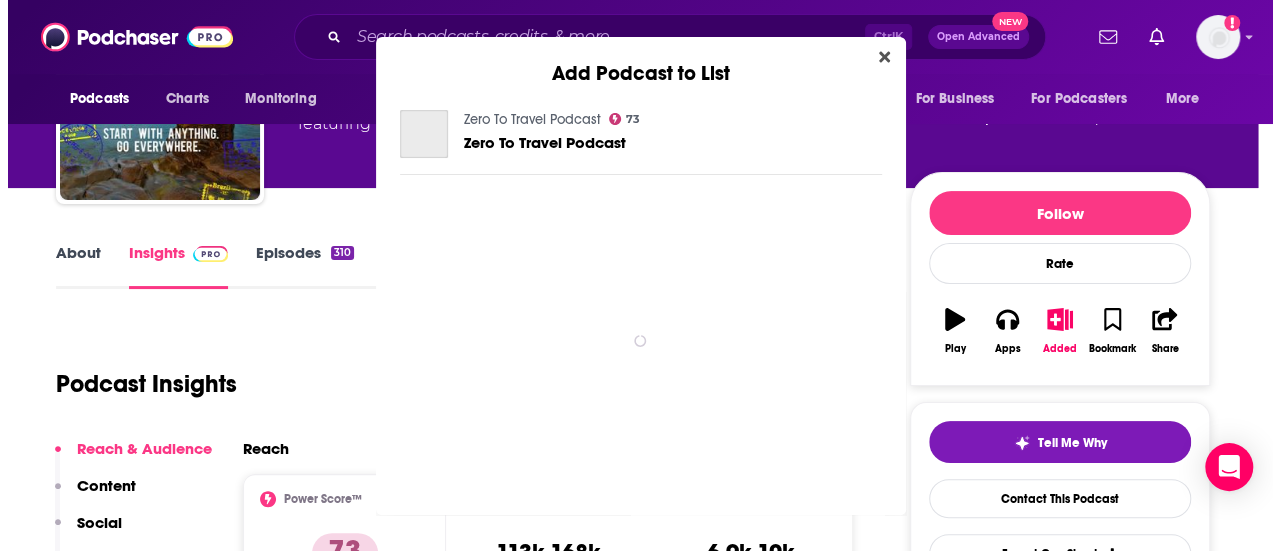 scroll, scrollTop: 0, scrollLeft: 0, axis: both 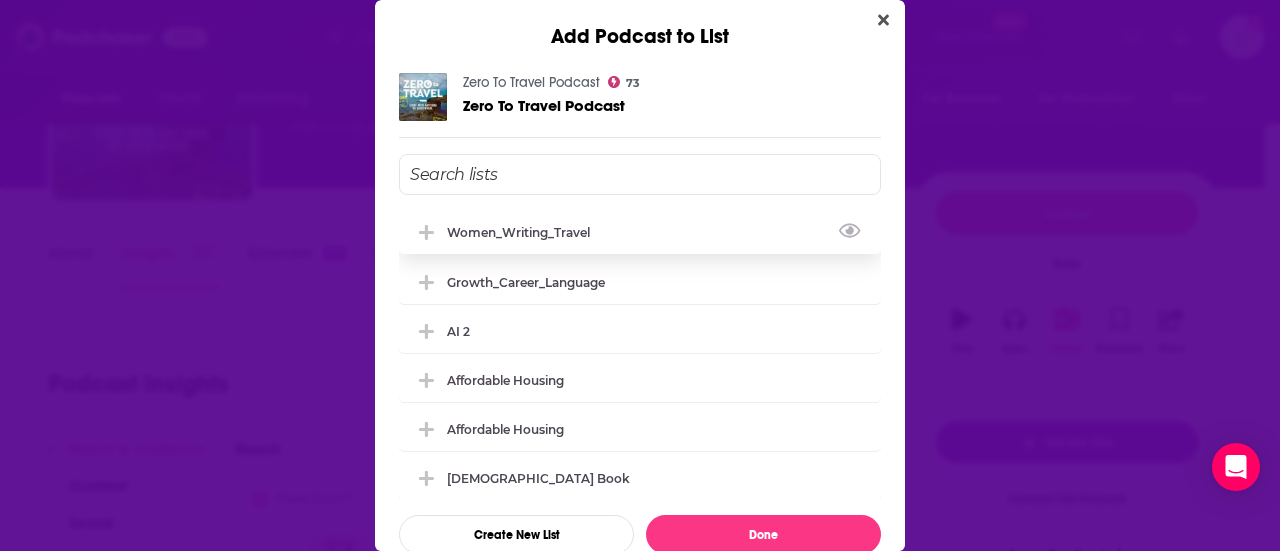 click on "Women_Writing_Travel" at bounding box center [524, 232] 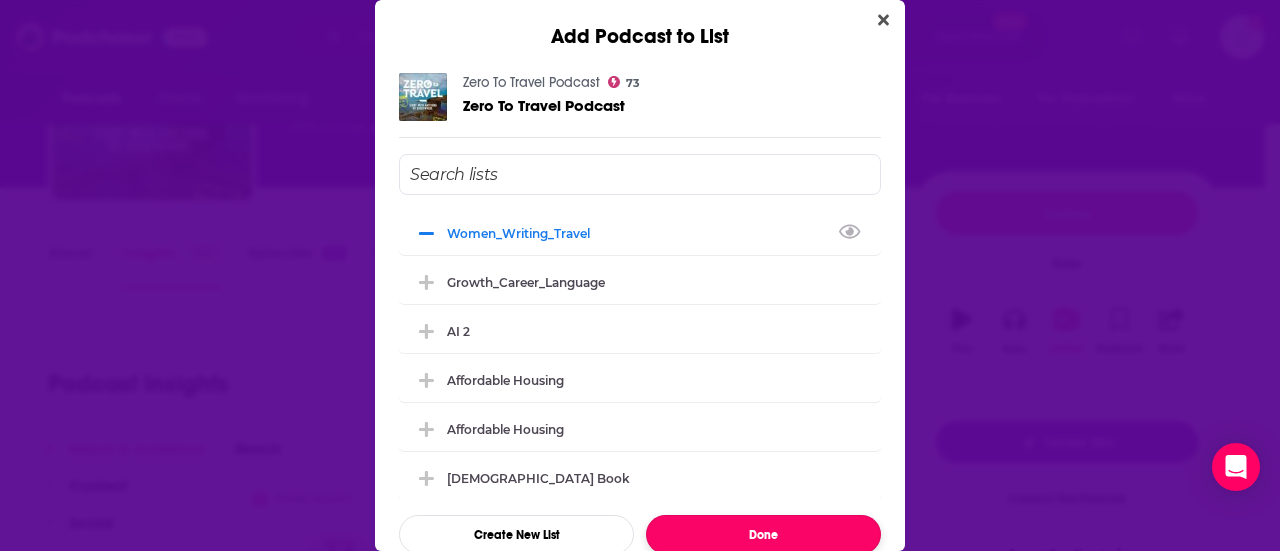 click on "Done" at bounding box center [763, 534] 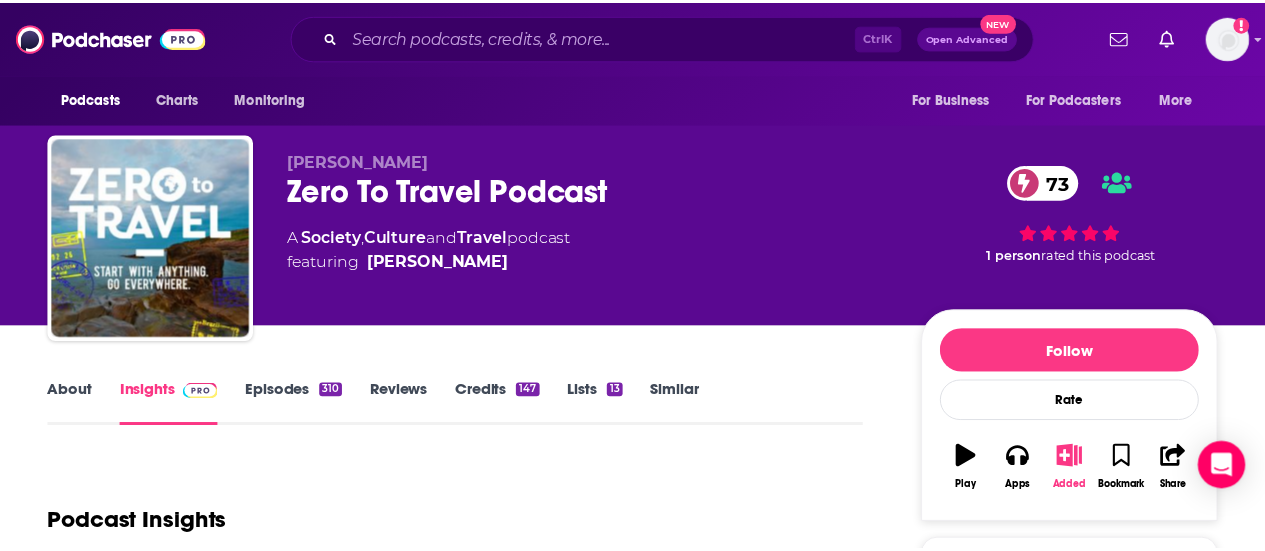 scroll, scrollTop: 138, scrollLeft: 0, axis: vertical 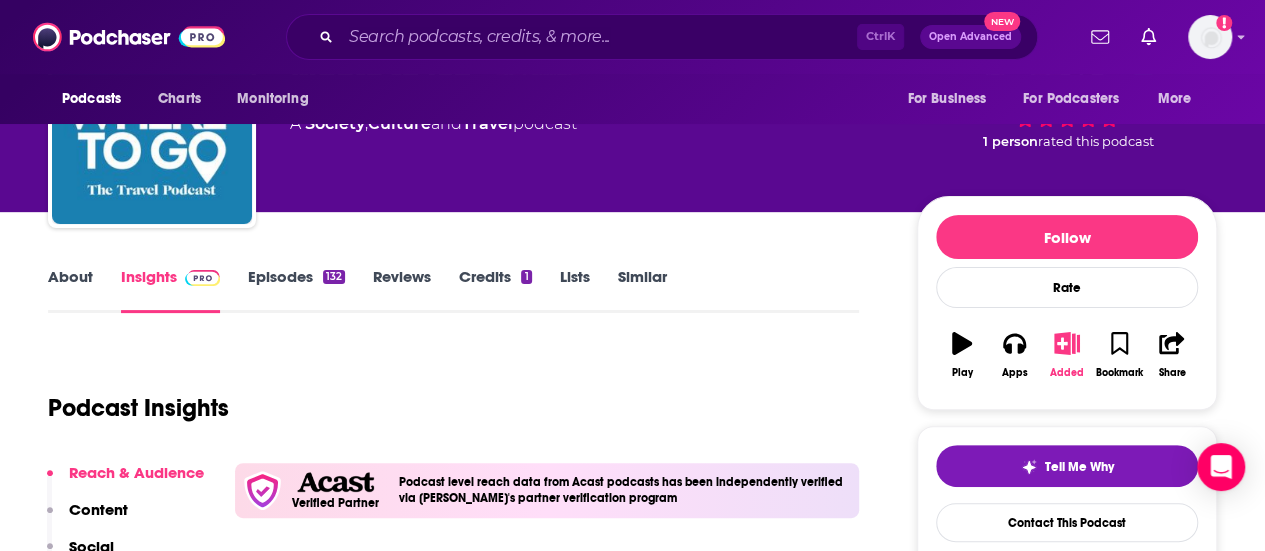 click on "Added" at bounding box center (1067, 355) 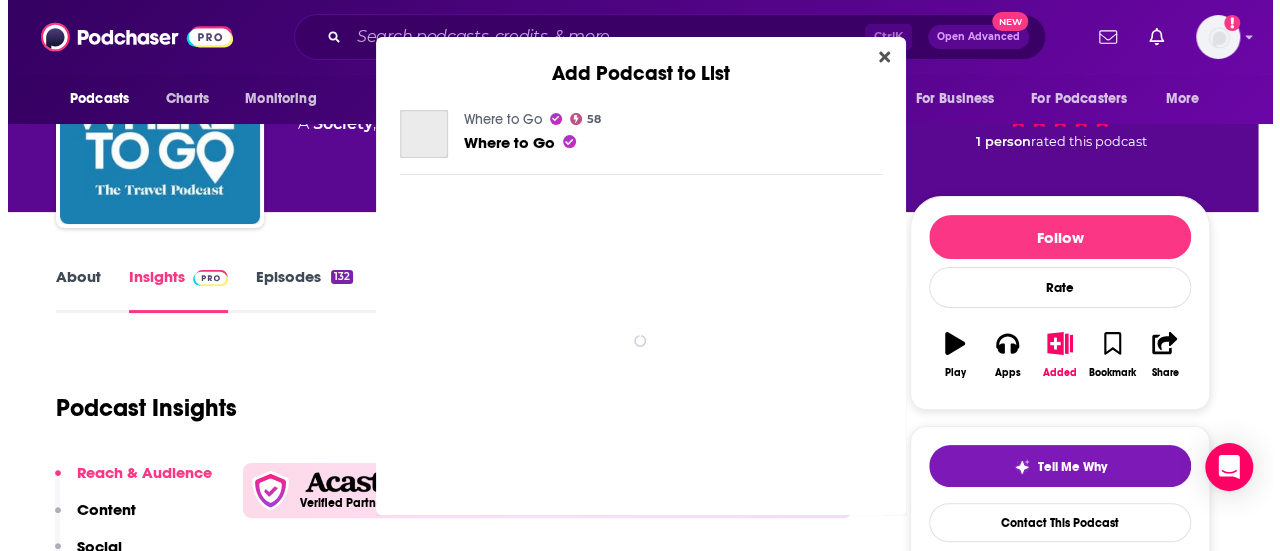 scroll, scrollTop: 0, scrollLeft: 0, axis: both 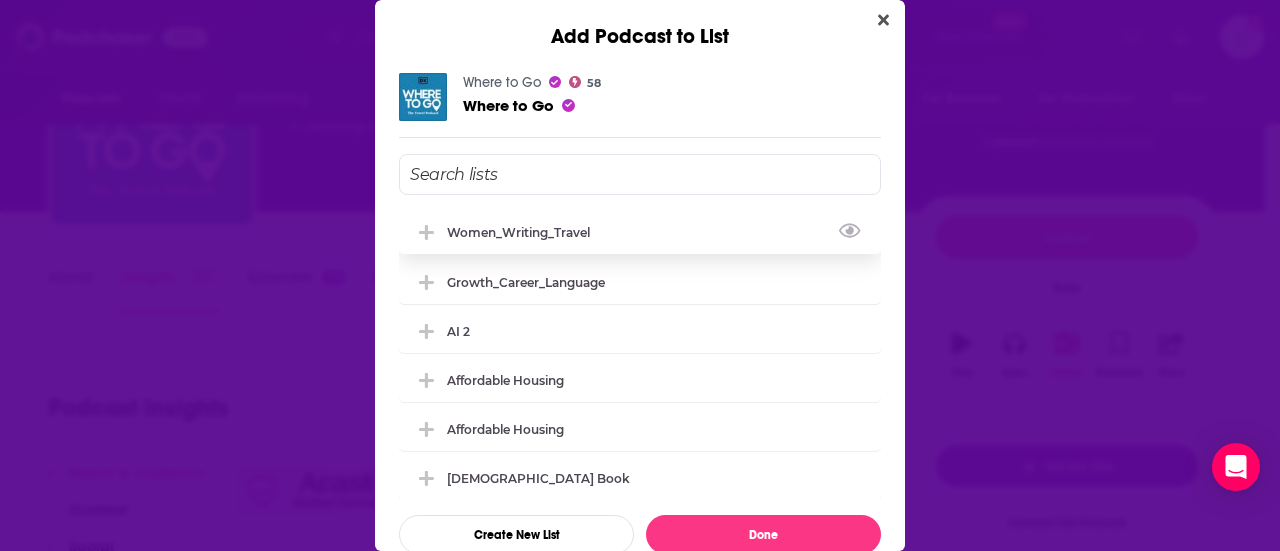 click on "Women_Writing_Travel" at bounding box center [640, 232] 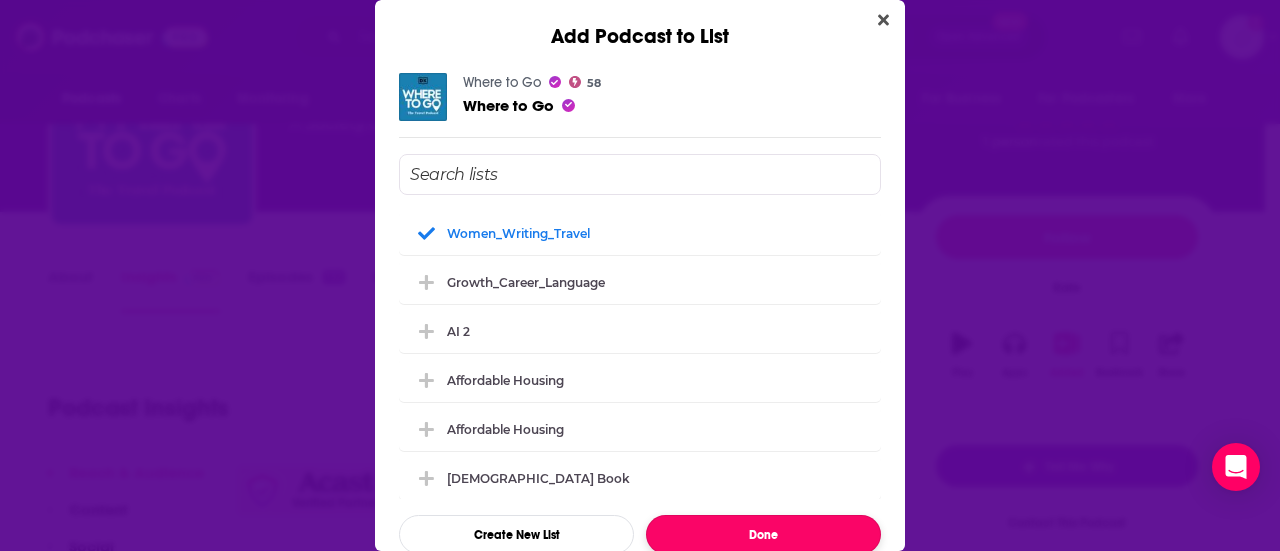click on "Done" at bounding box center [763, 534] 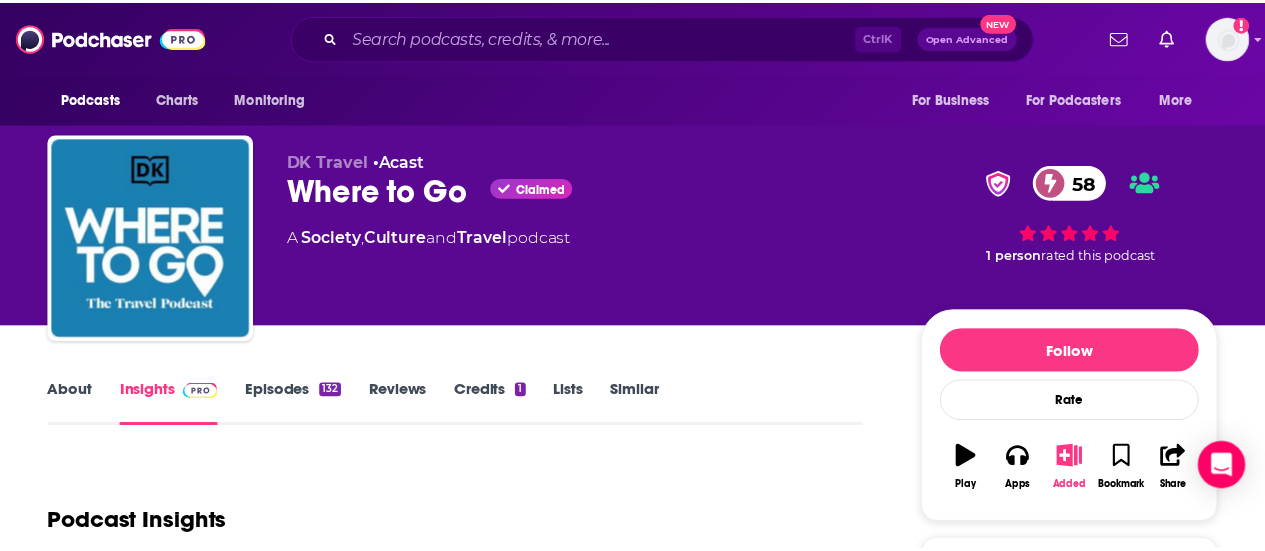 scroll, scrollTop: 114, scrollLeft: 0, axis: vertical 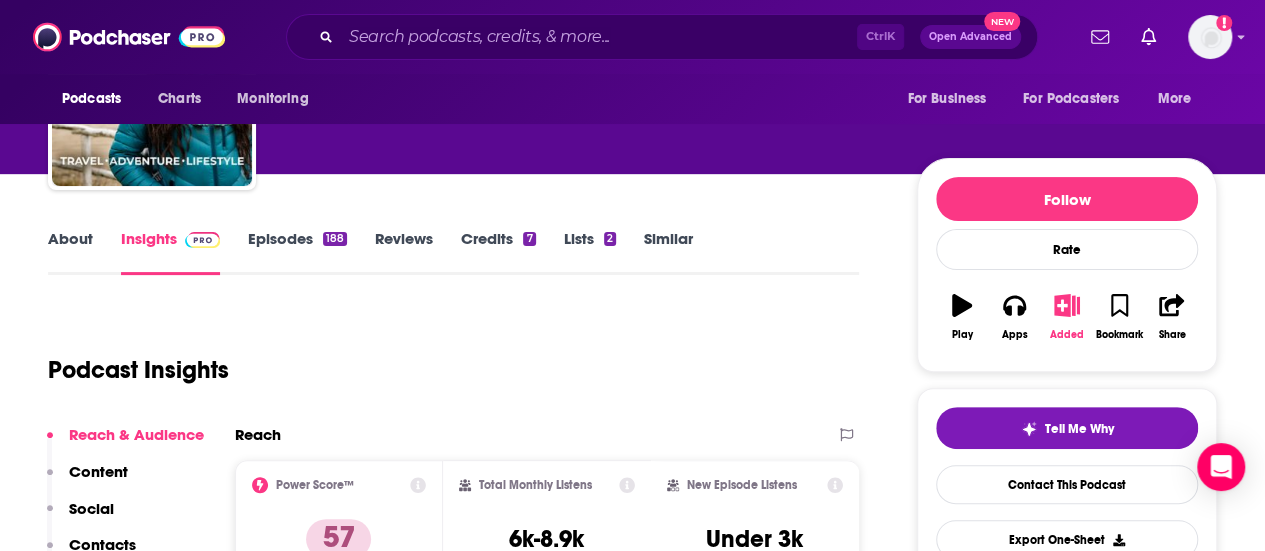 click 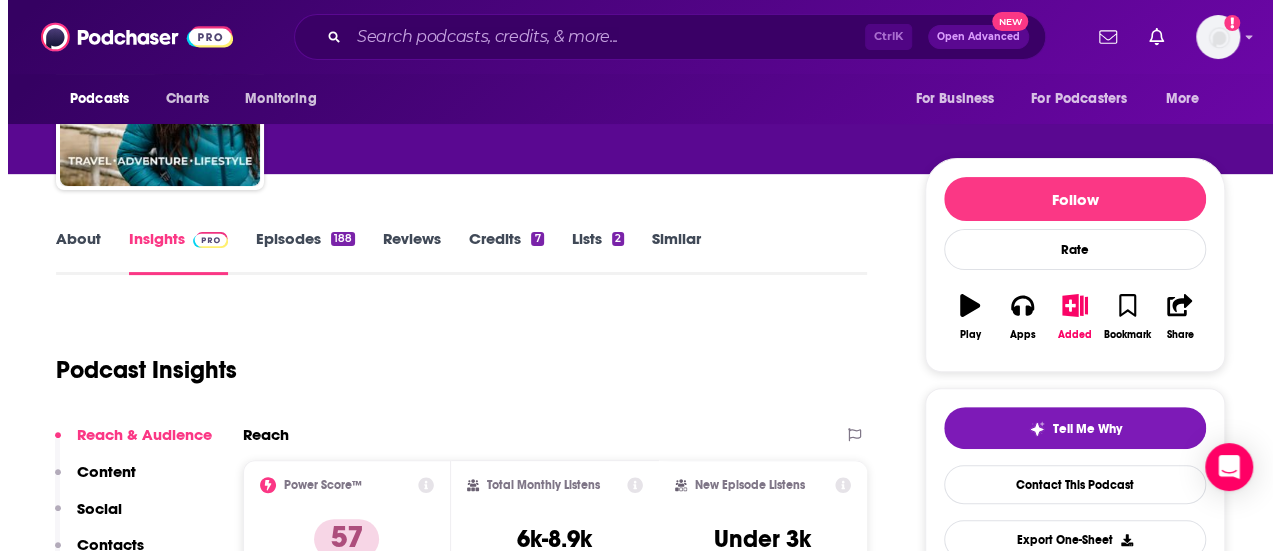 scroll, scrollTop: 0, scrollLeft: 0, axis: both 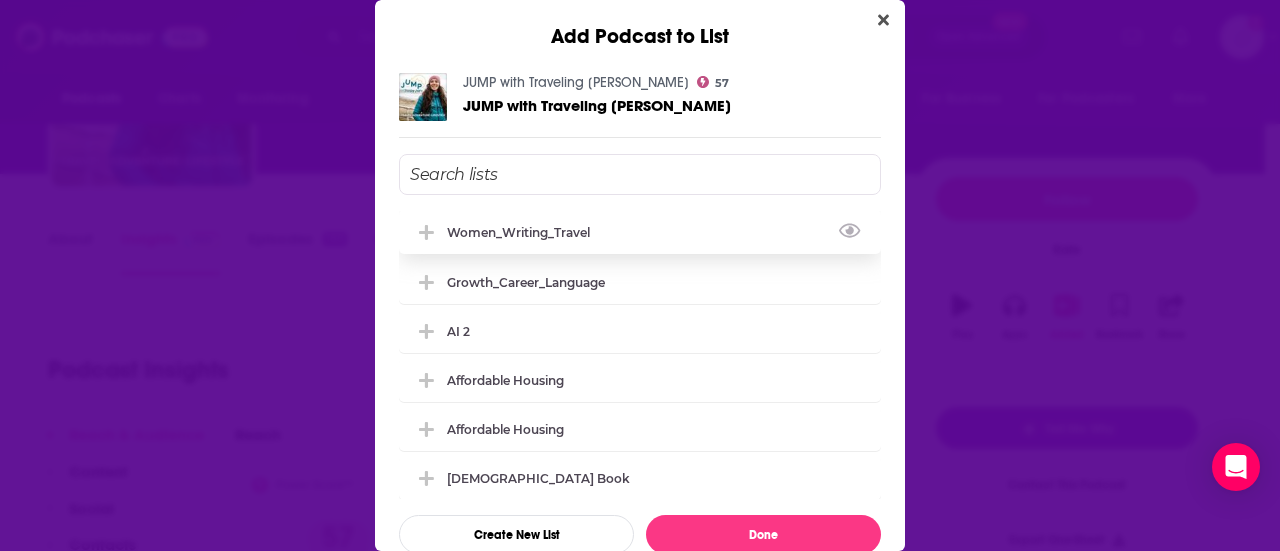 click on "Women_Writing_Travel" at bounding box center (640, 232) 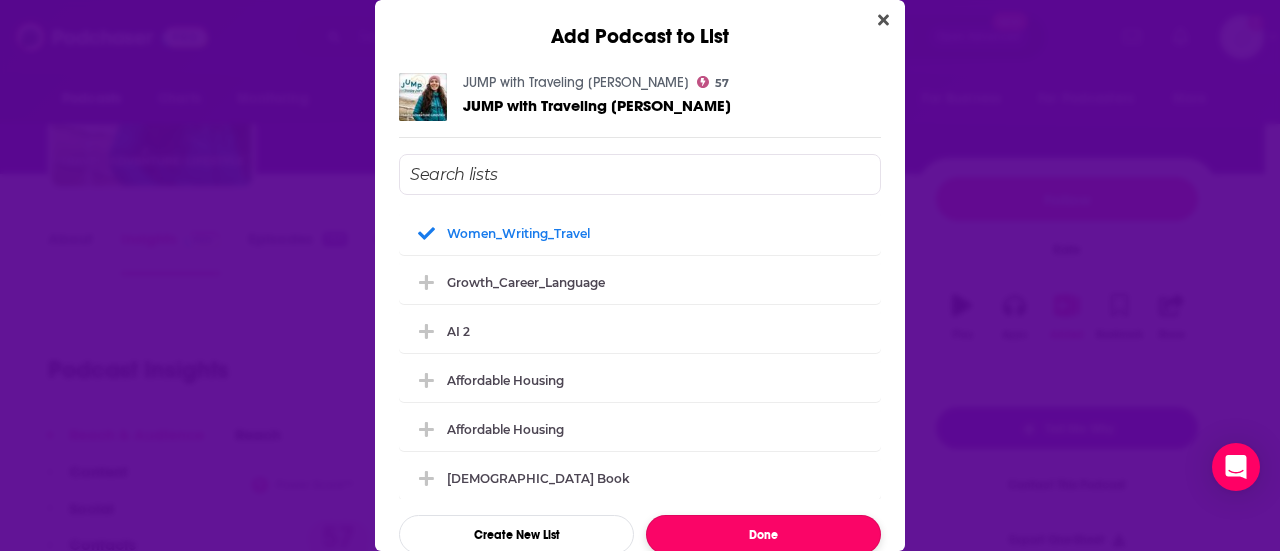 click on "Done" at bounding box center (763, 534) 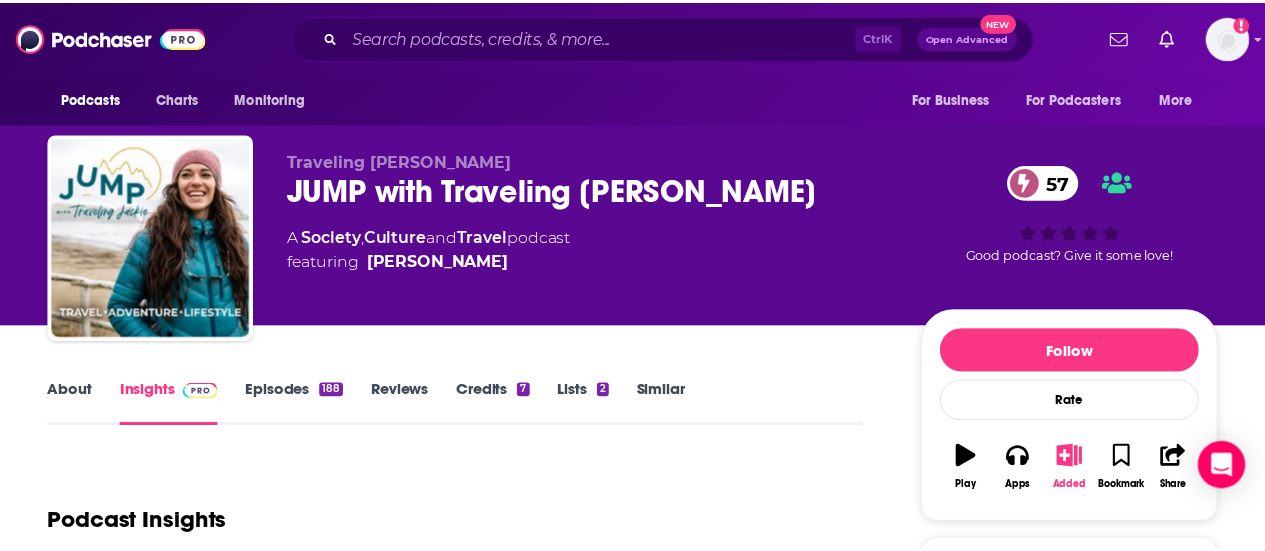 scroll, scrollTop: 152, scrollLeft: 0, axis: vertical 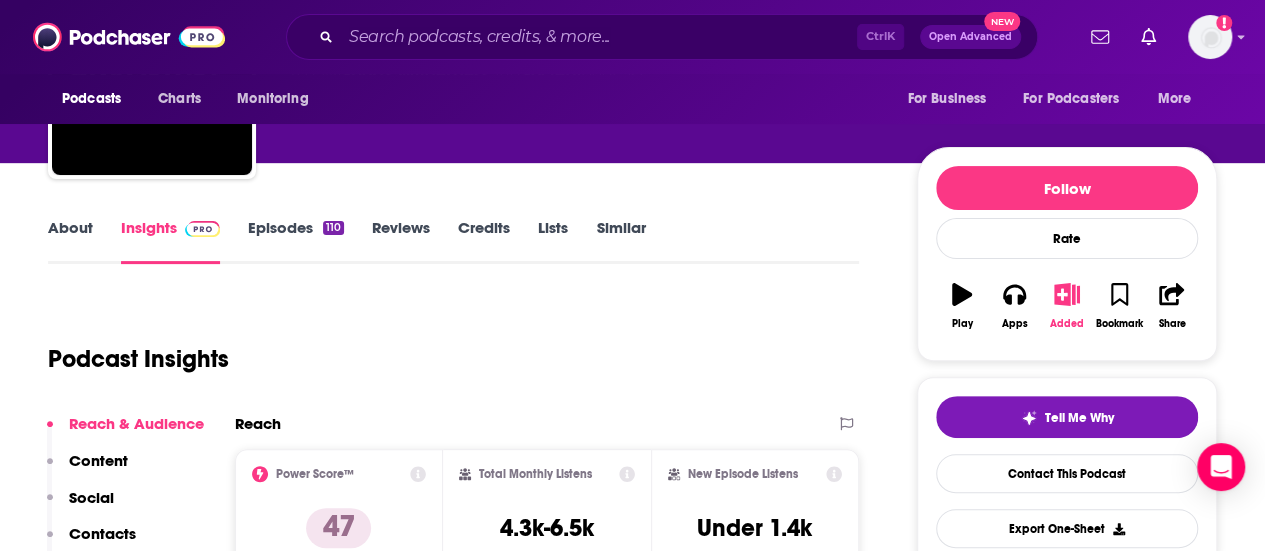 click 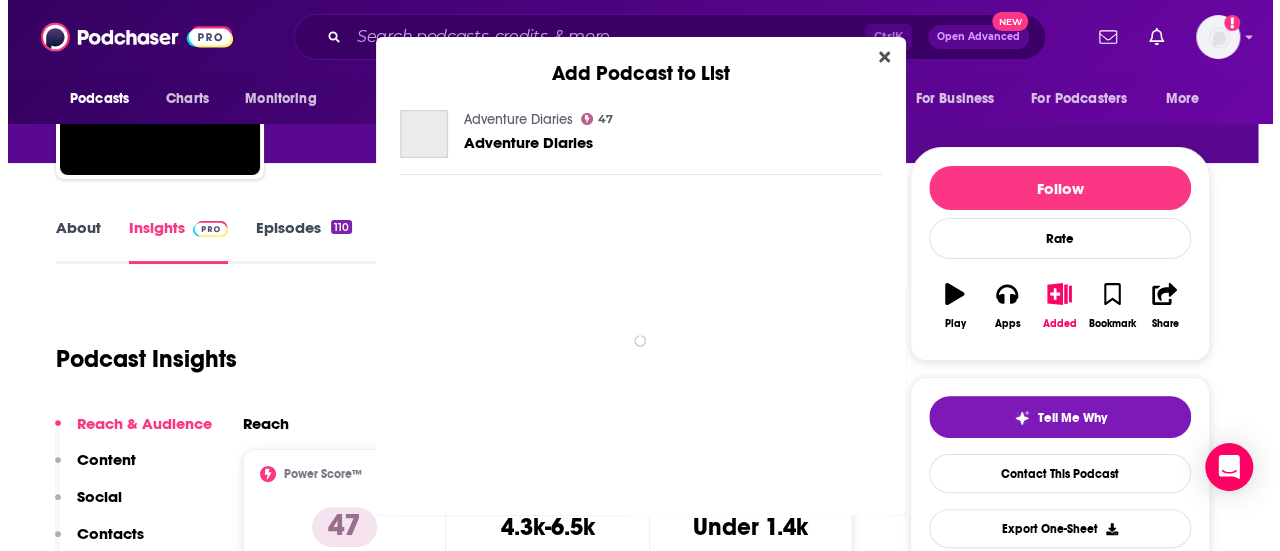 scroll, scrollTop: 0, scrollLeft: 0, axis: both 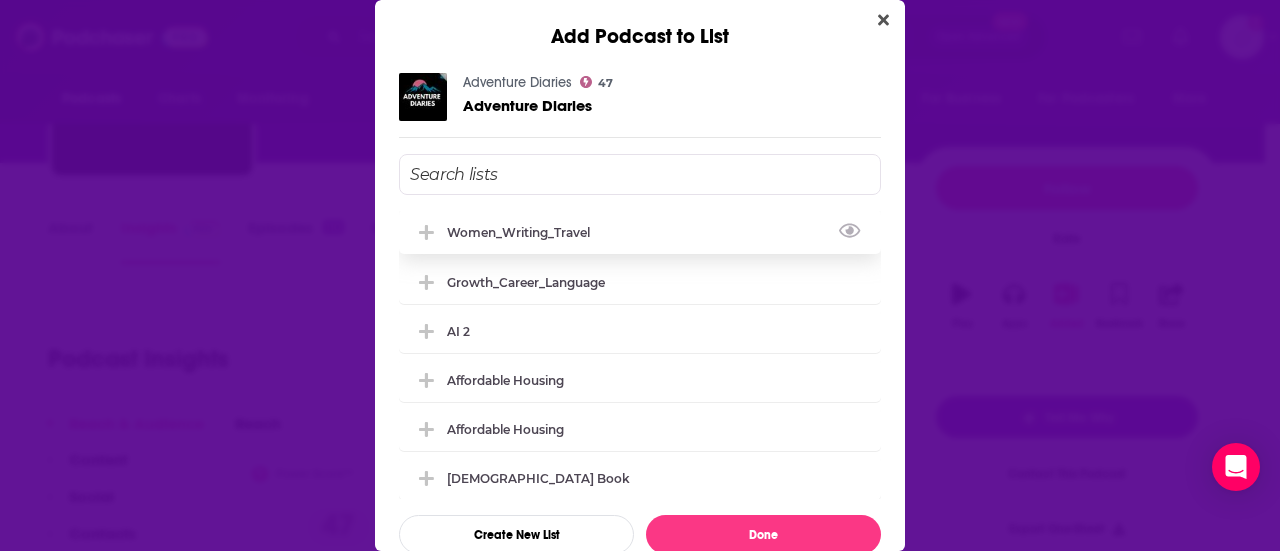 click on "Women_Writing_Travel" at bounding box center [524, 232] 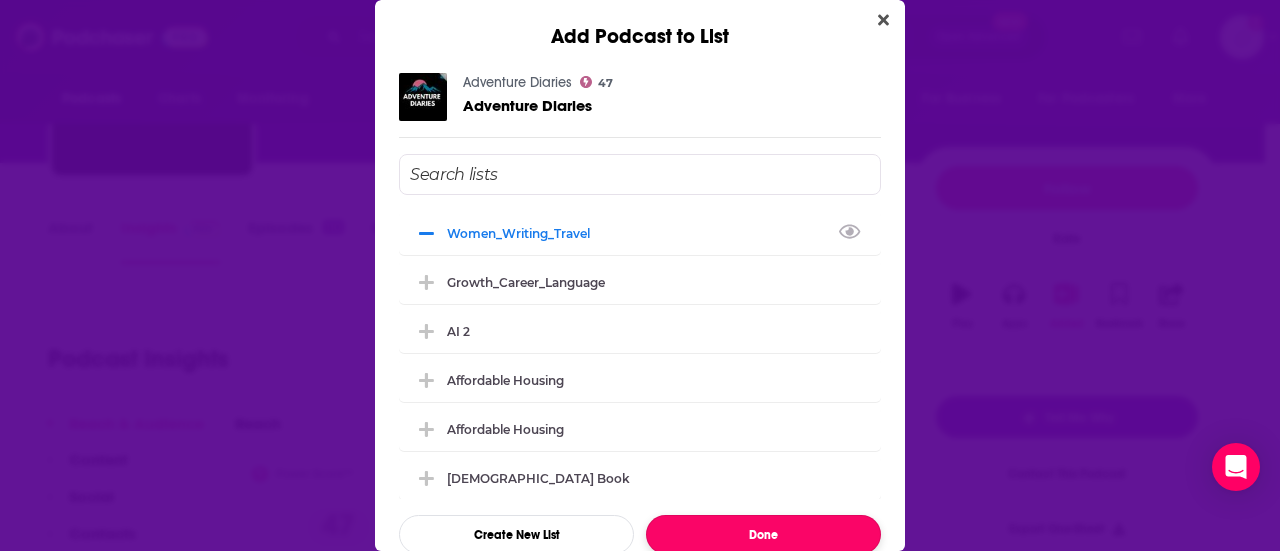 click on "Done" at bounding box center [763, 534] 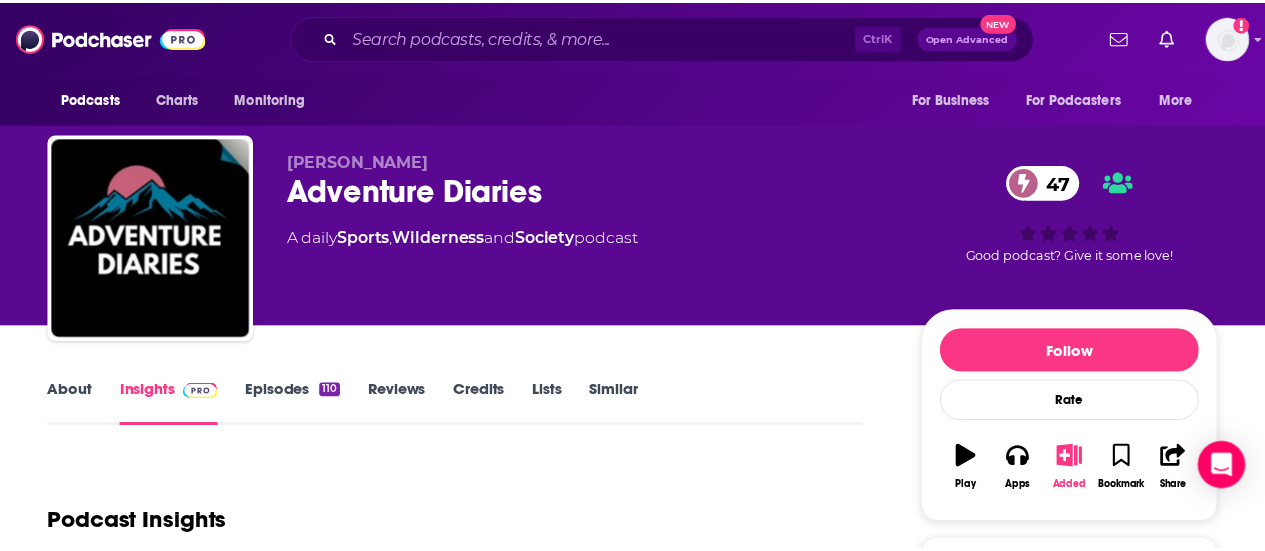 scroll, scrollTop: 163, scrollLeft: 0, axis: vertical 